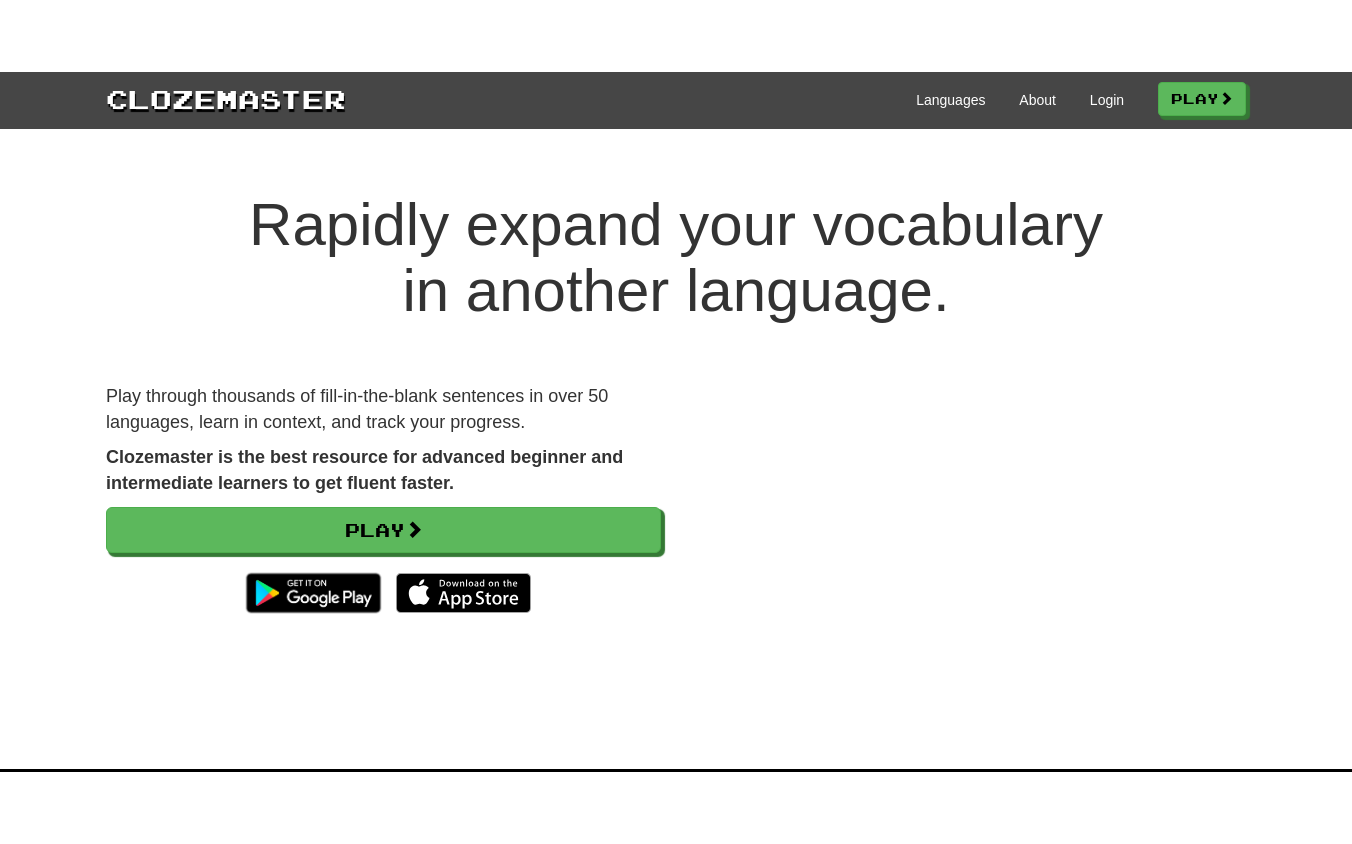scroll, scrollTop: 0, scrollLeft: 0, axis: both 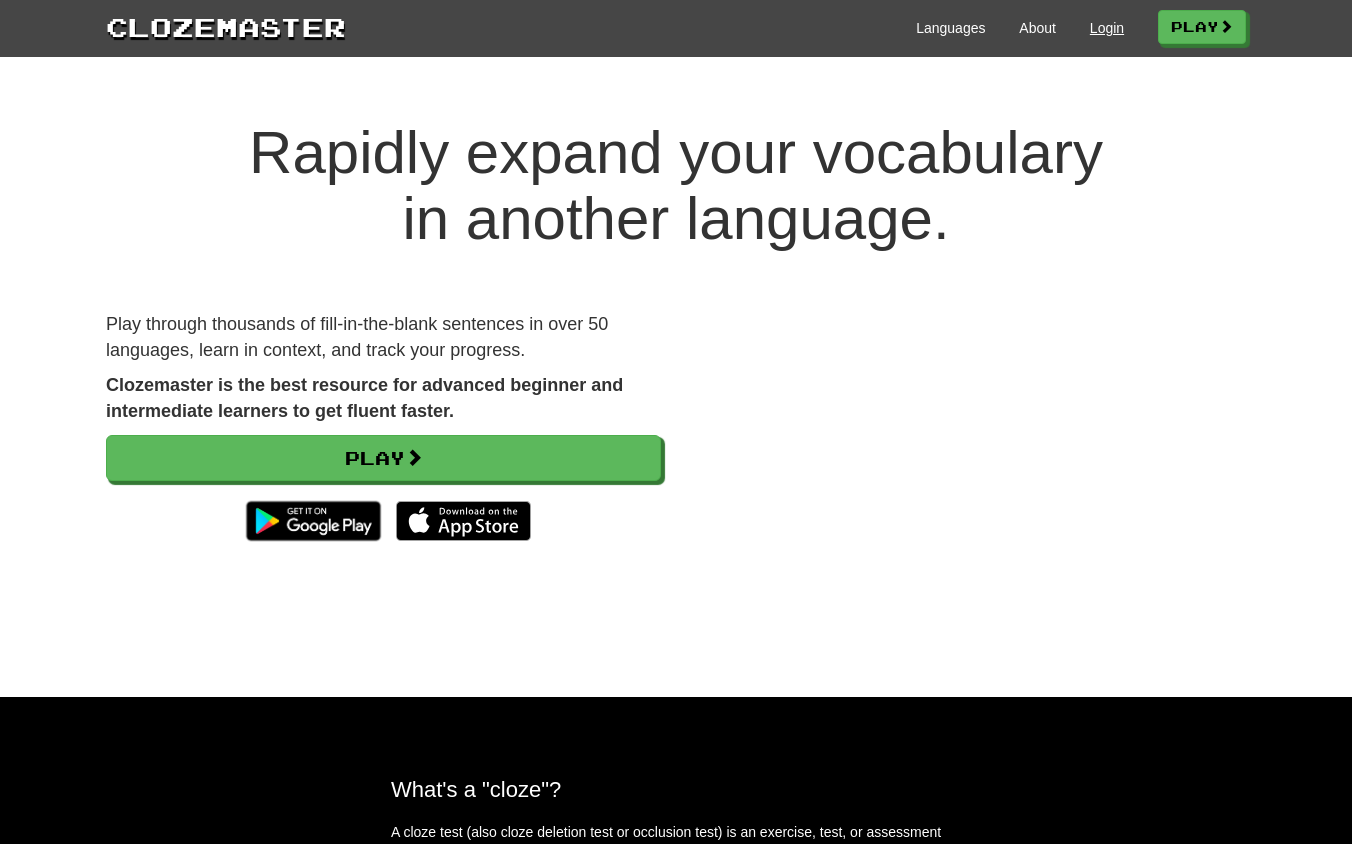 click on "Login" at bounding box center [1107, 28] 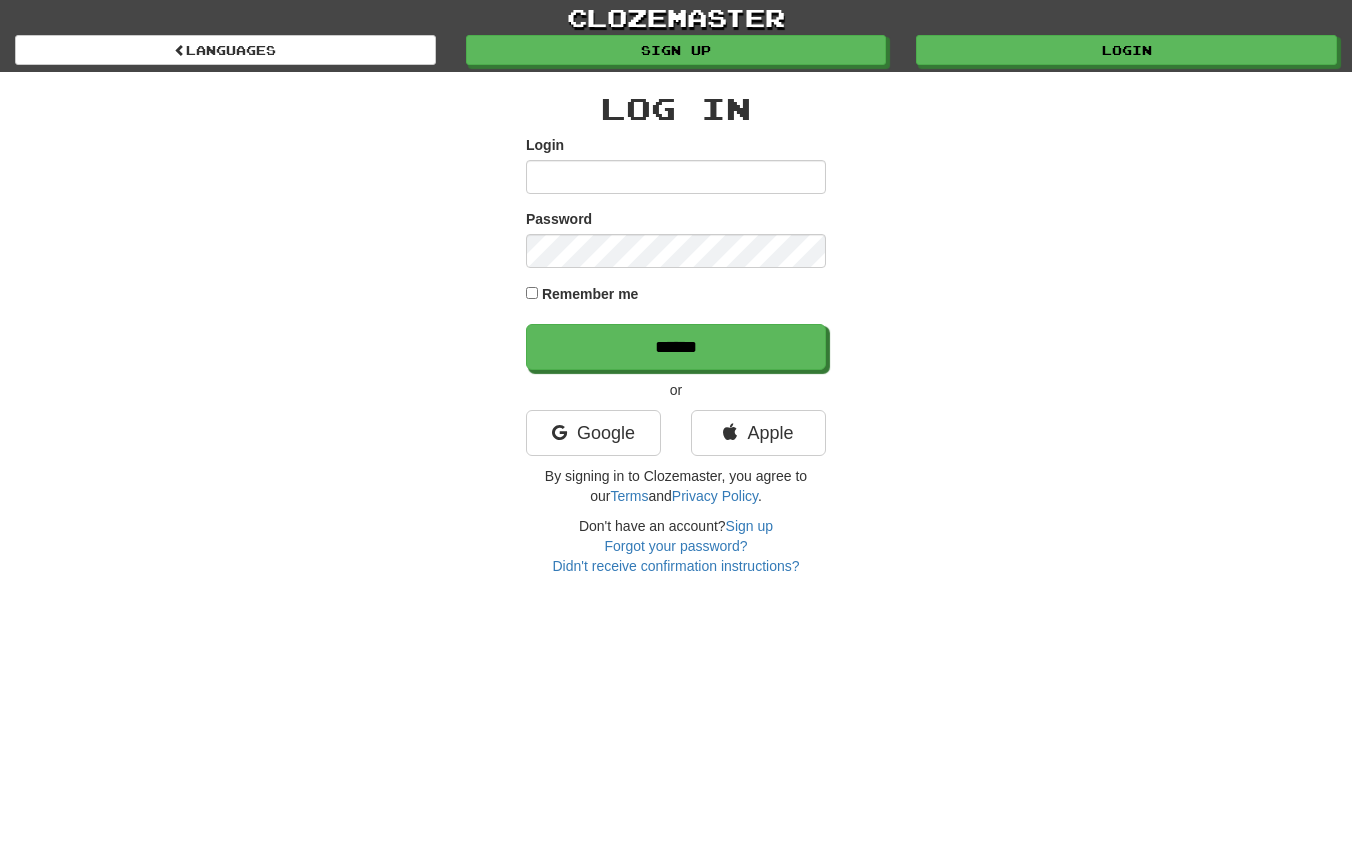 scroll, scrollTop: 0, scrollLeft: 0, axis: both 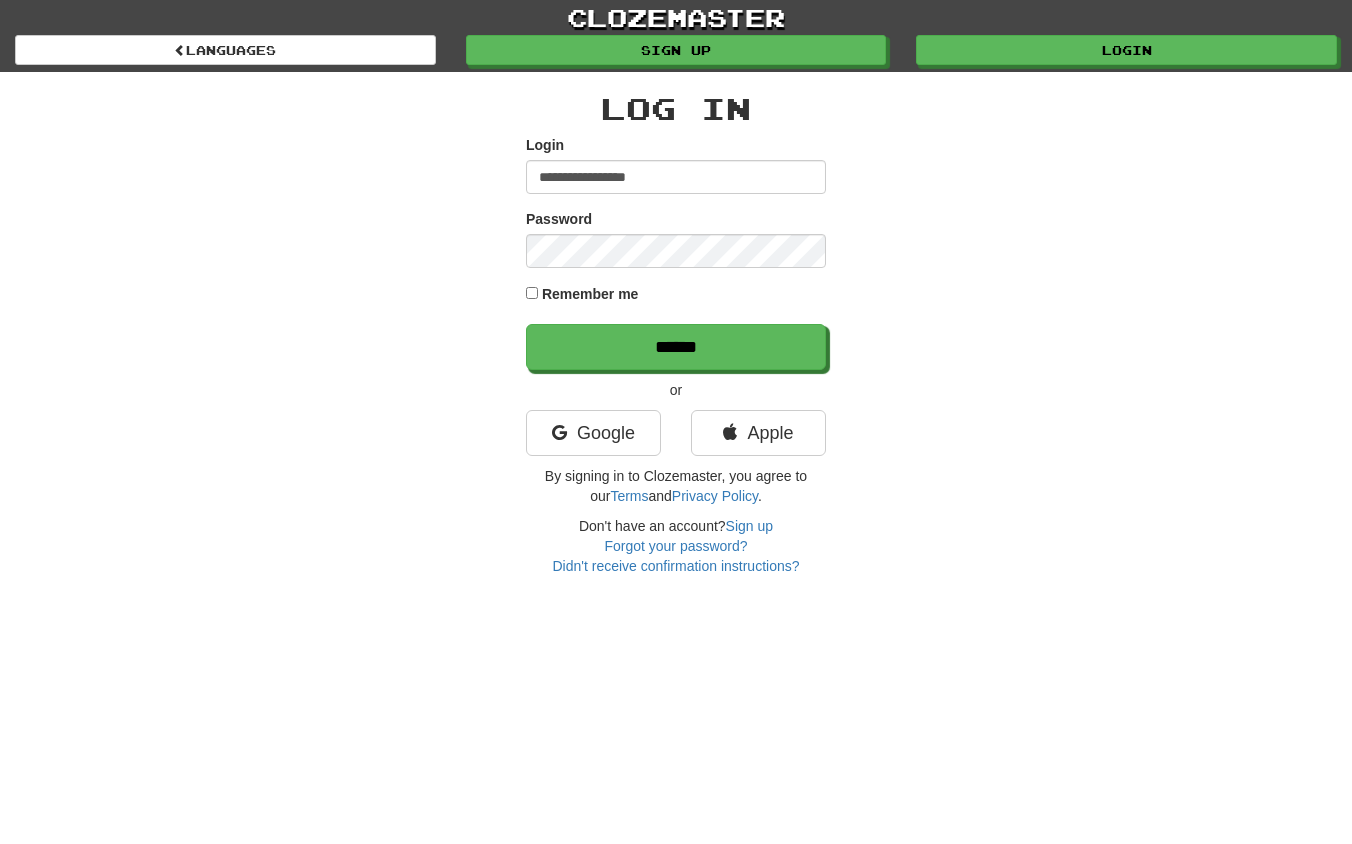 type on "**********" 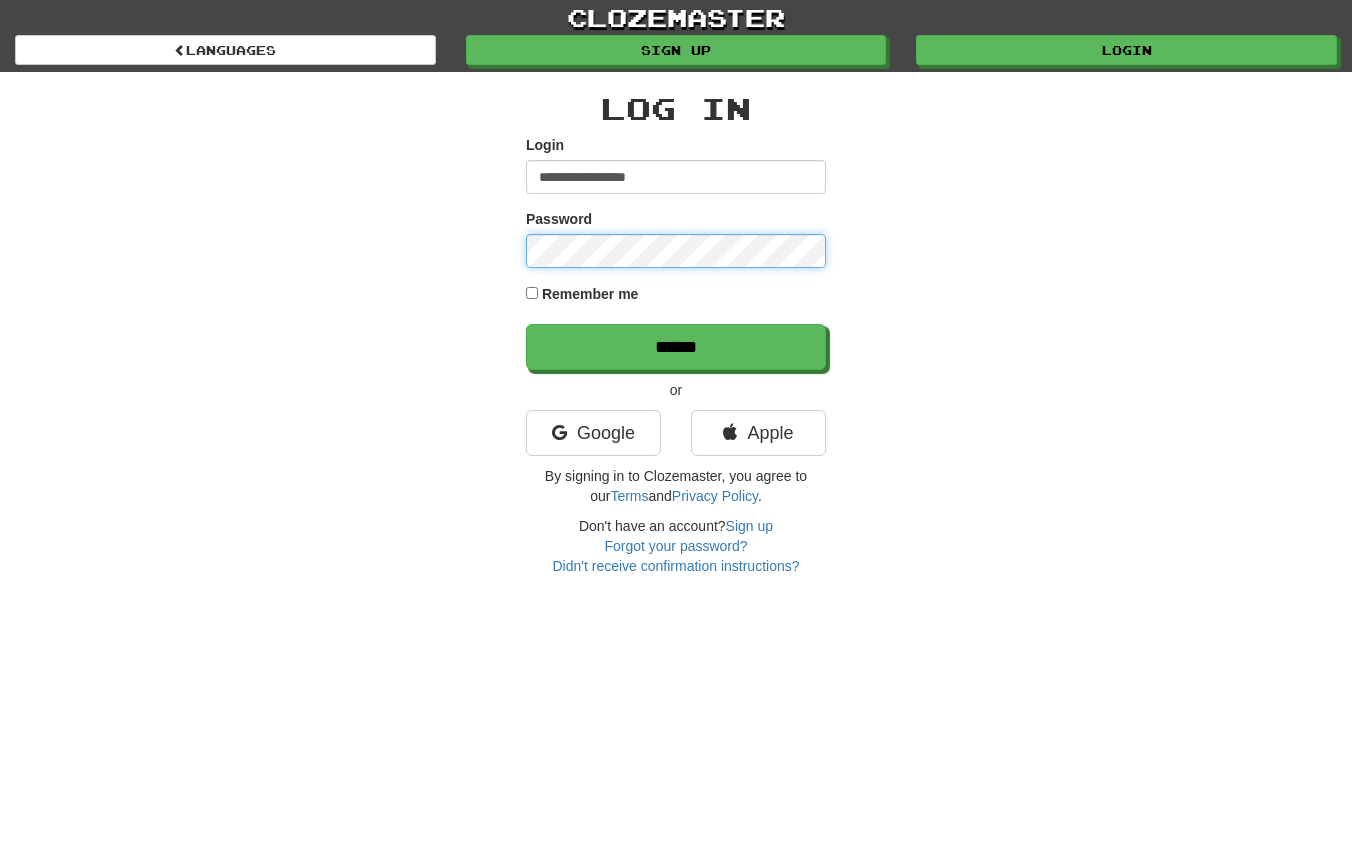 click on "******" at bounding box center [676, 347] 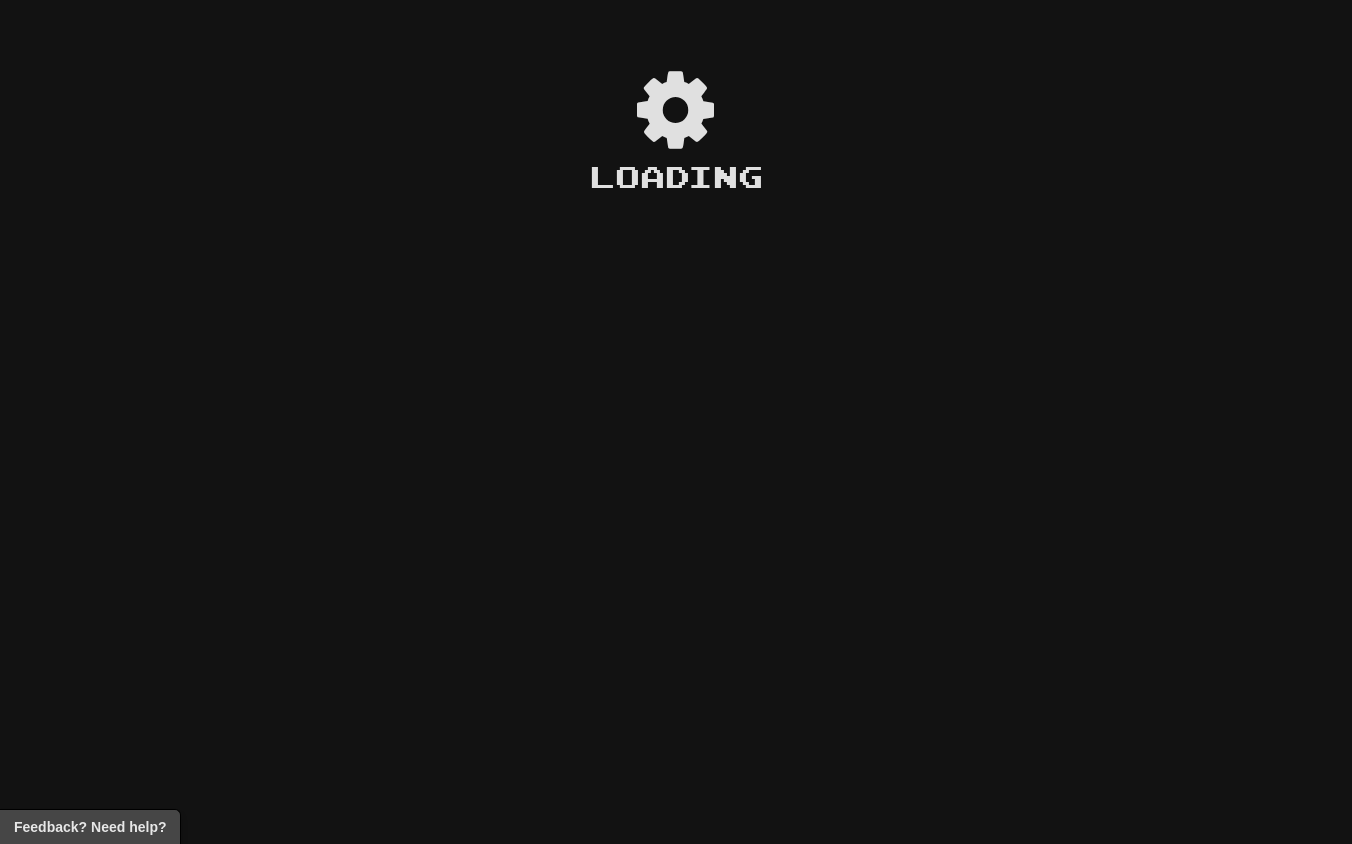 scroll, scrollTop: 0, scrollLeft: 0, axis: both 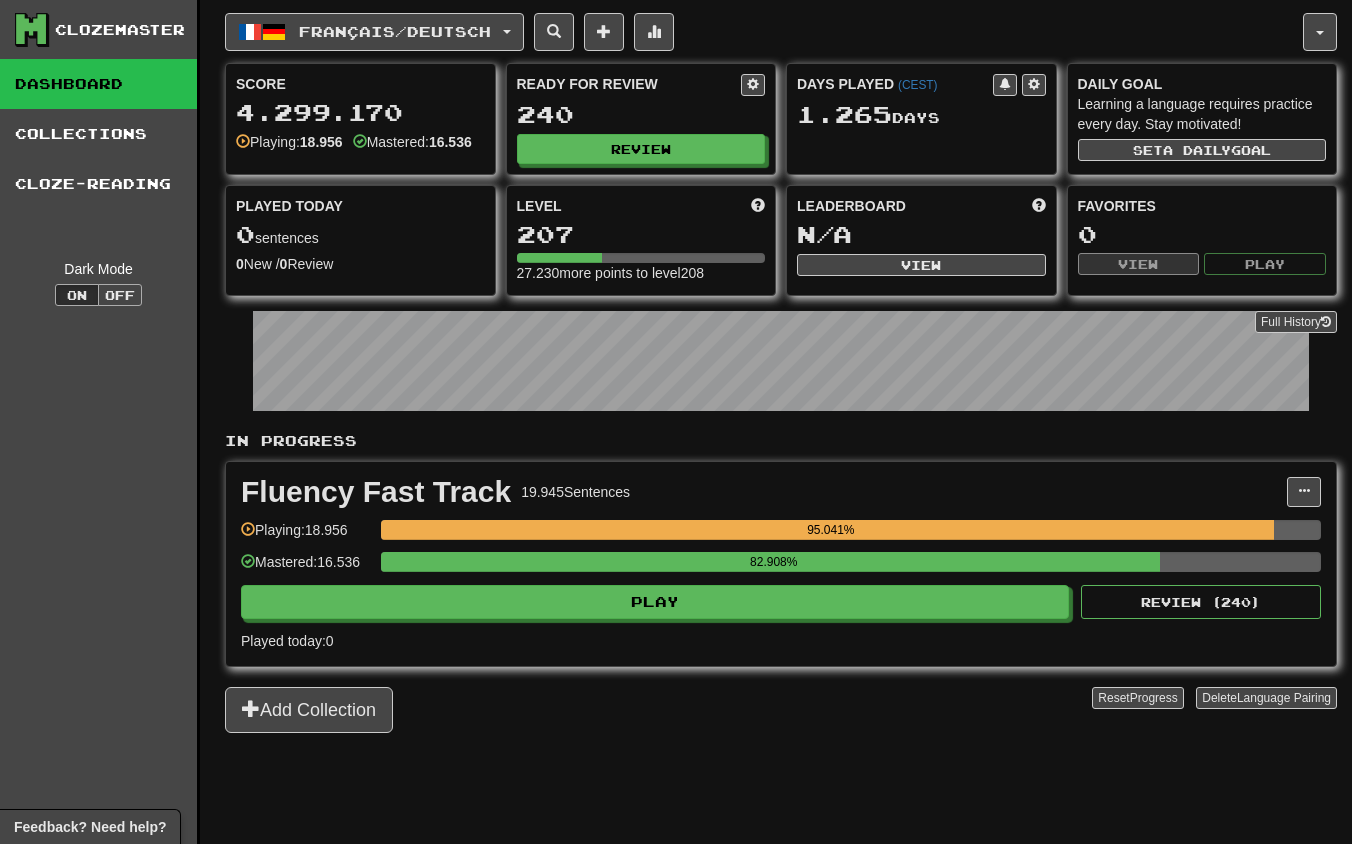 click on "Off" at bounding box center (120, 295) 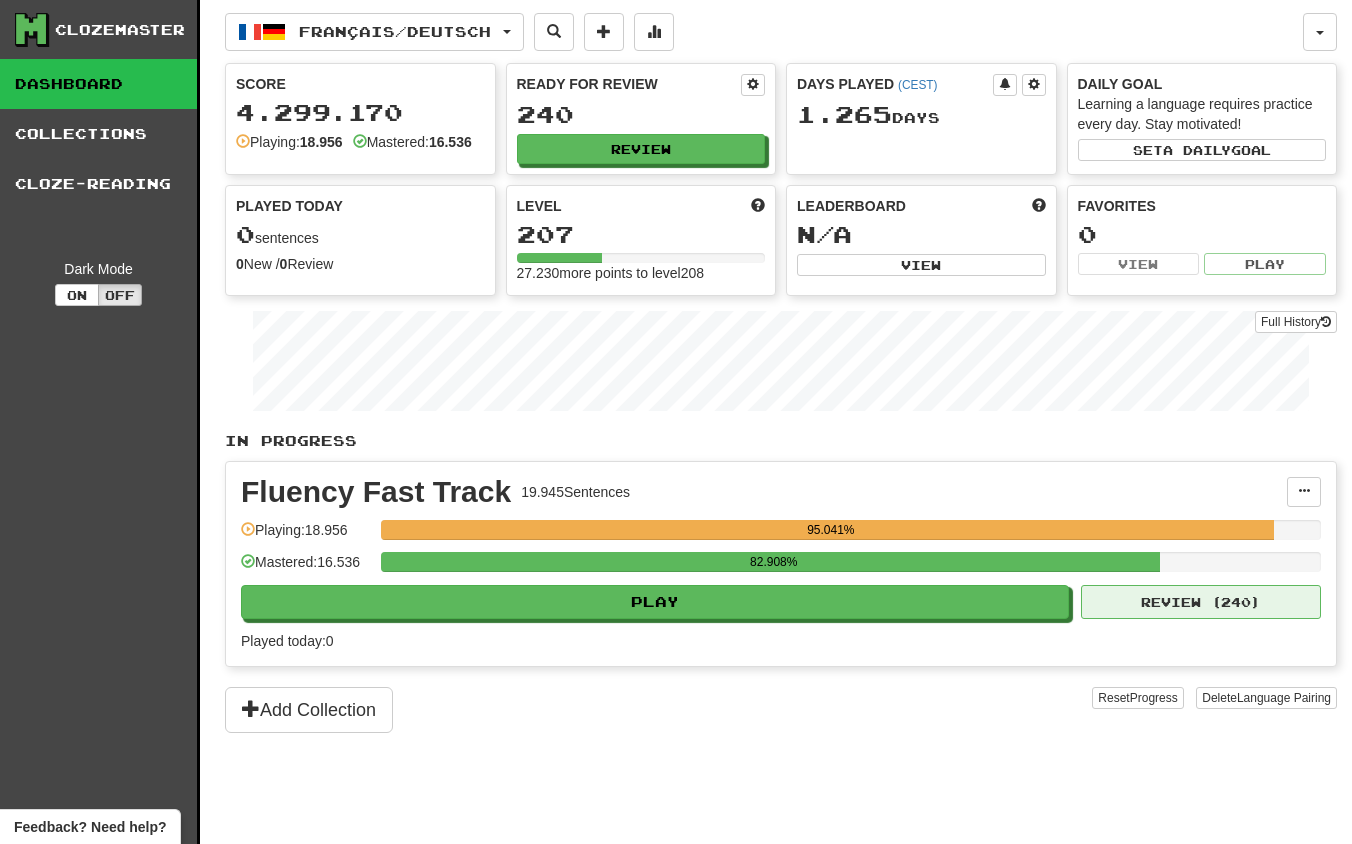 click on "Review ( 240 )" at bounding box center [1201, 602] 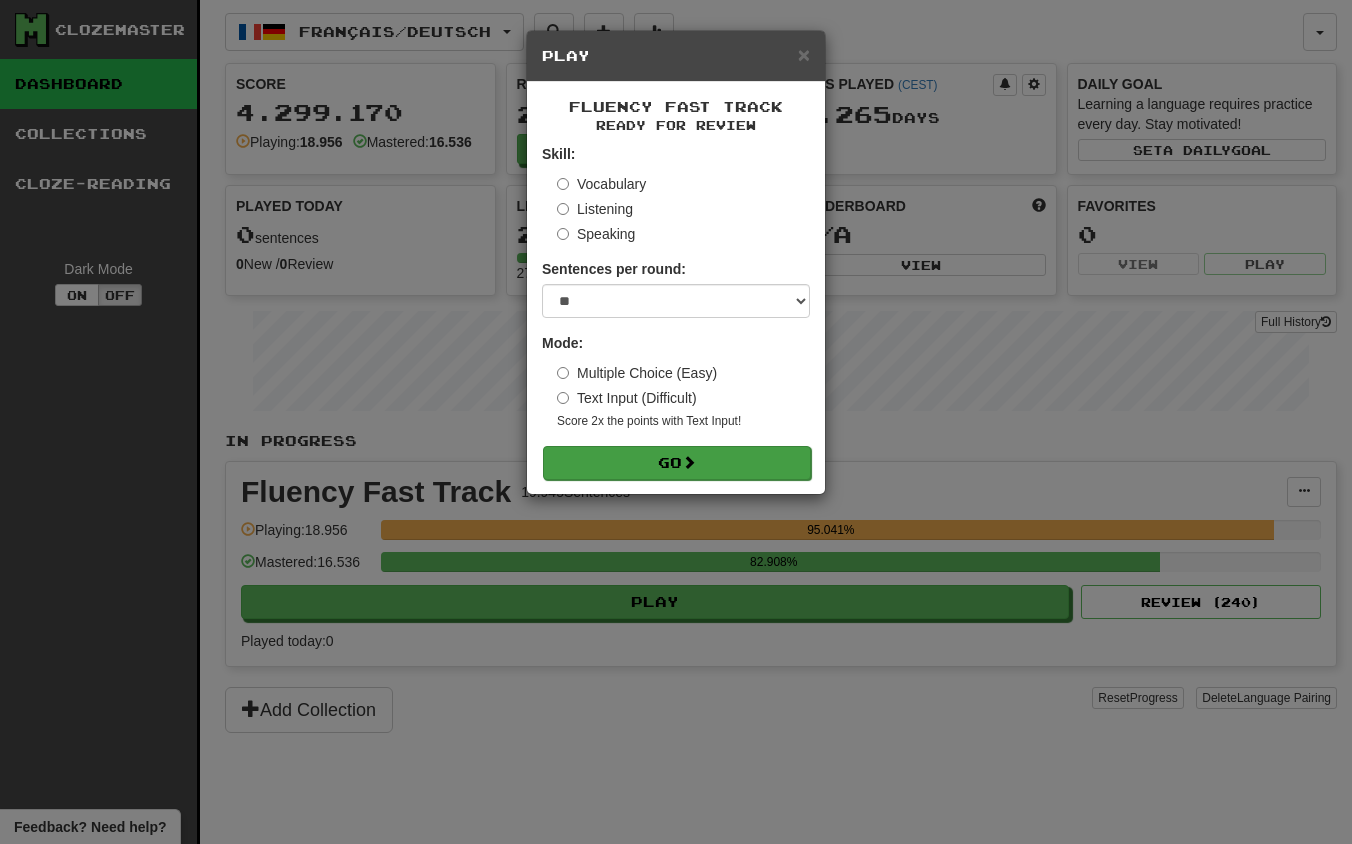 click on "Go" at bounding box center [677, 463] 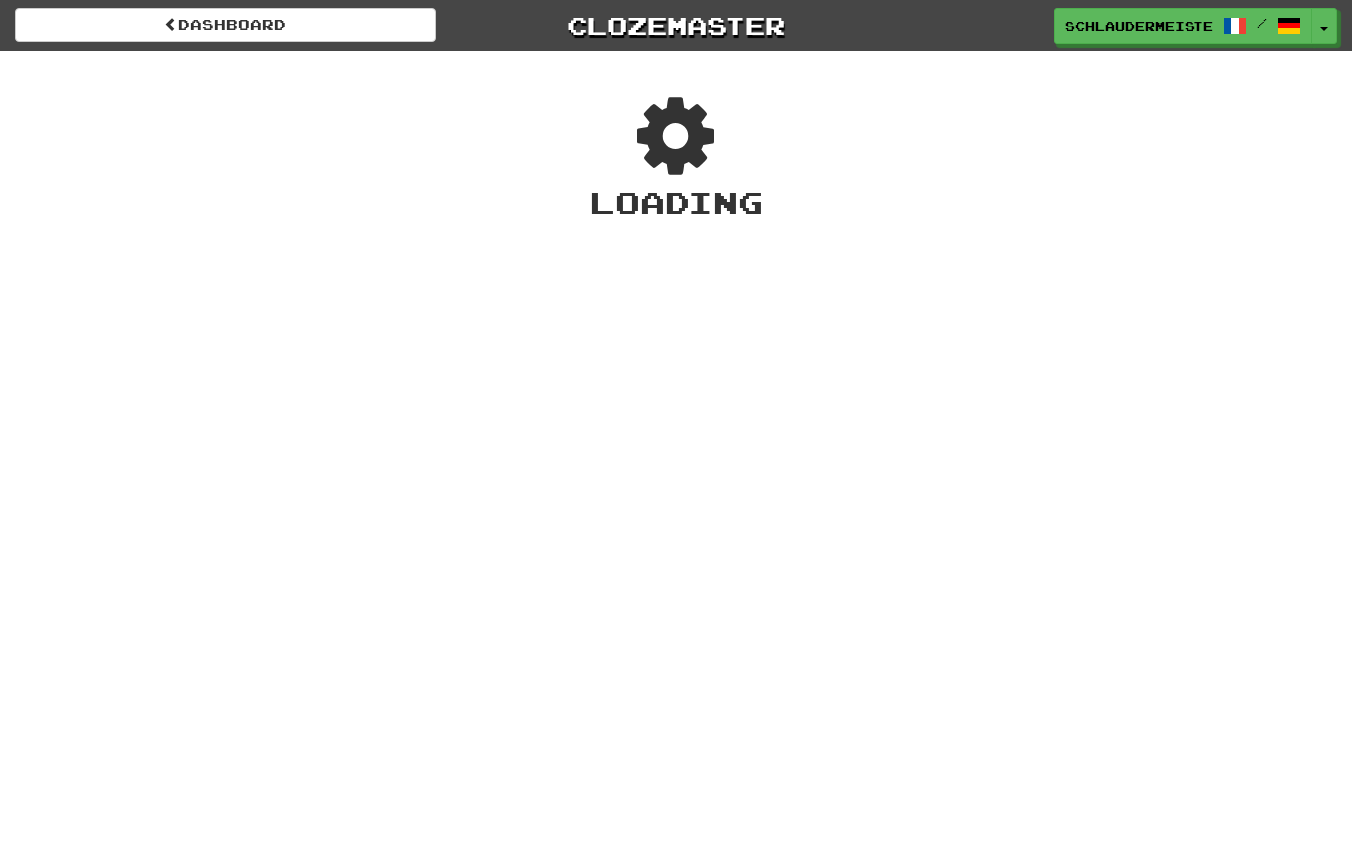 scroll, scrollTop: 0, scrollLeft: 0, axis: both 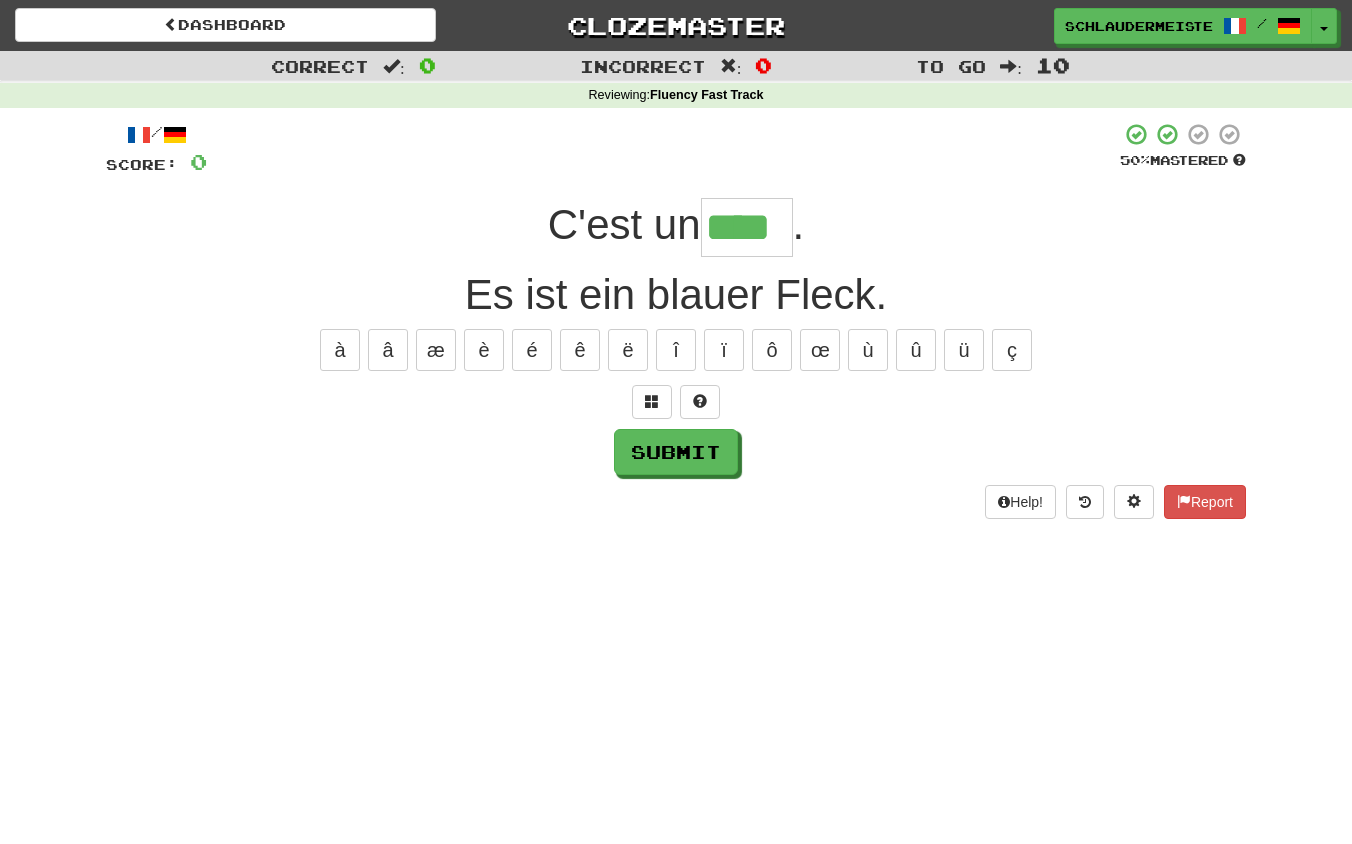 type on "****" 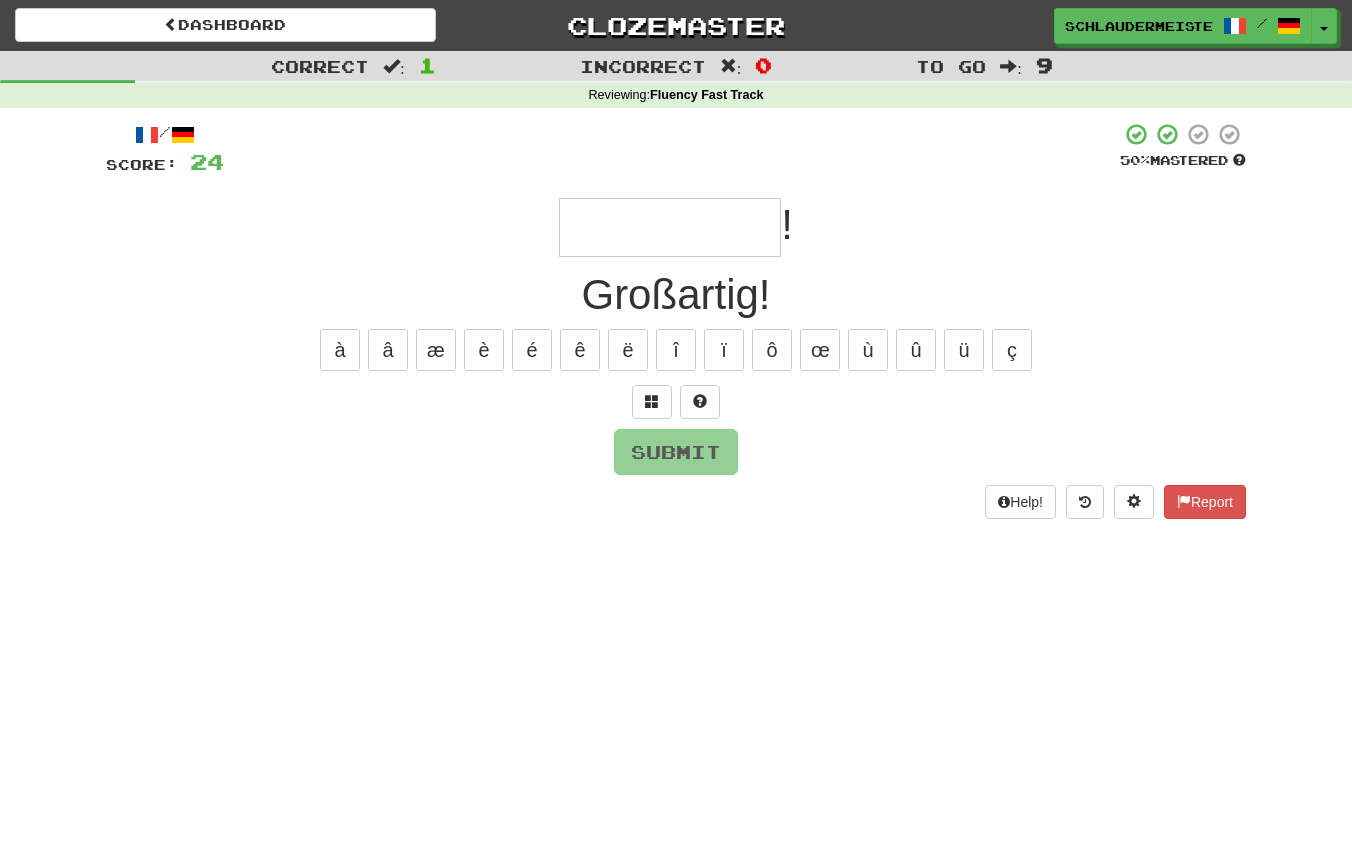 type on "*" 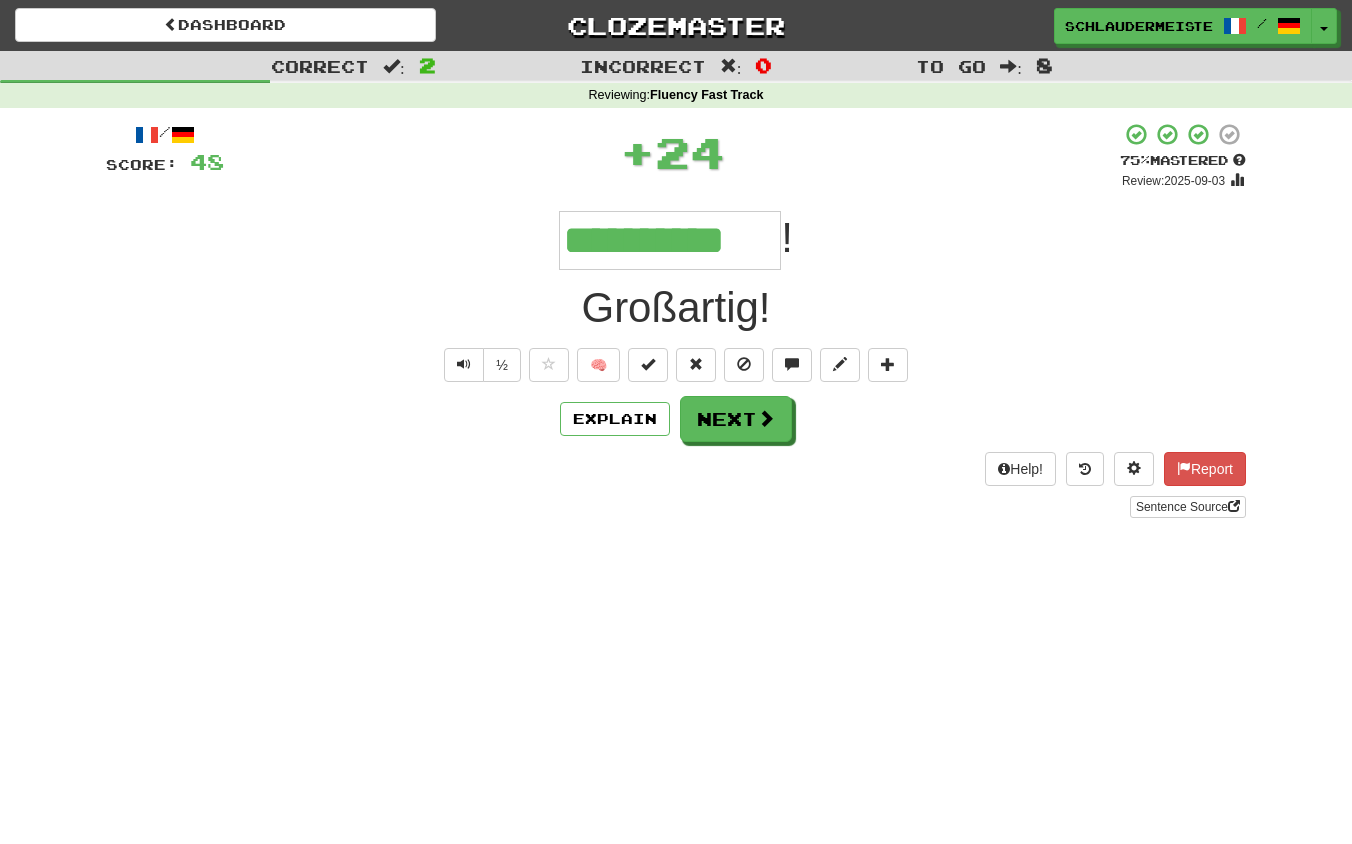 type on "**********" 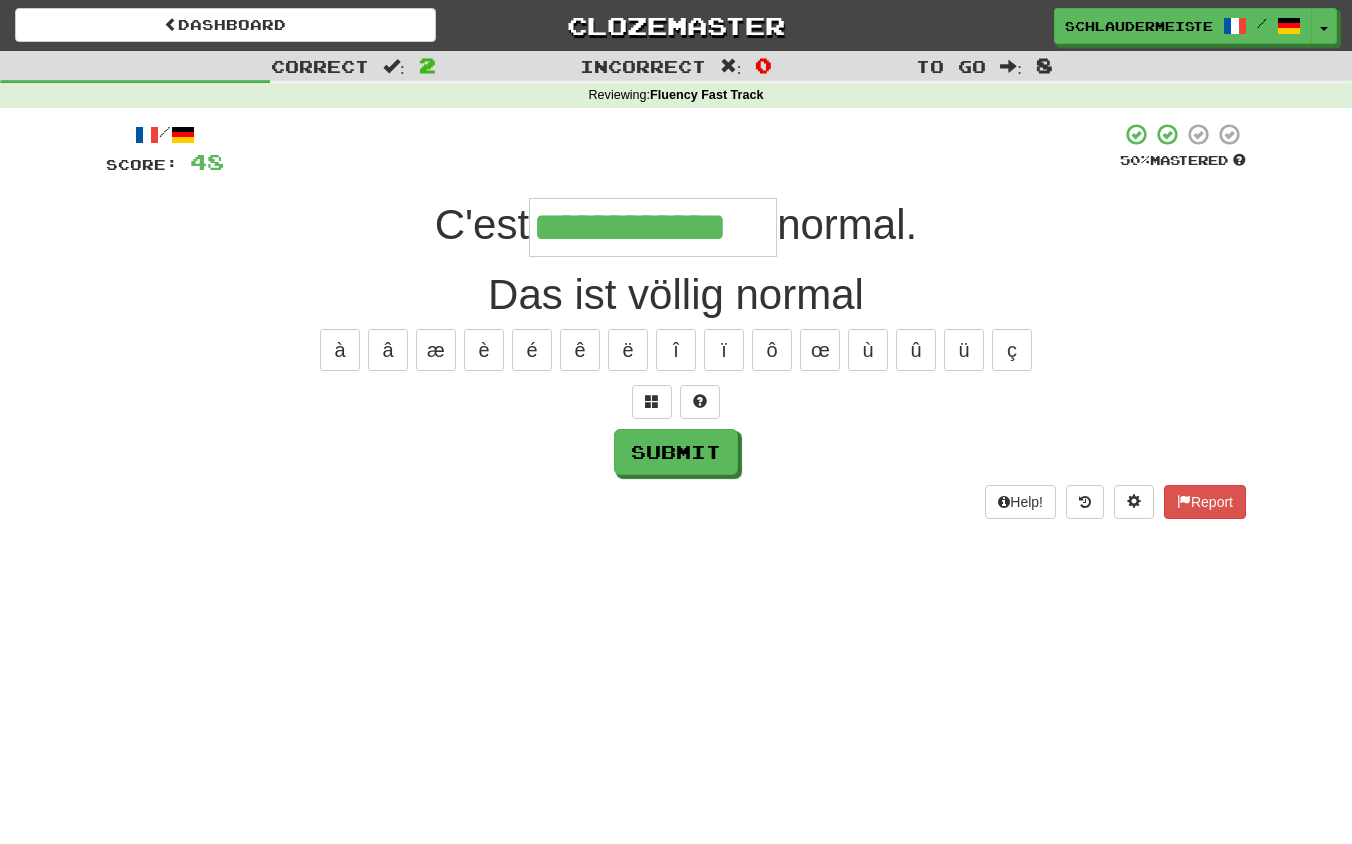 type on "**********" 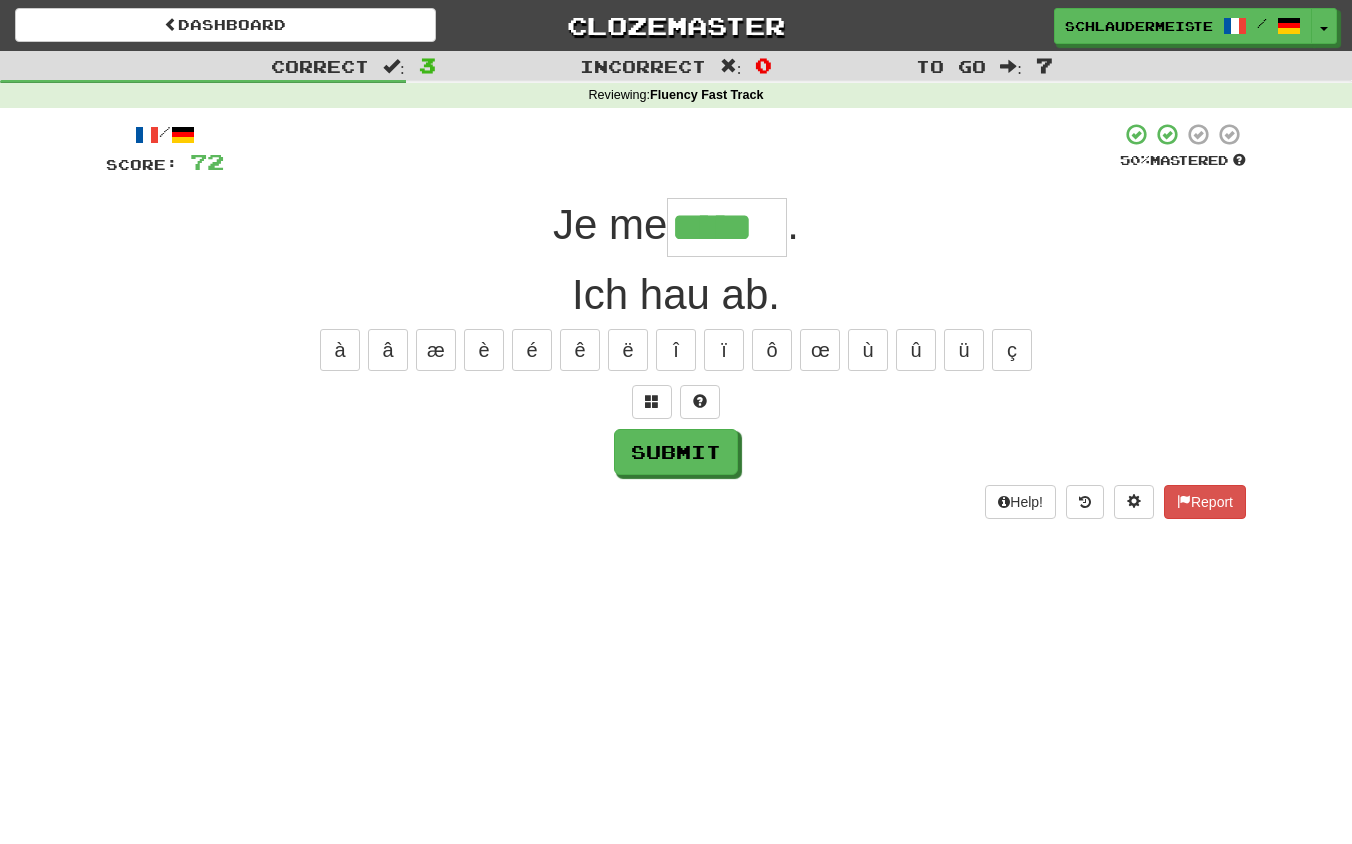 type on "*****" 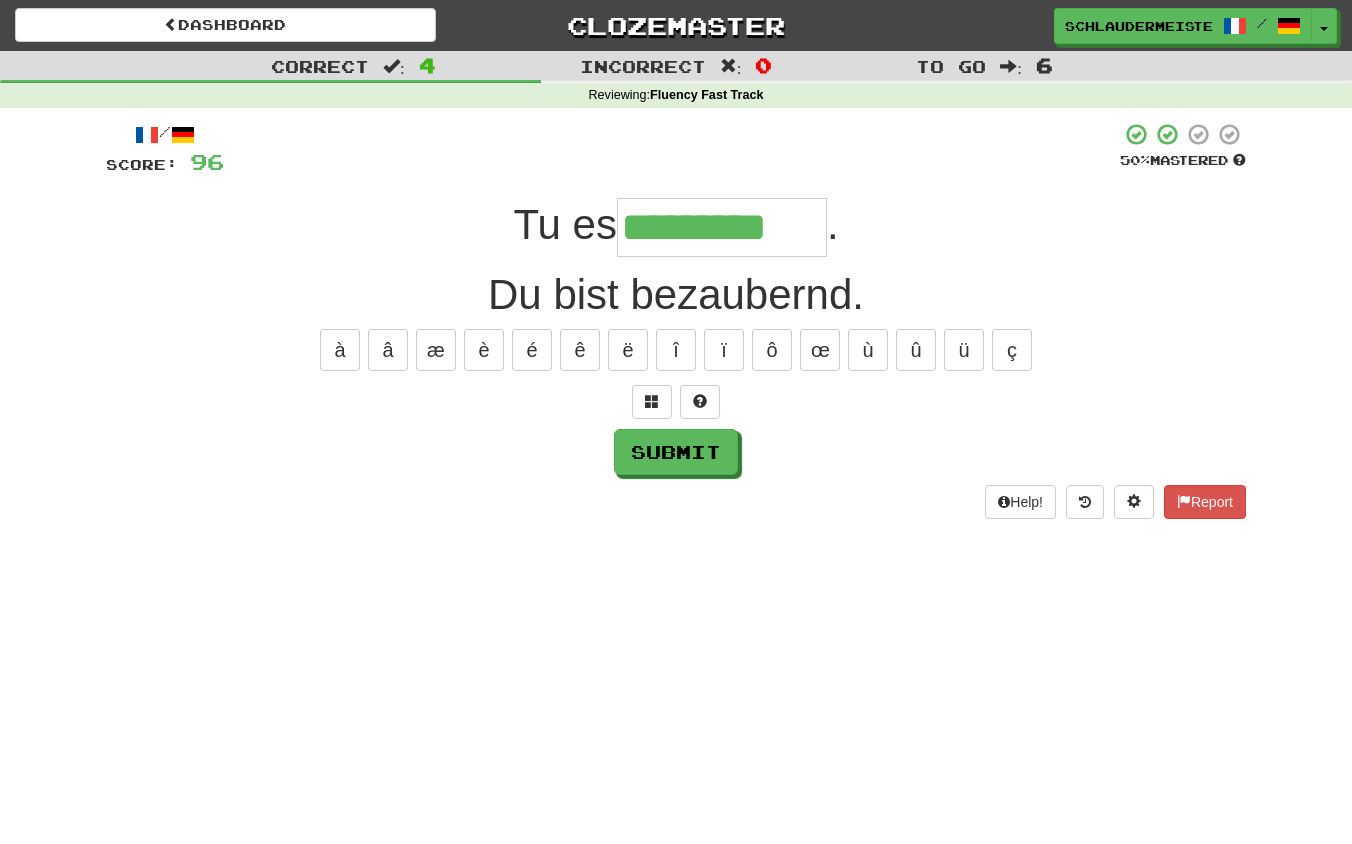 type on "*********" 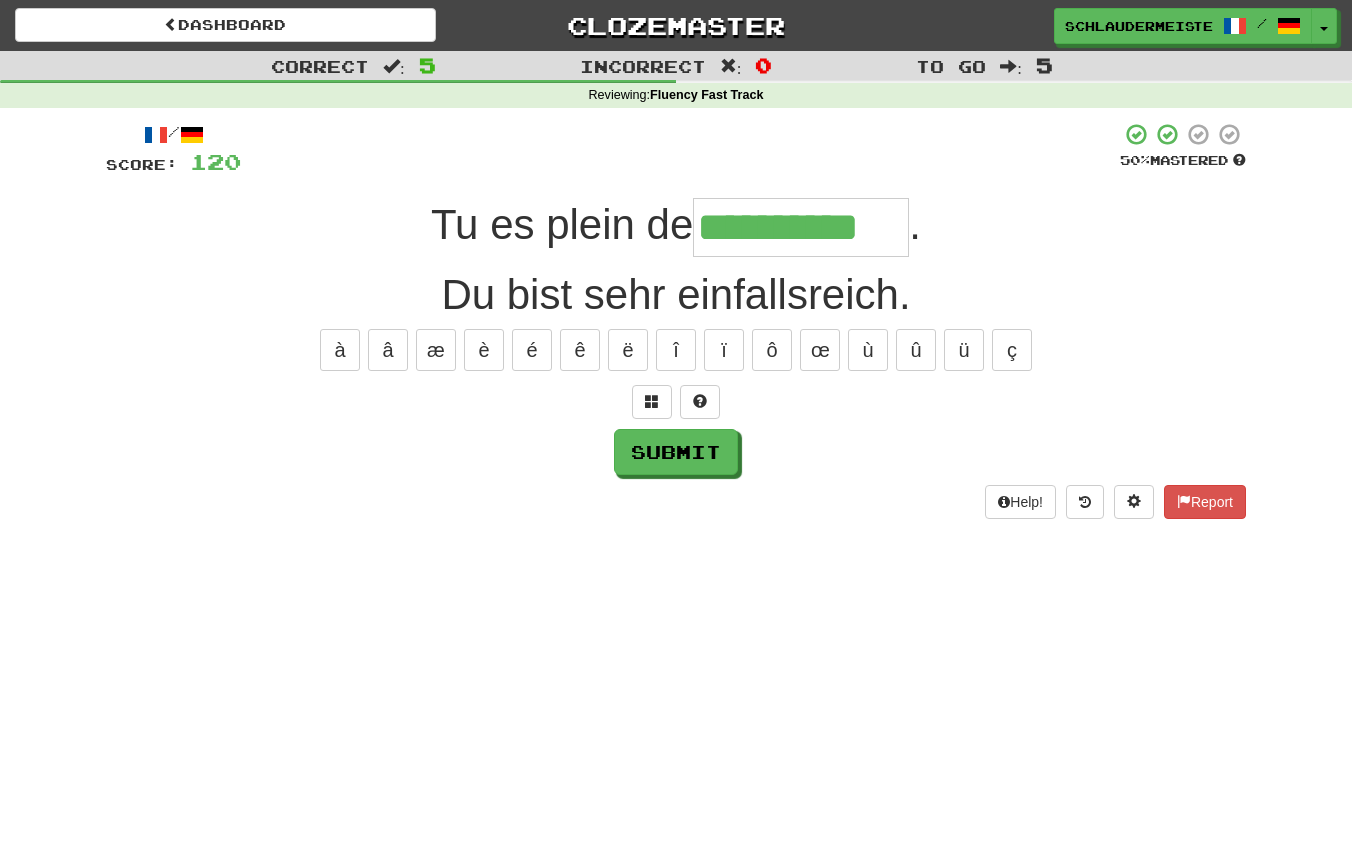 type on "**********" 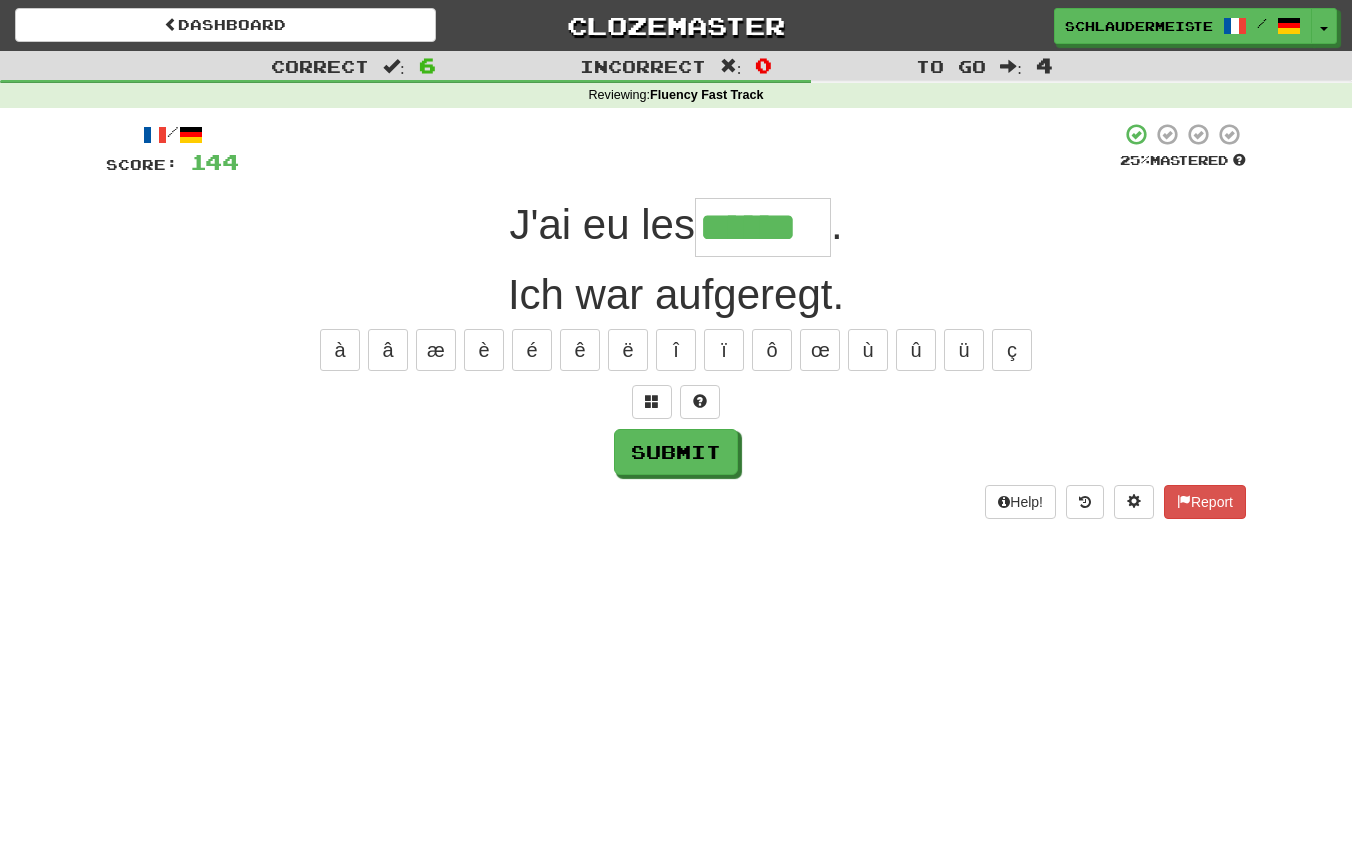 type on "******" 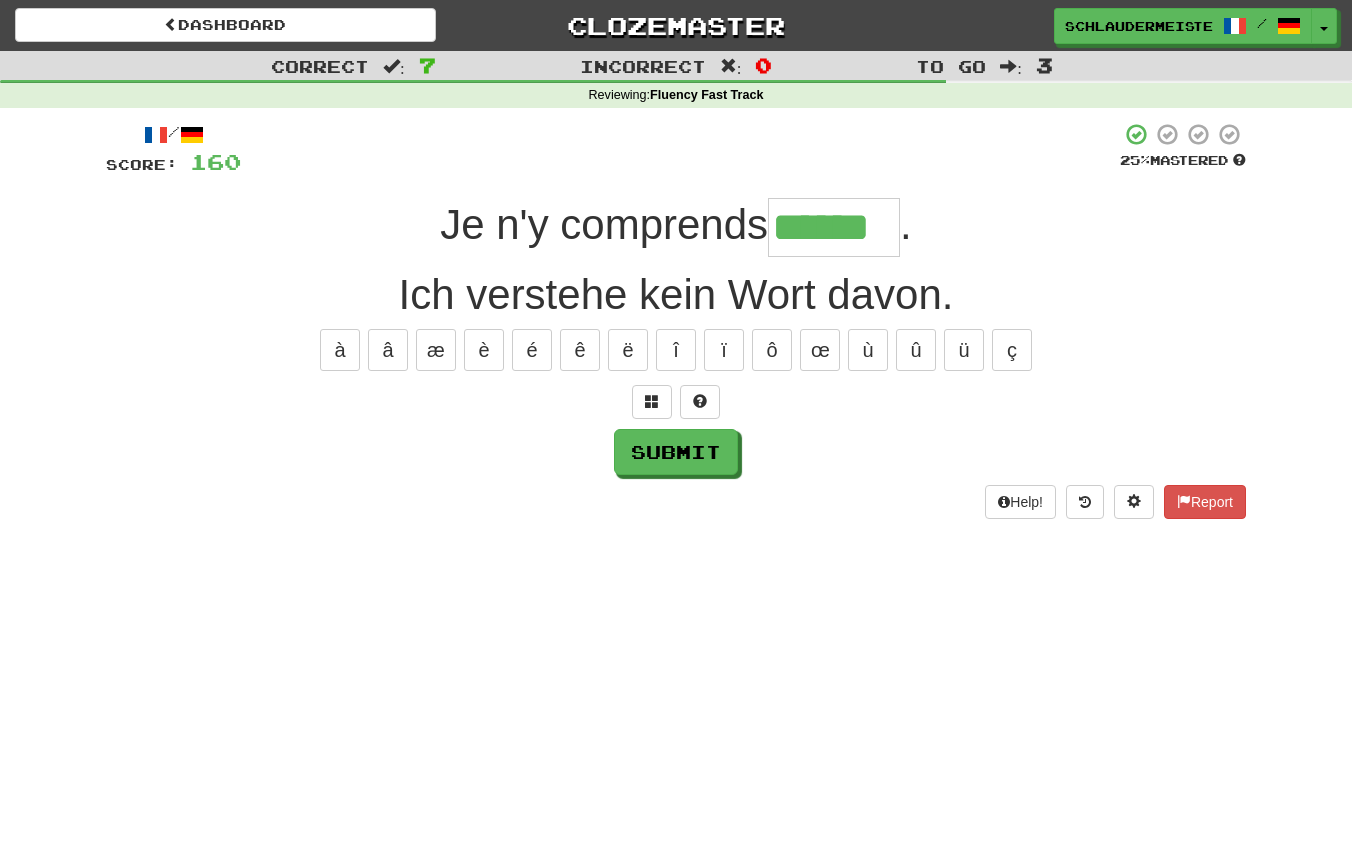 type on "******" 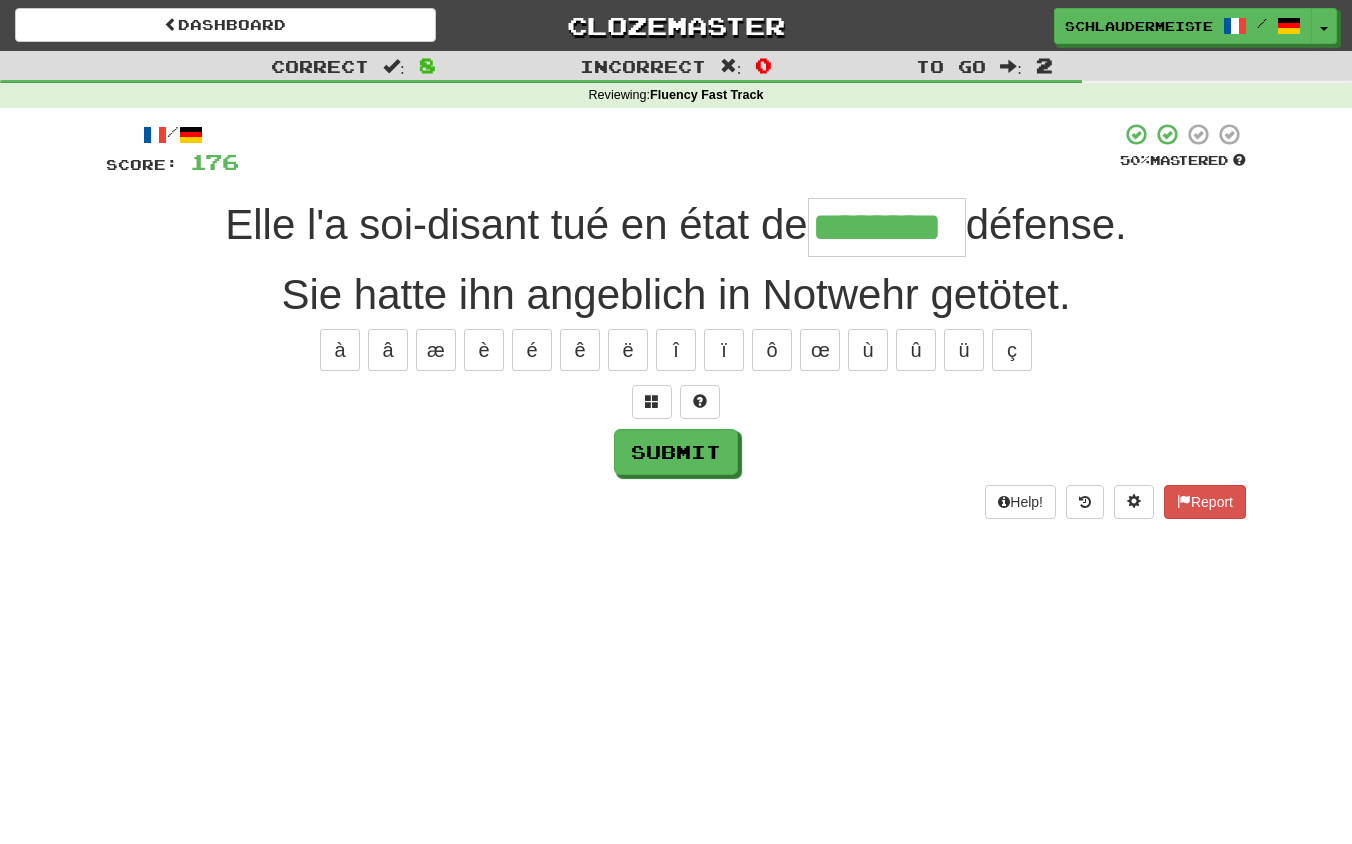 type on "********" 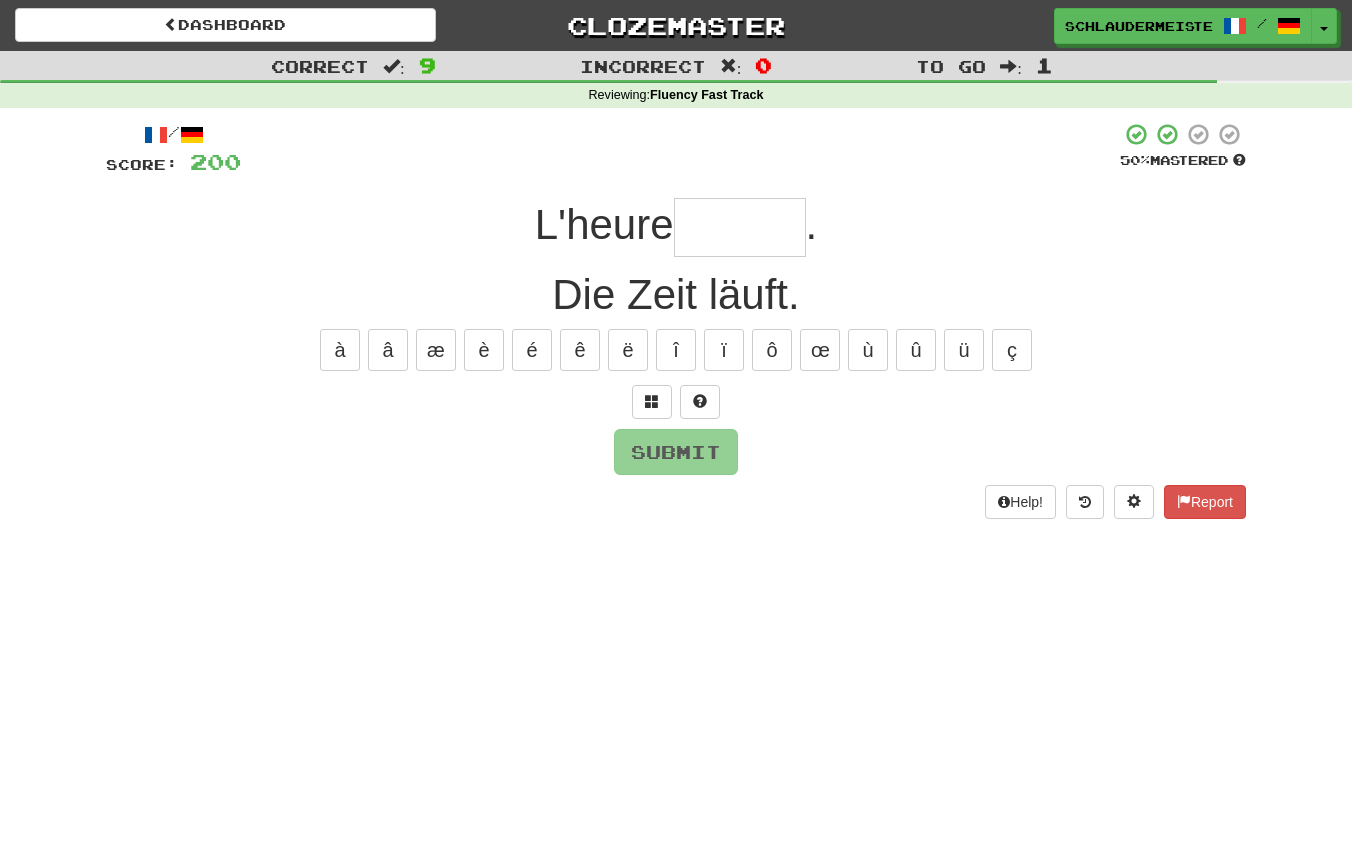 type on "*" 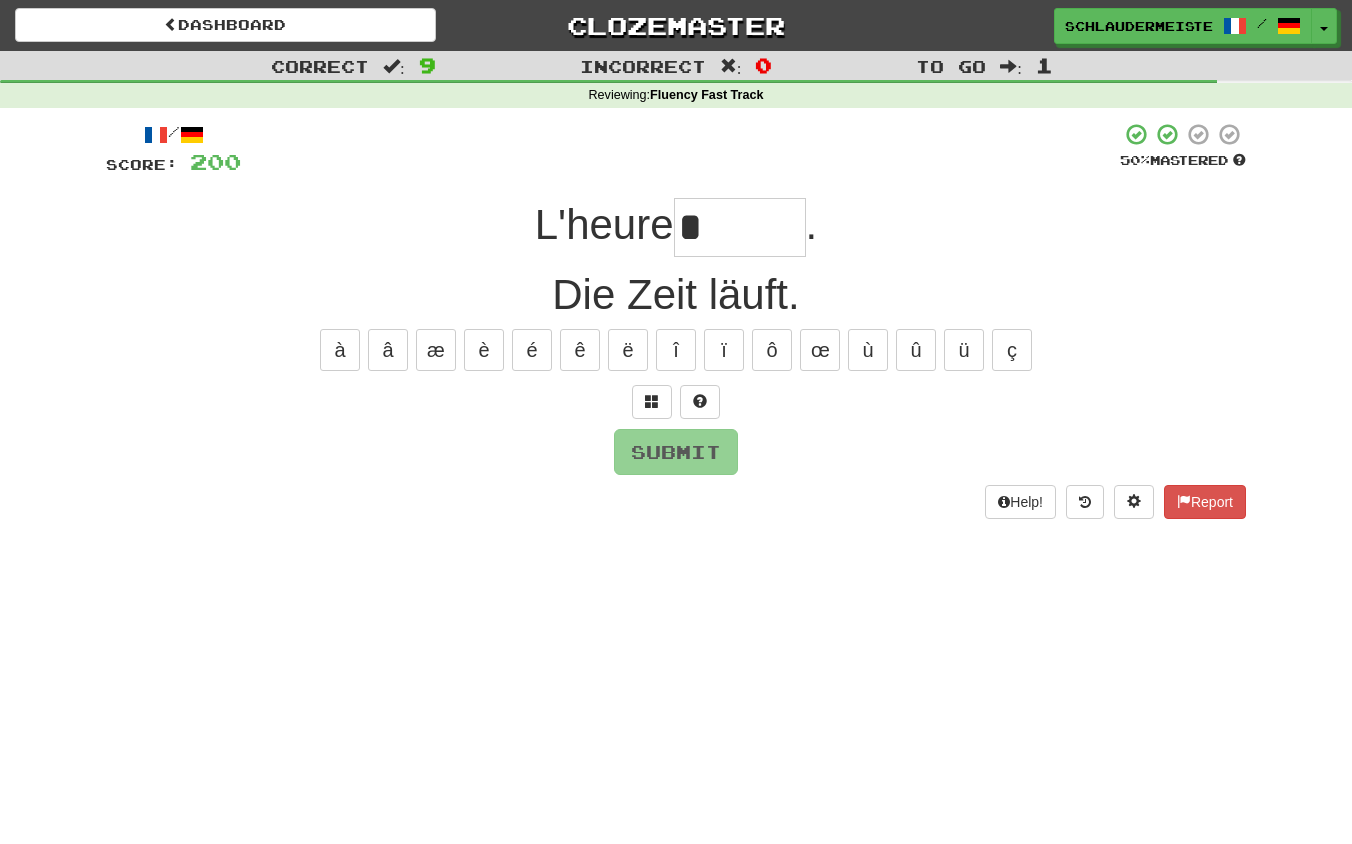 type on "*" 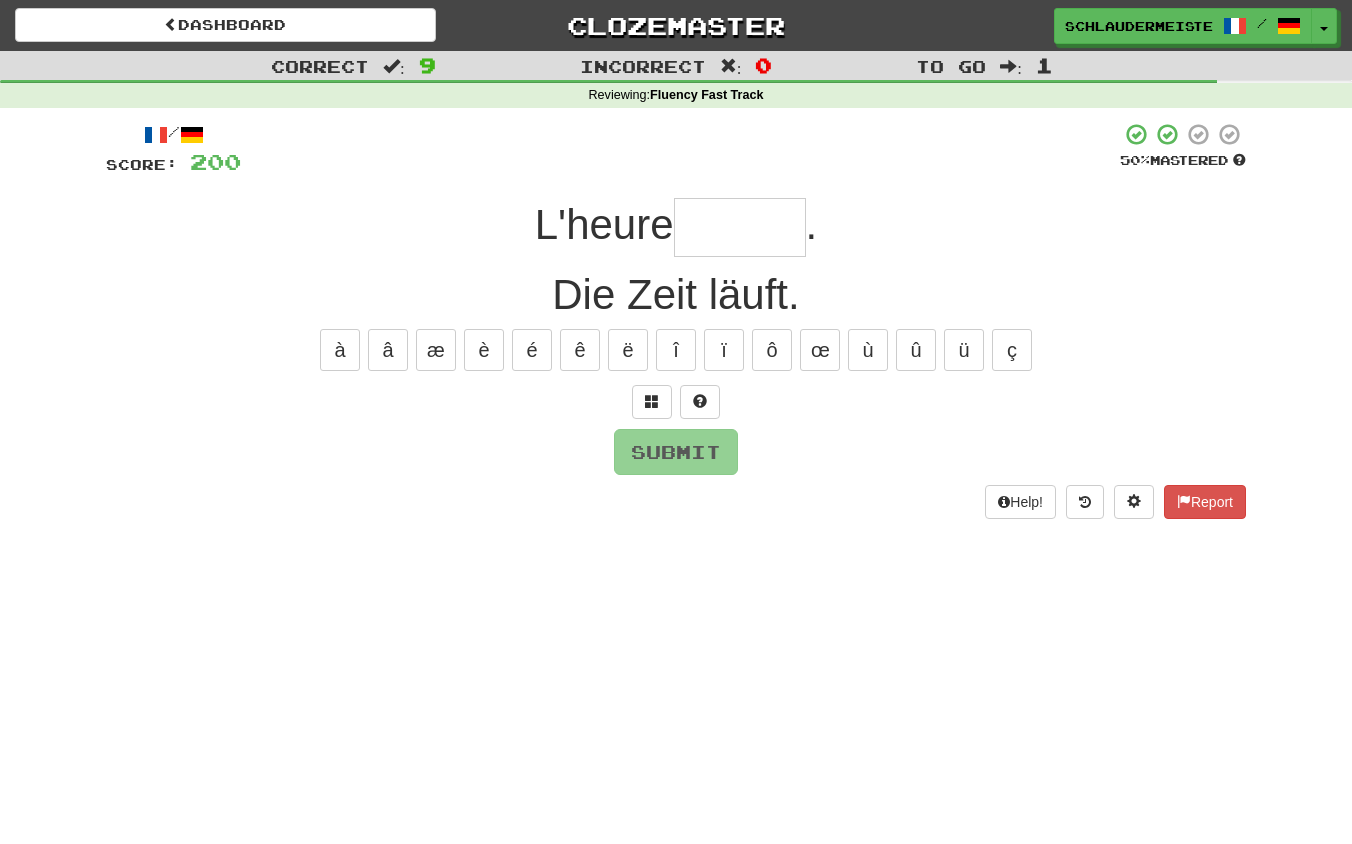 type on "*" 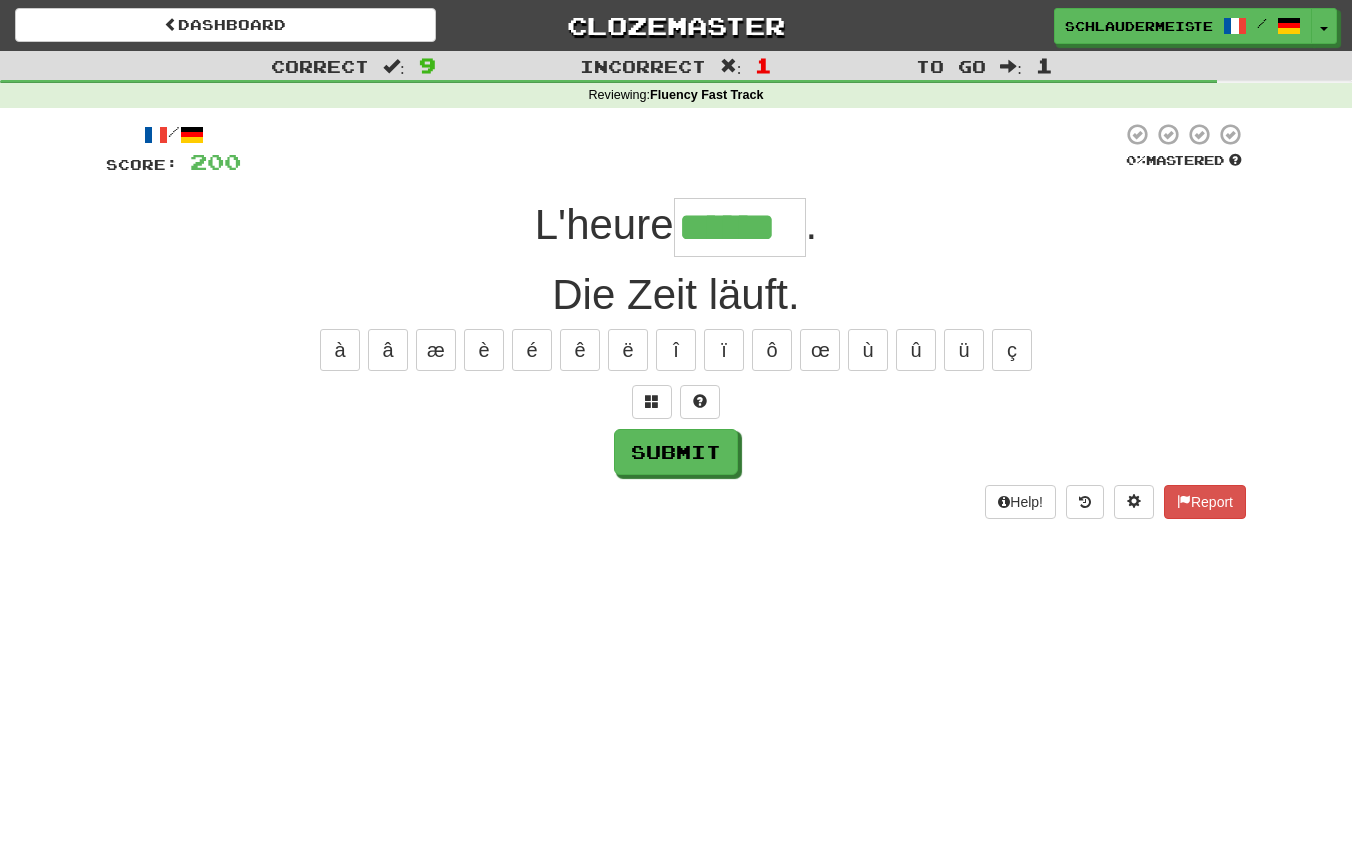 type on "******" 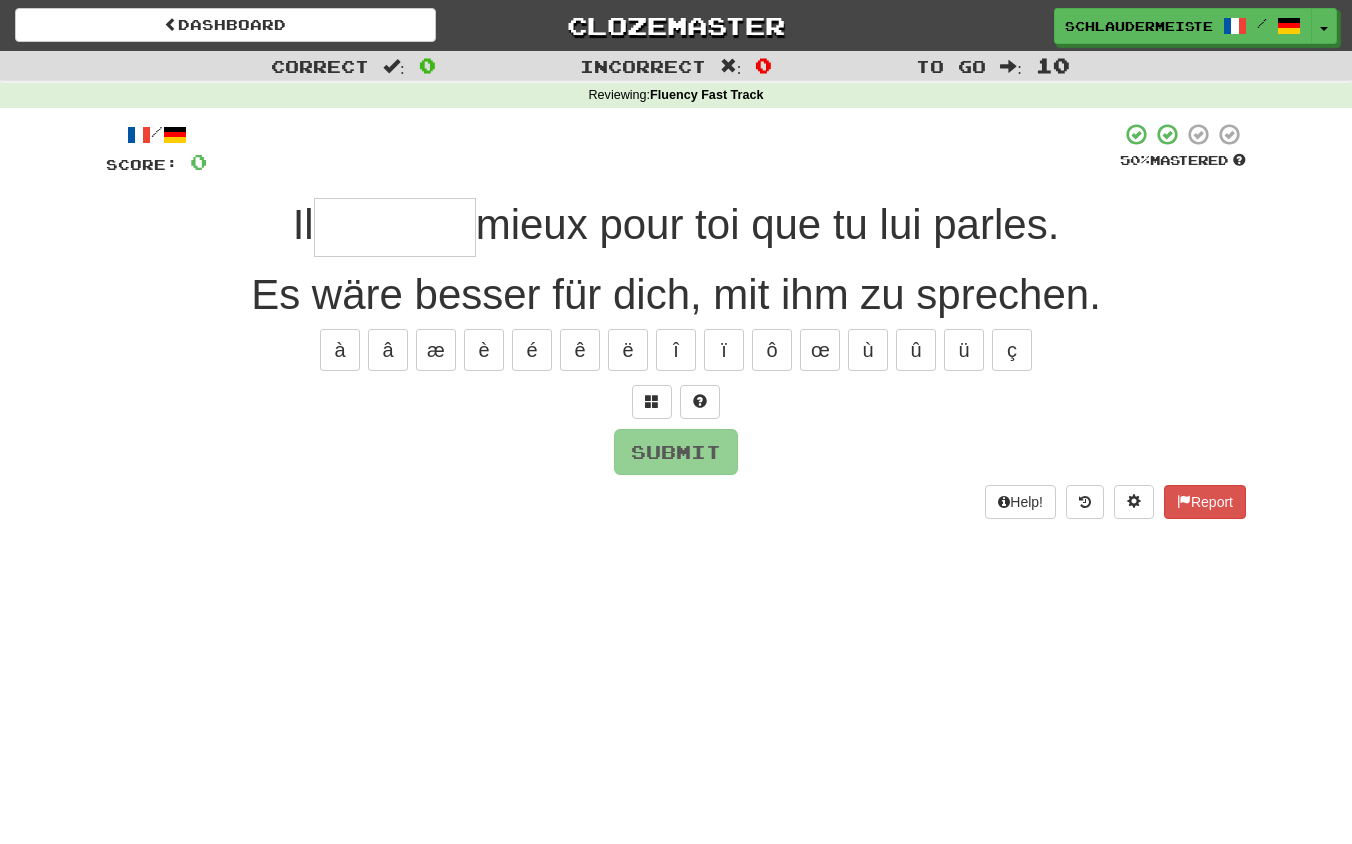 type on "*" 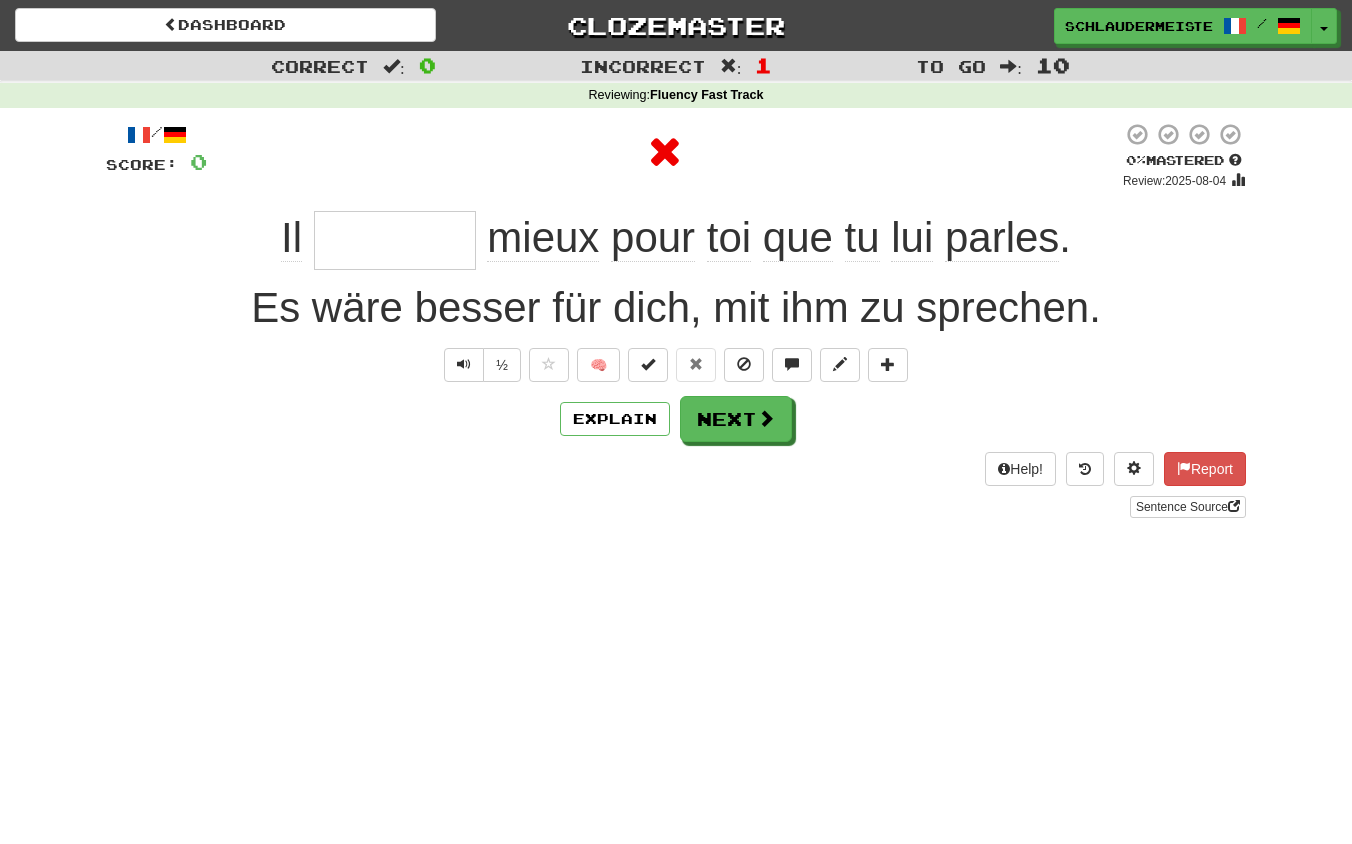 type on "********" 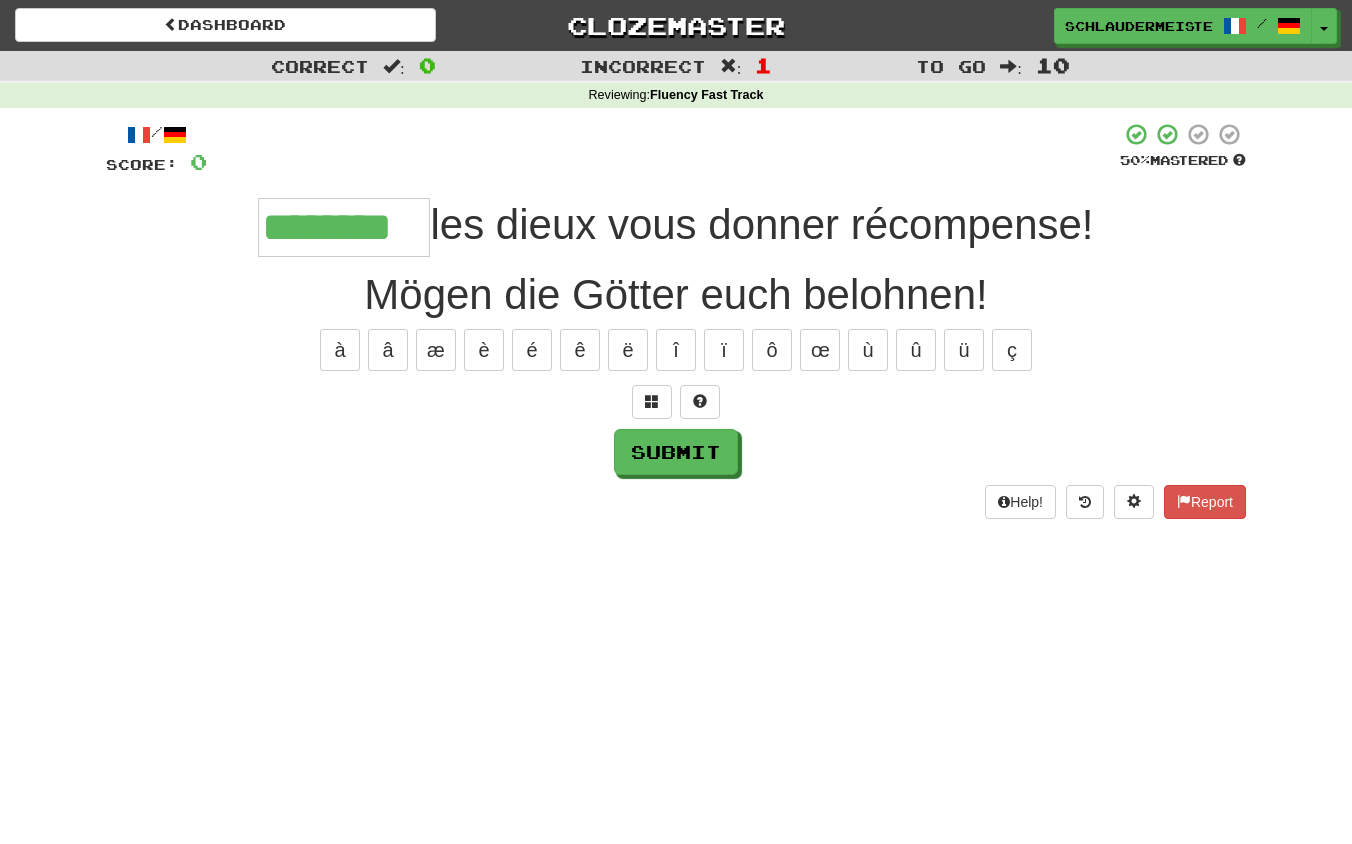 type on "********" 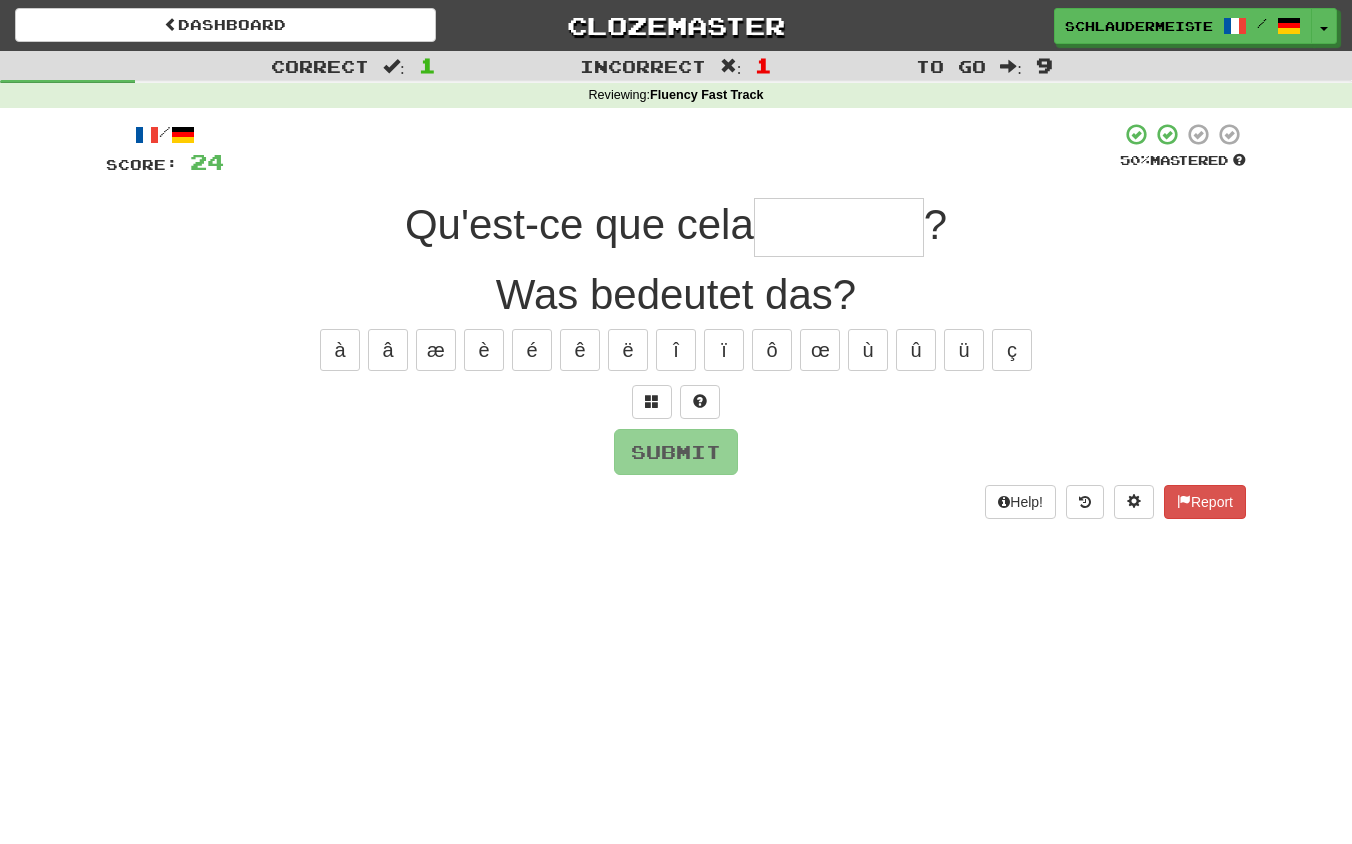 type on "*" 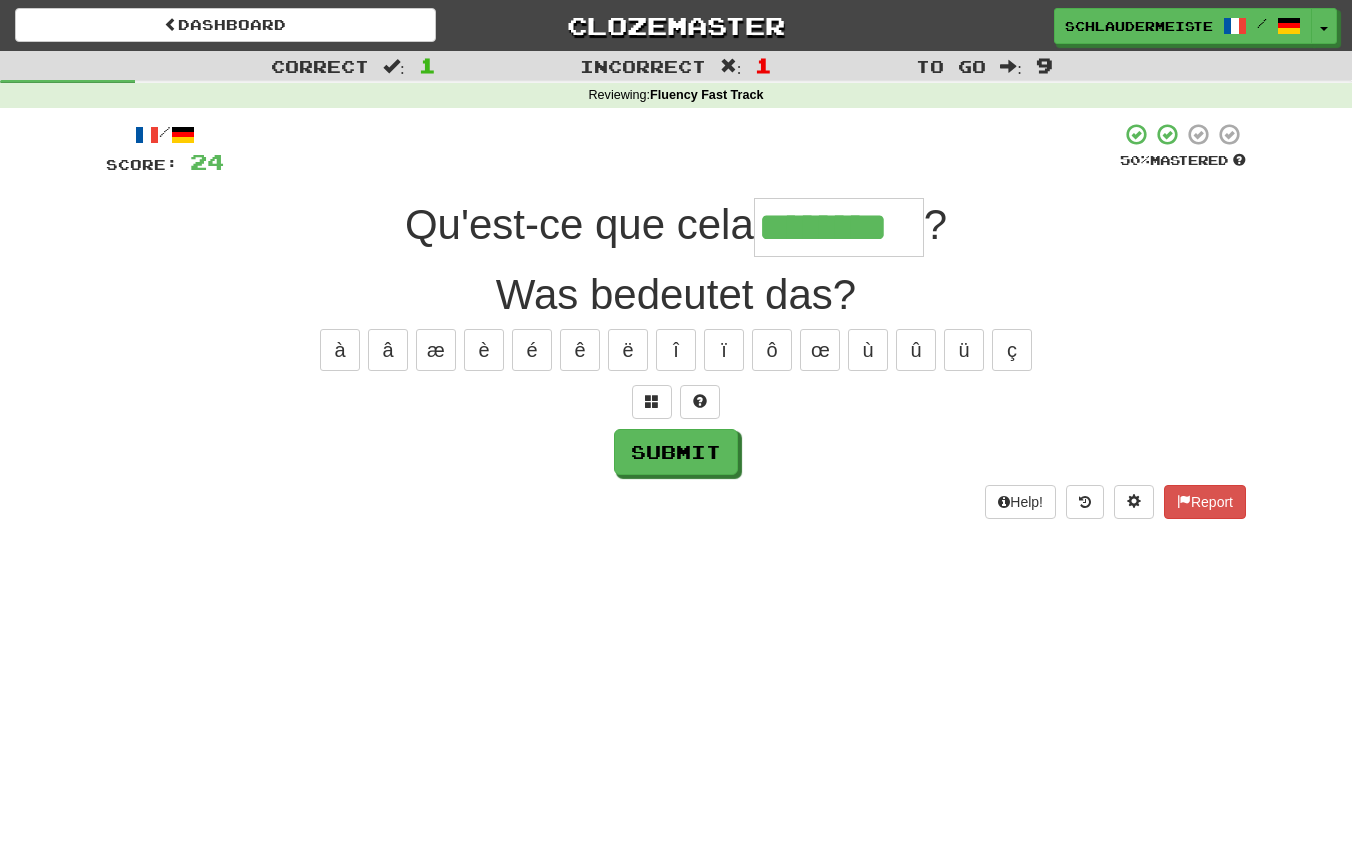 type on "********" 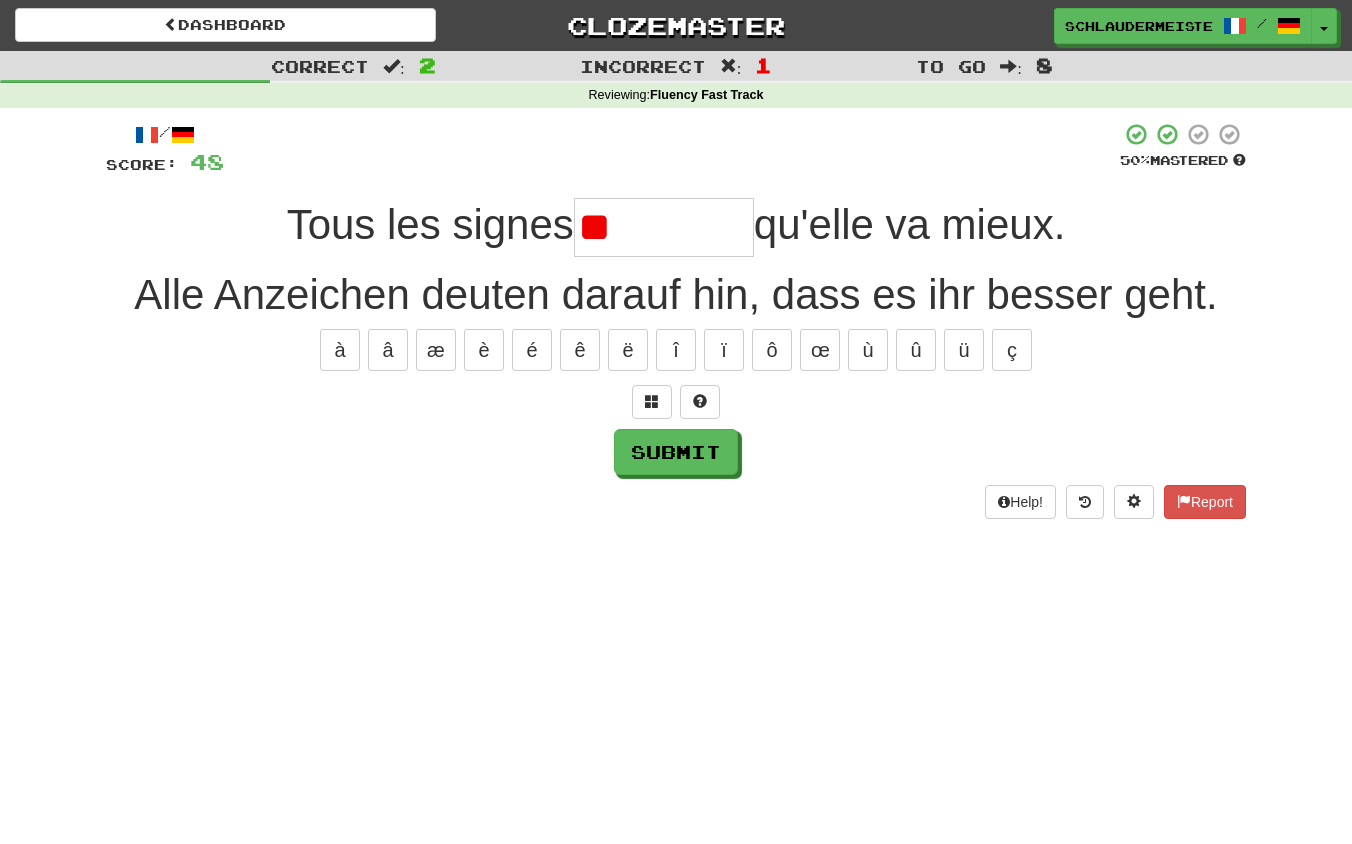type on "*" 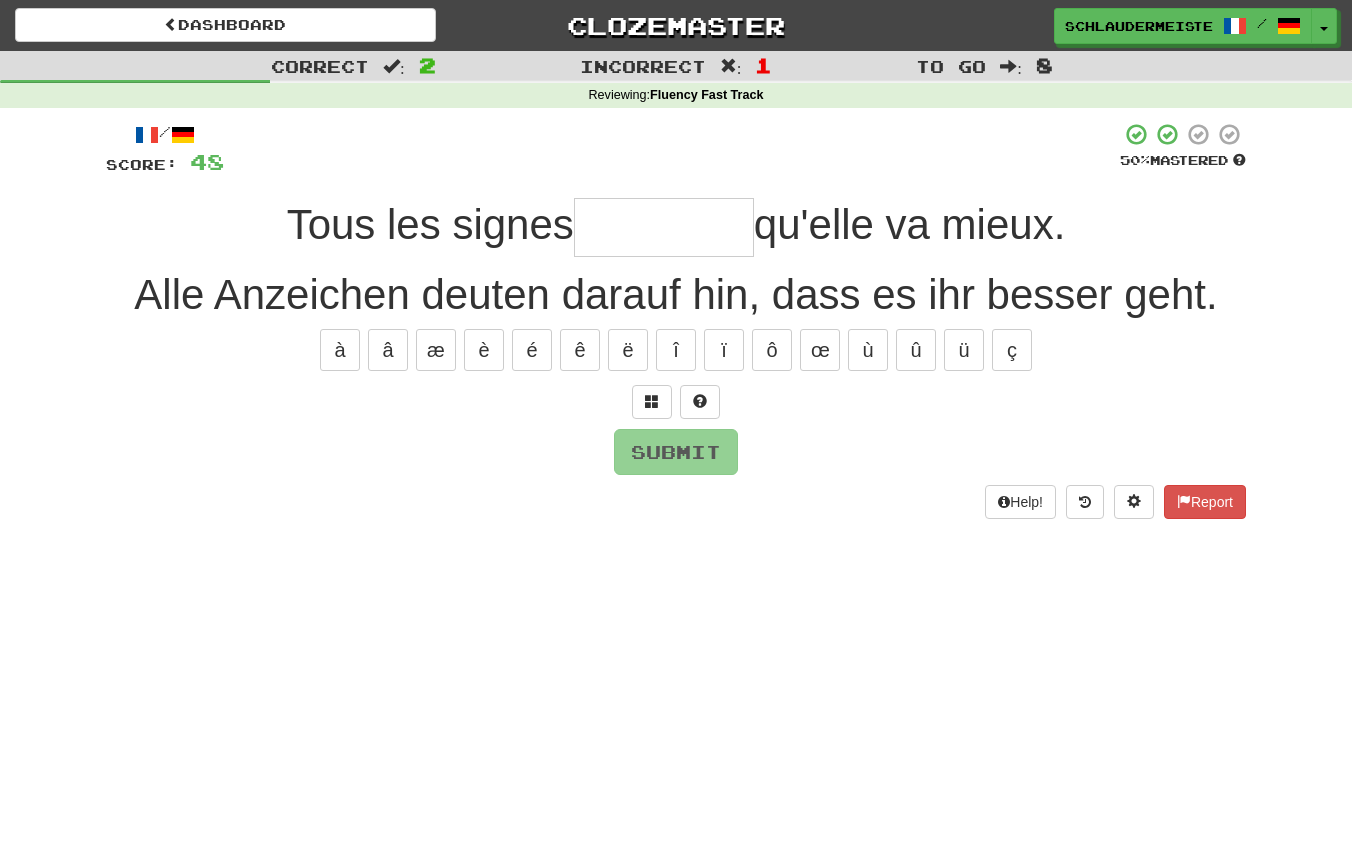 type on "********" 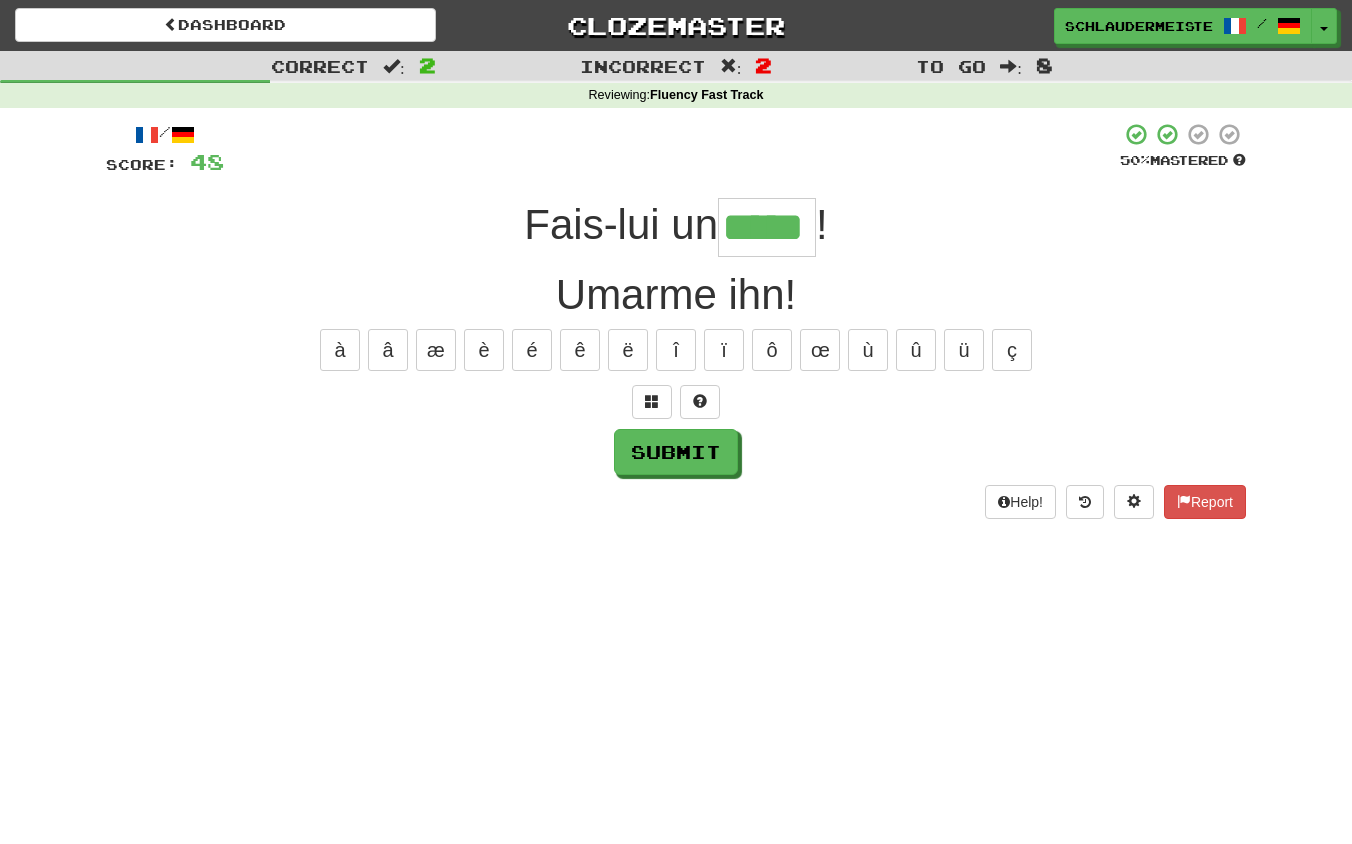 type on "*****" 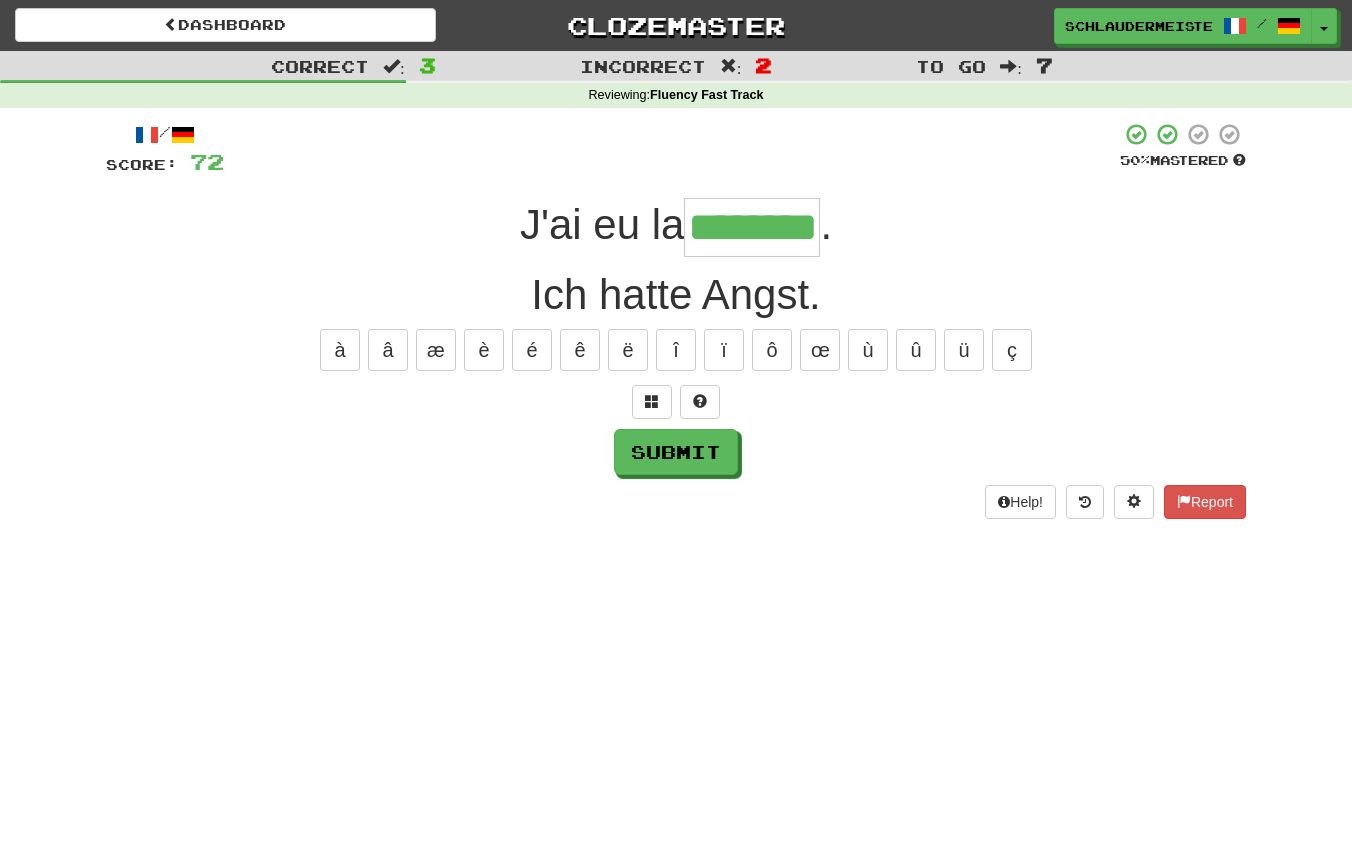 type on "********" 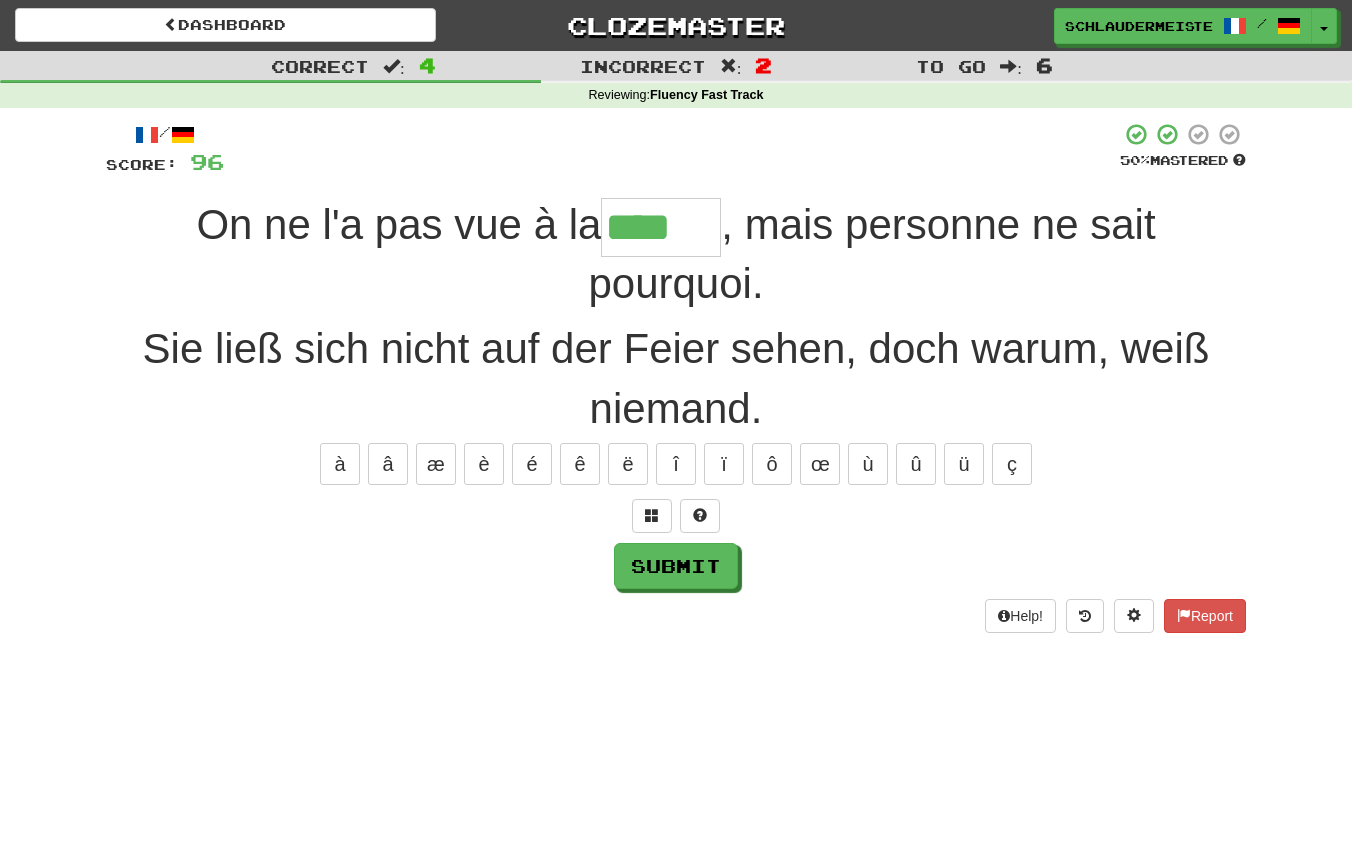 type on "****" 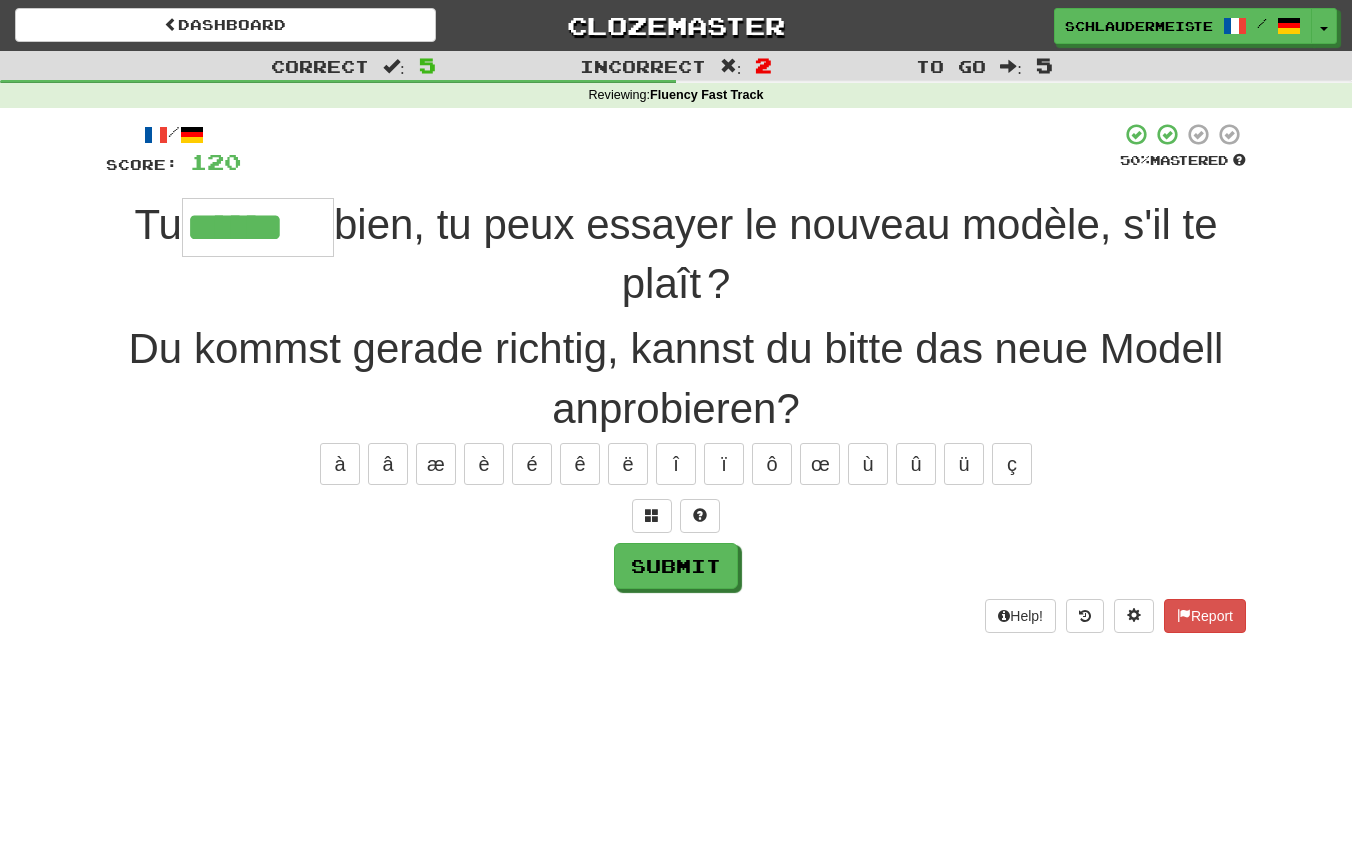 type on "******" 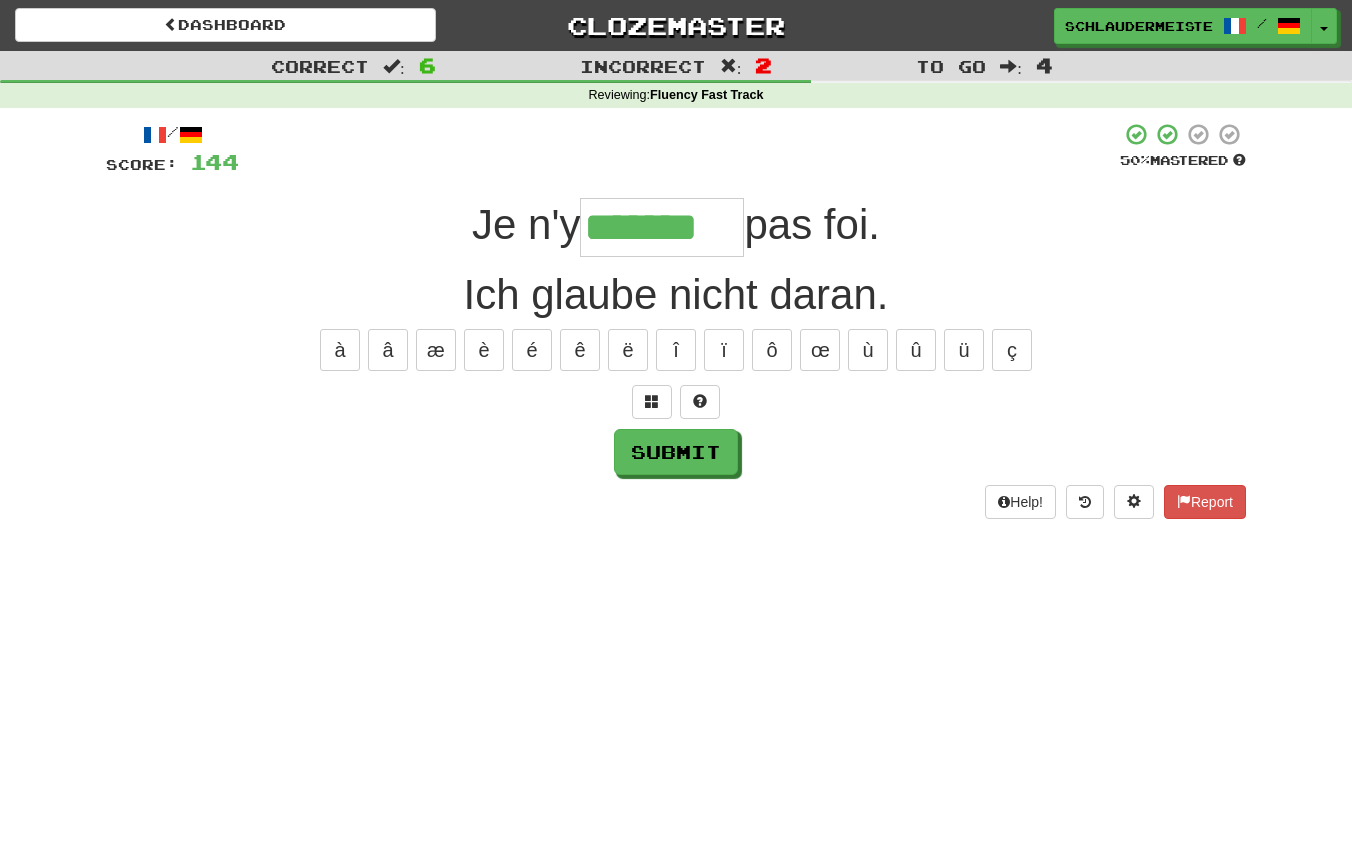 type on "*******" 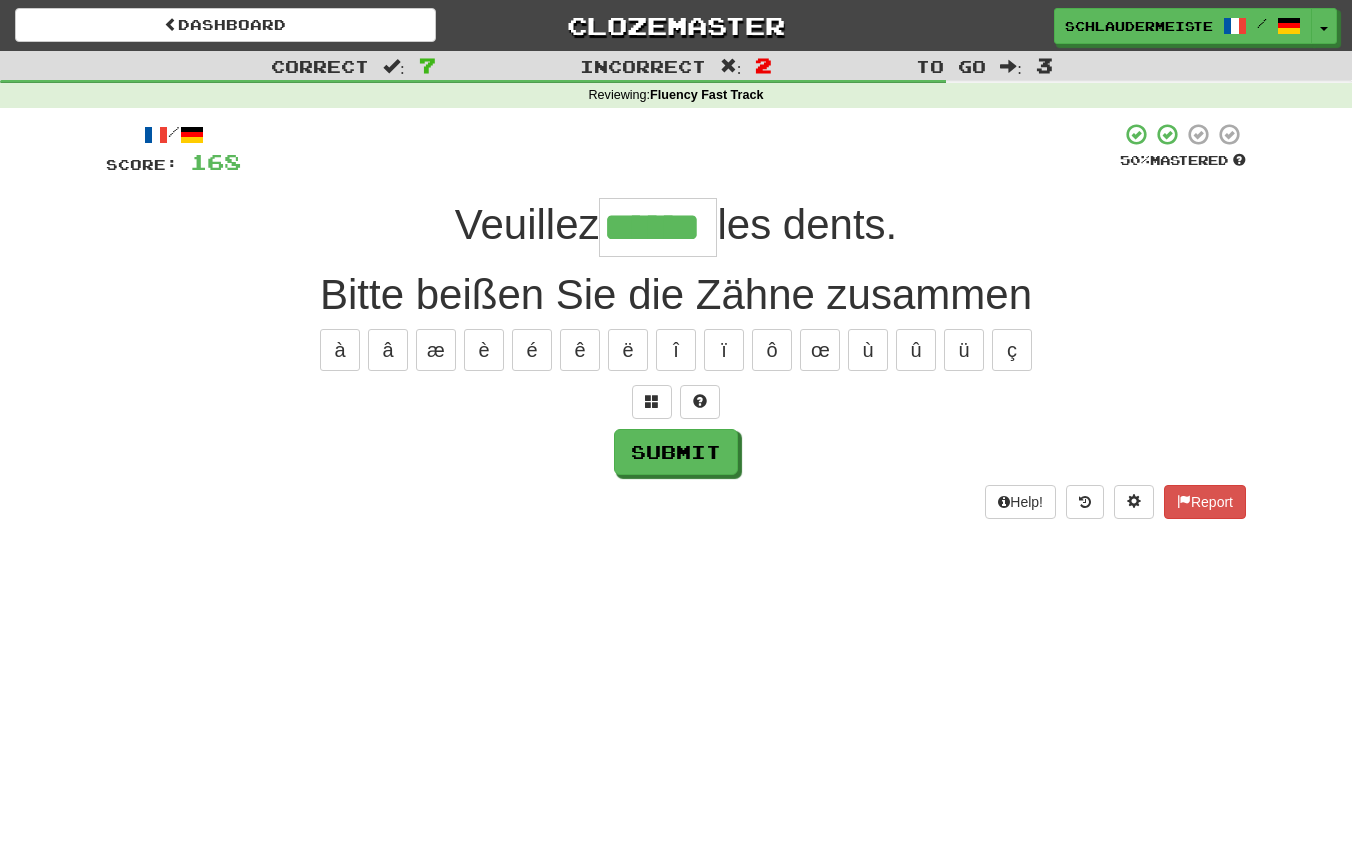 type on "******" 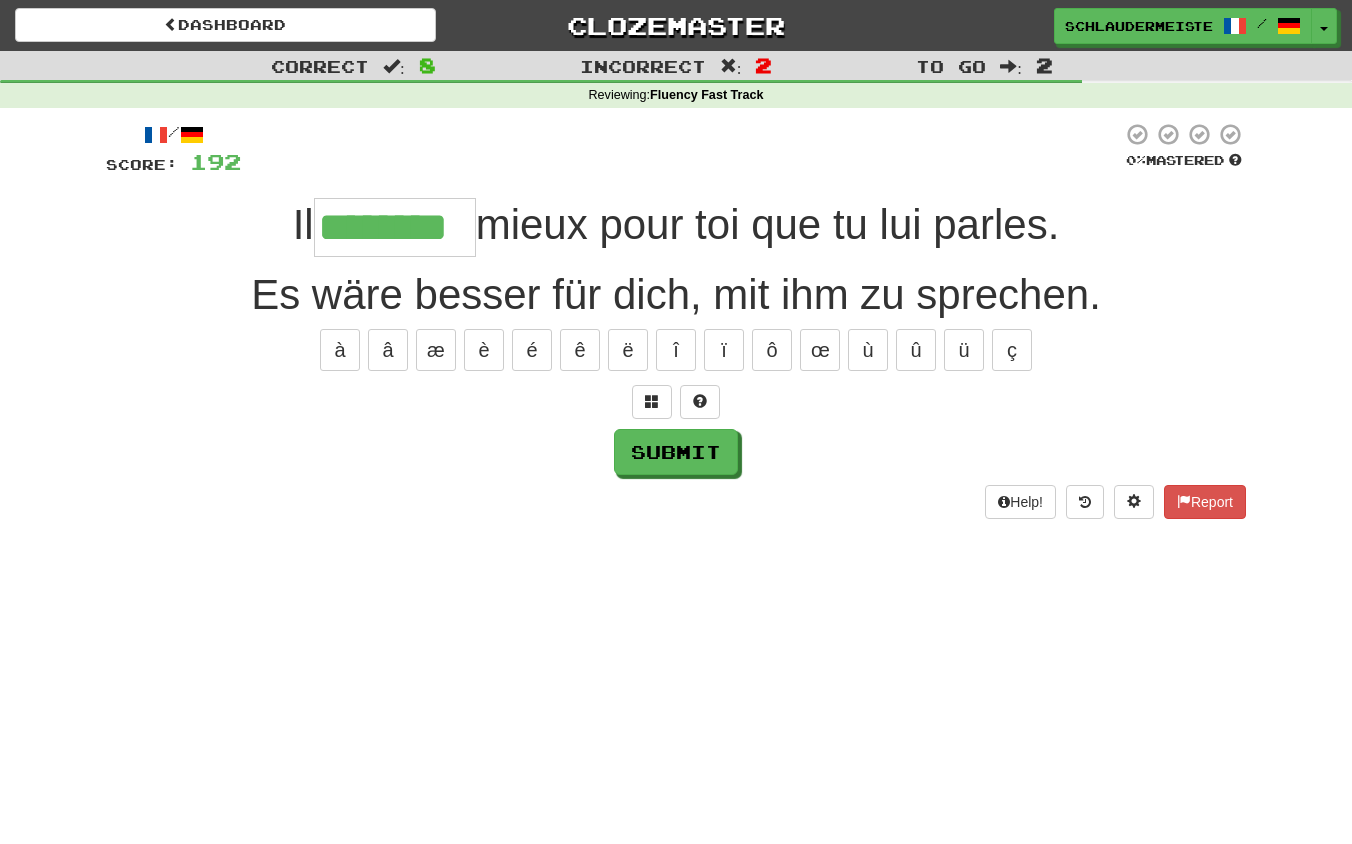 type on "********" 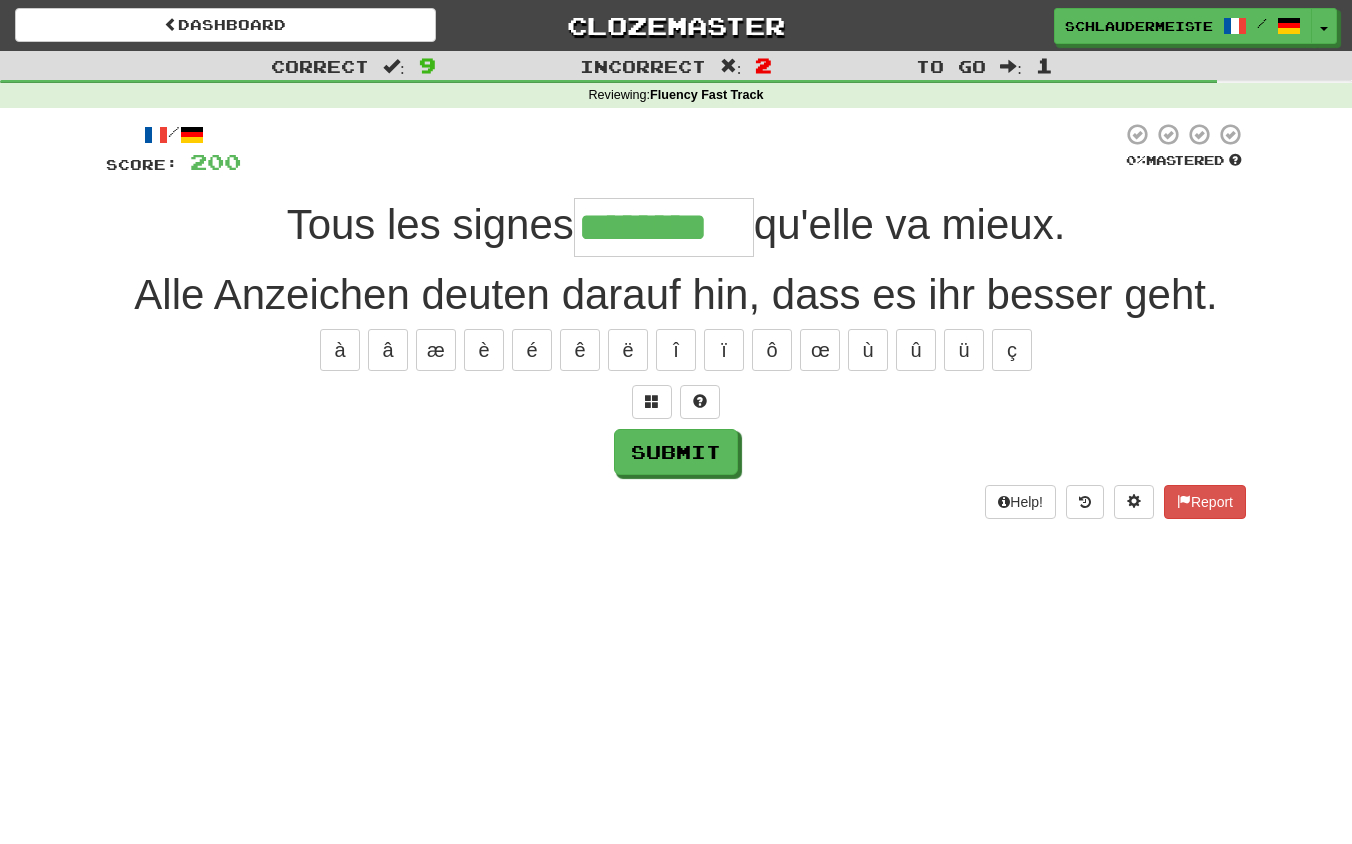 type on "********" 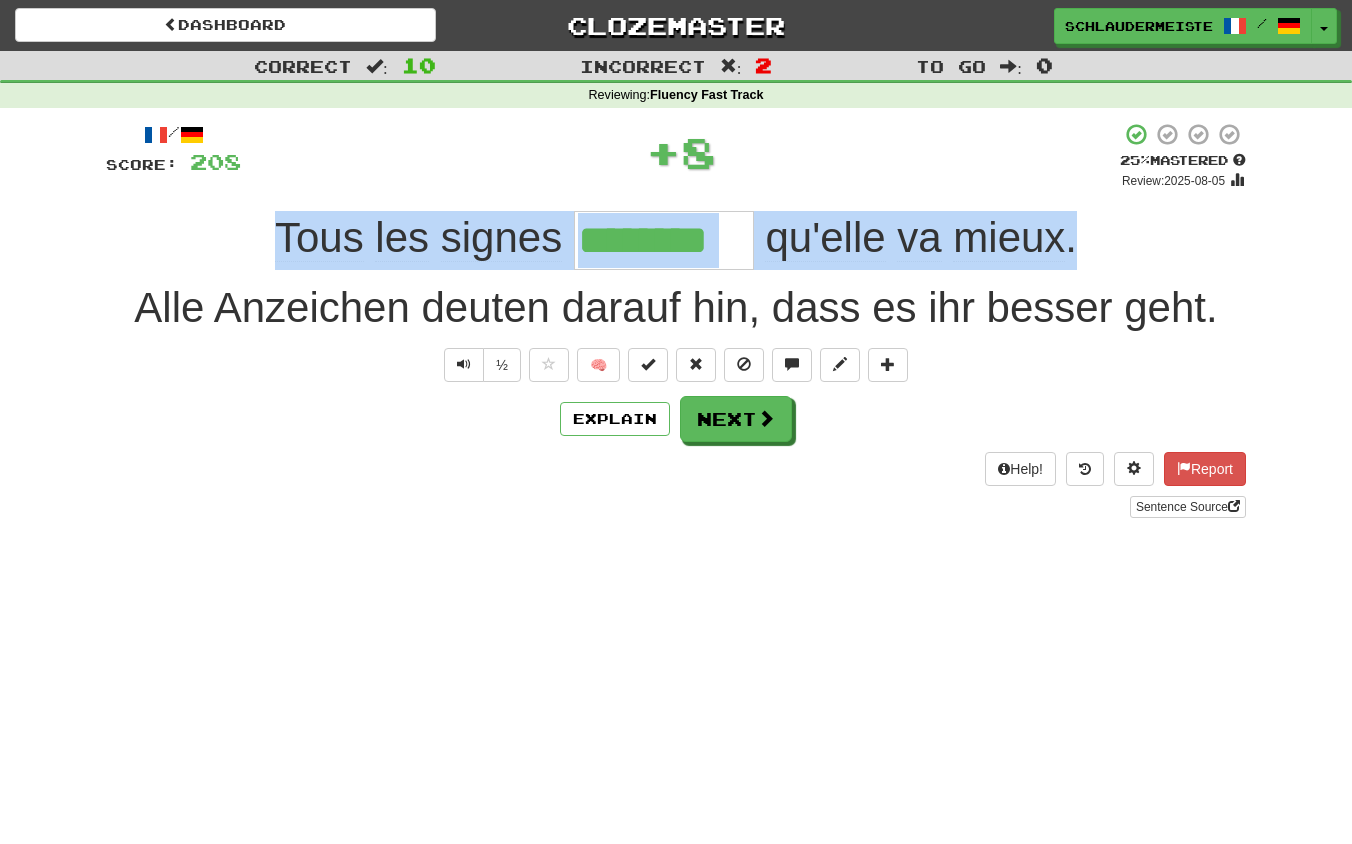 drag, startPoint x: 259, startPoint y: 230, endPoint x: 1147, endPoint y: 258, distance: 888.44135 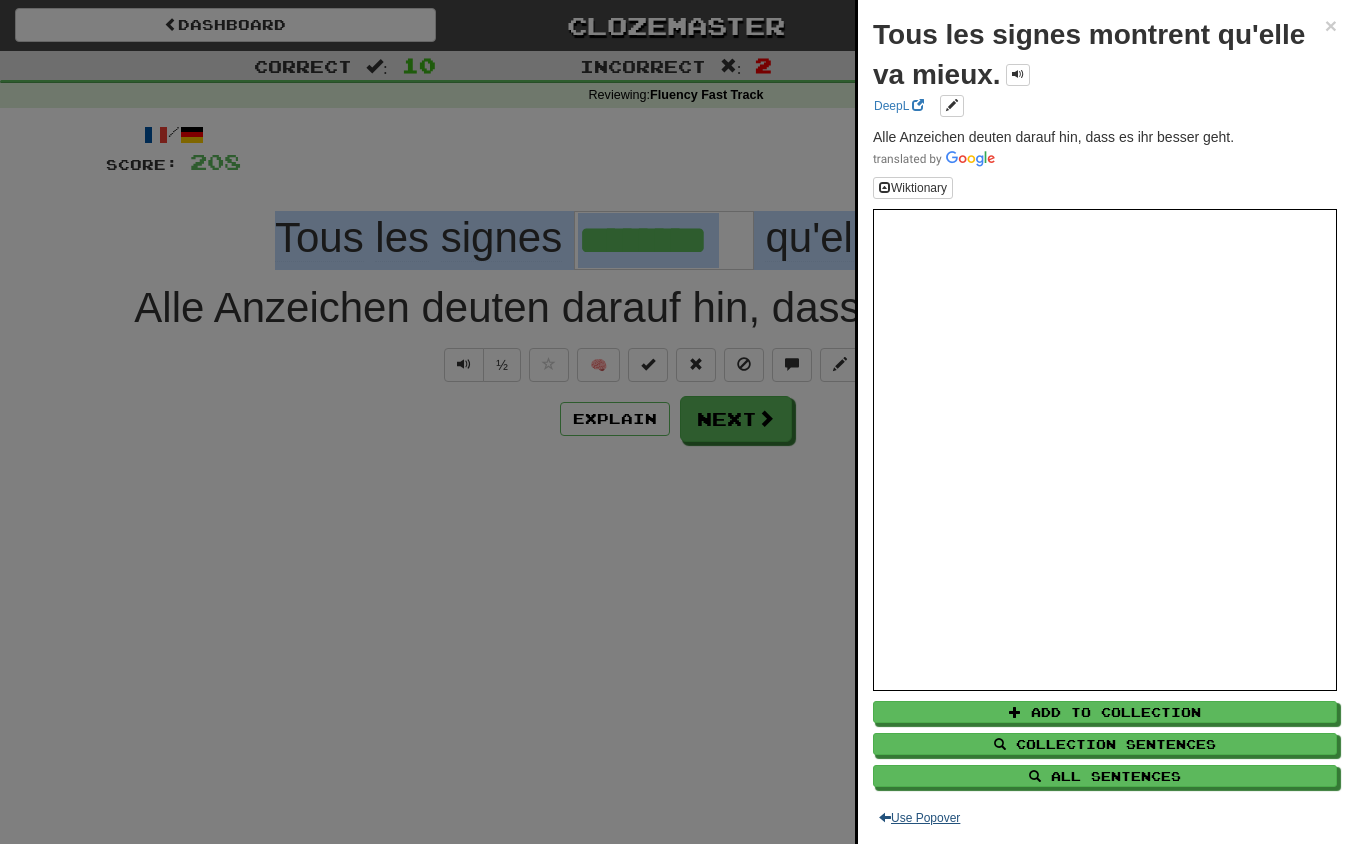 click on "Use Popover" at bounding box center (919, 818) 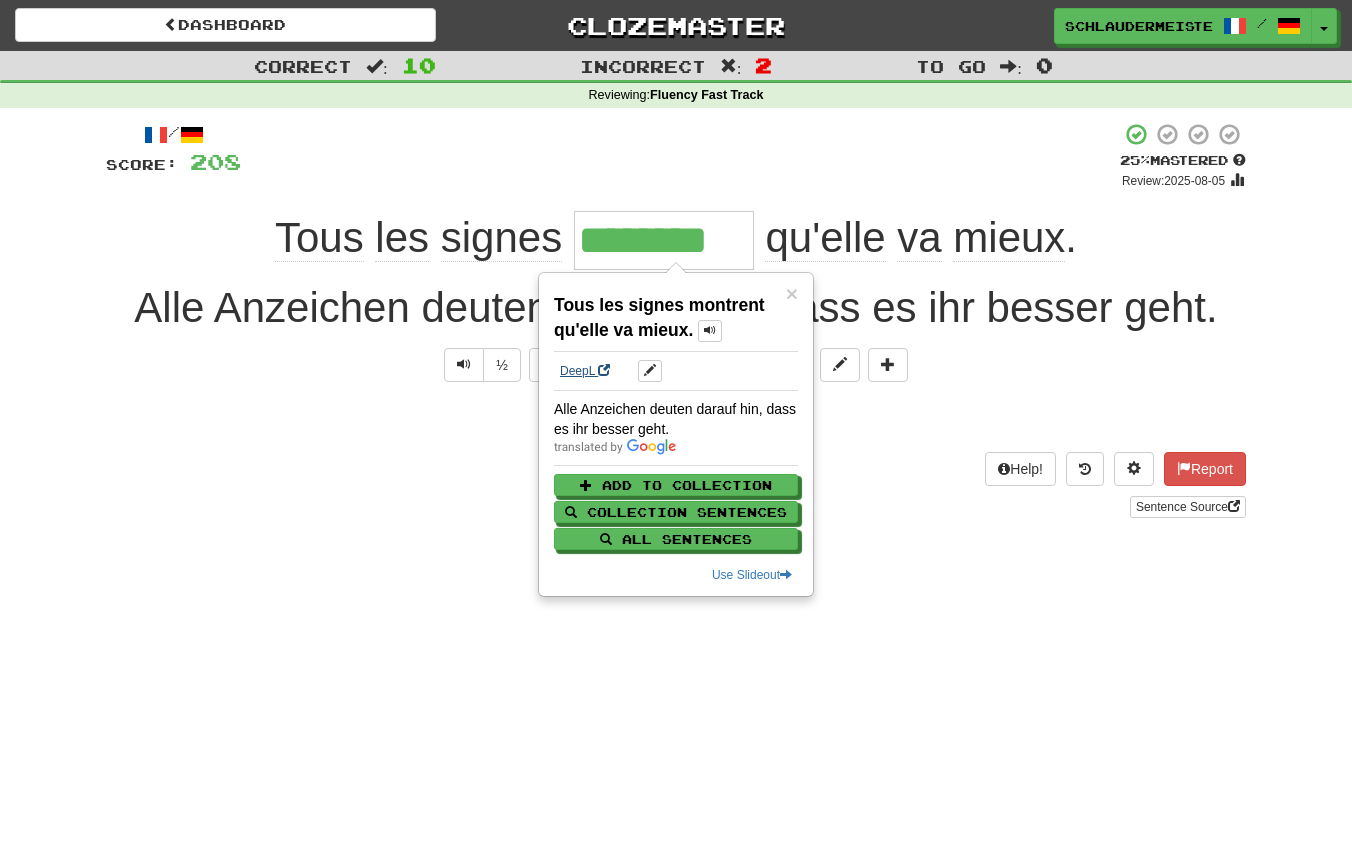 click on "DeepL" at bounding box center [585, 371] 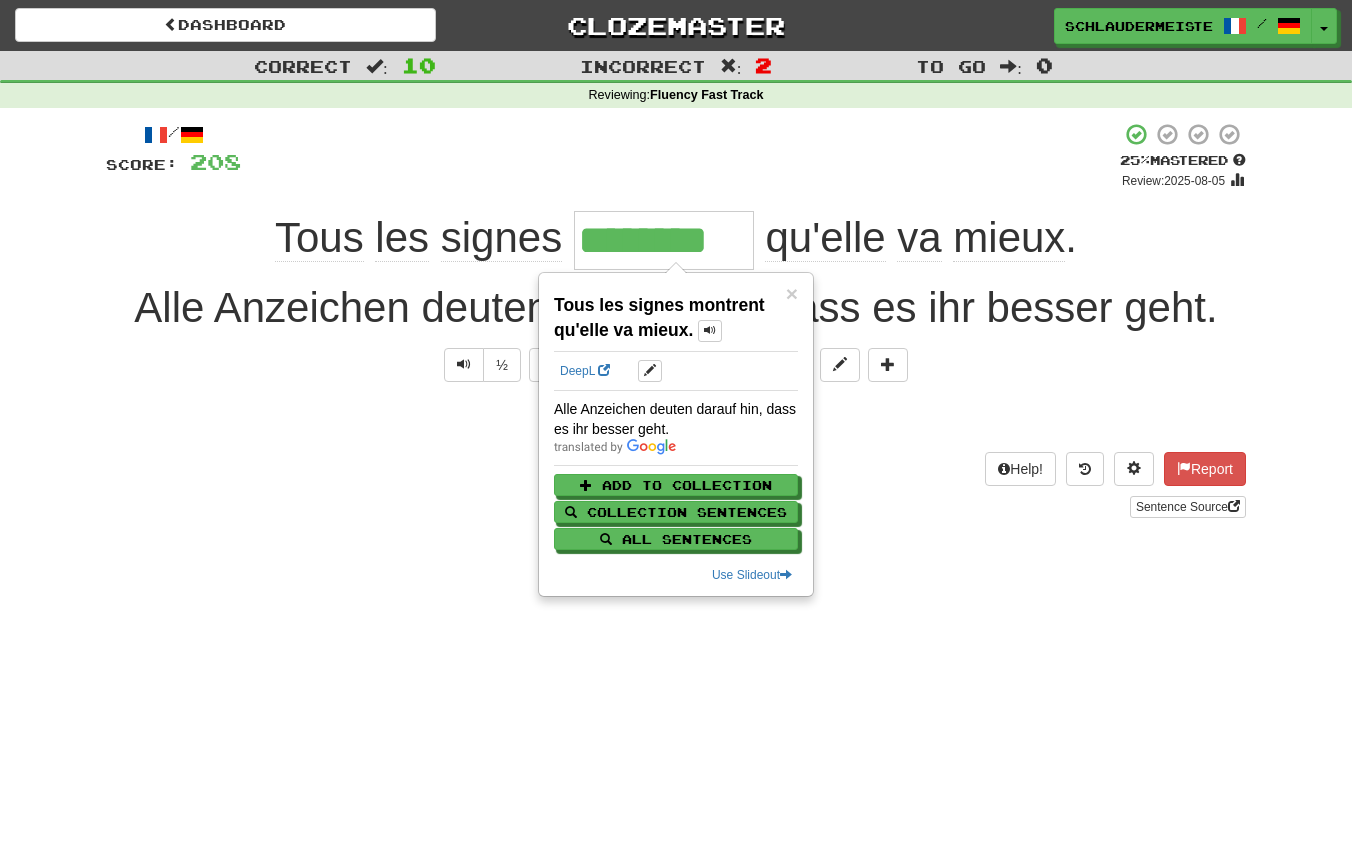 click on "Help!  Report Sentence Source" at bounding box center (676, 485) 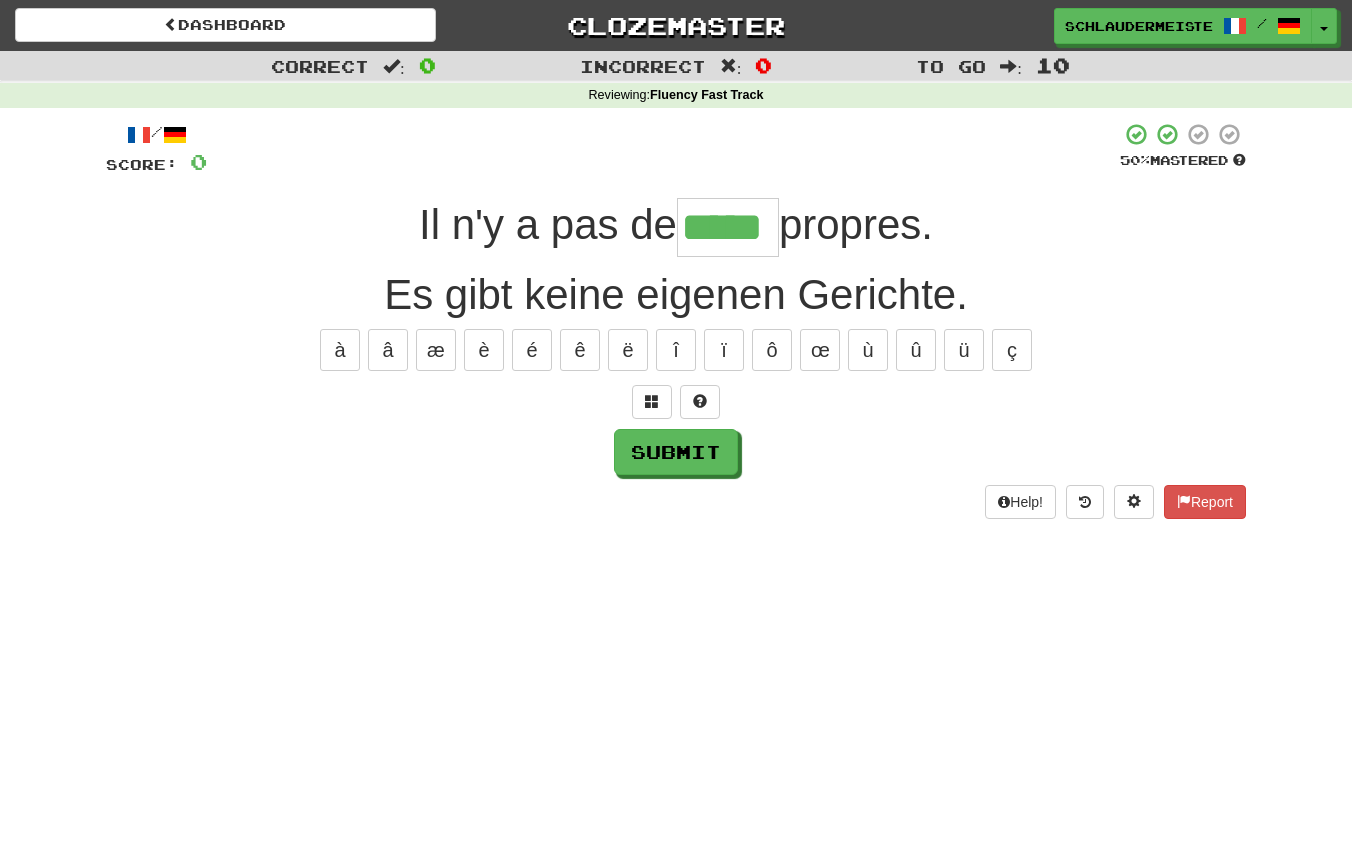 type on "*****" 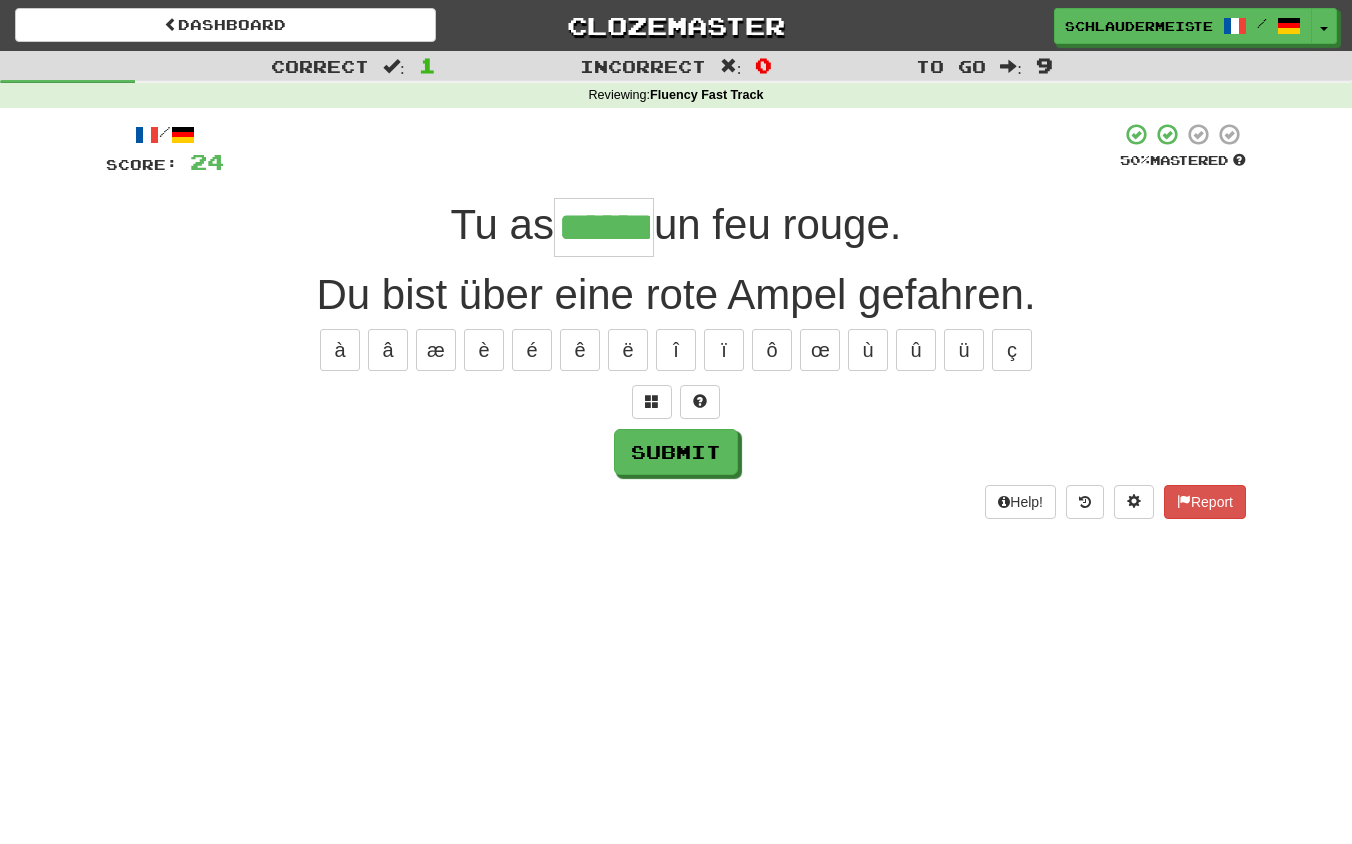 type on "******" 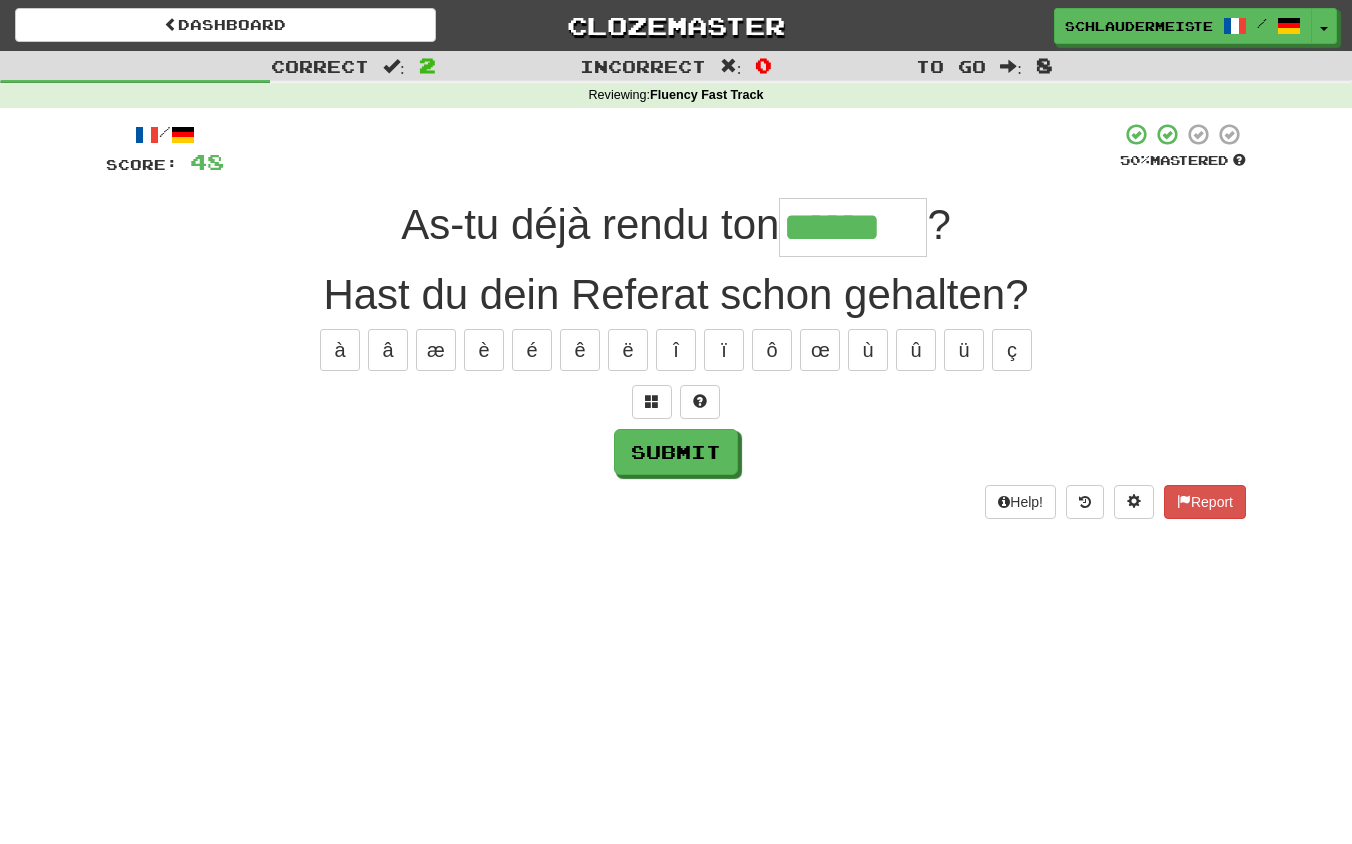 type on "******" 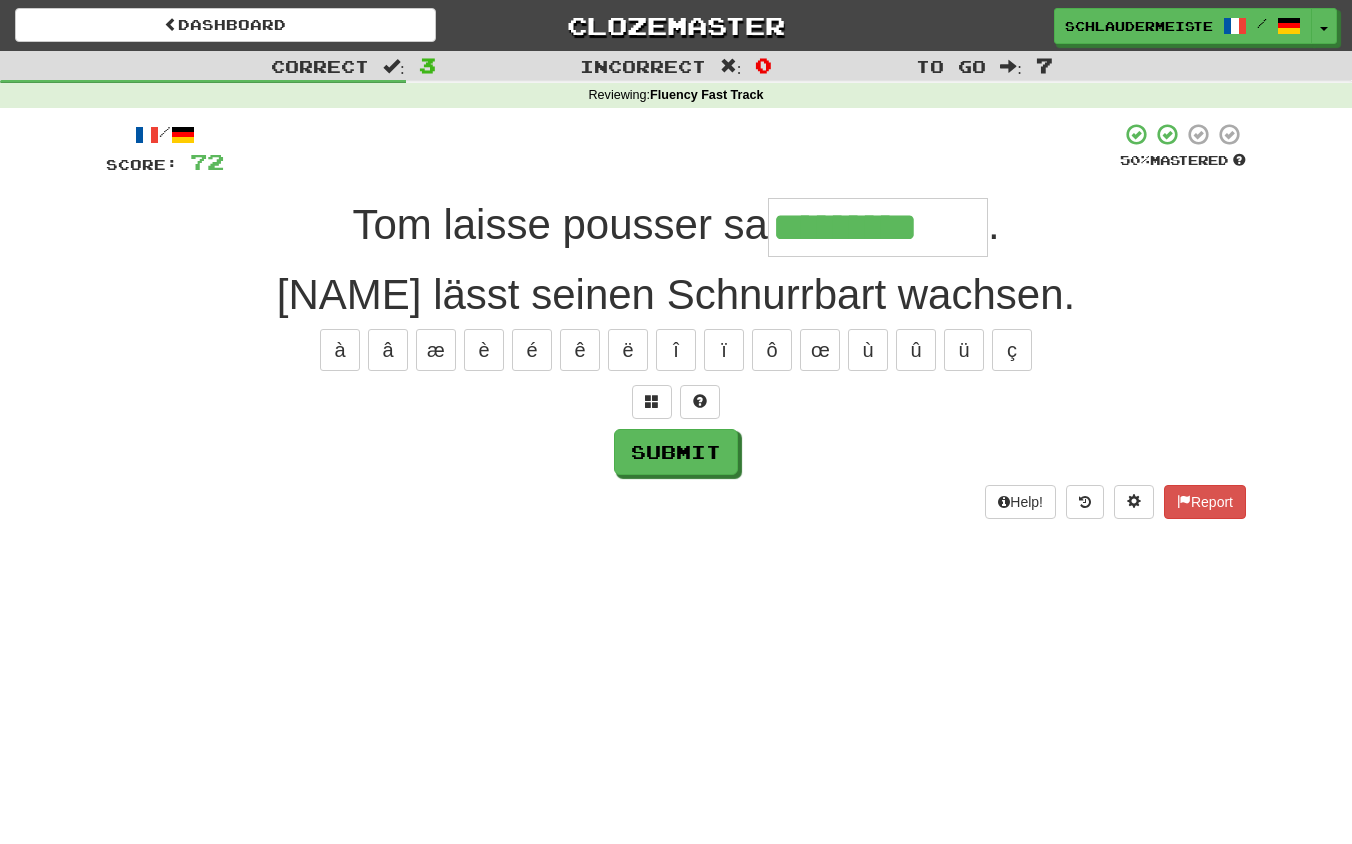 type on "*********" 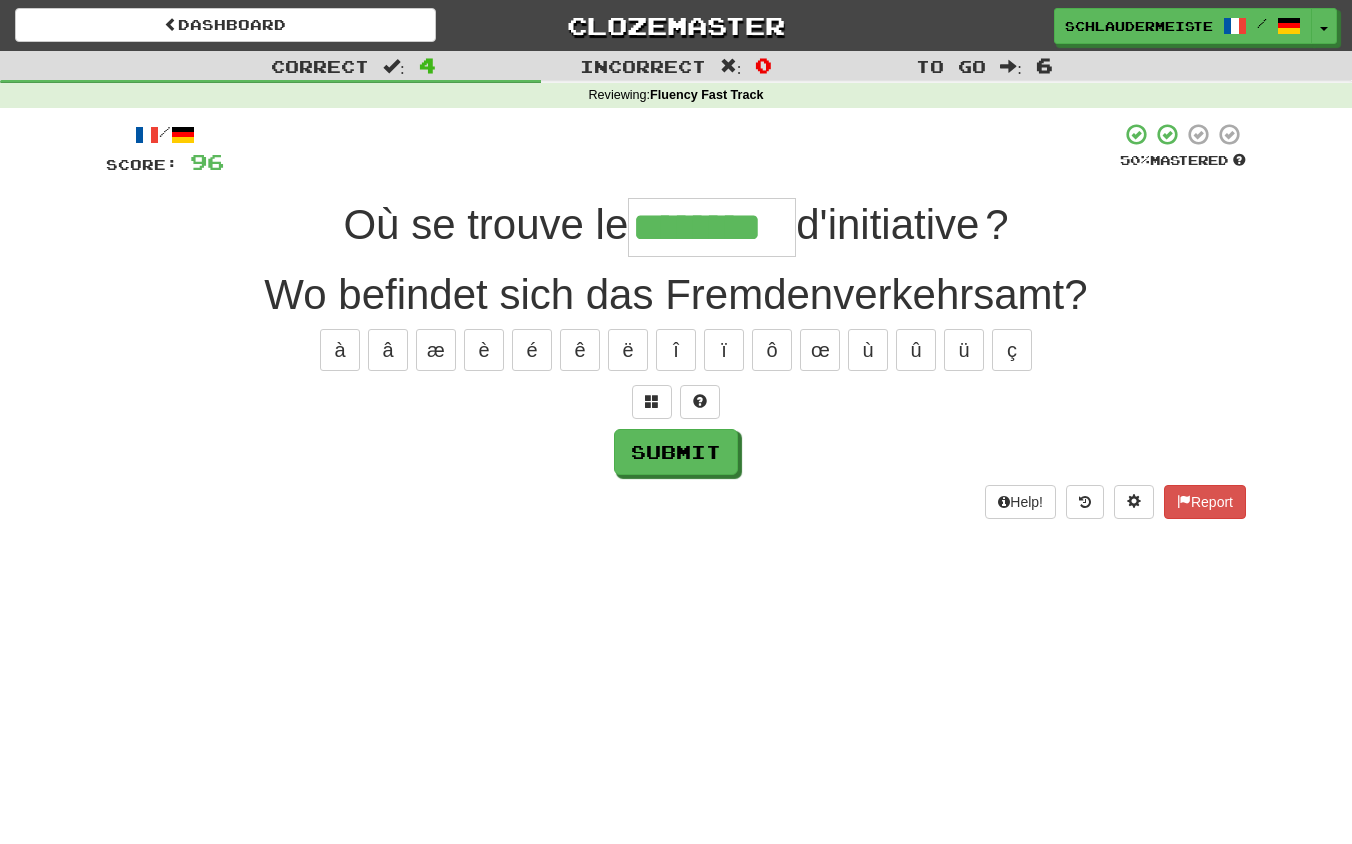 type on "********" 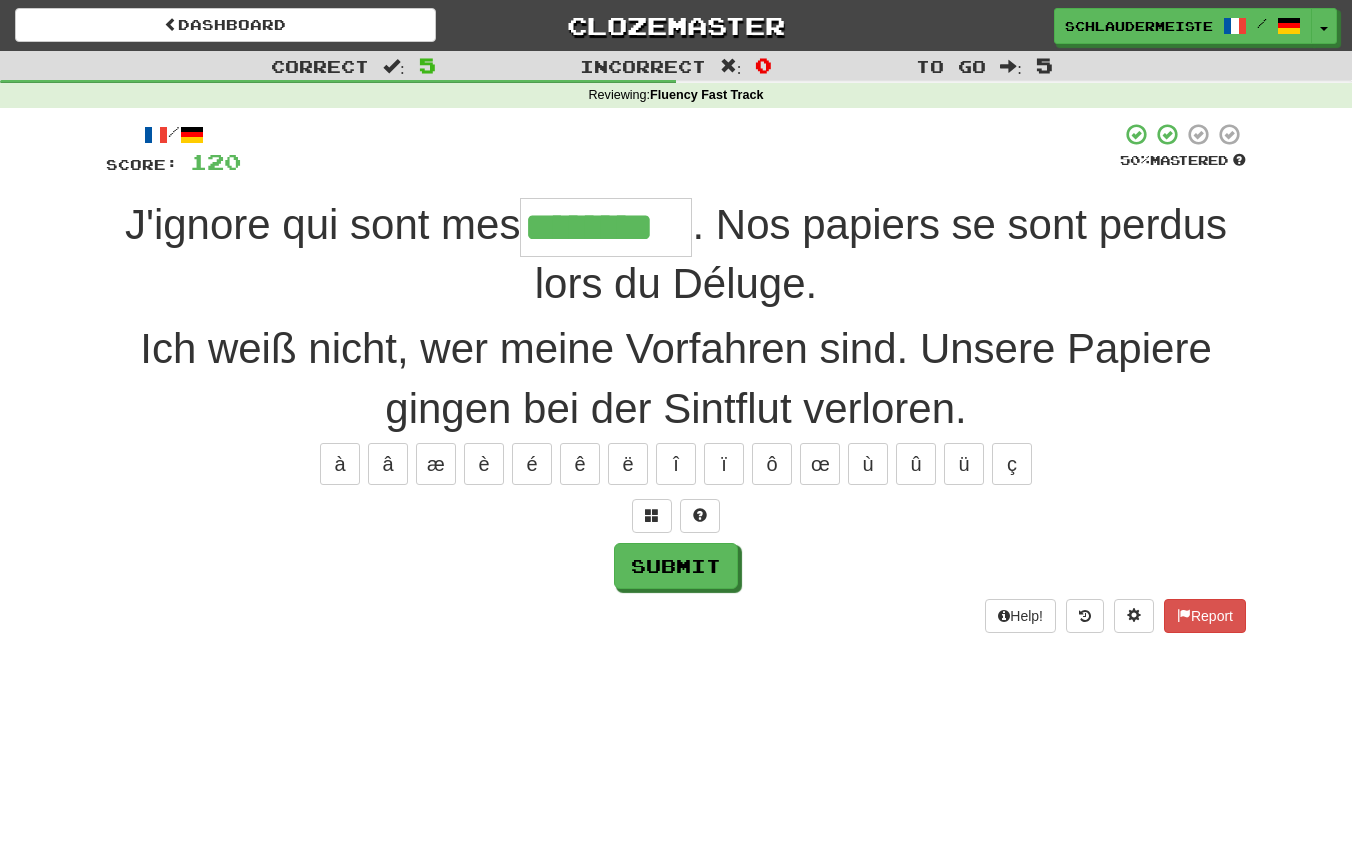 type on "********" 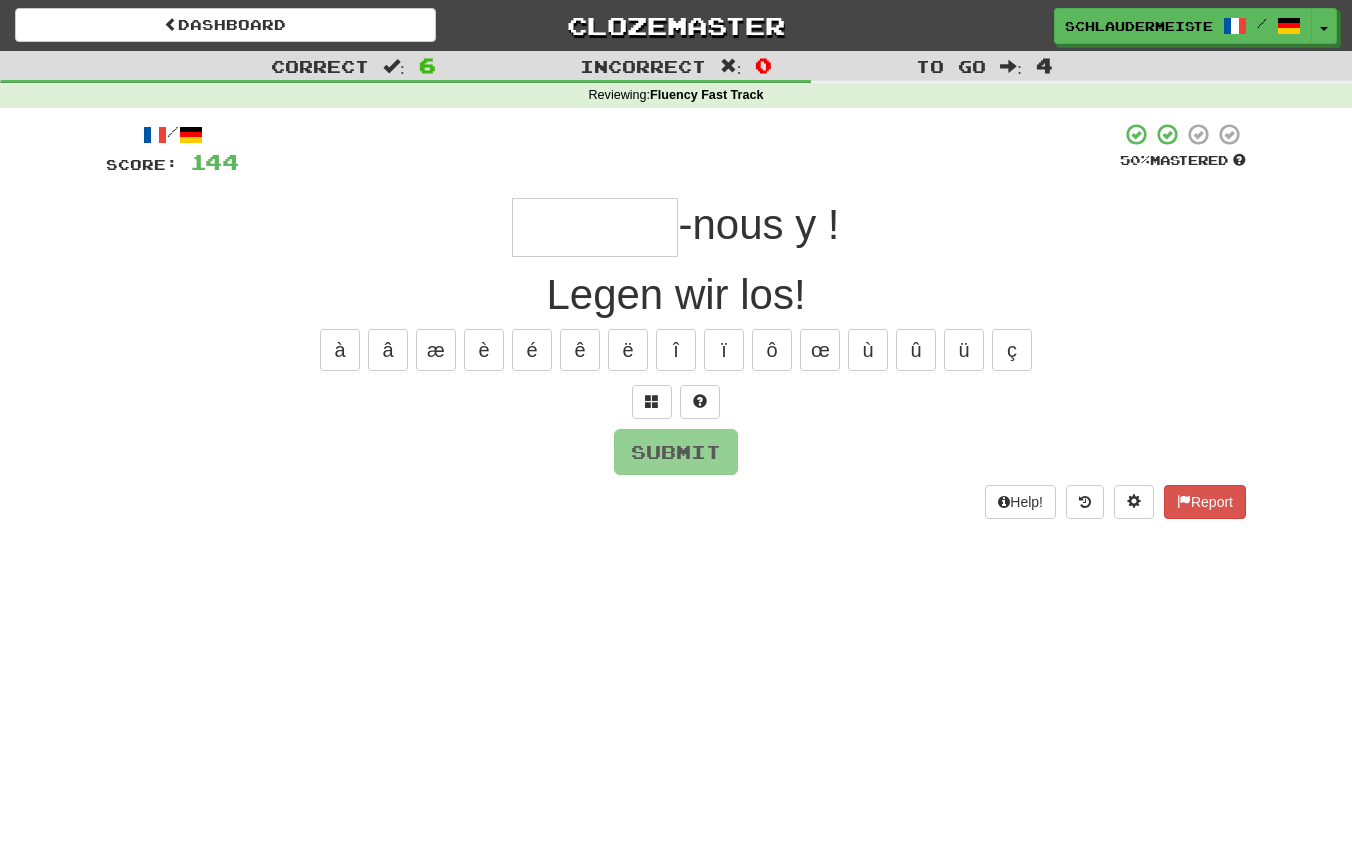 type on "*" 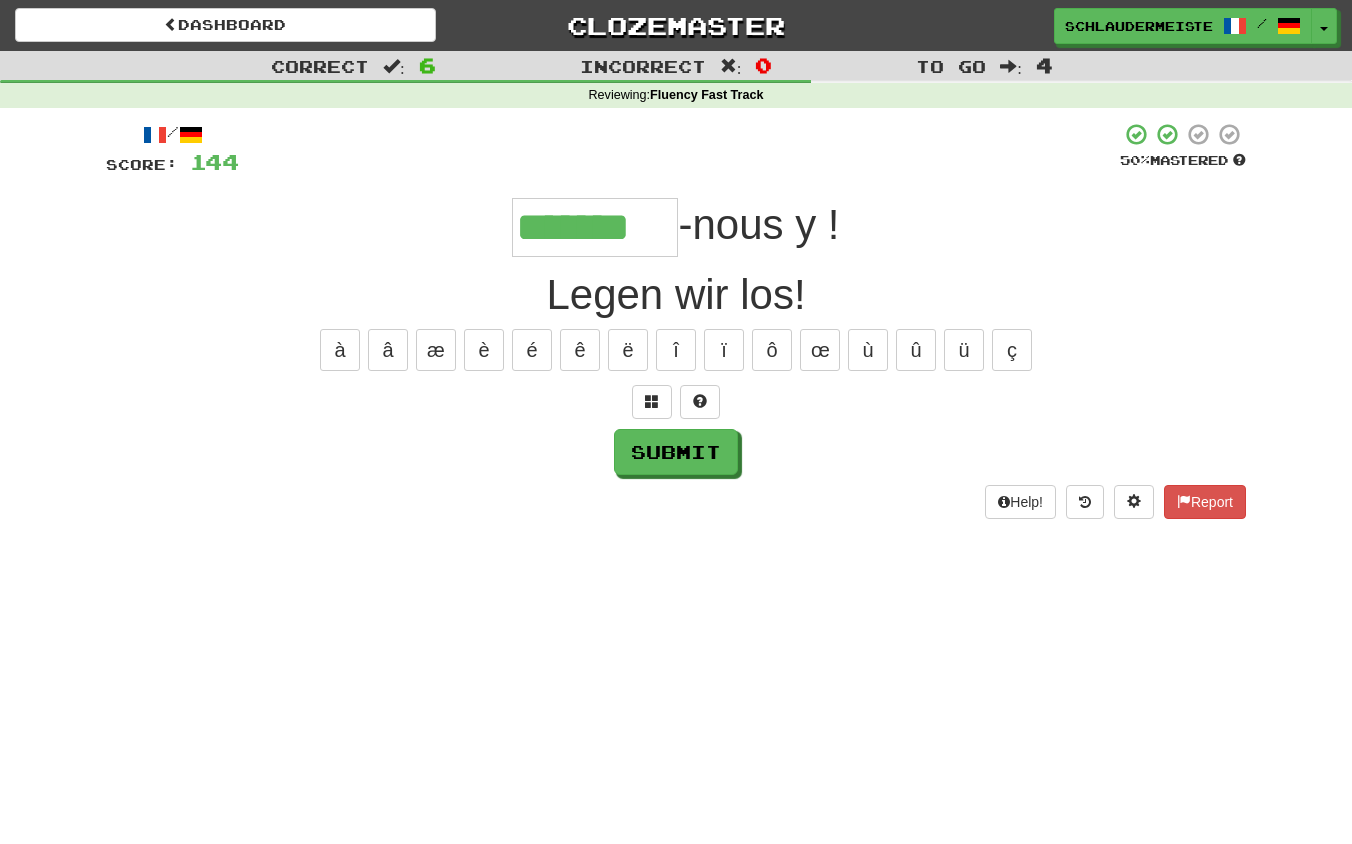 type on "*******" 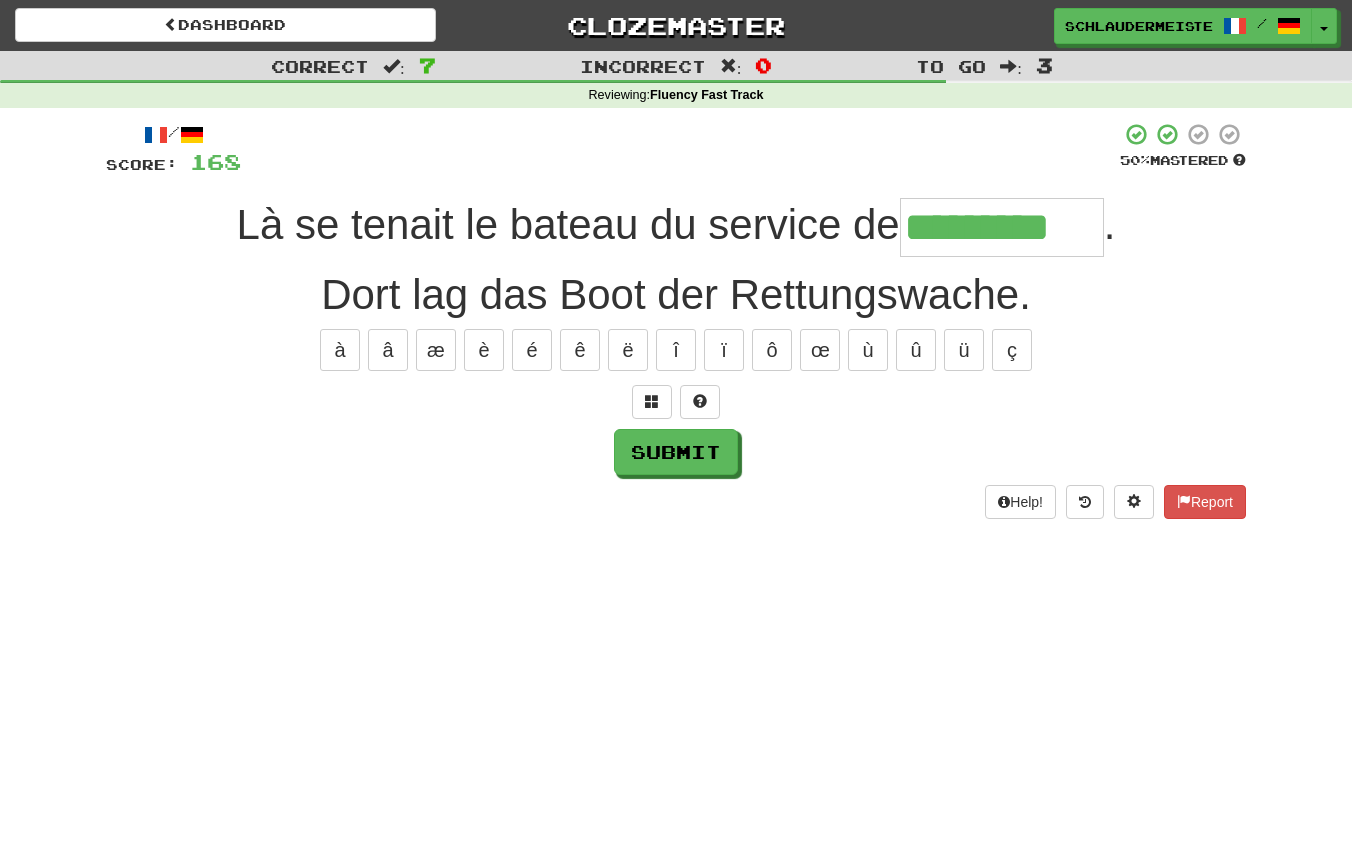type on "*********" 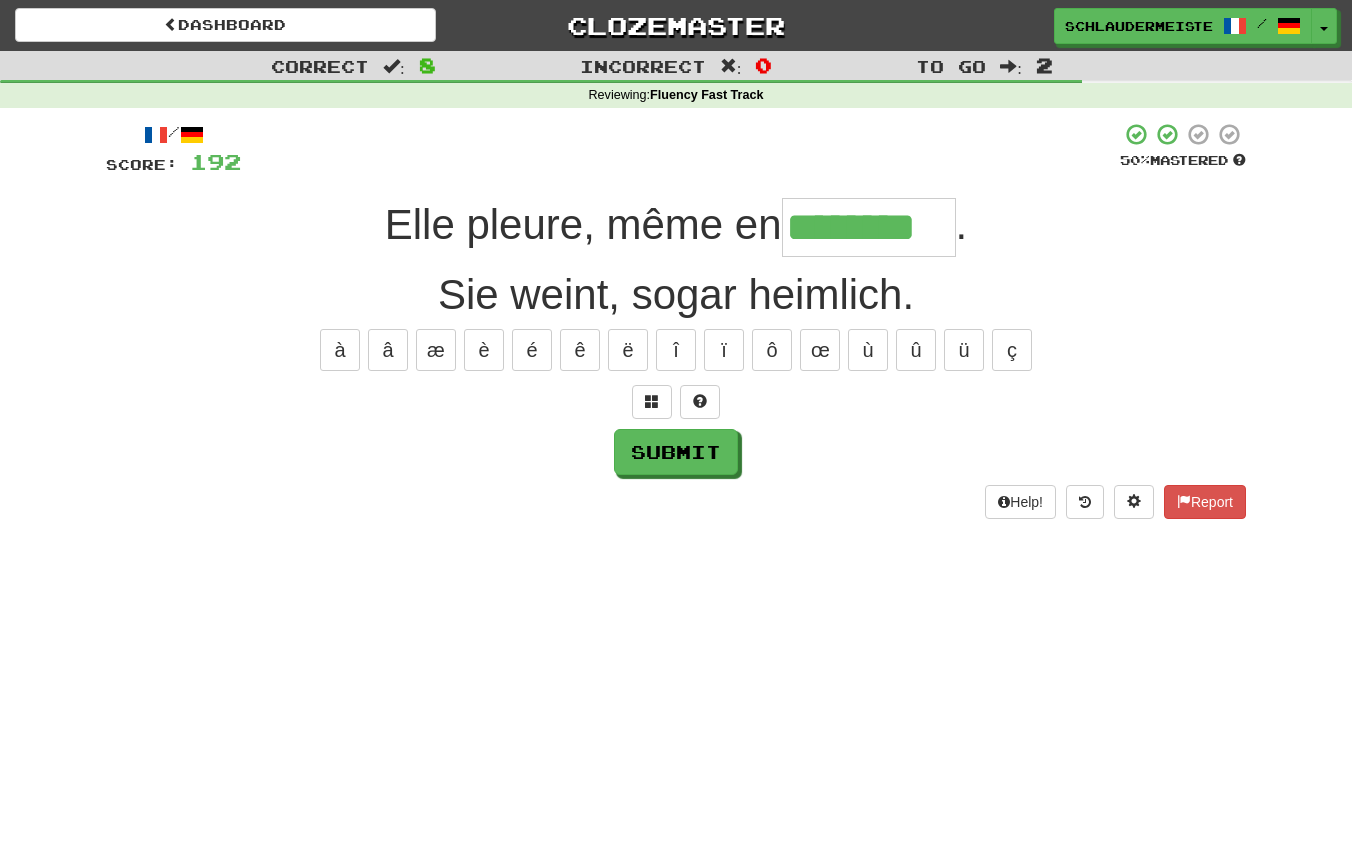 type on "********" 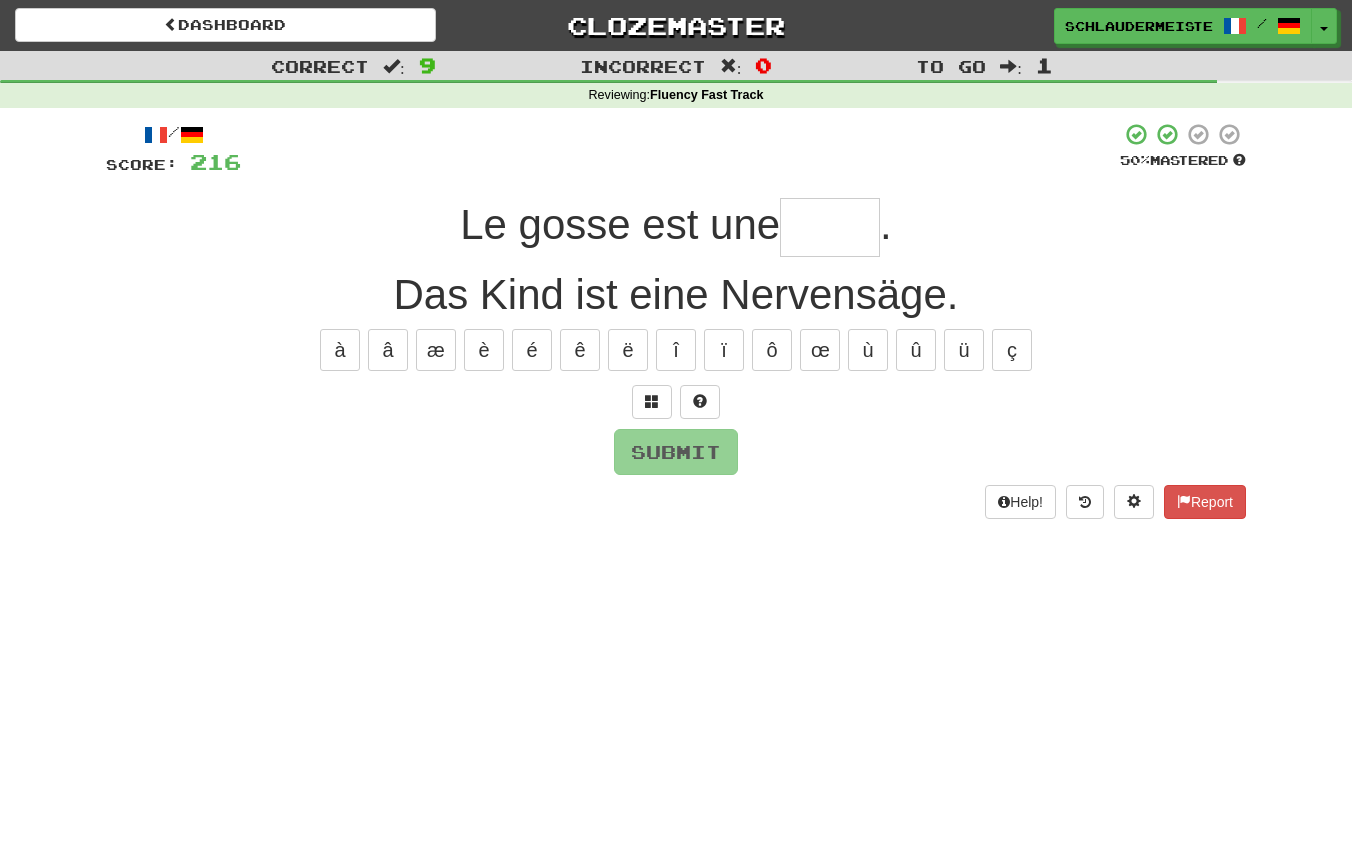 type on "*" 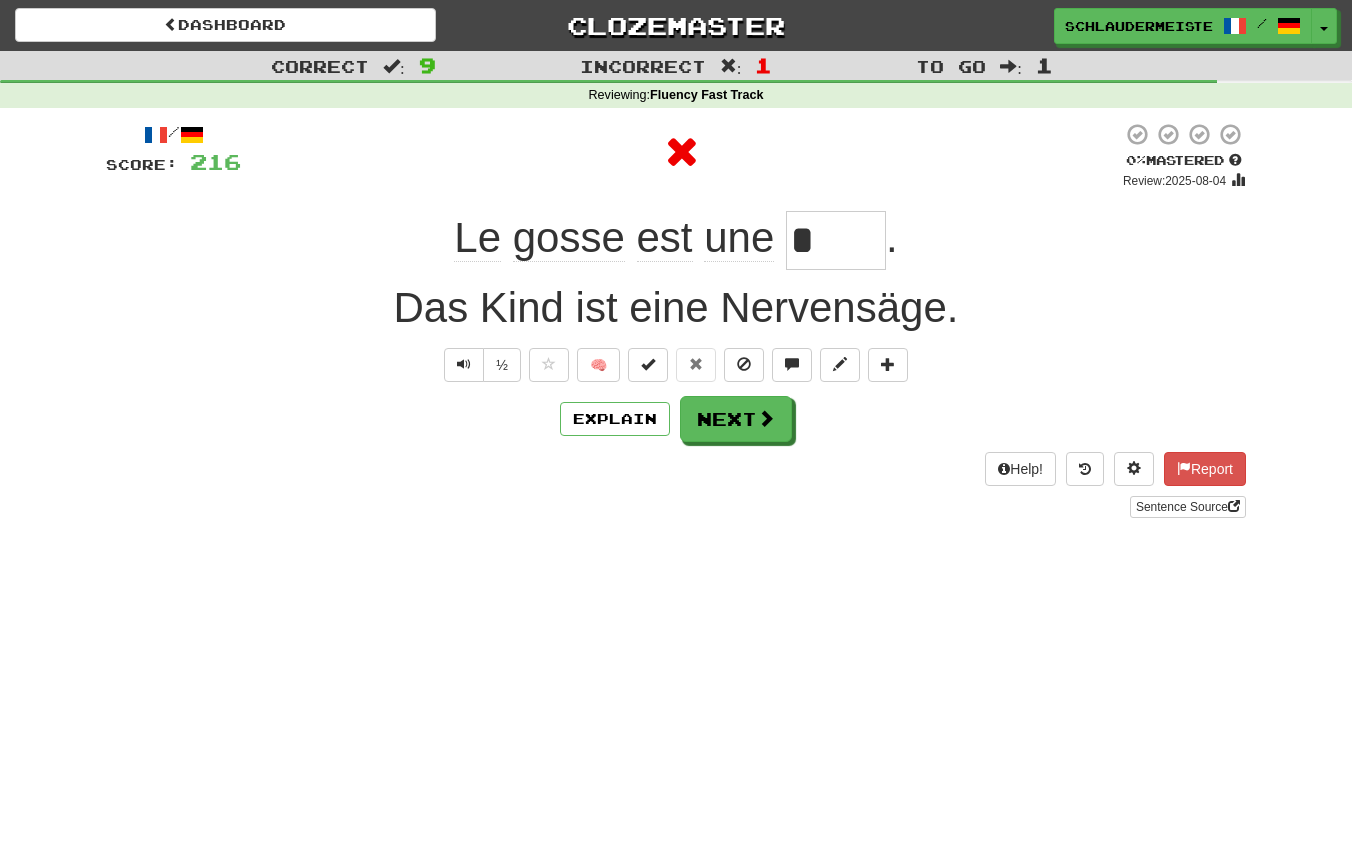 type on "*****" 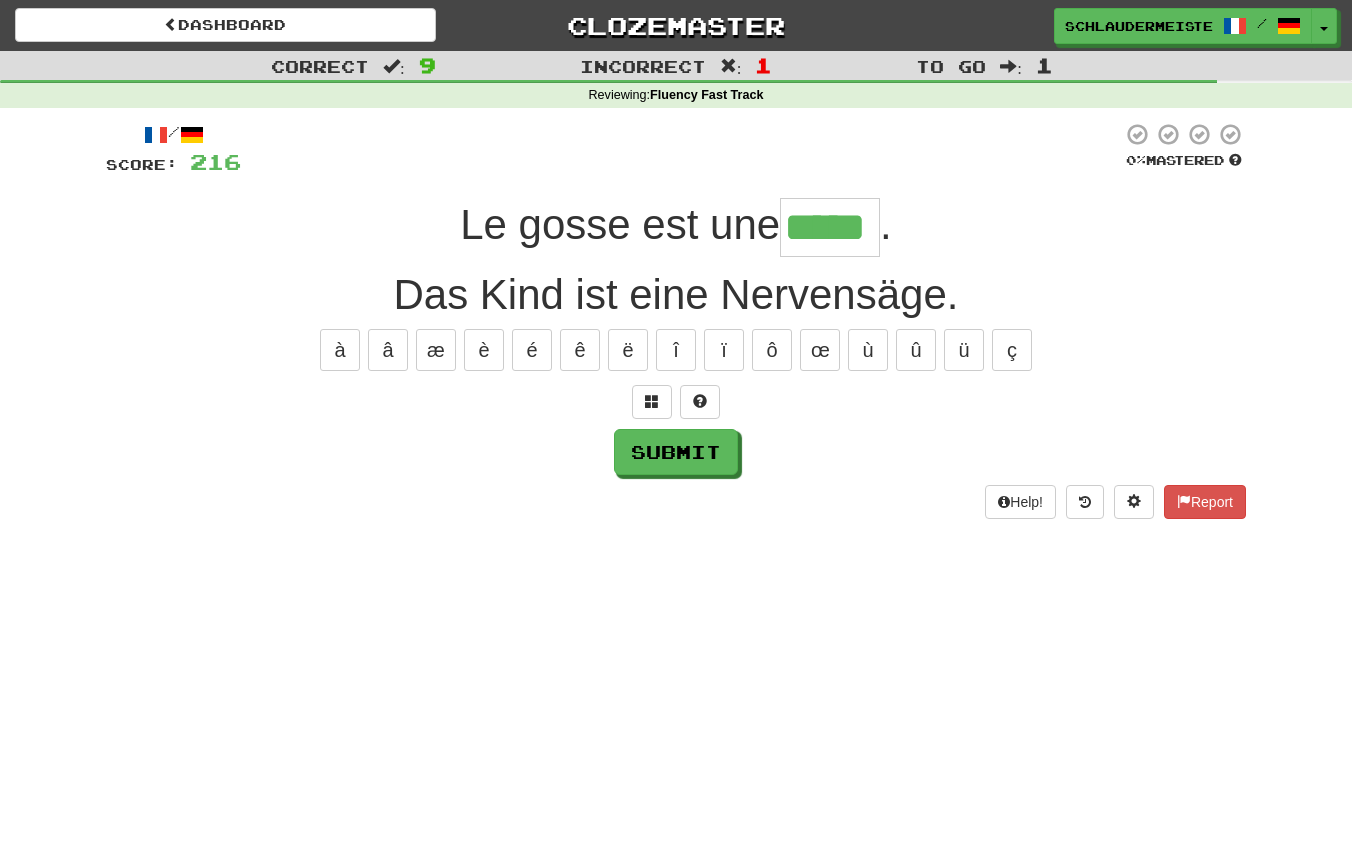 type on "*****" 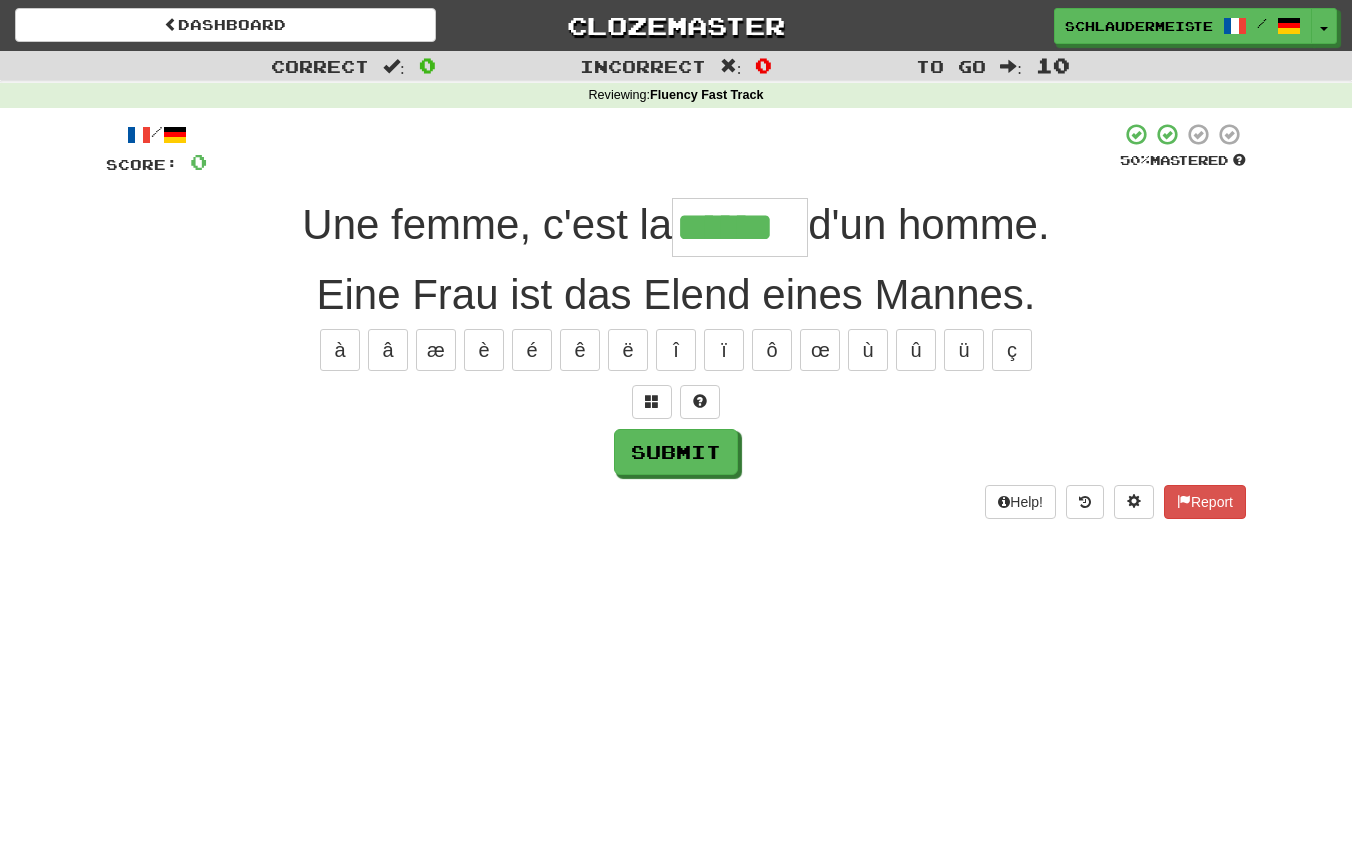 type on "******" 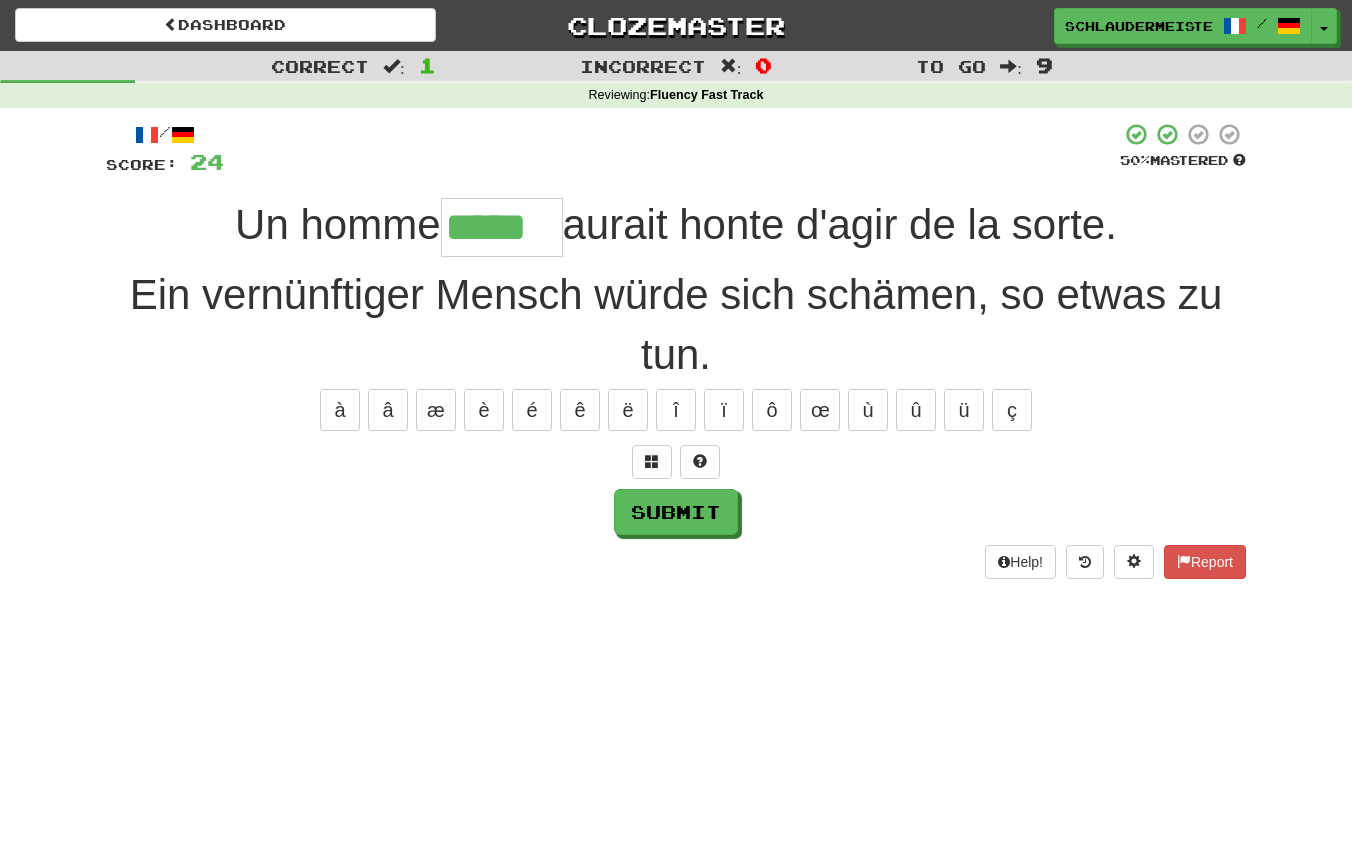 type on "*****" 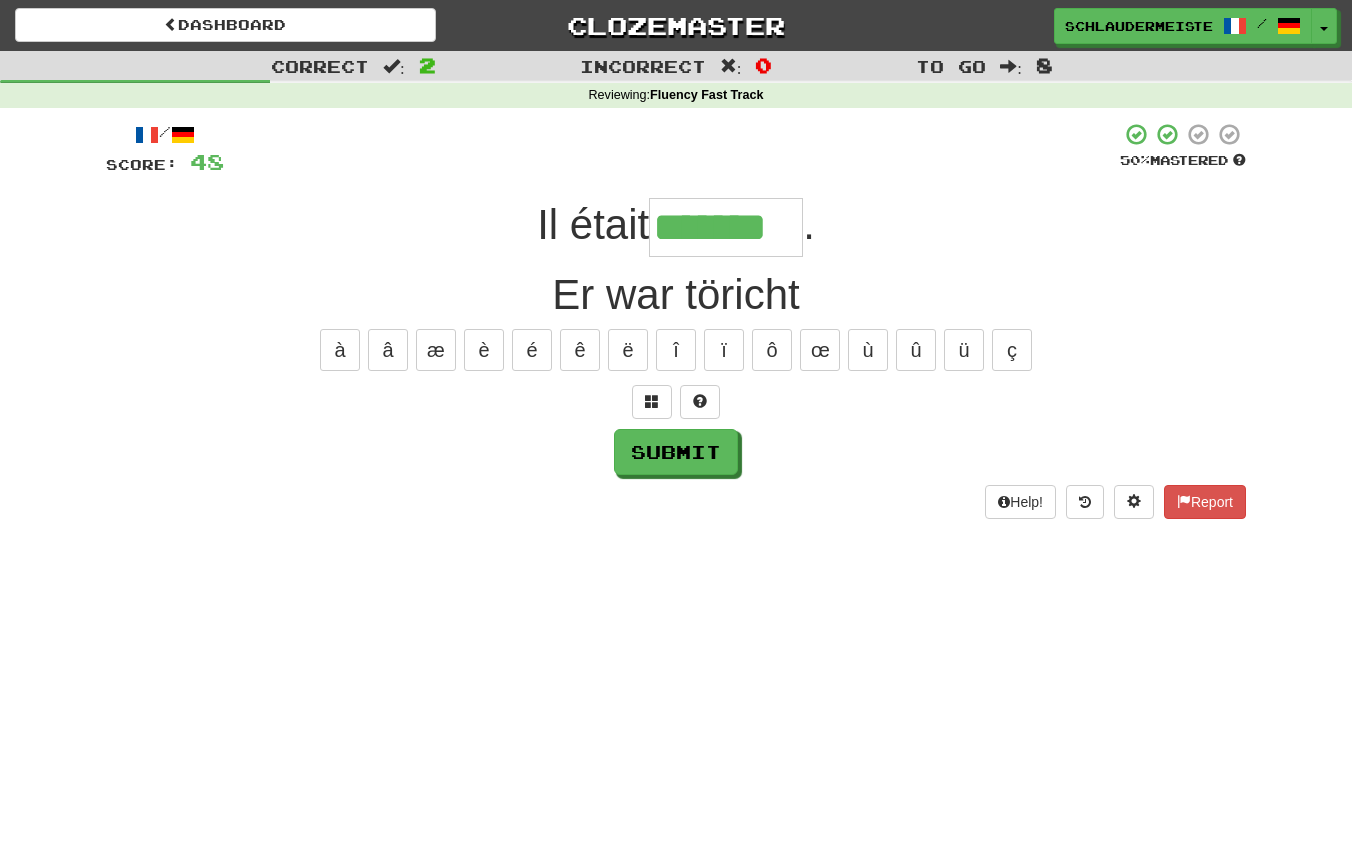 type on "*******" 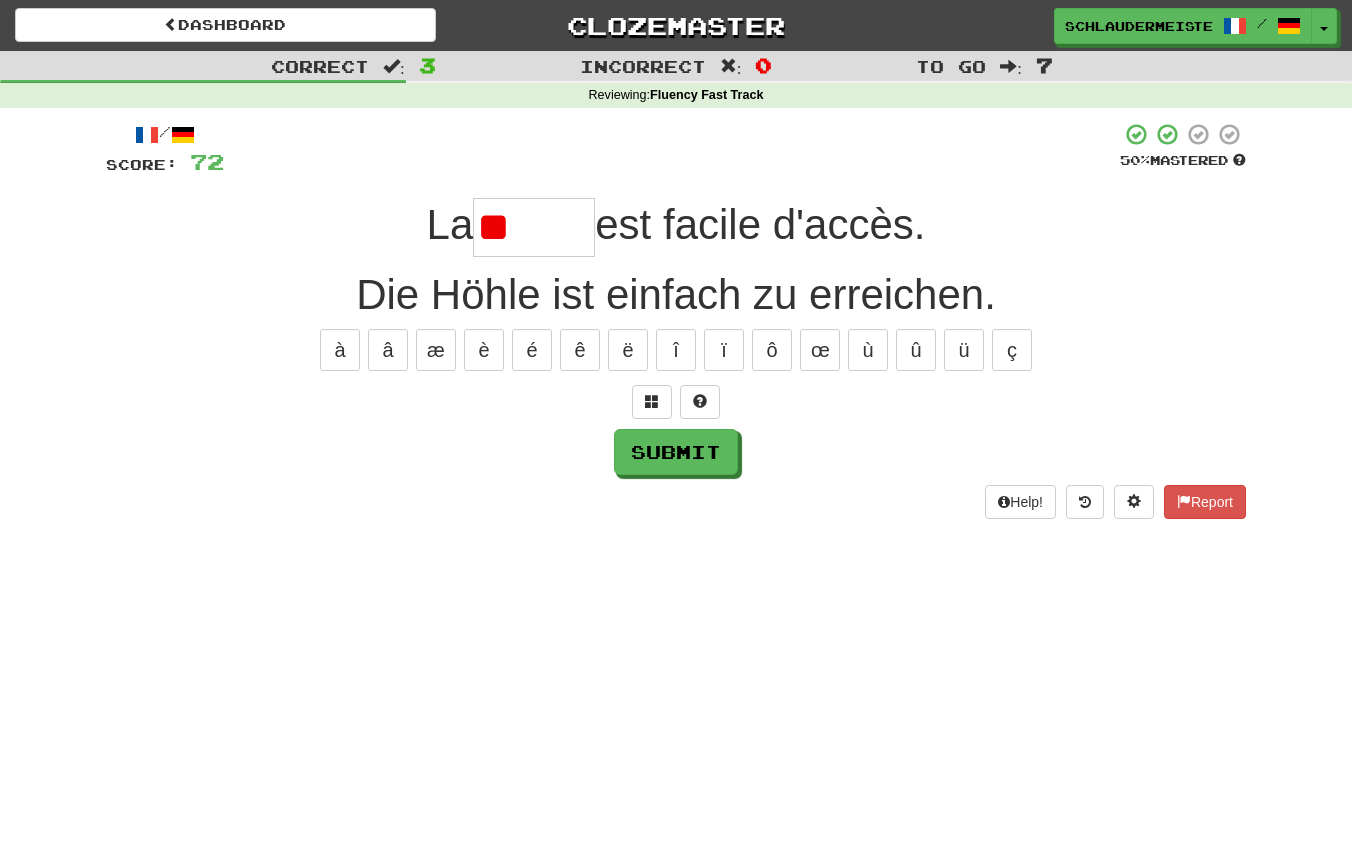 type on "*" 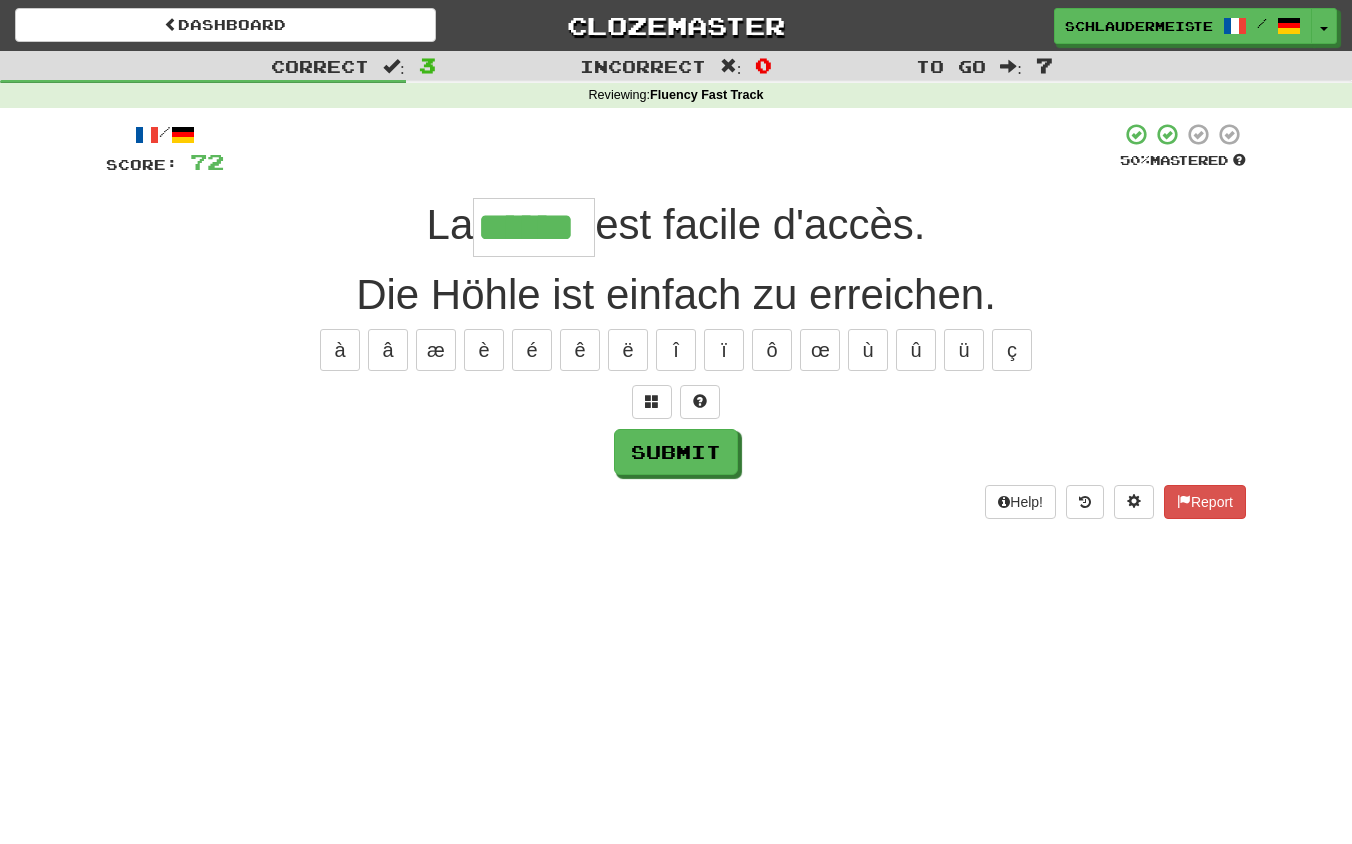 type on "******" 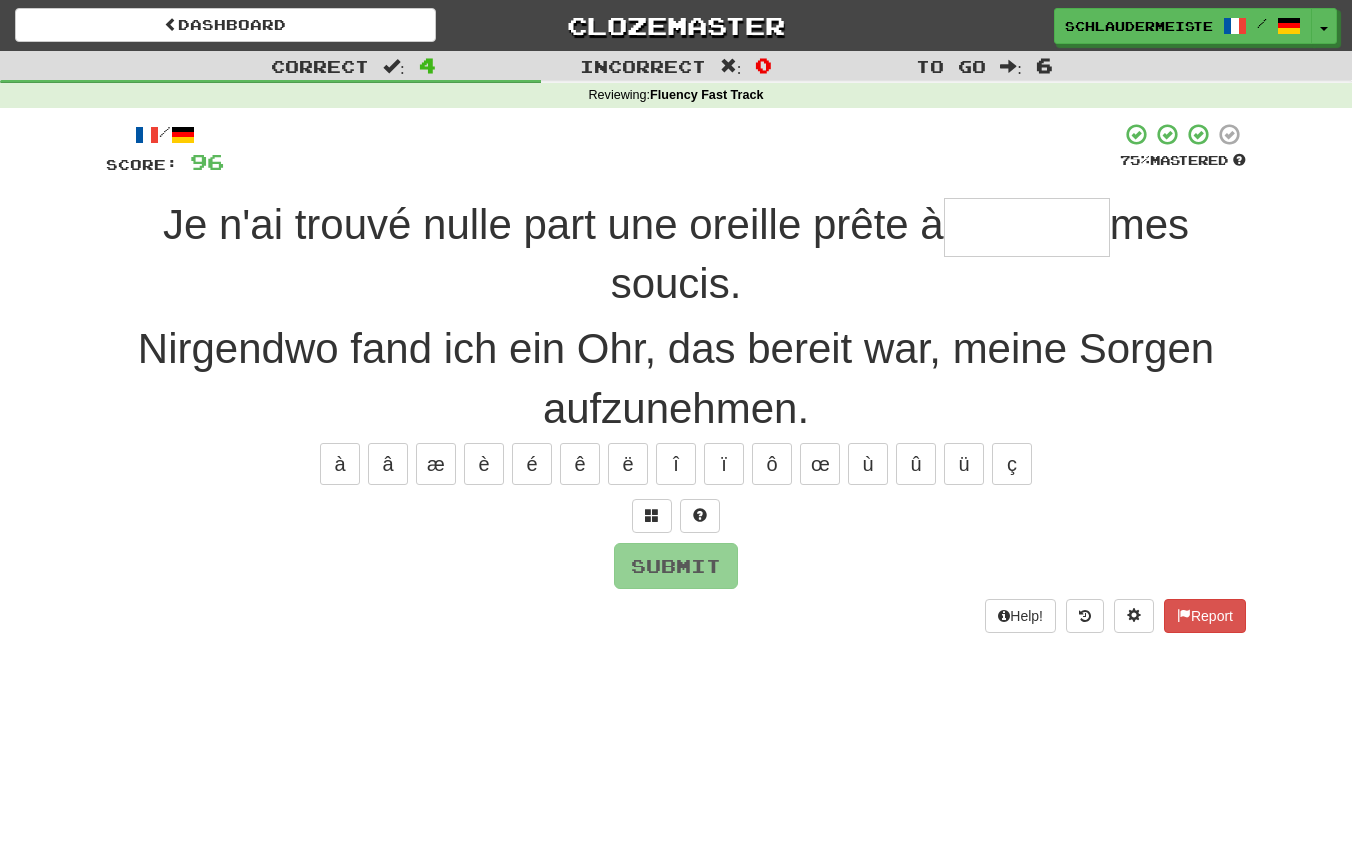 type on "*" 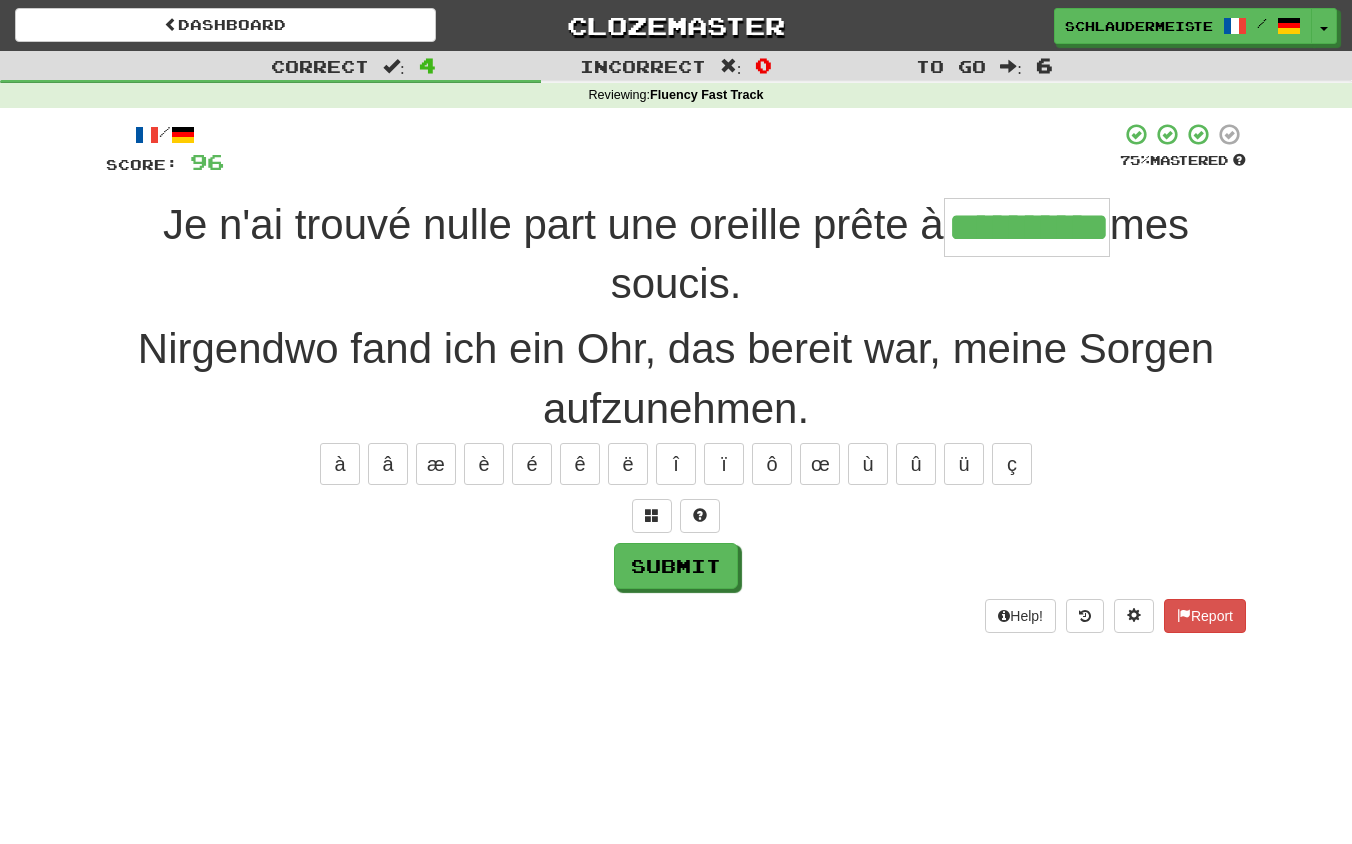 type on "**********" 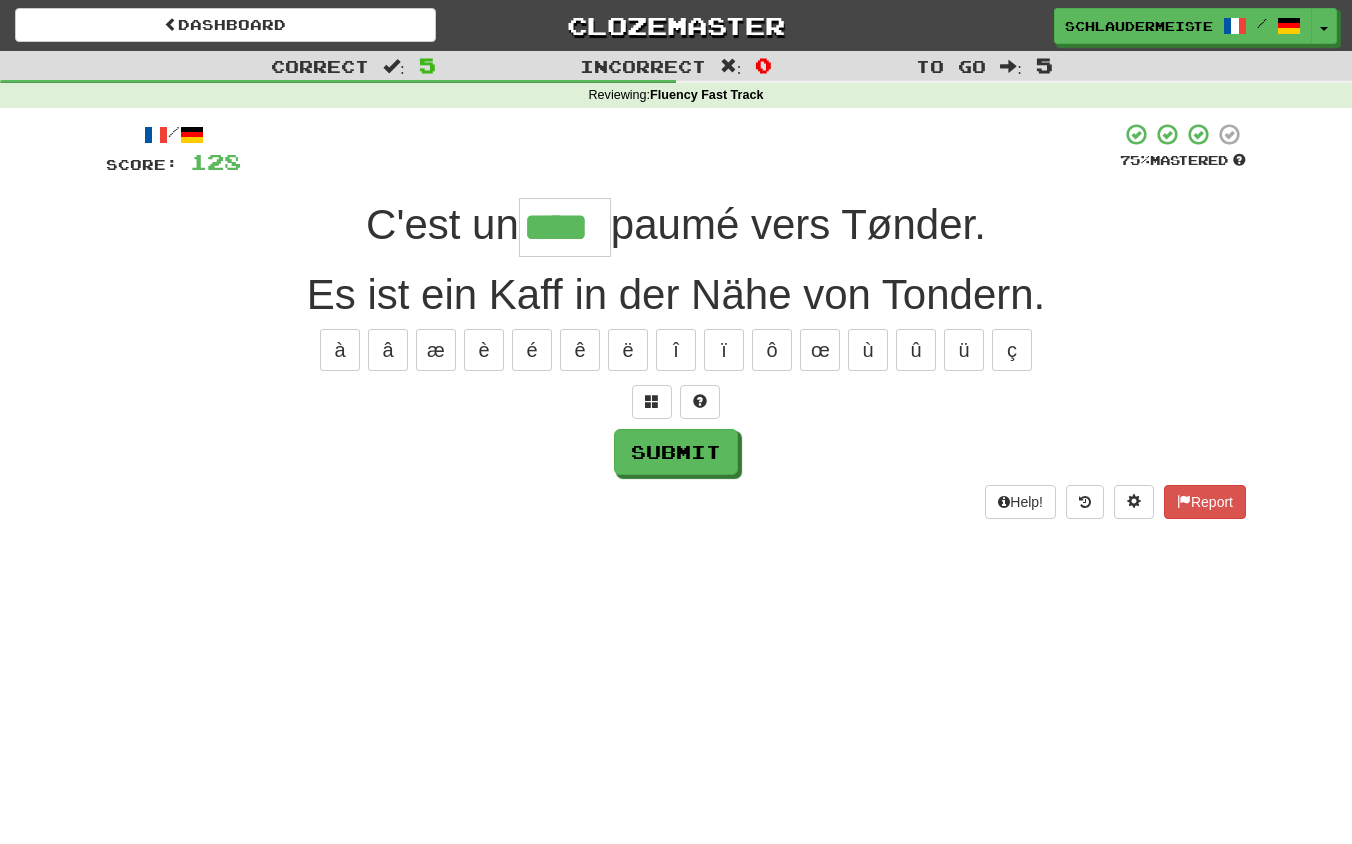 type on "****" 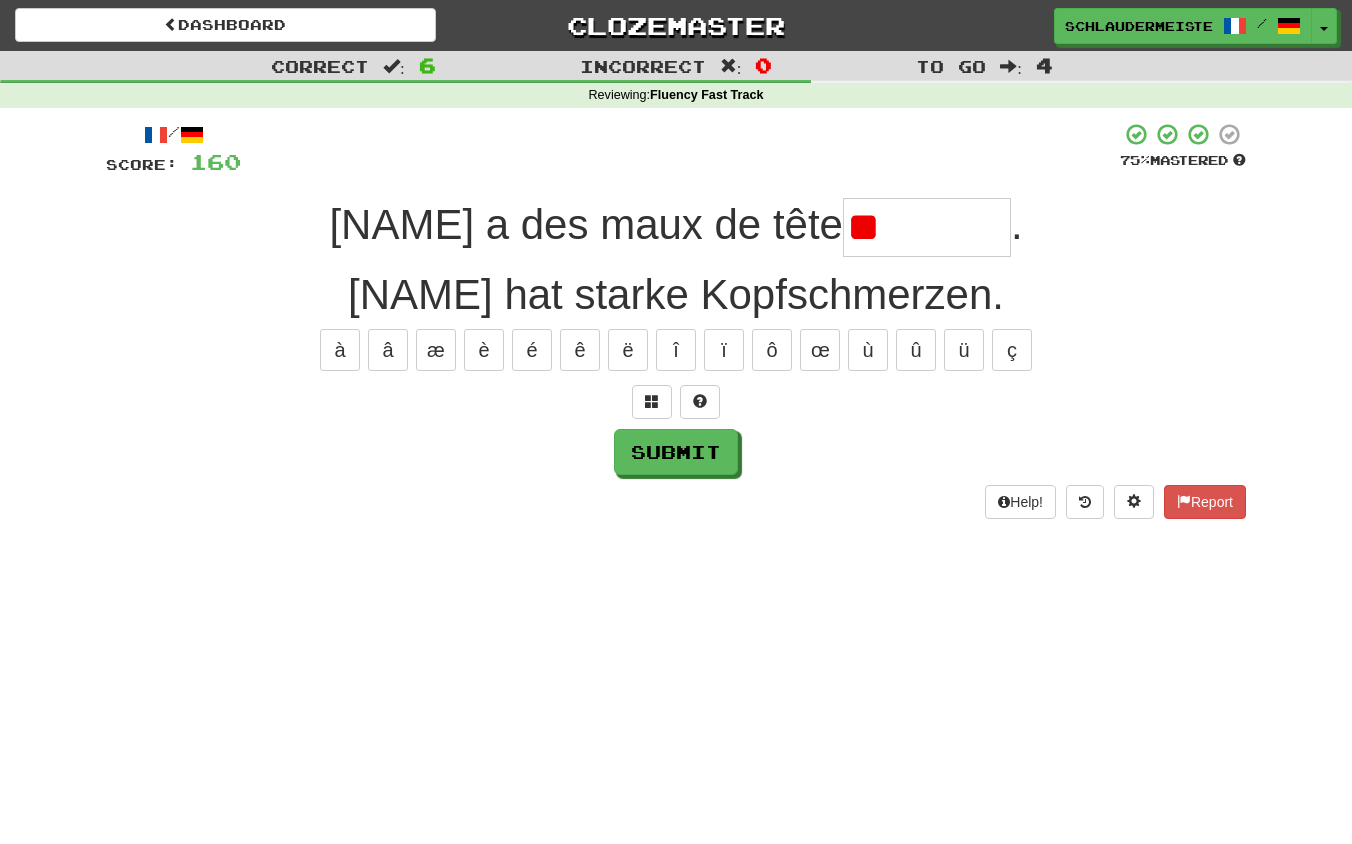 type on "*" 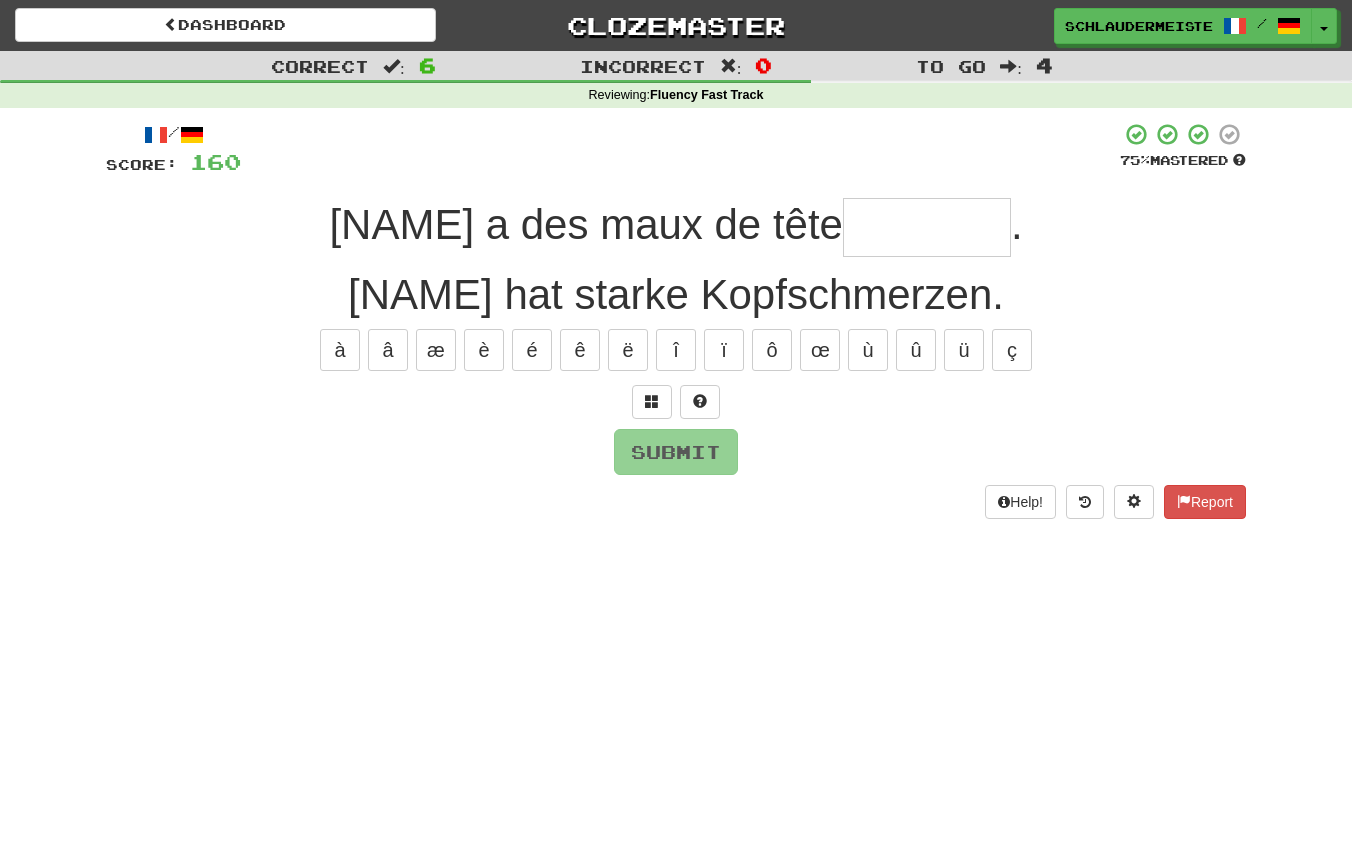 type on "*" 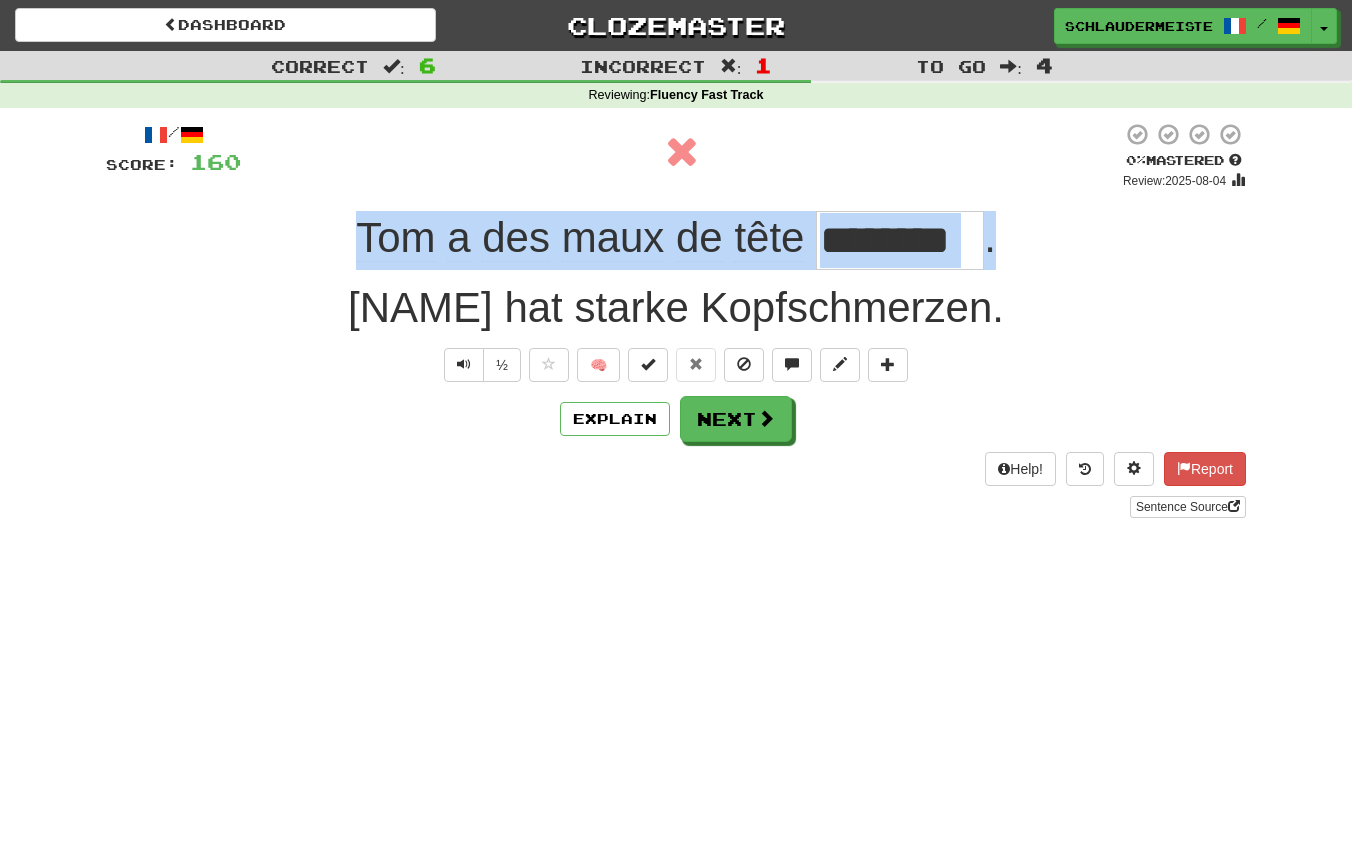 drag, startPoint x: 299, startPoint y: 225, endPoint x: 1078, endPoint y: 230, distance: 779.01605 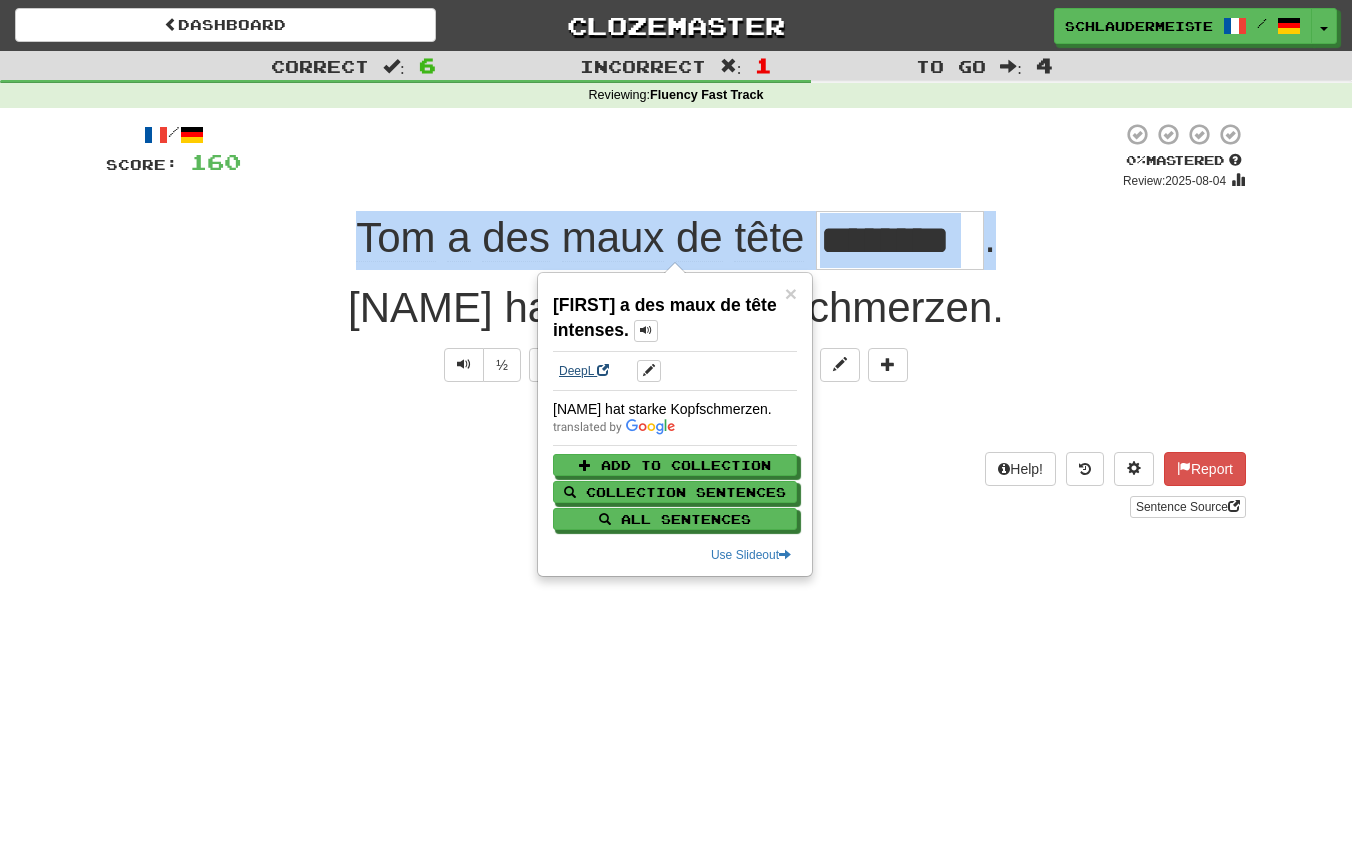 click on "DeepL" at bounding box center [584, 371] 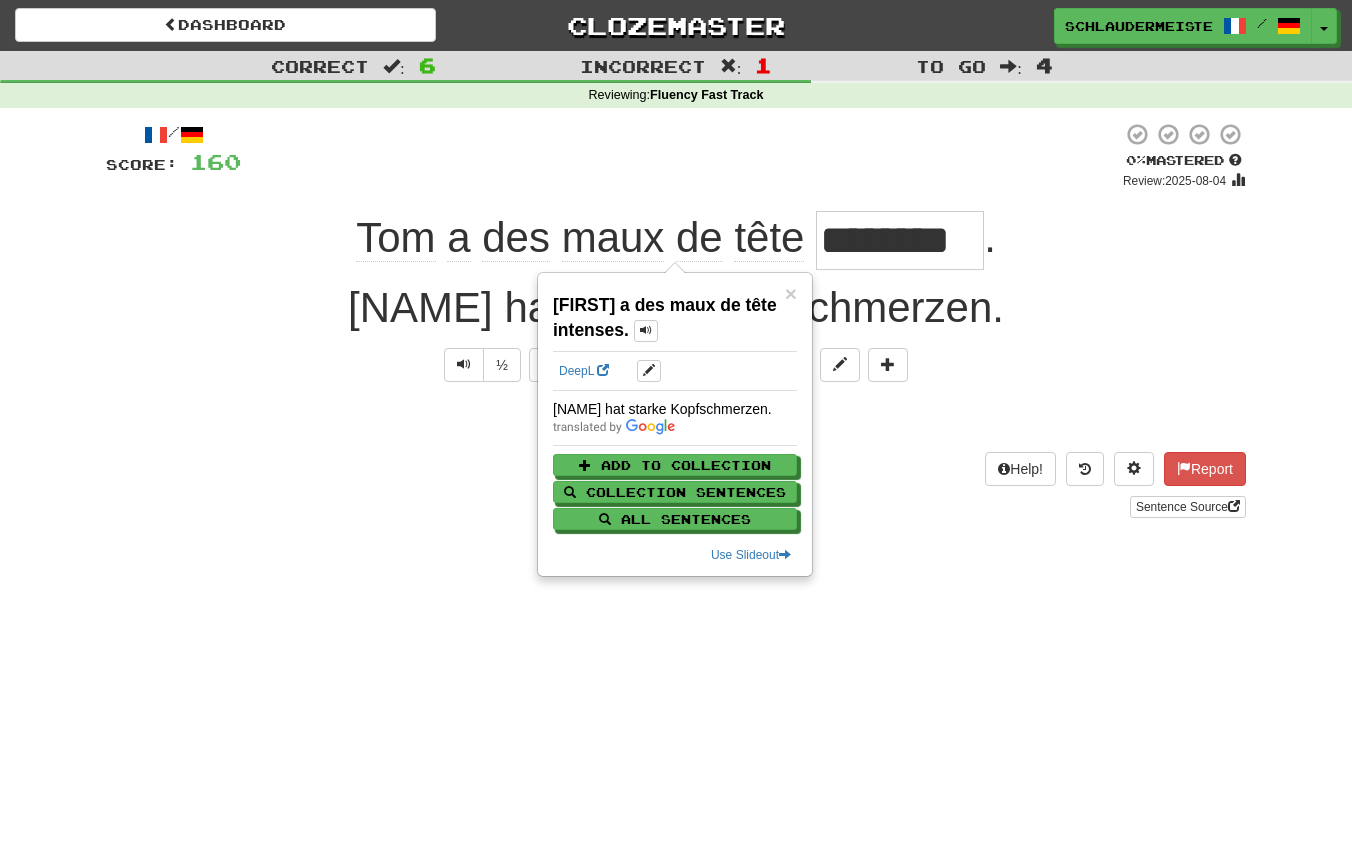 click on "Help!  Report Sentence Source" at bounding box center (676, 485) 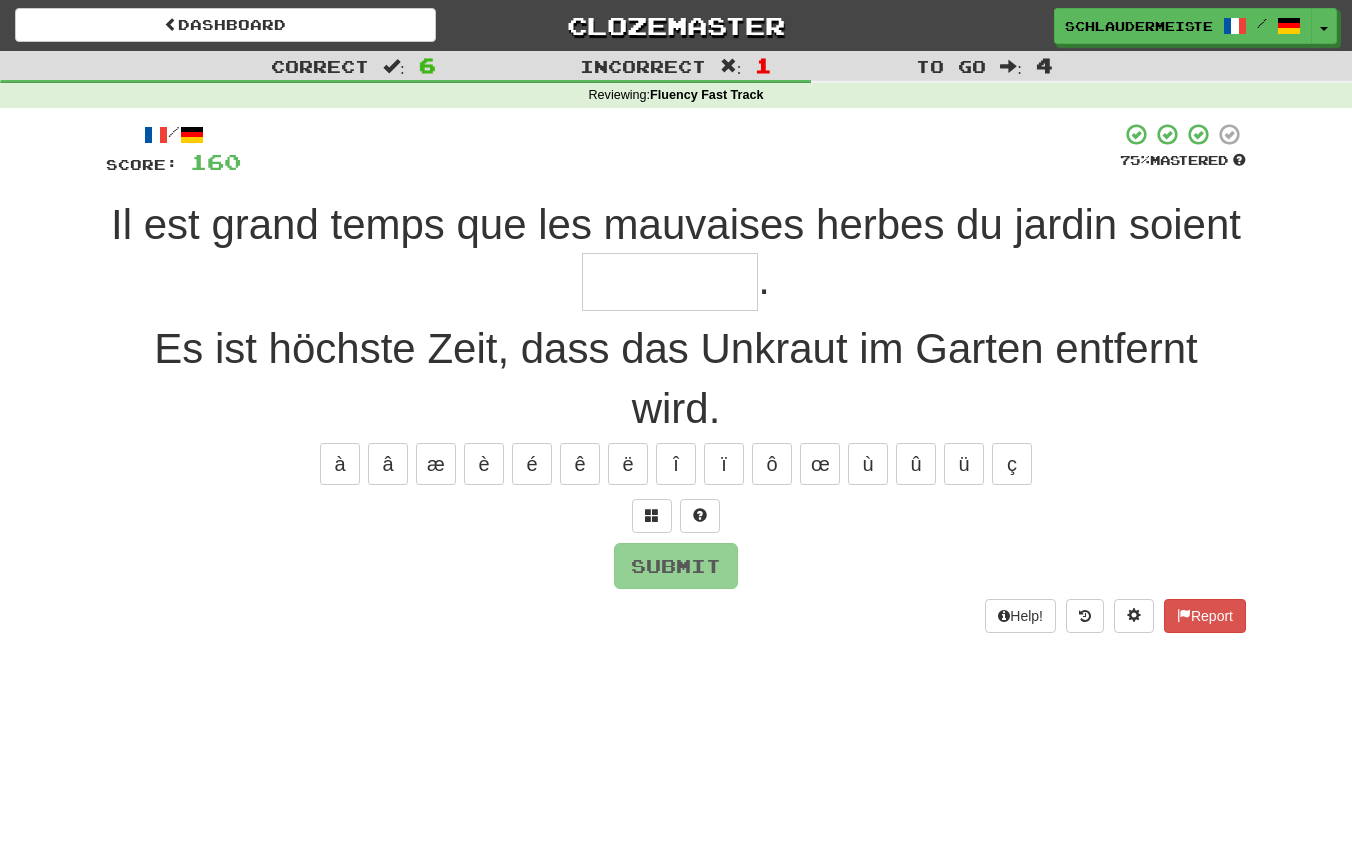 type on "*" 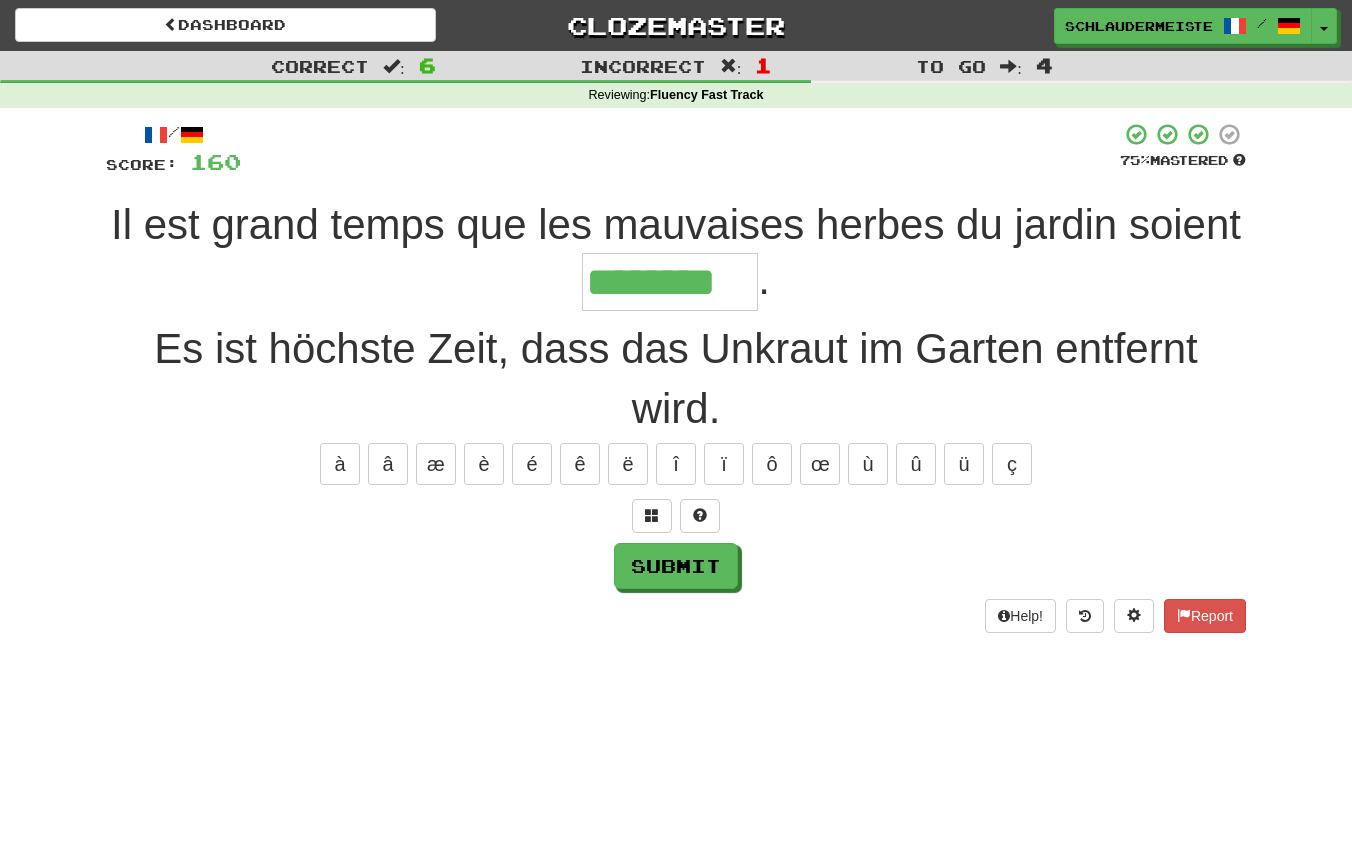 type on "********" 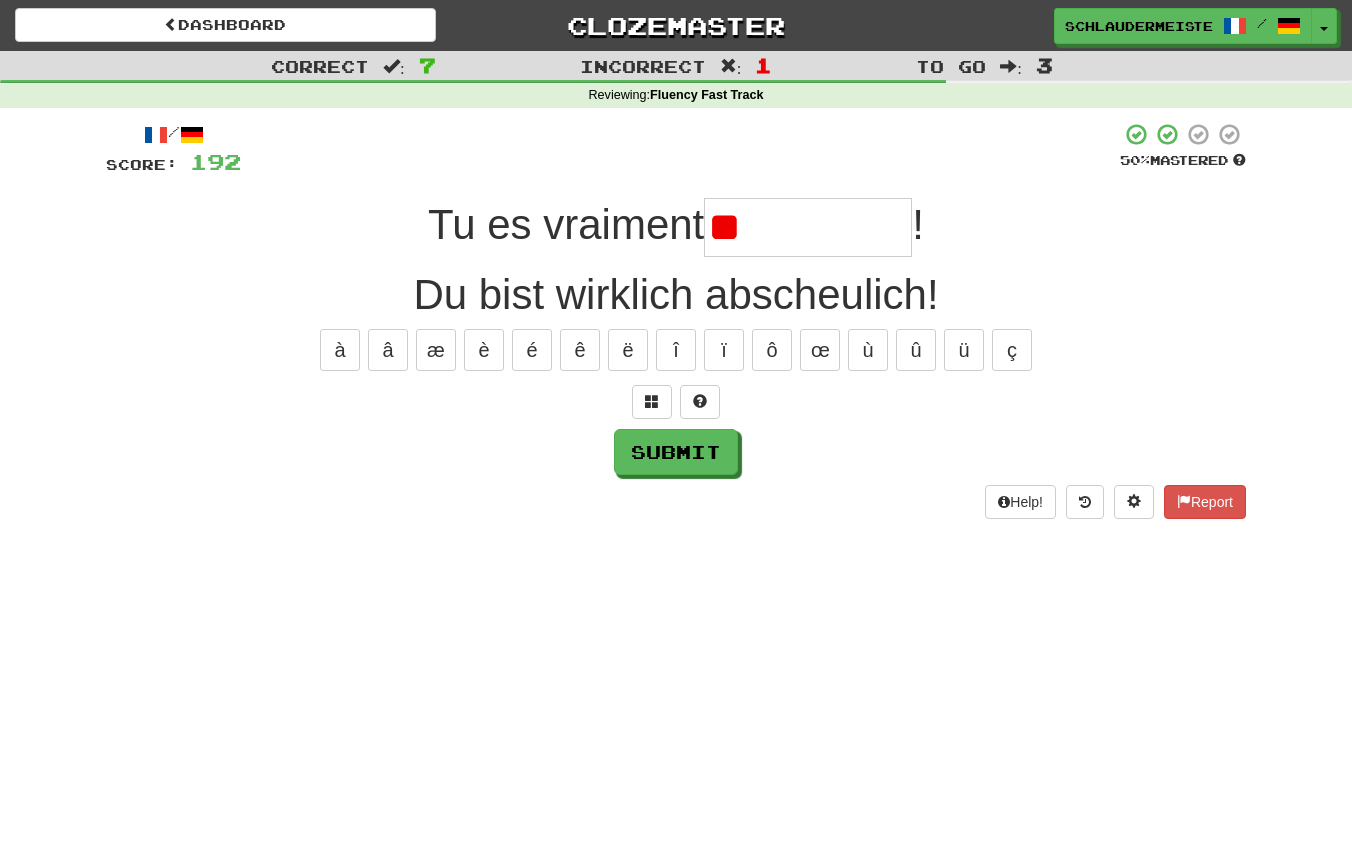 type on "*" 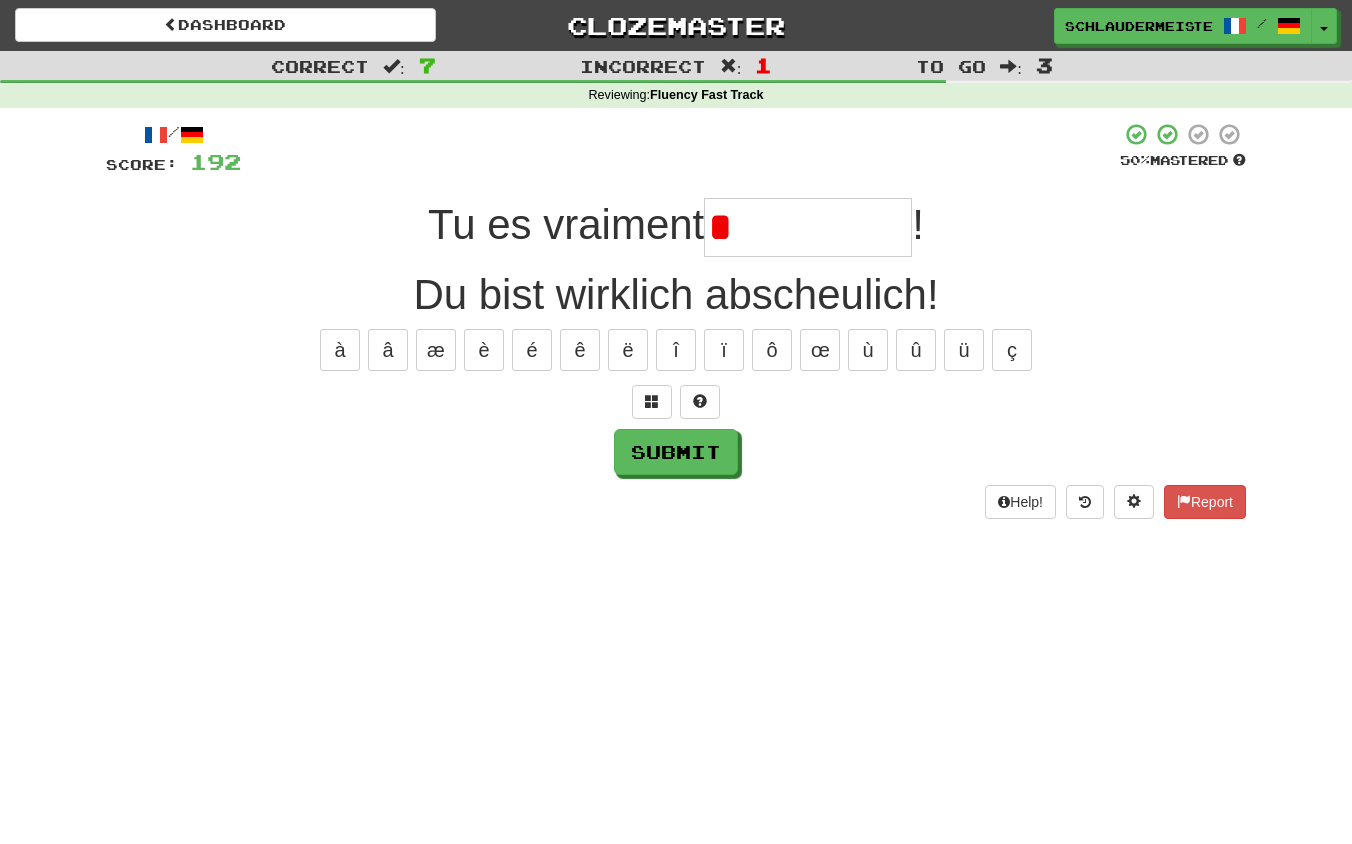 type on "*" 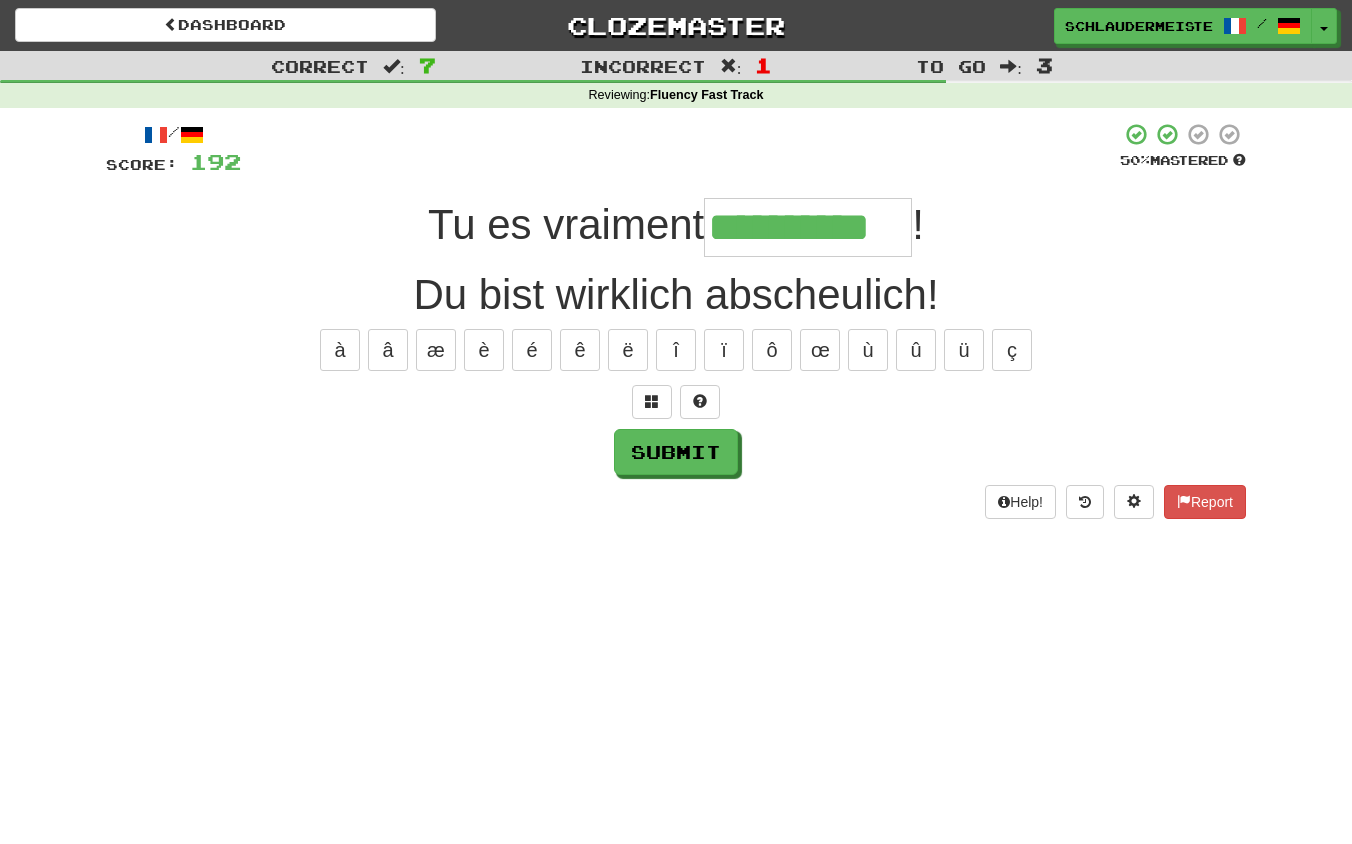 type on "**********" 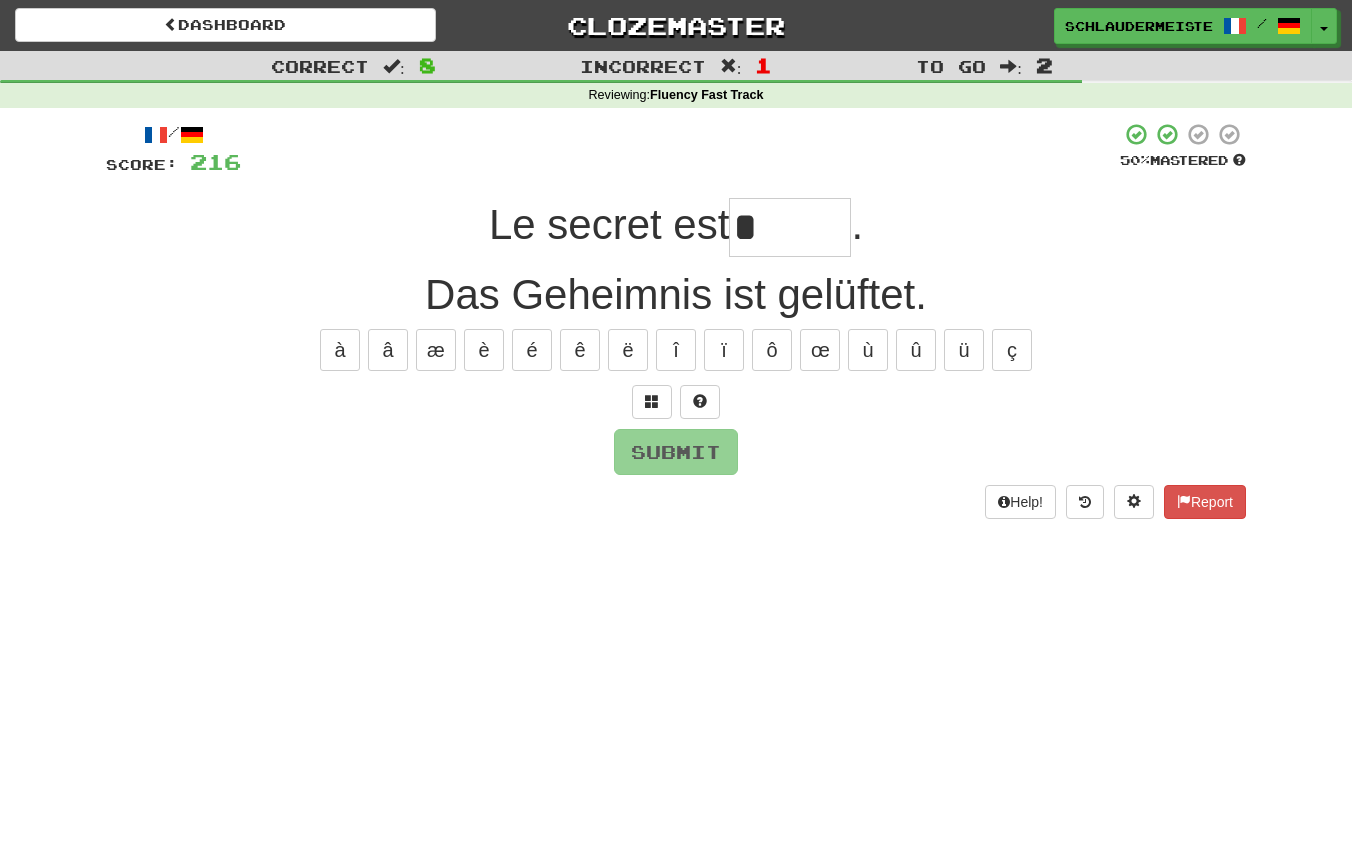 type on "*" 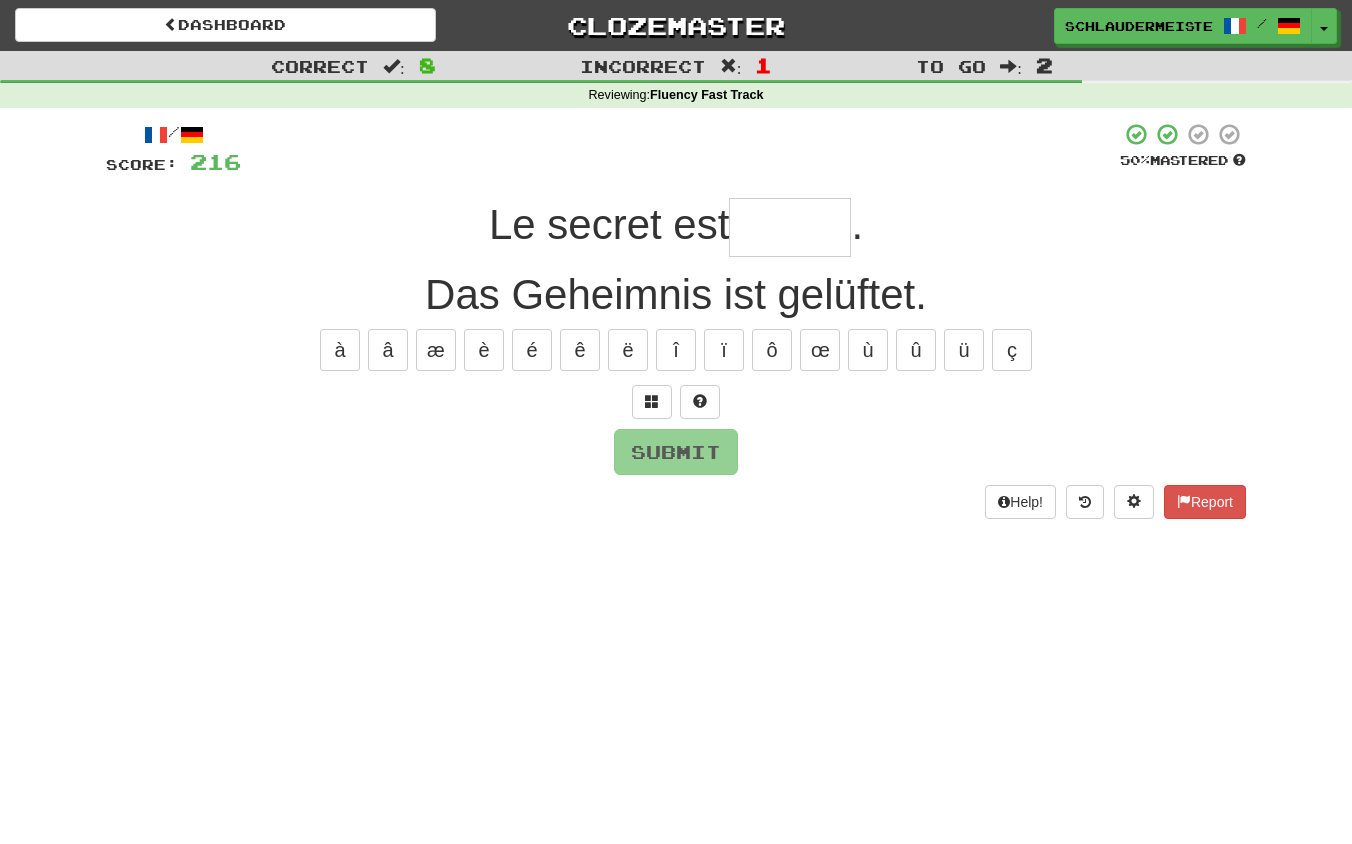 type on "******" 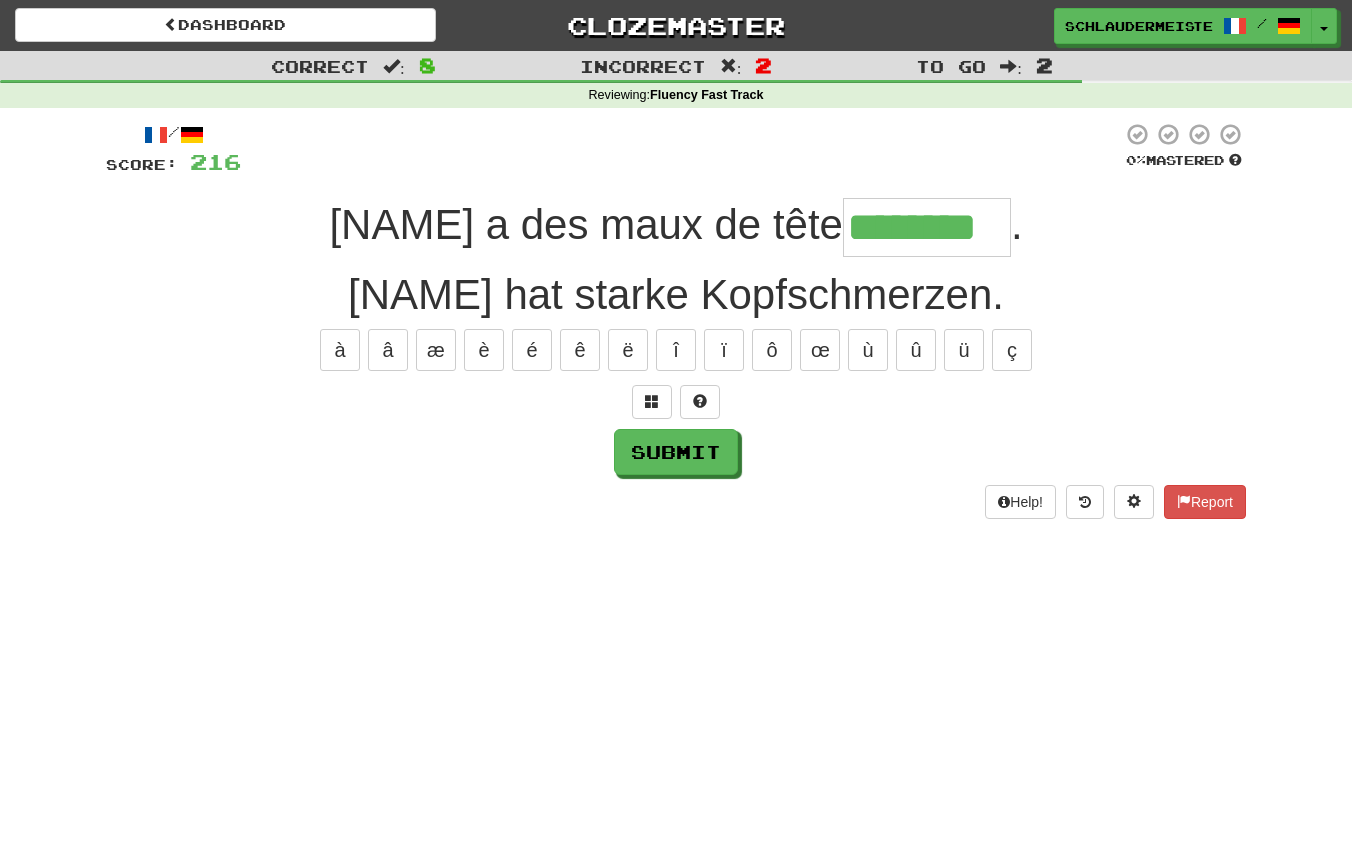 type on "********" 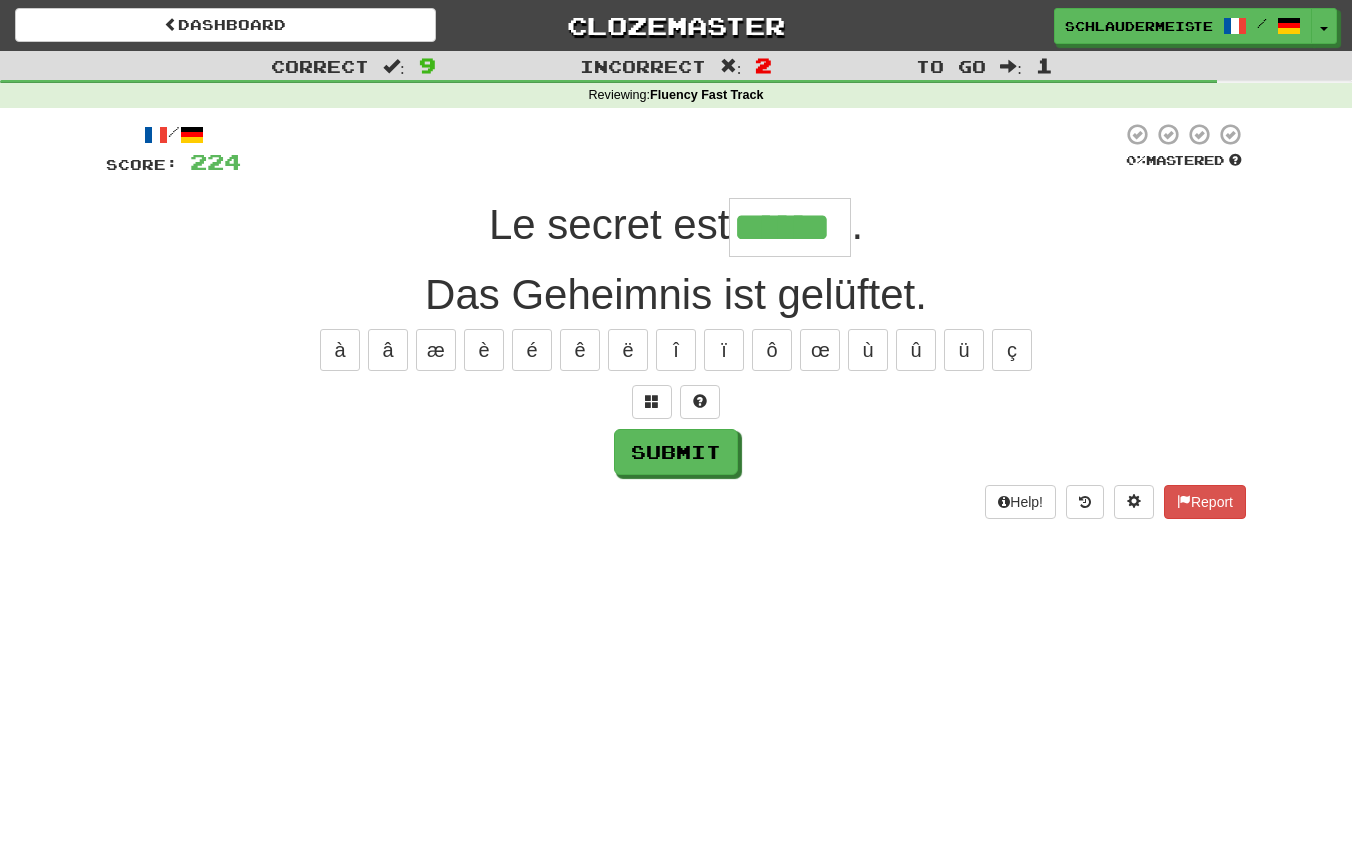 type on "******" 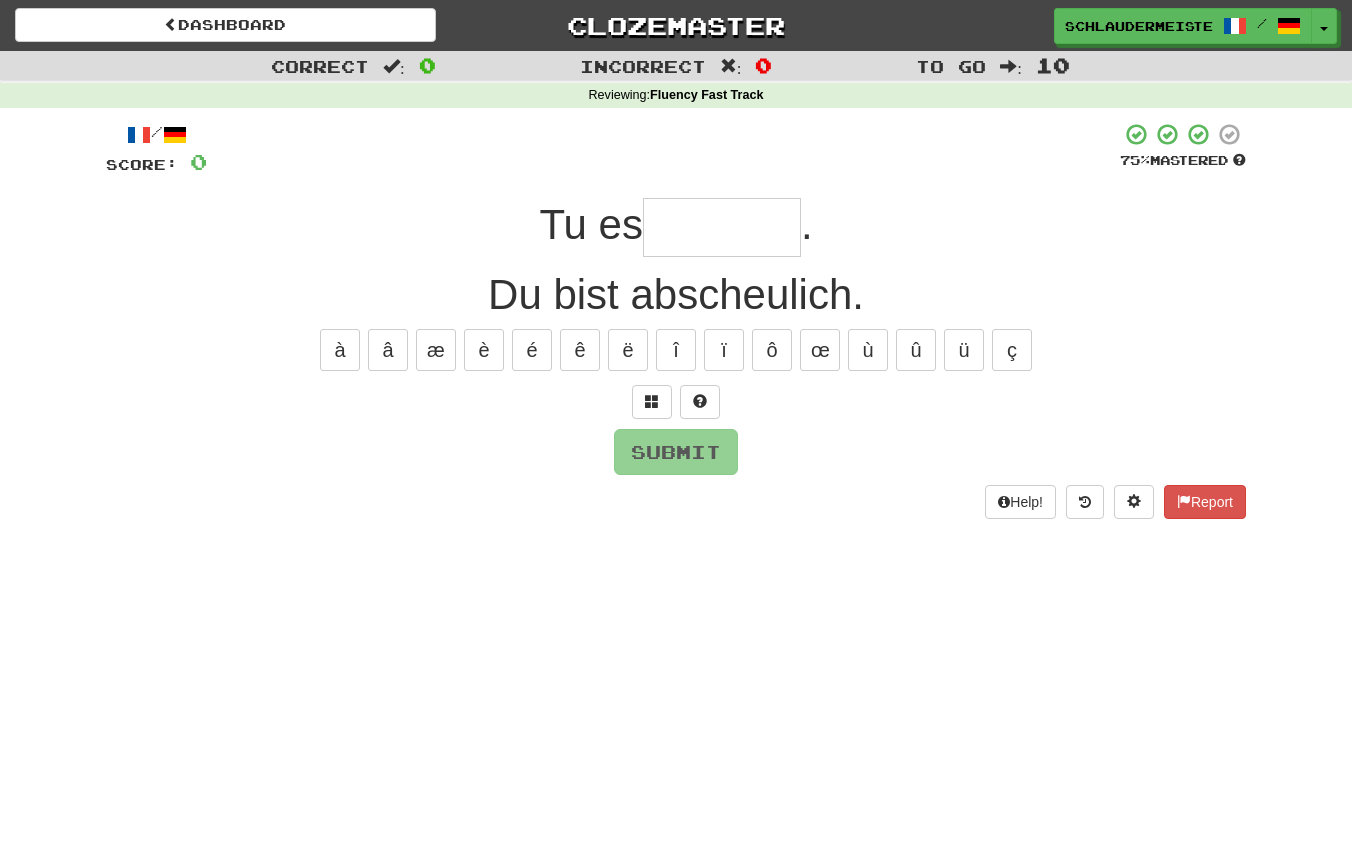 type on "*" 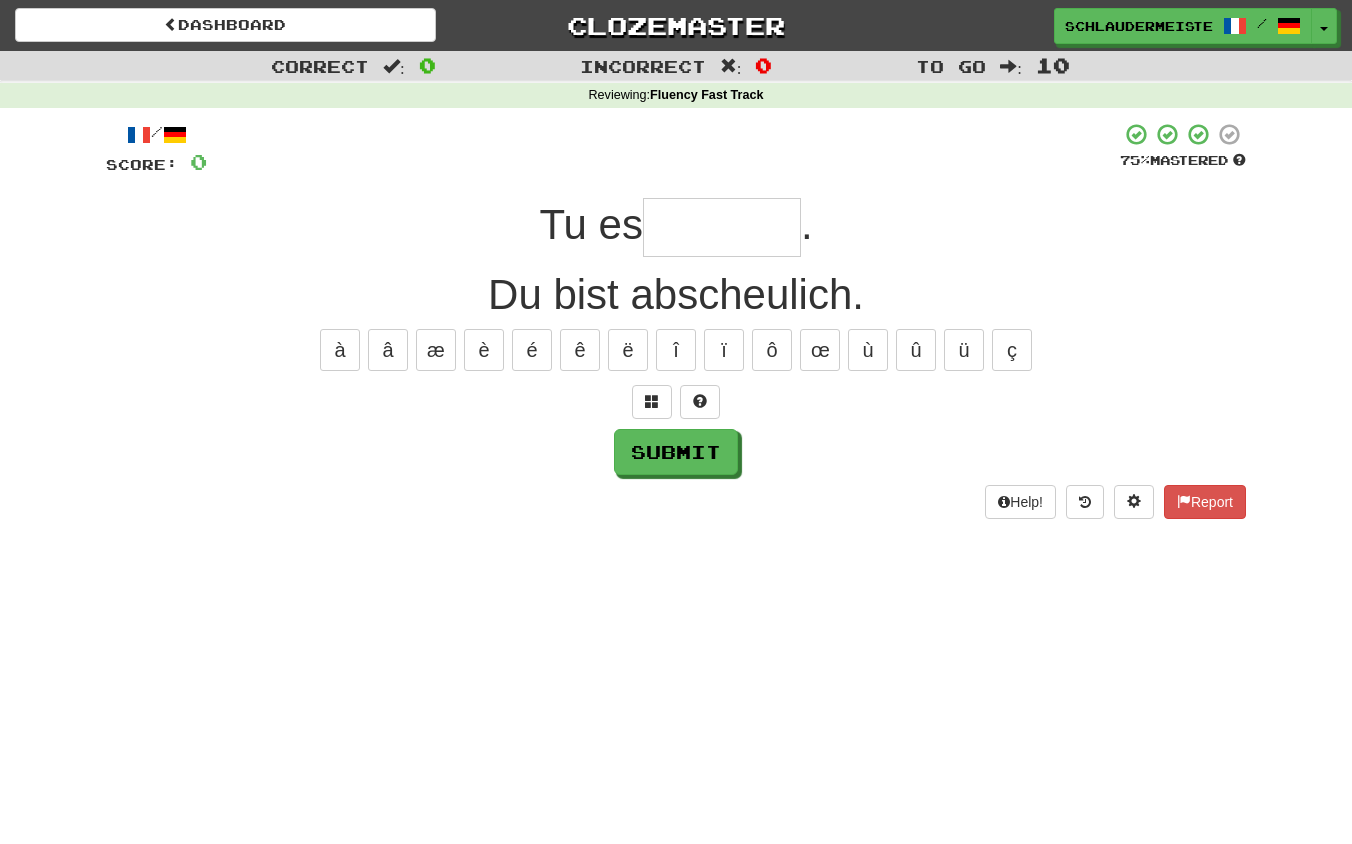 type on "*" 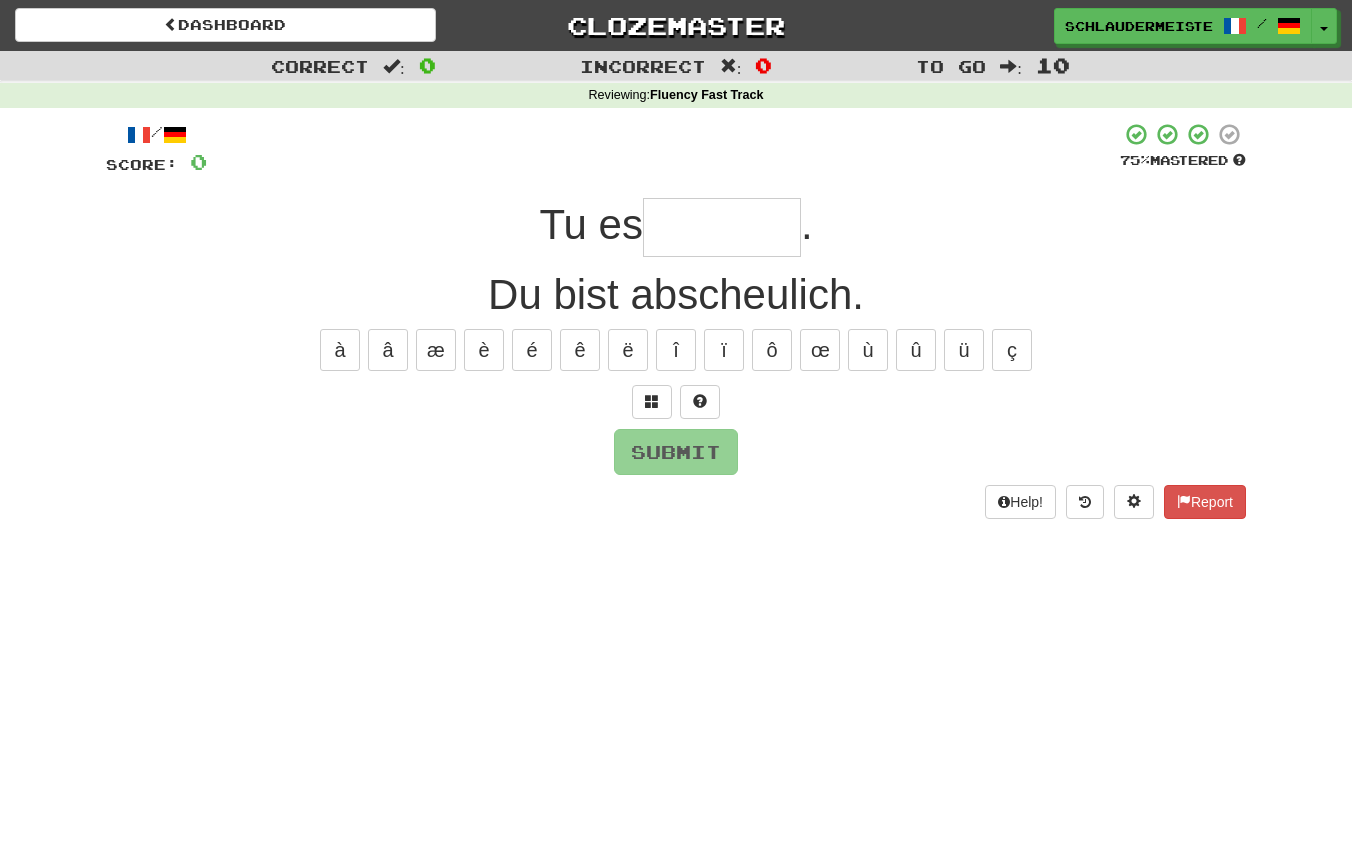 type on "*" 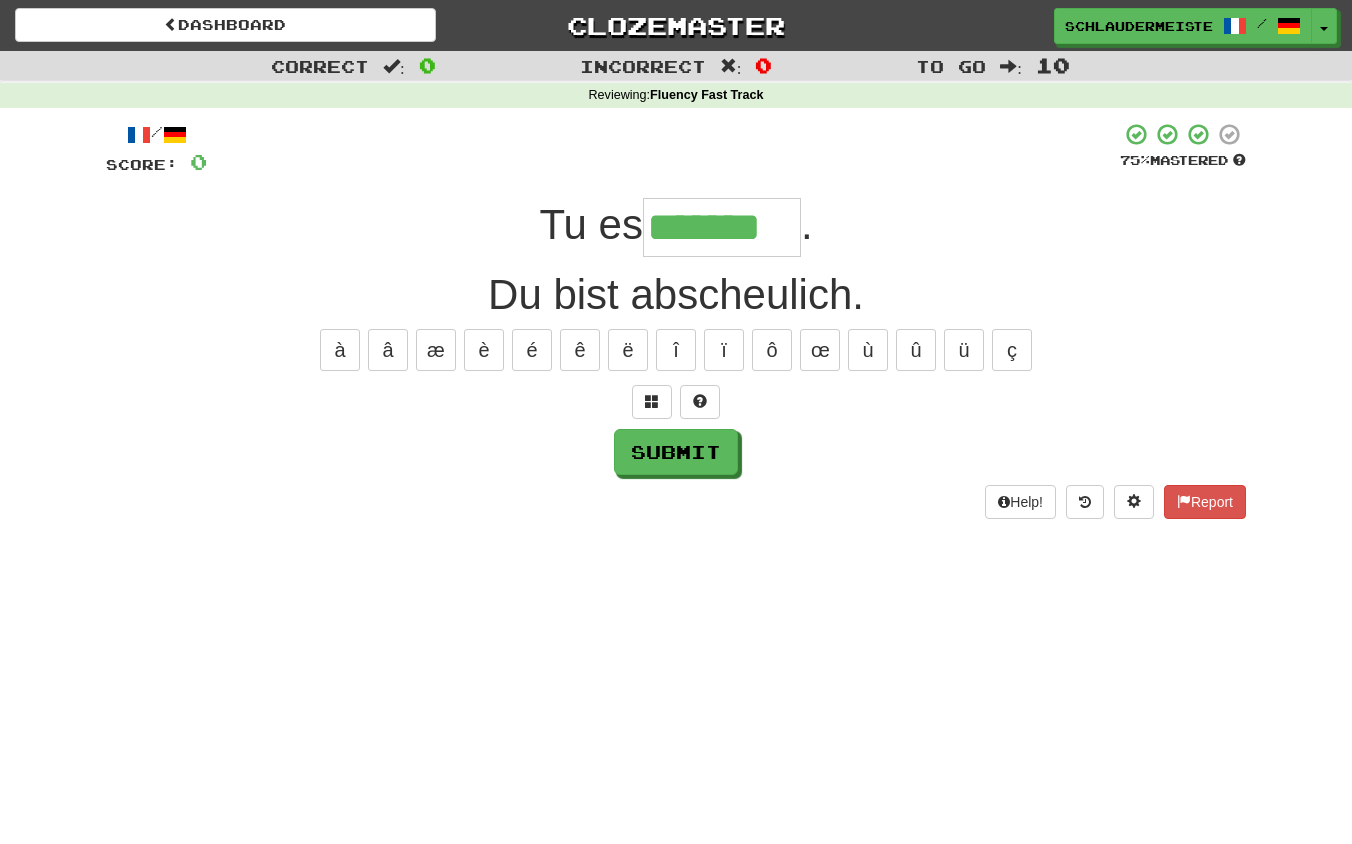 type on "*******" 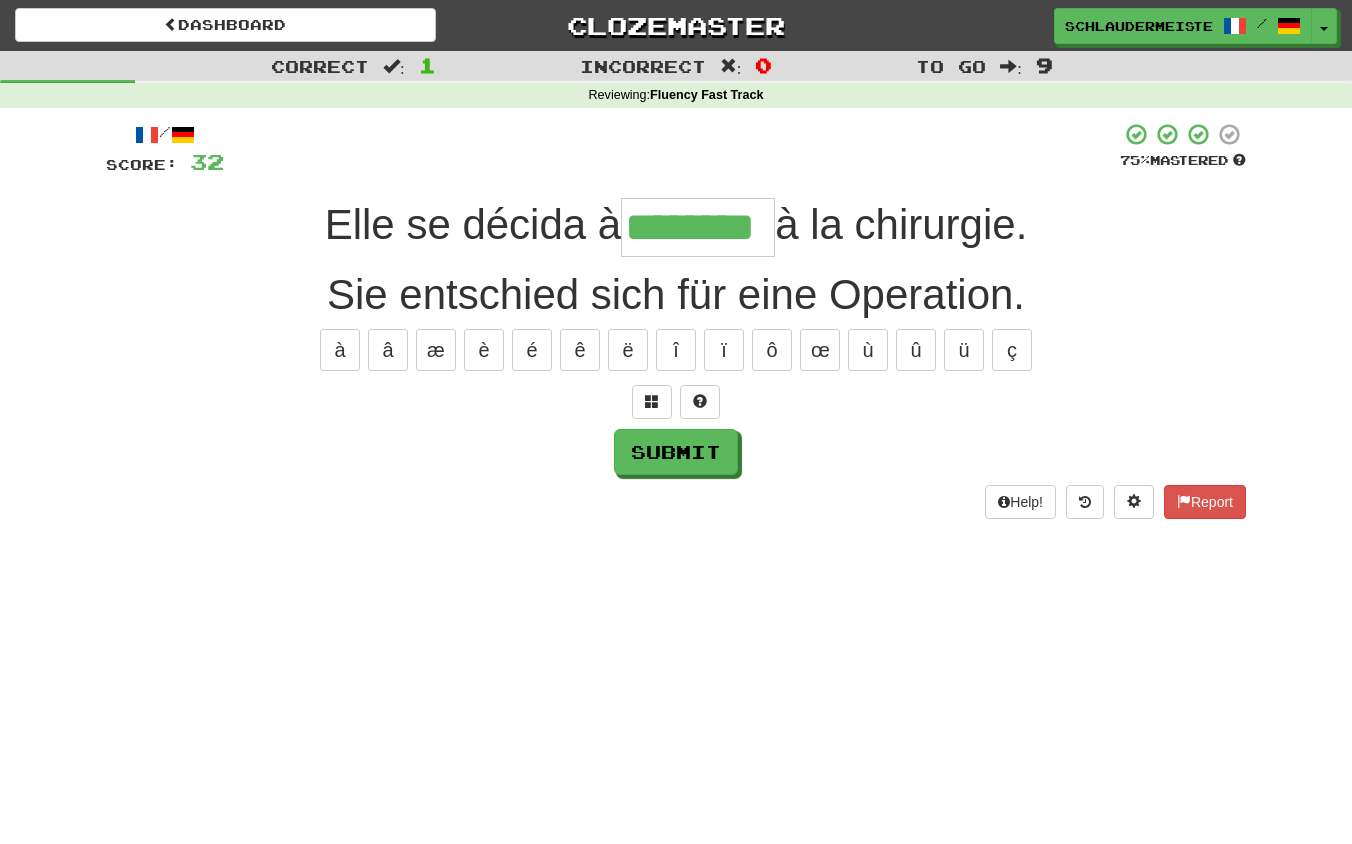 type on "********" 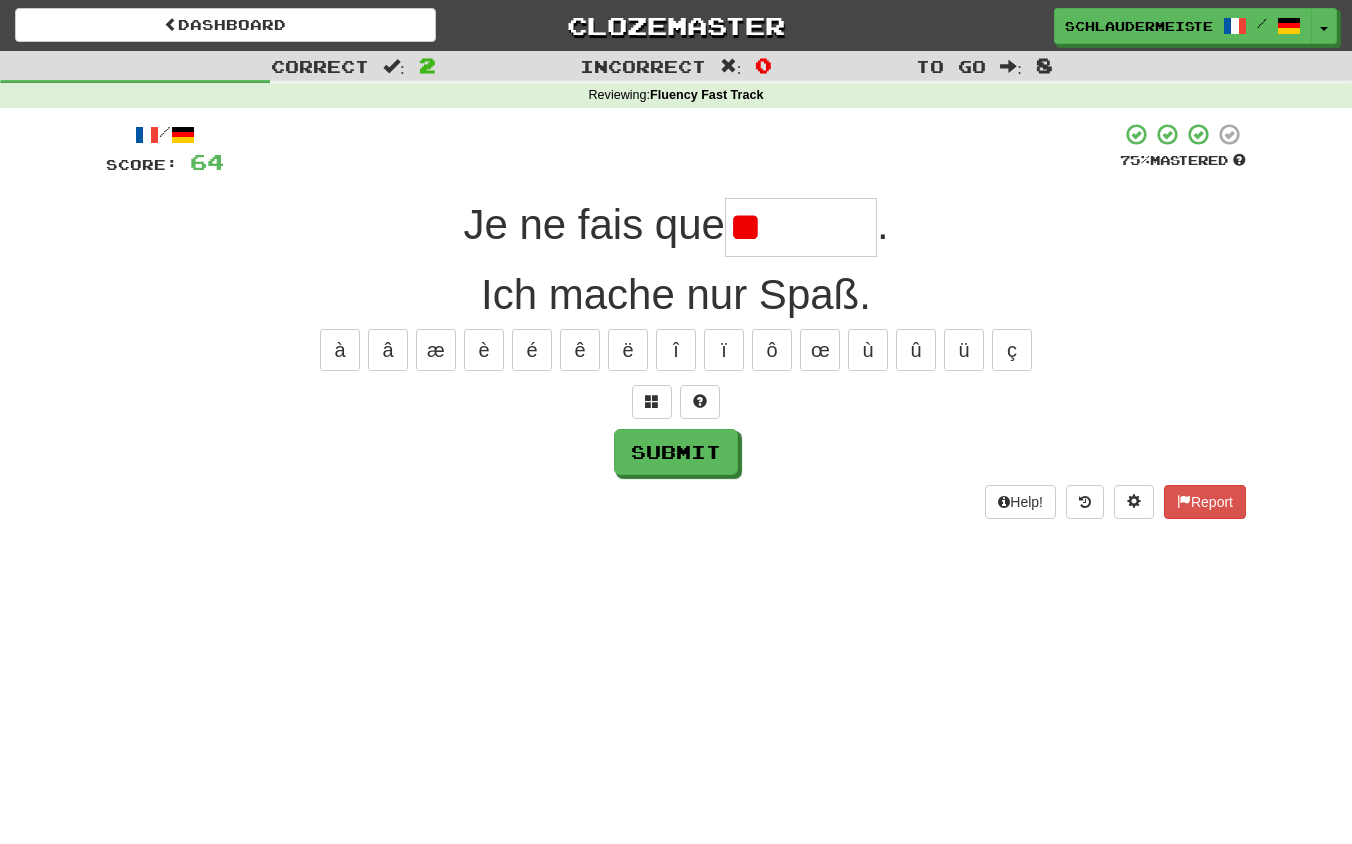 type on "*" 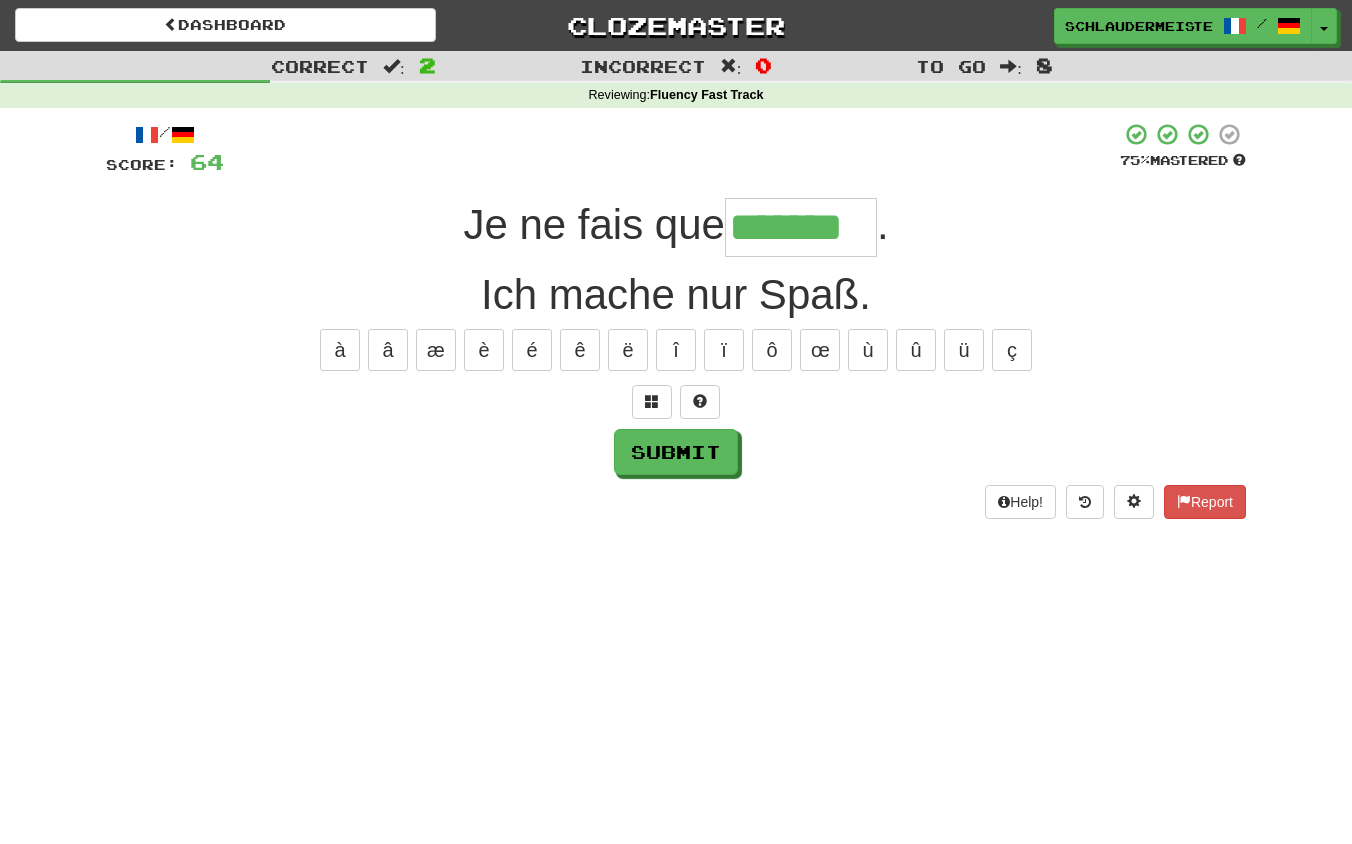 type on "*******" 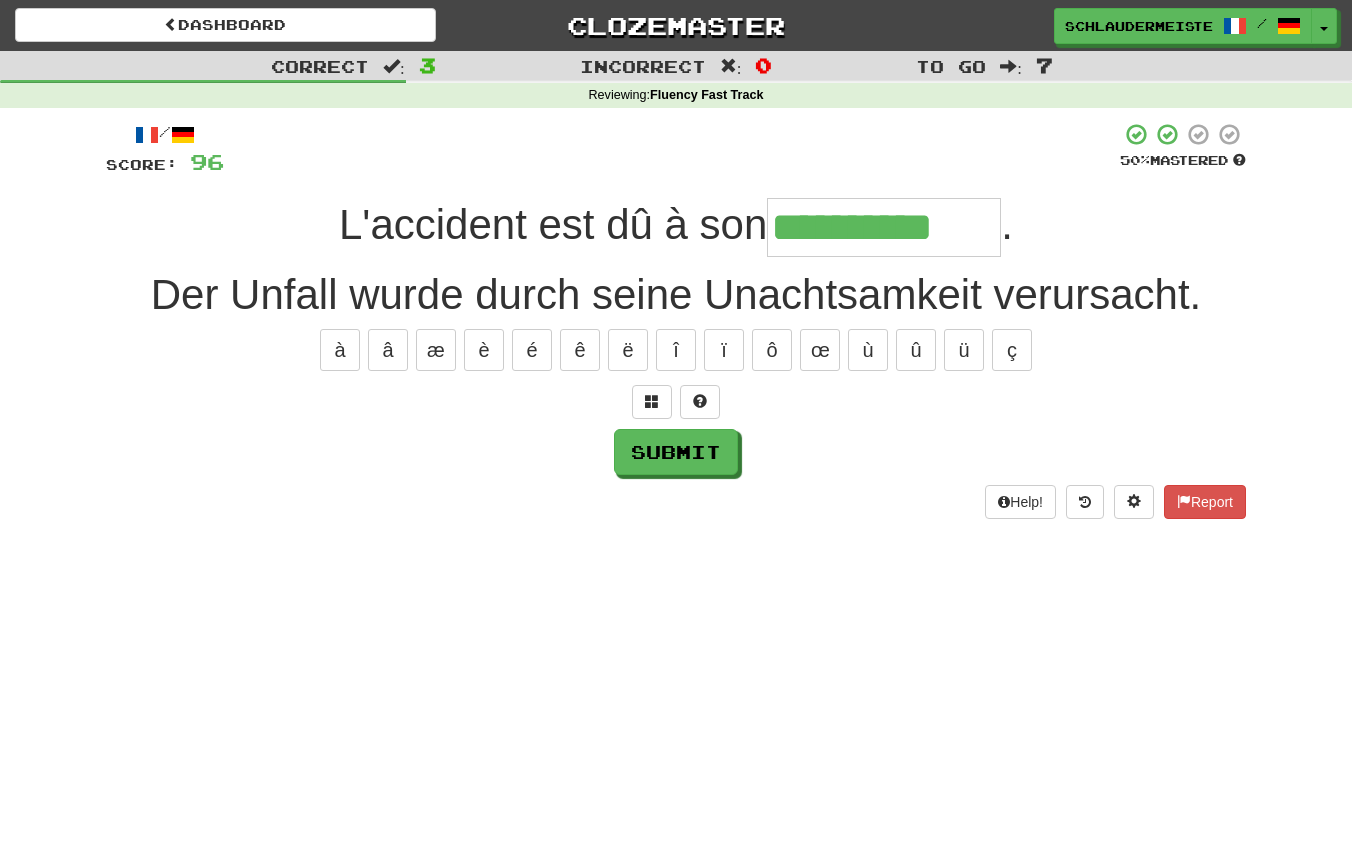 type on "**********" 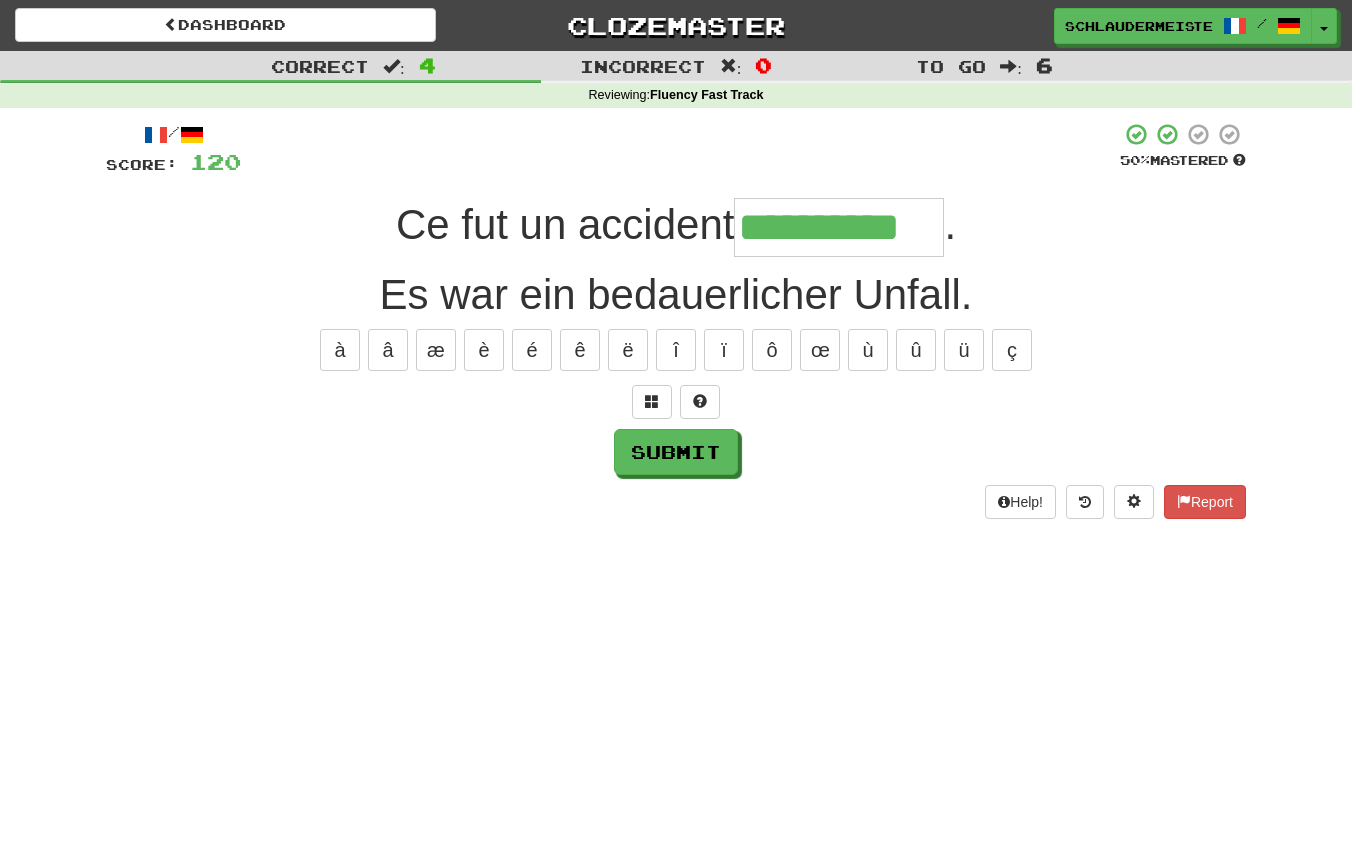 type on "**********" 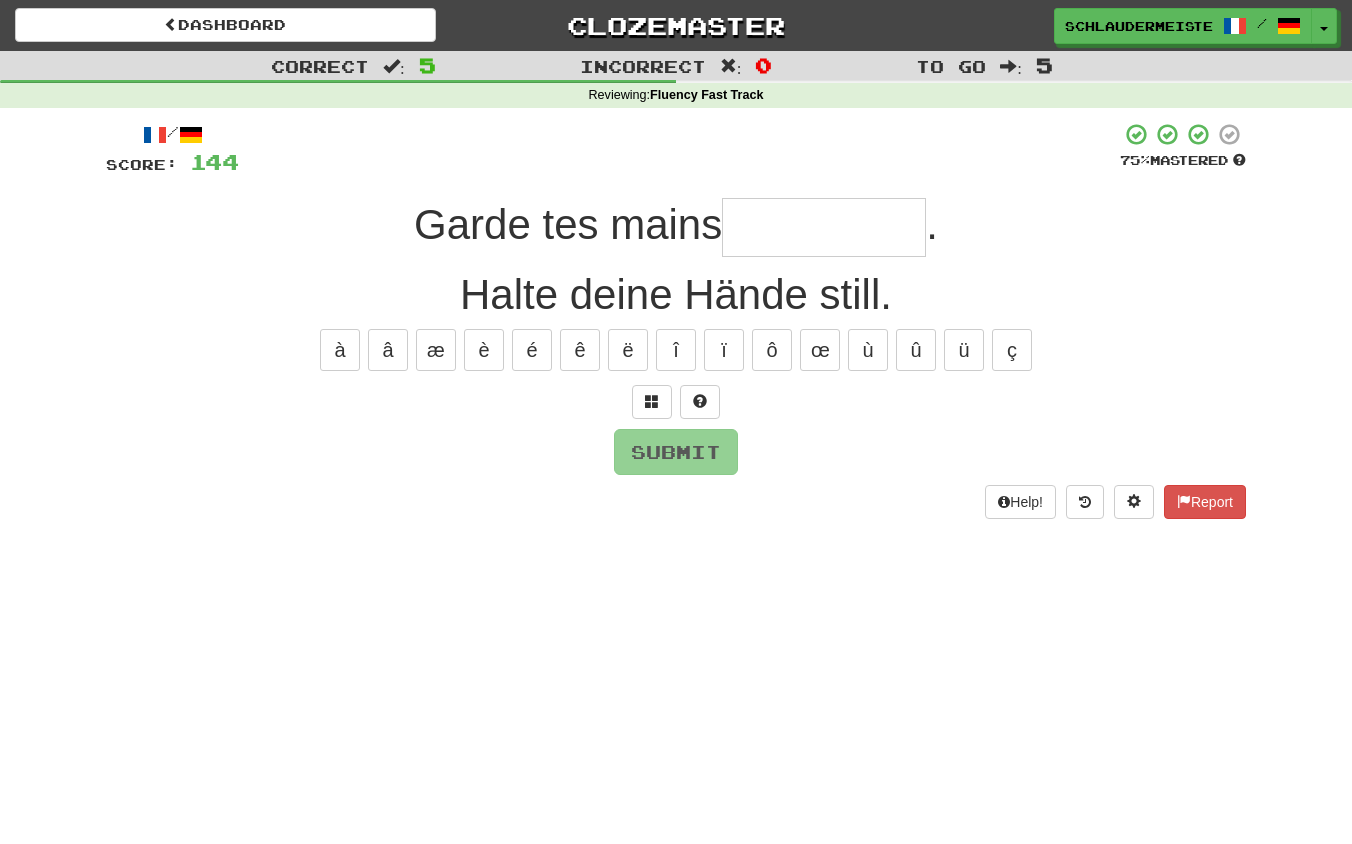 type on "*" 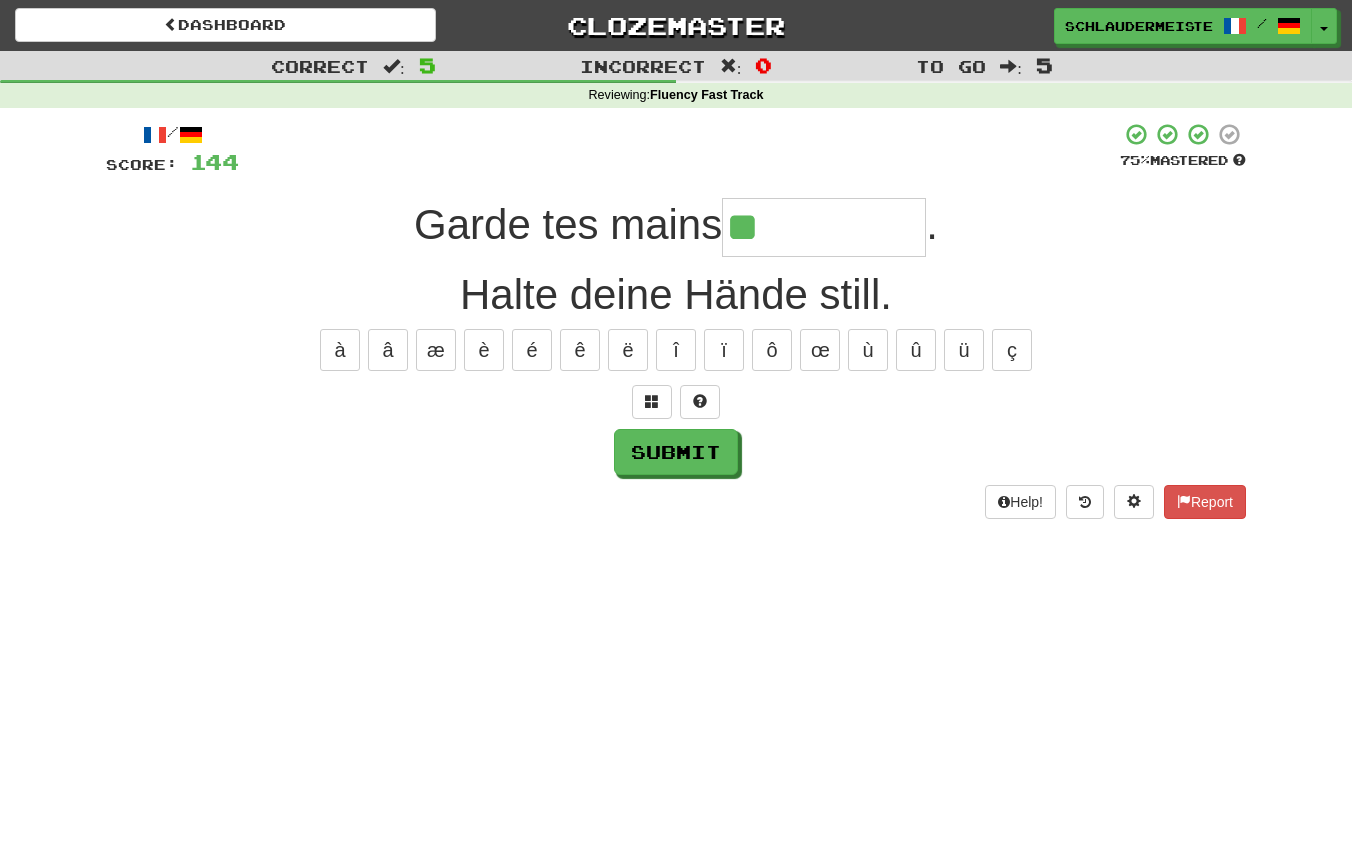 type on "*********" 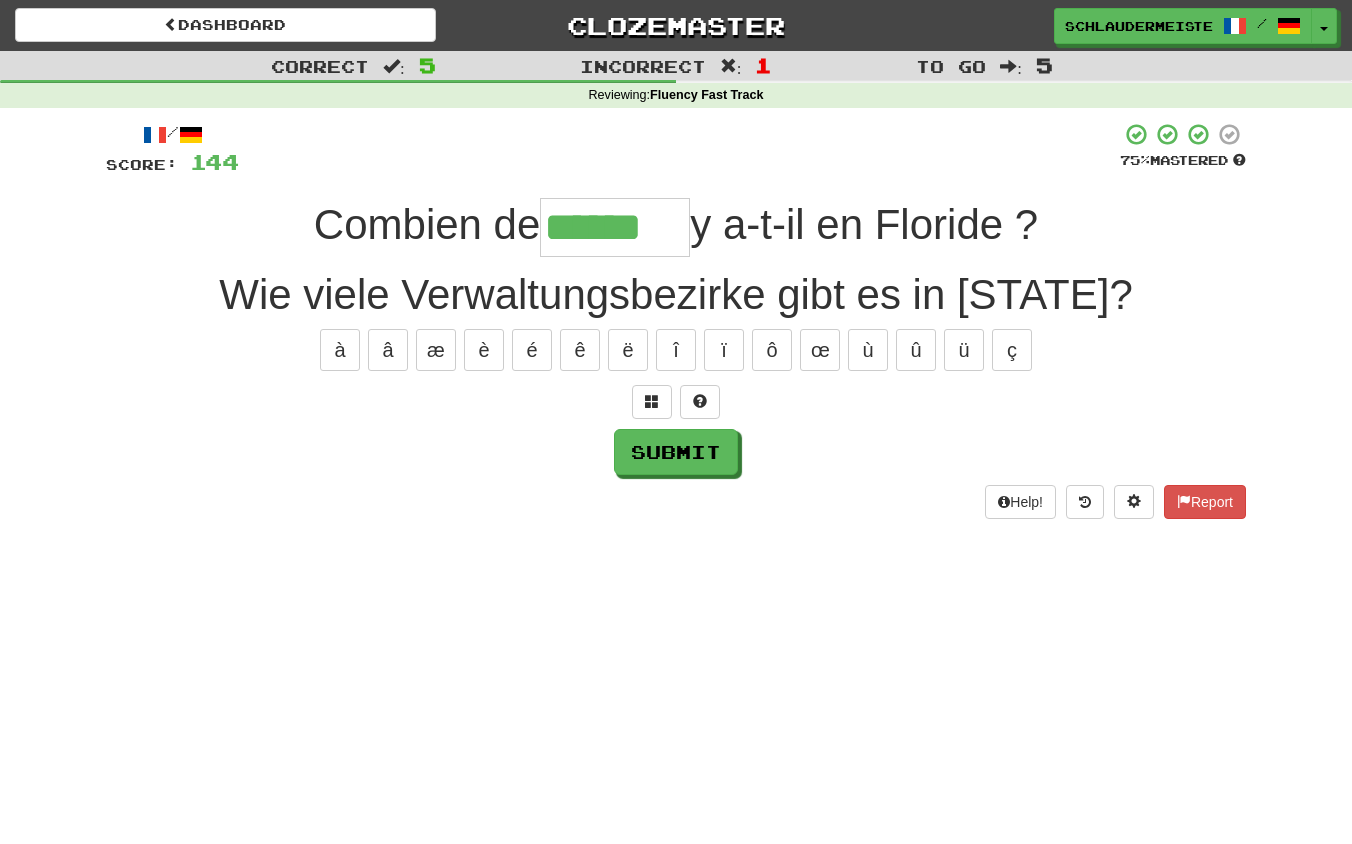 type on "******" 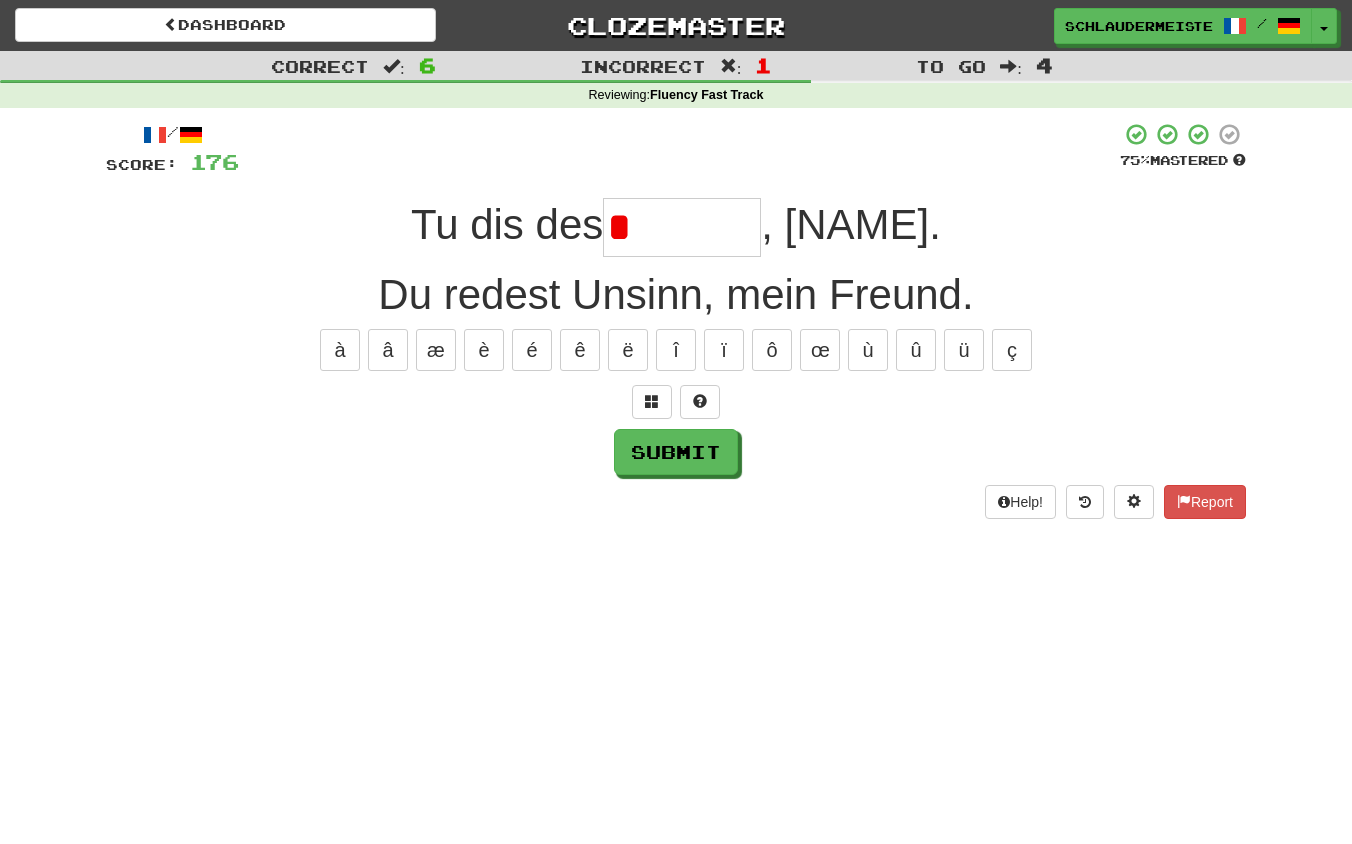 type on "*" 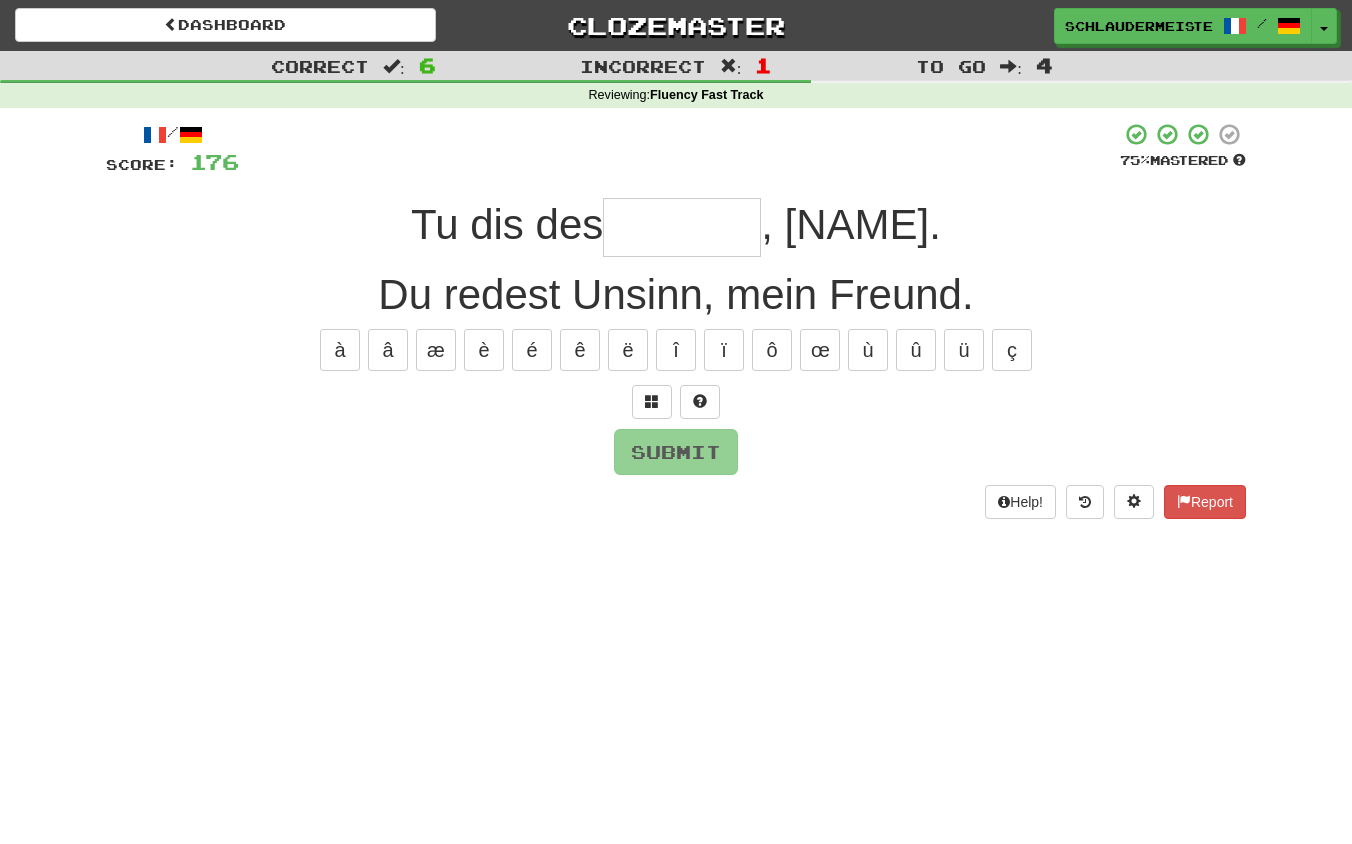 type on "*" 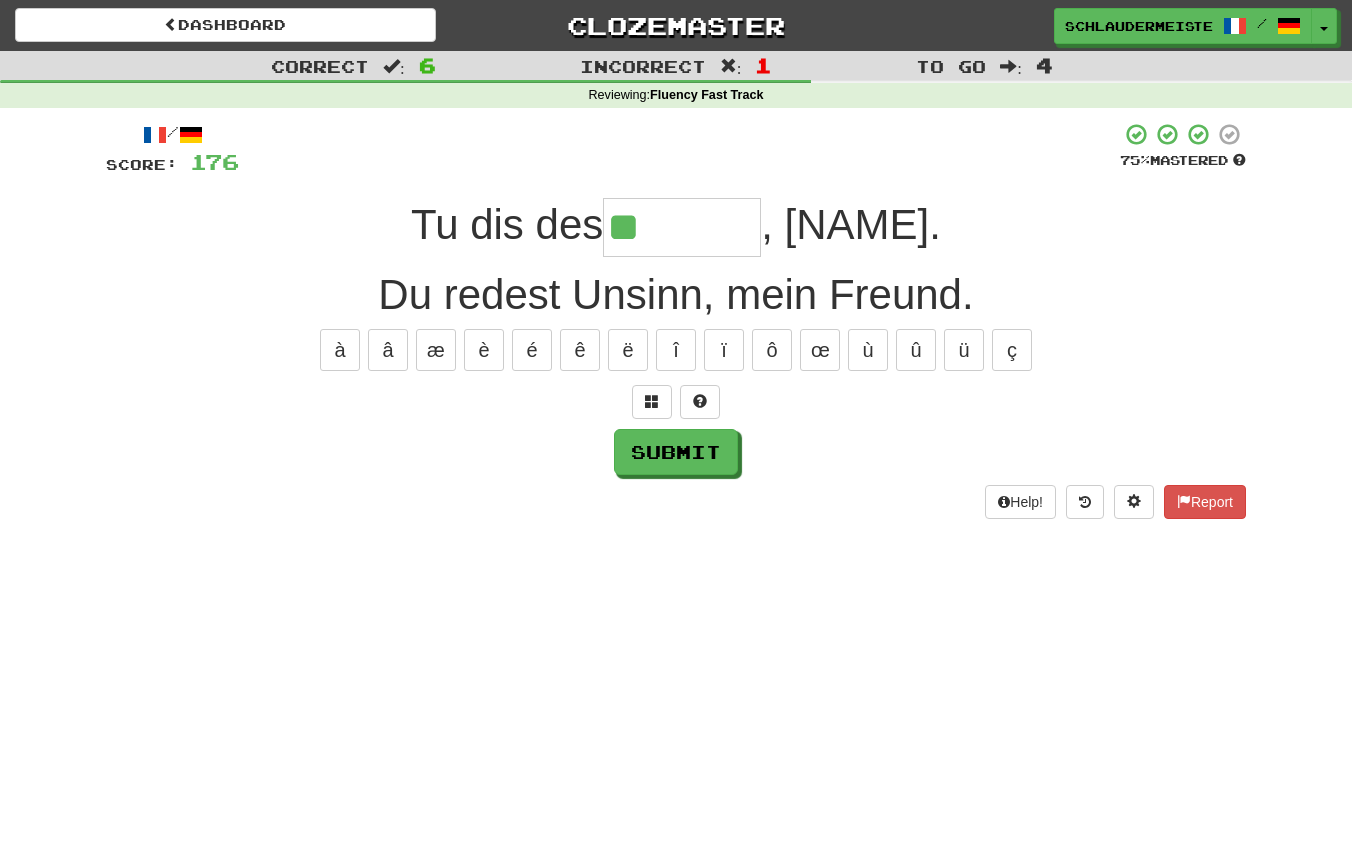 type on "********" 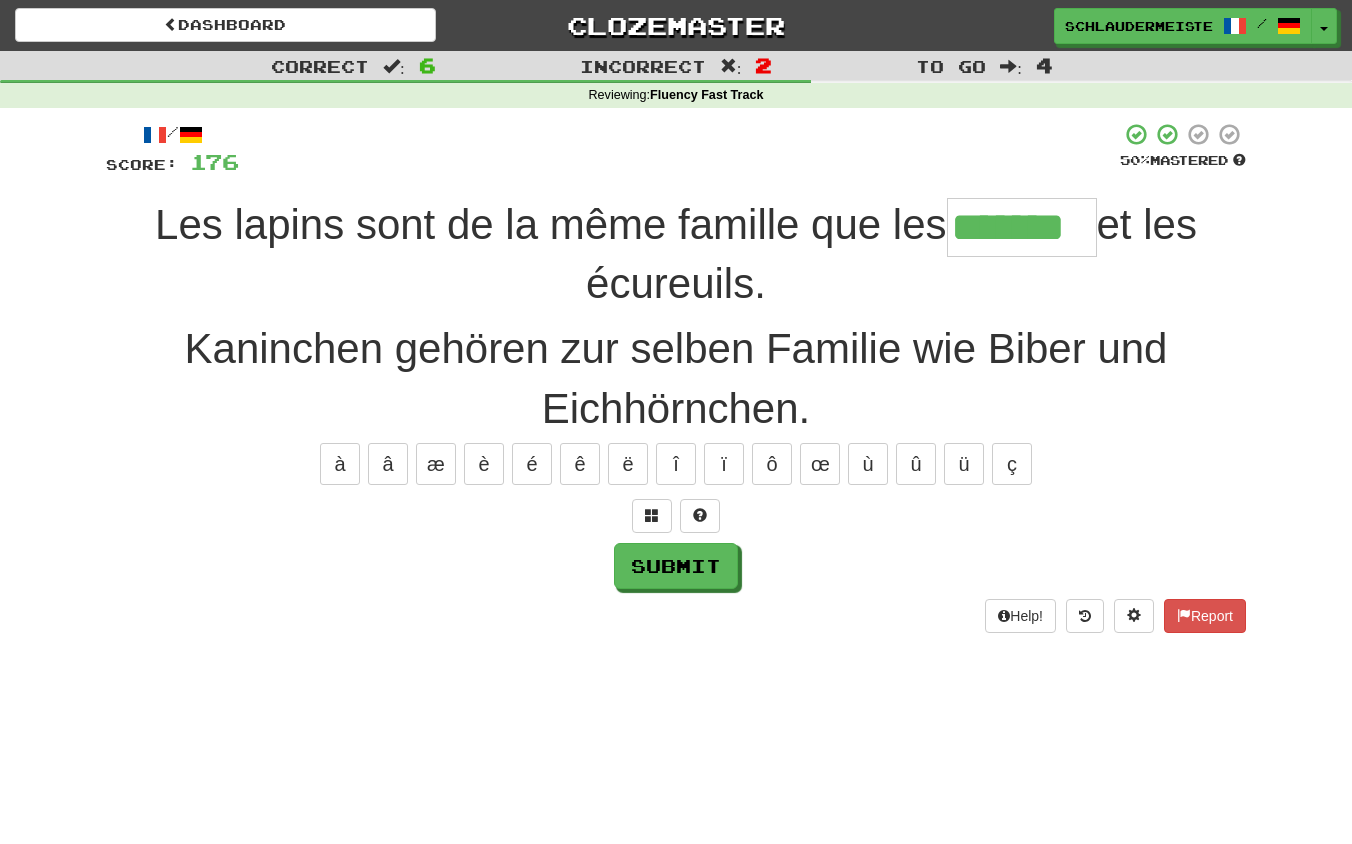 type on "*******" 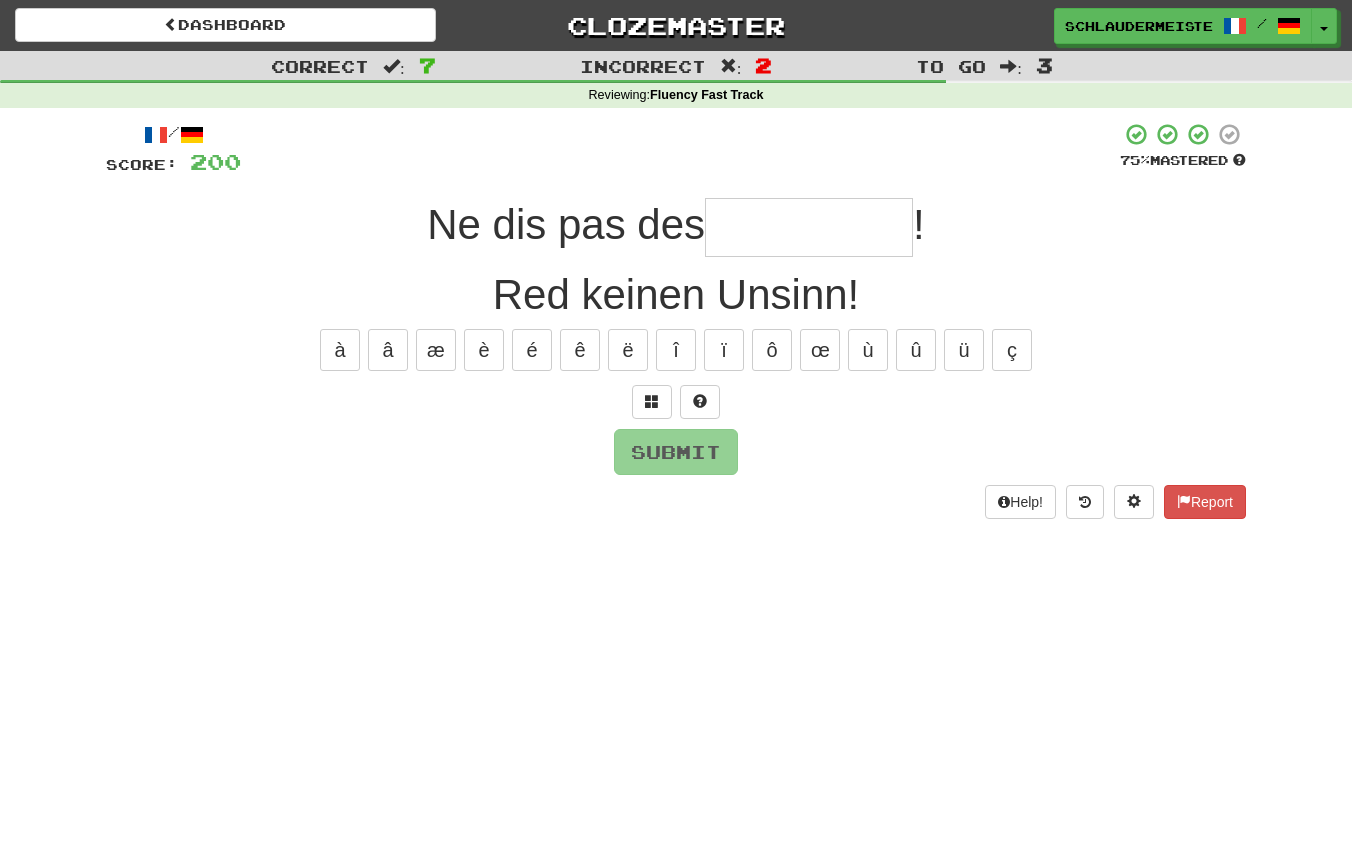 type on "*" 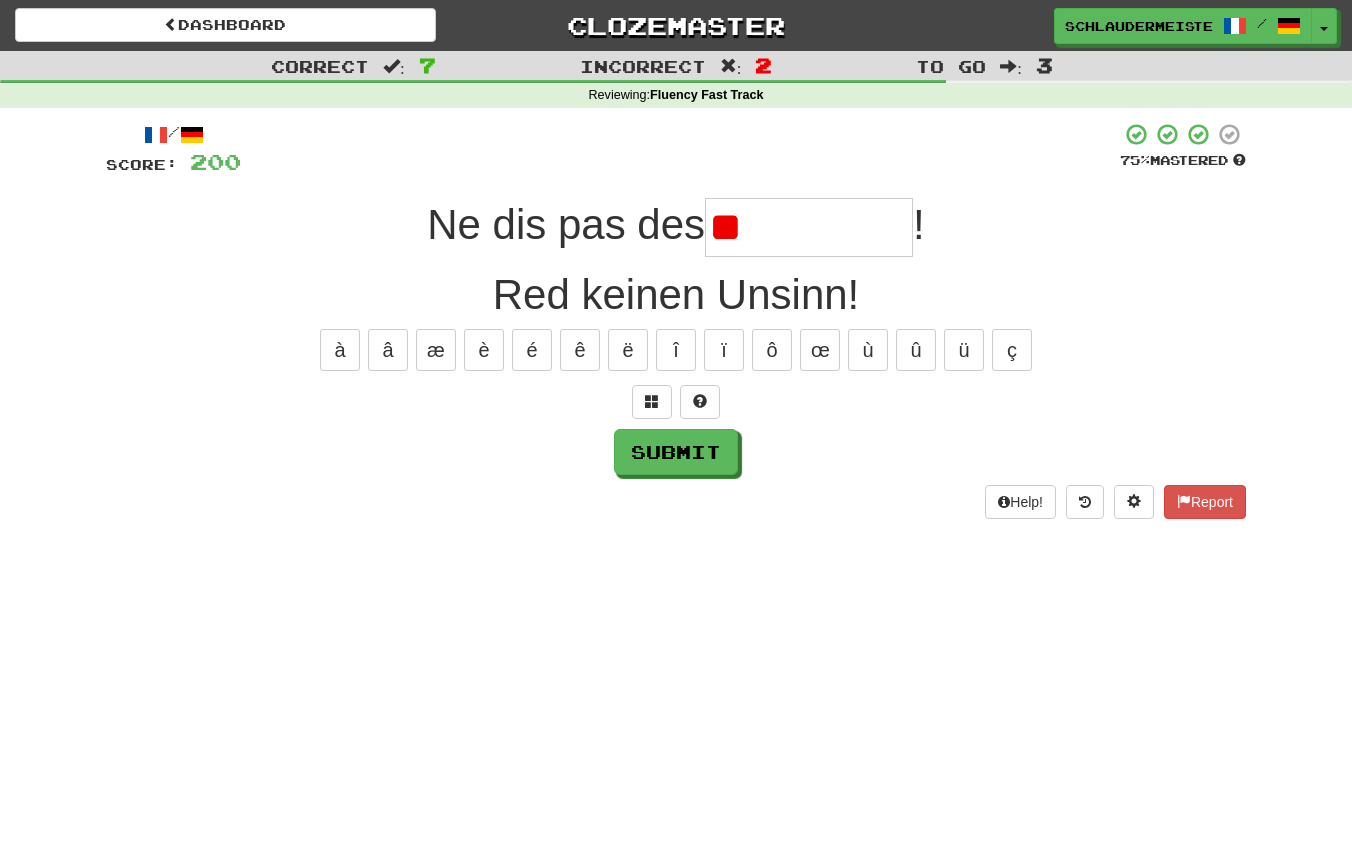 type on "*" 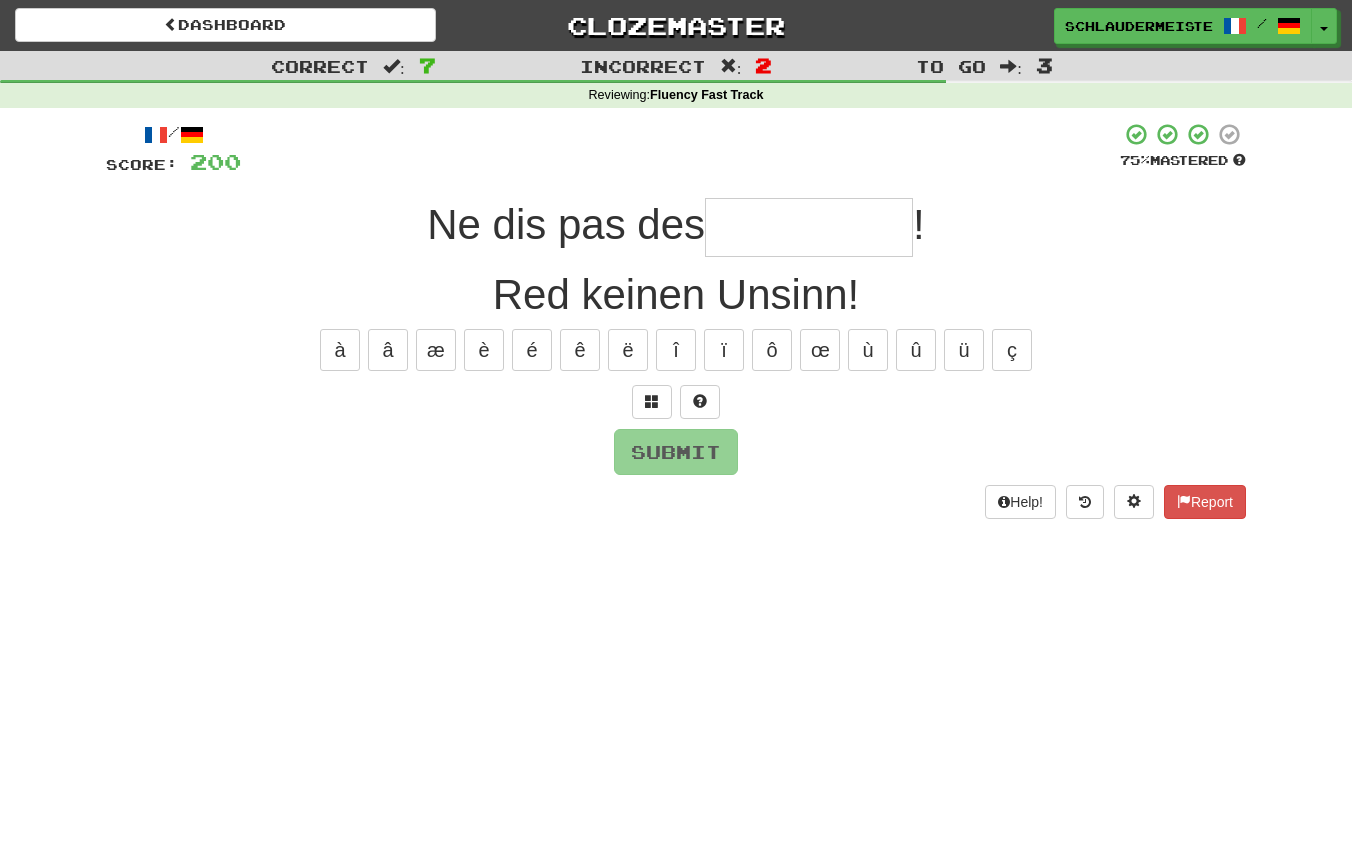 type on "*" 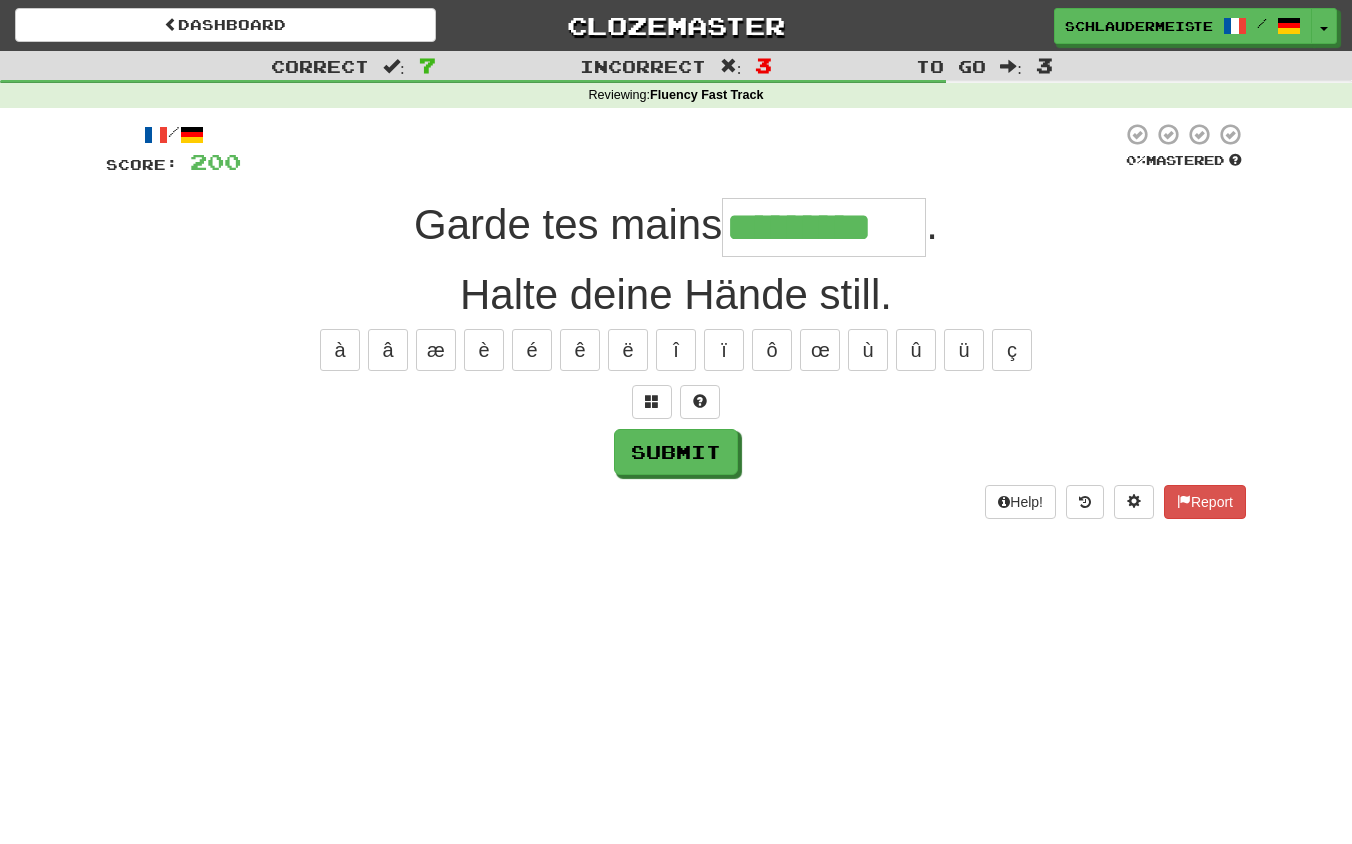type on "*********" 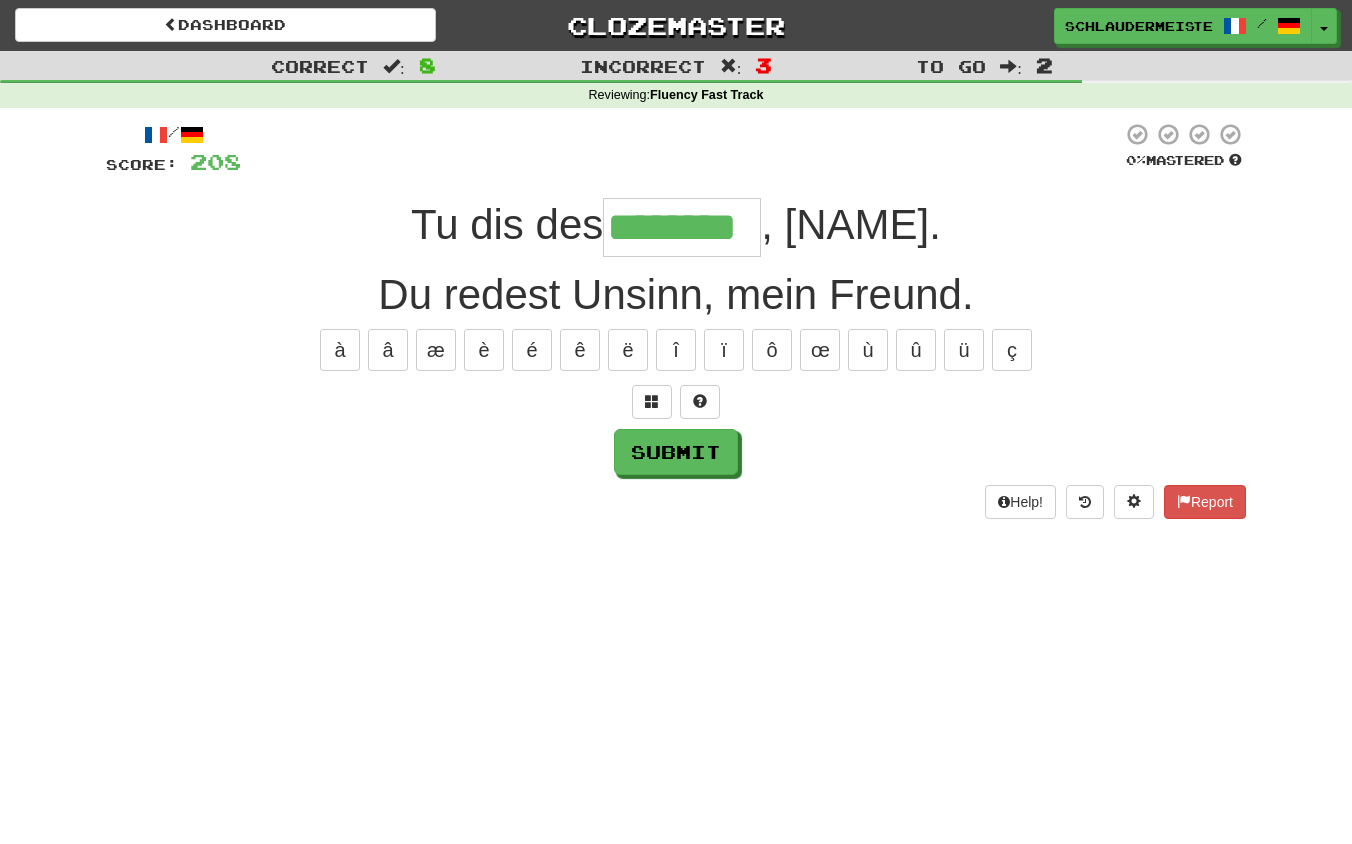type on "********" 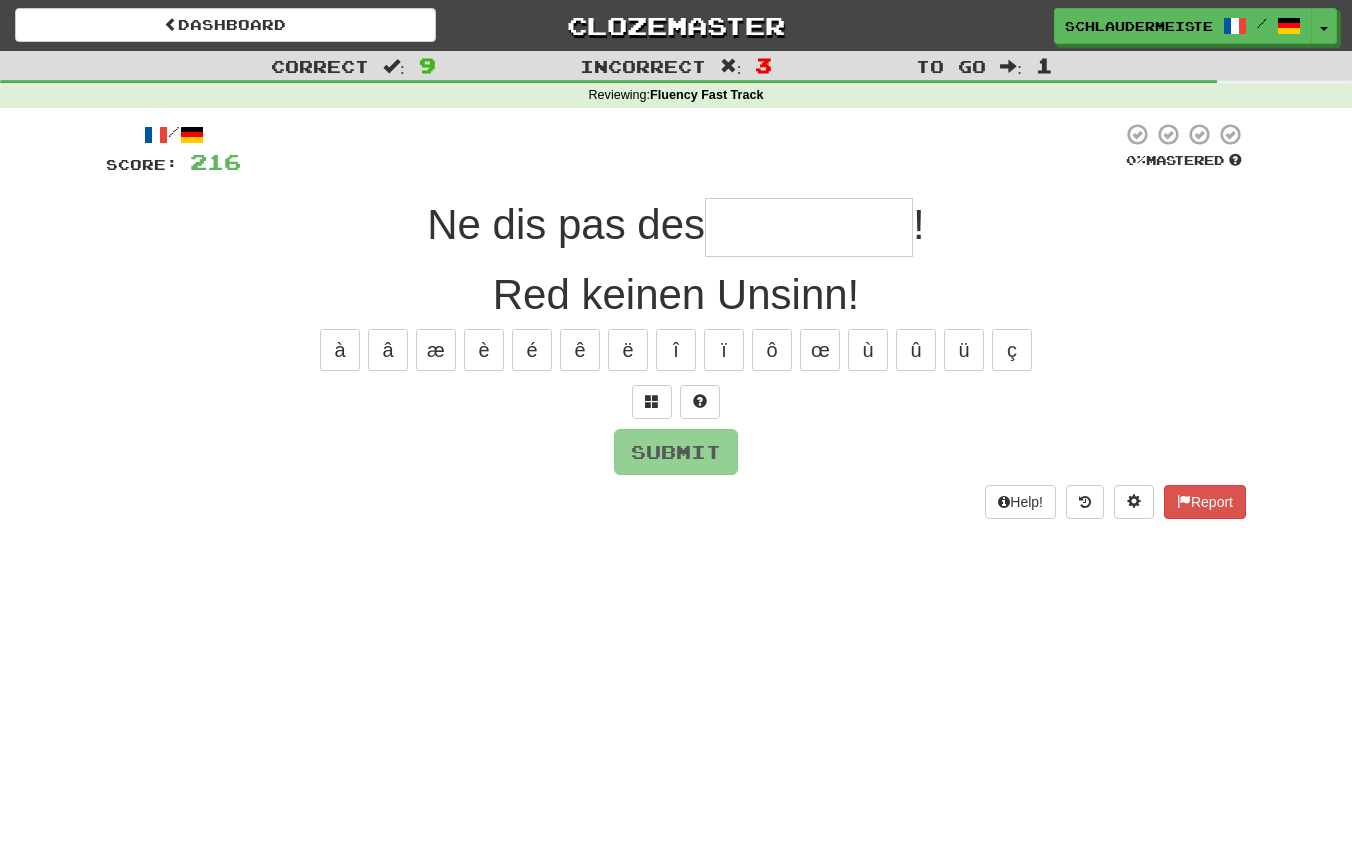 type on "*" 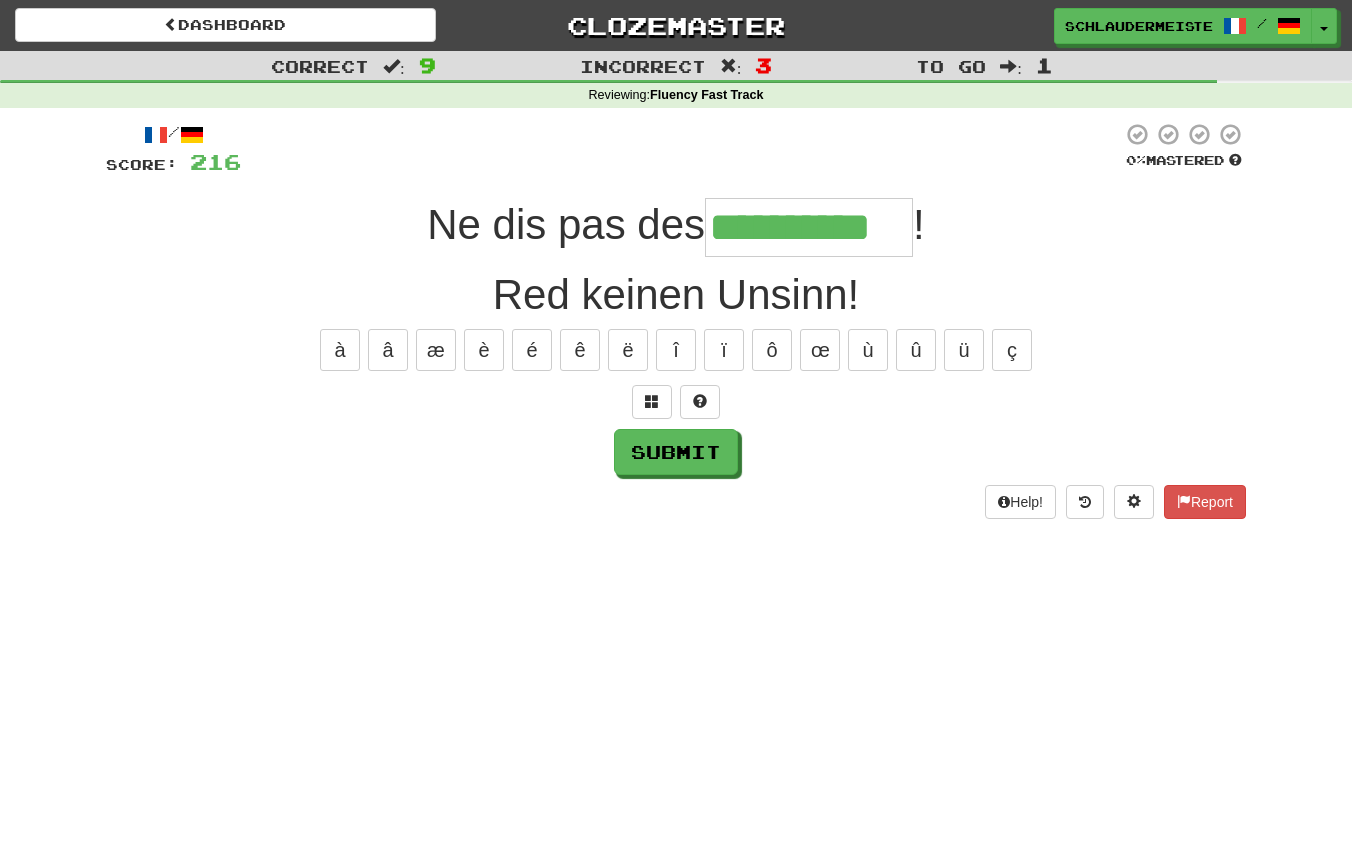 type on "**********" 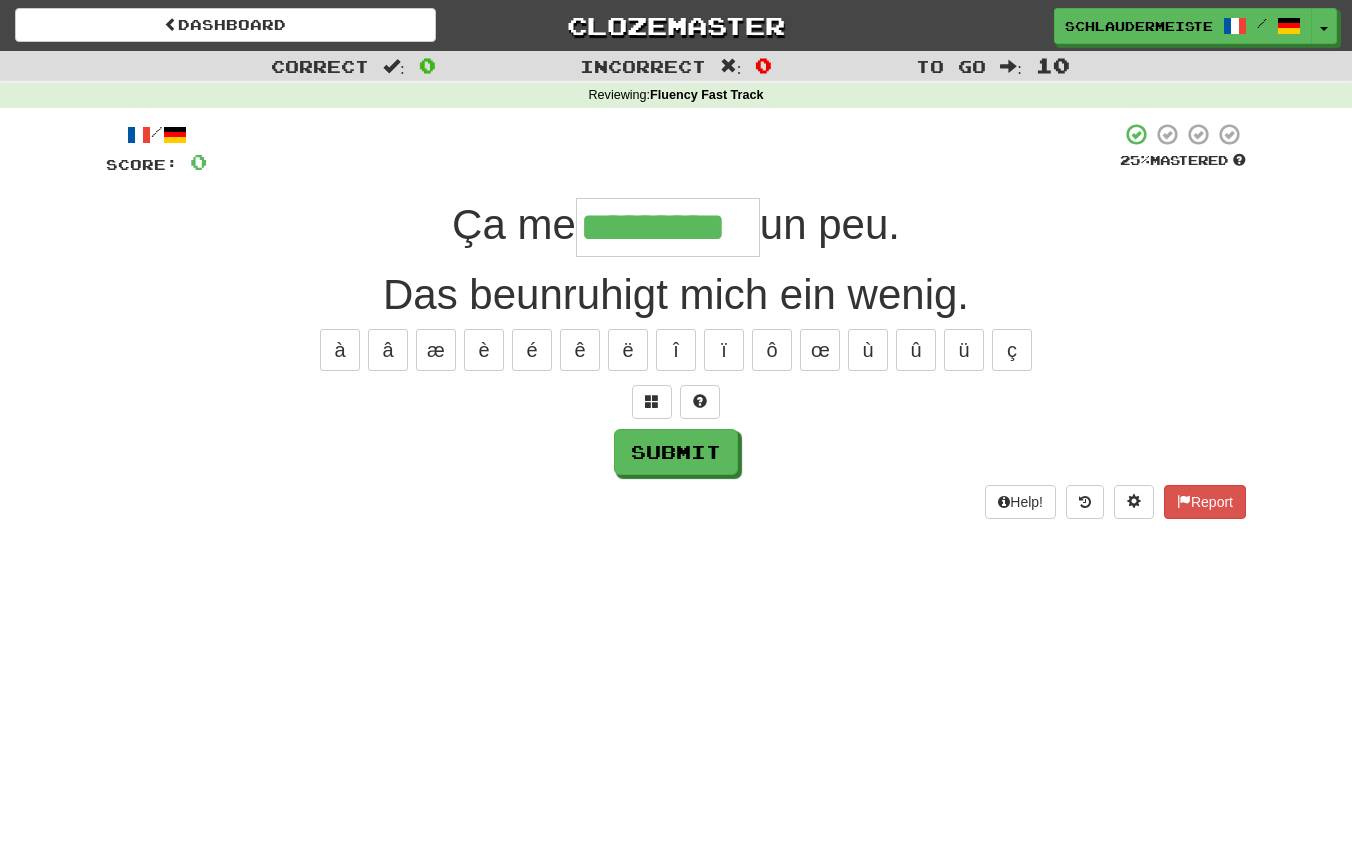 type on "*********" 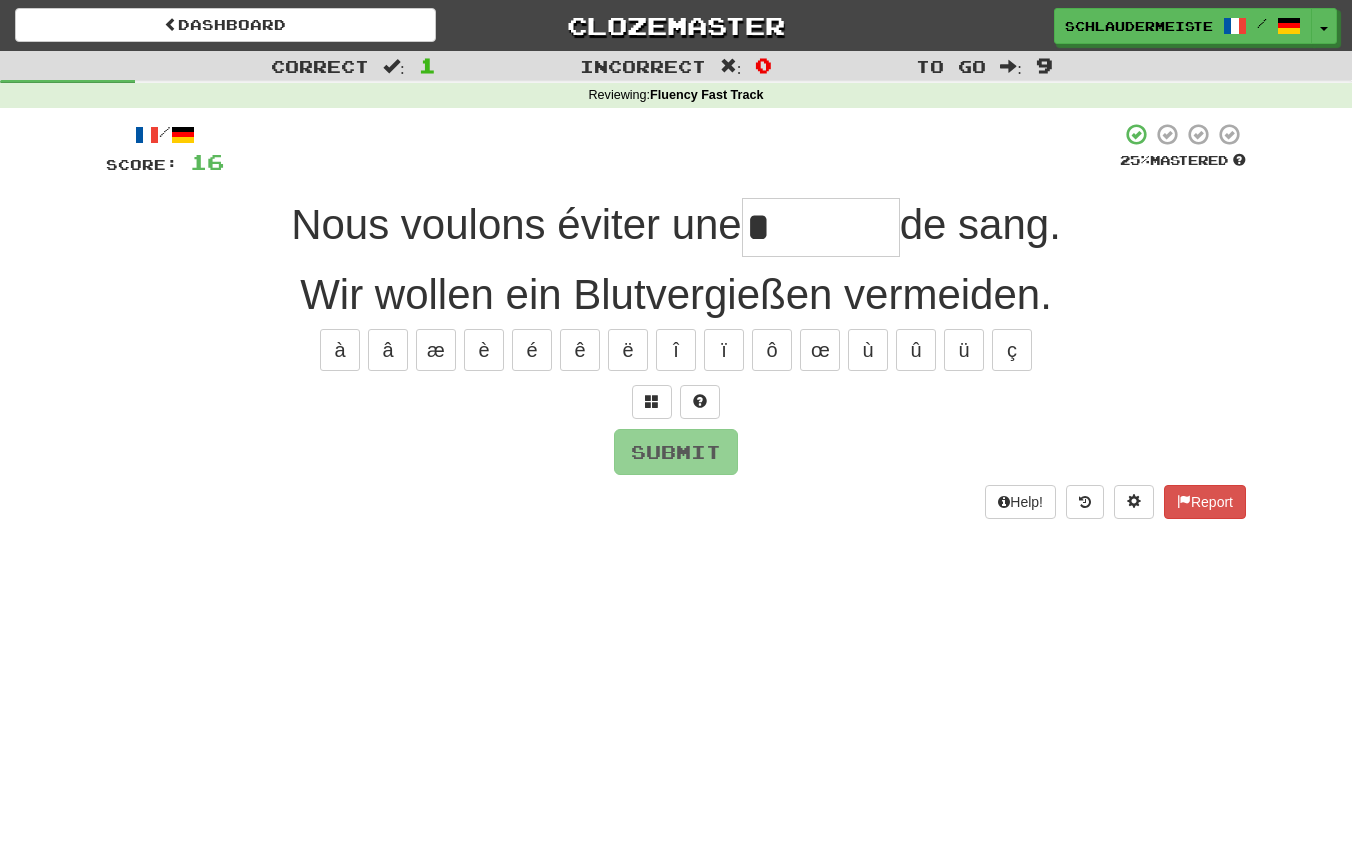 type on "*" 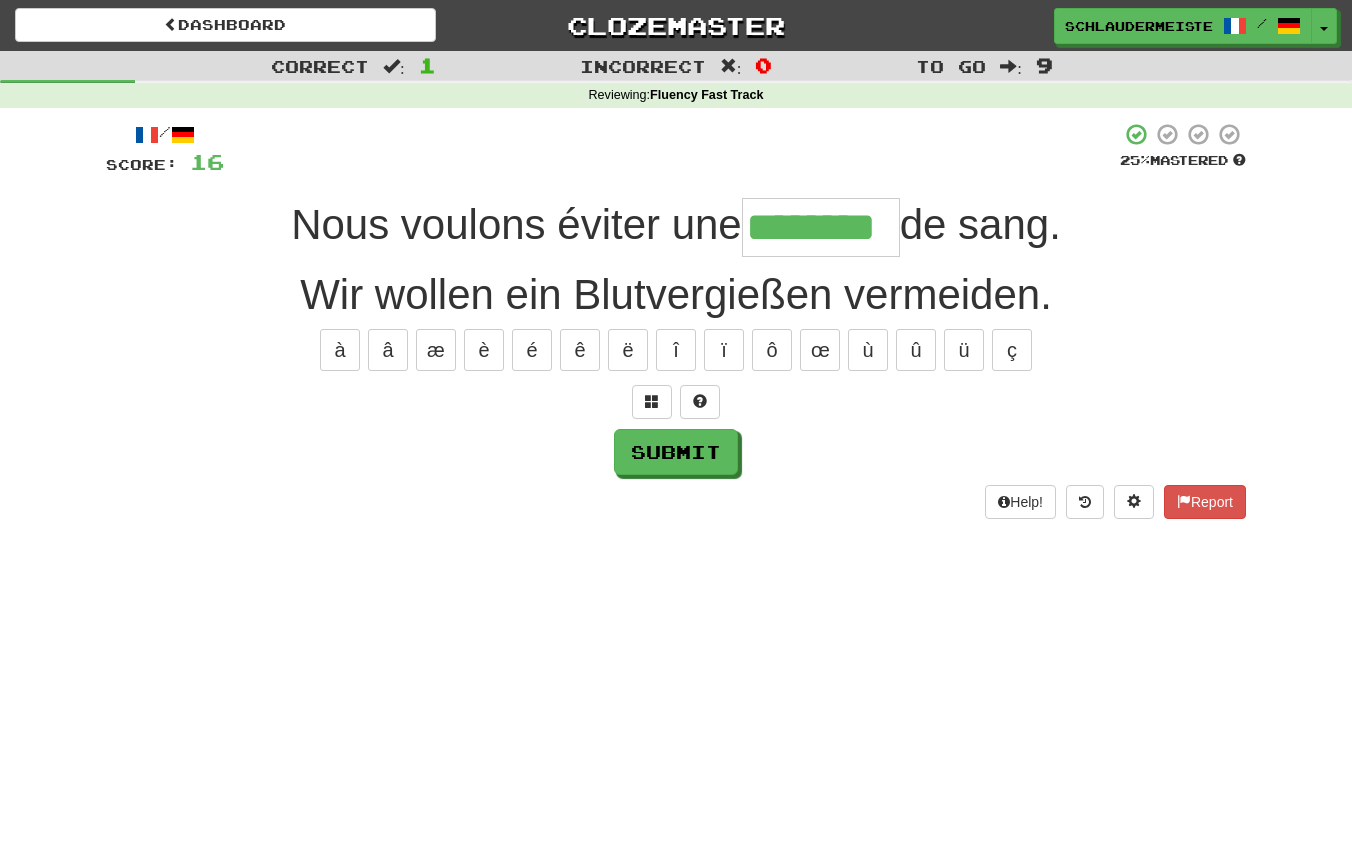 type on "********" 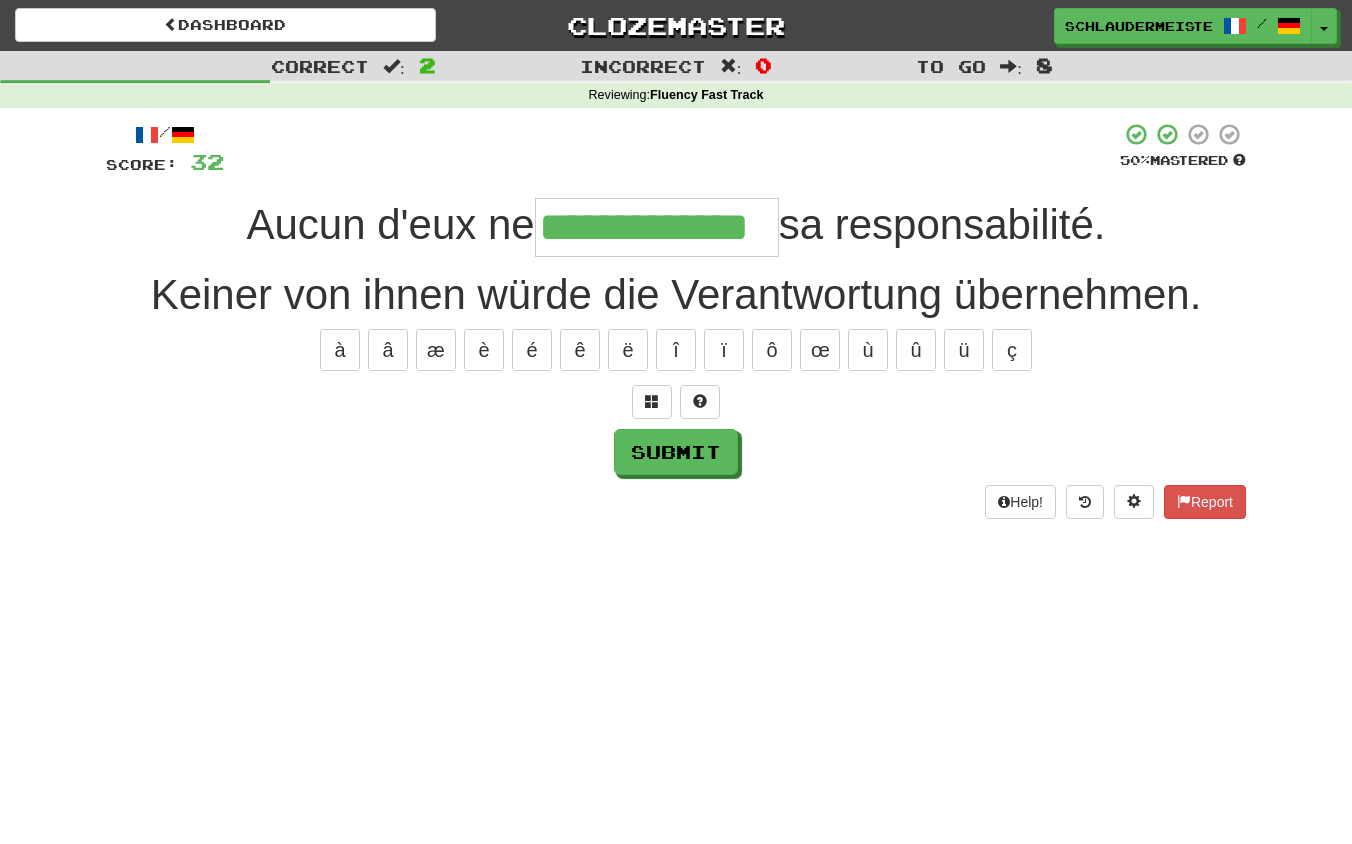 type on "**********" 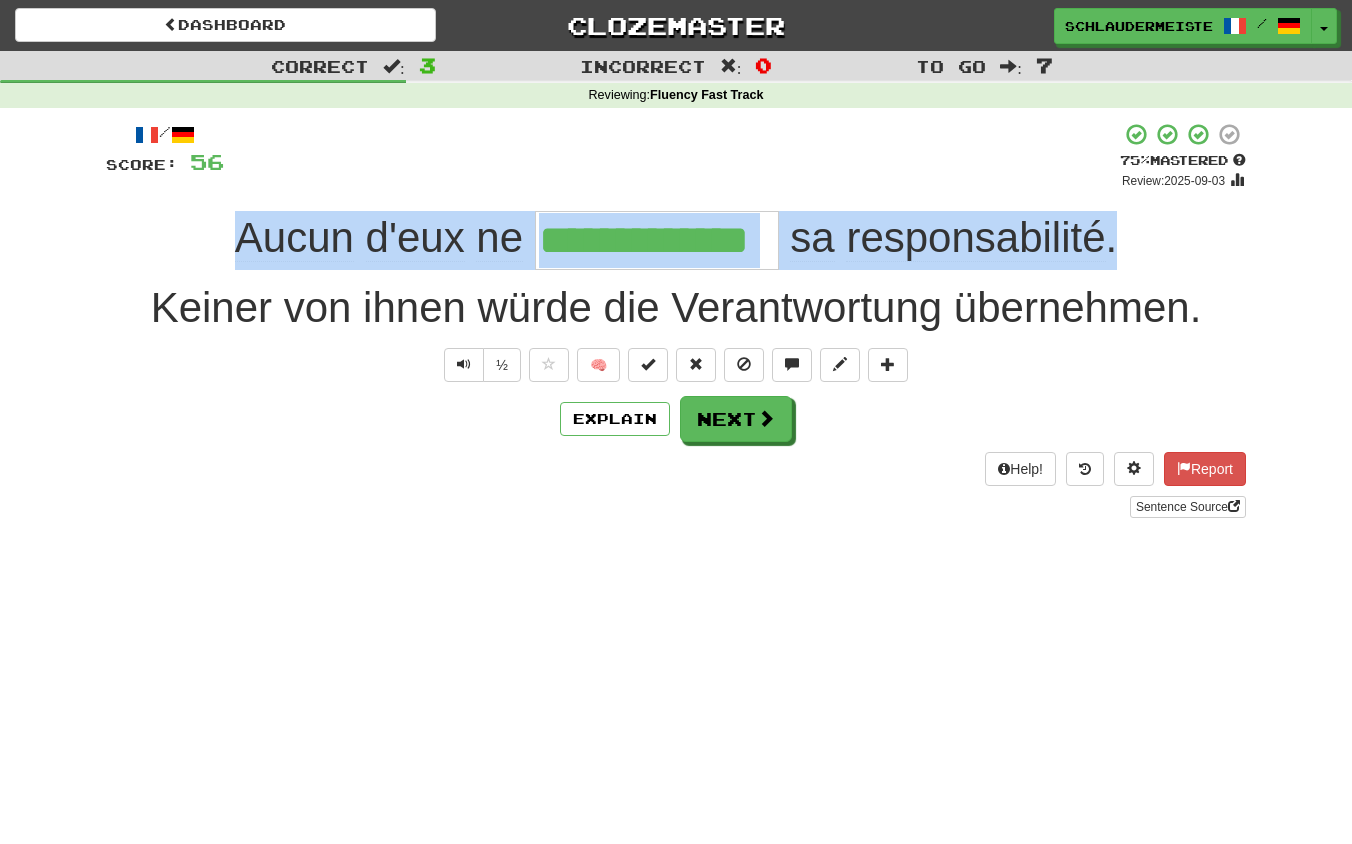 drag, startPoint x: 203, startPoint y: 235, endPoint x: 1154, endPoint y: 236, distance: 951.00055 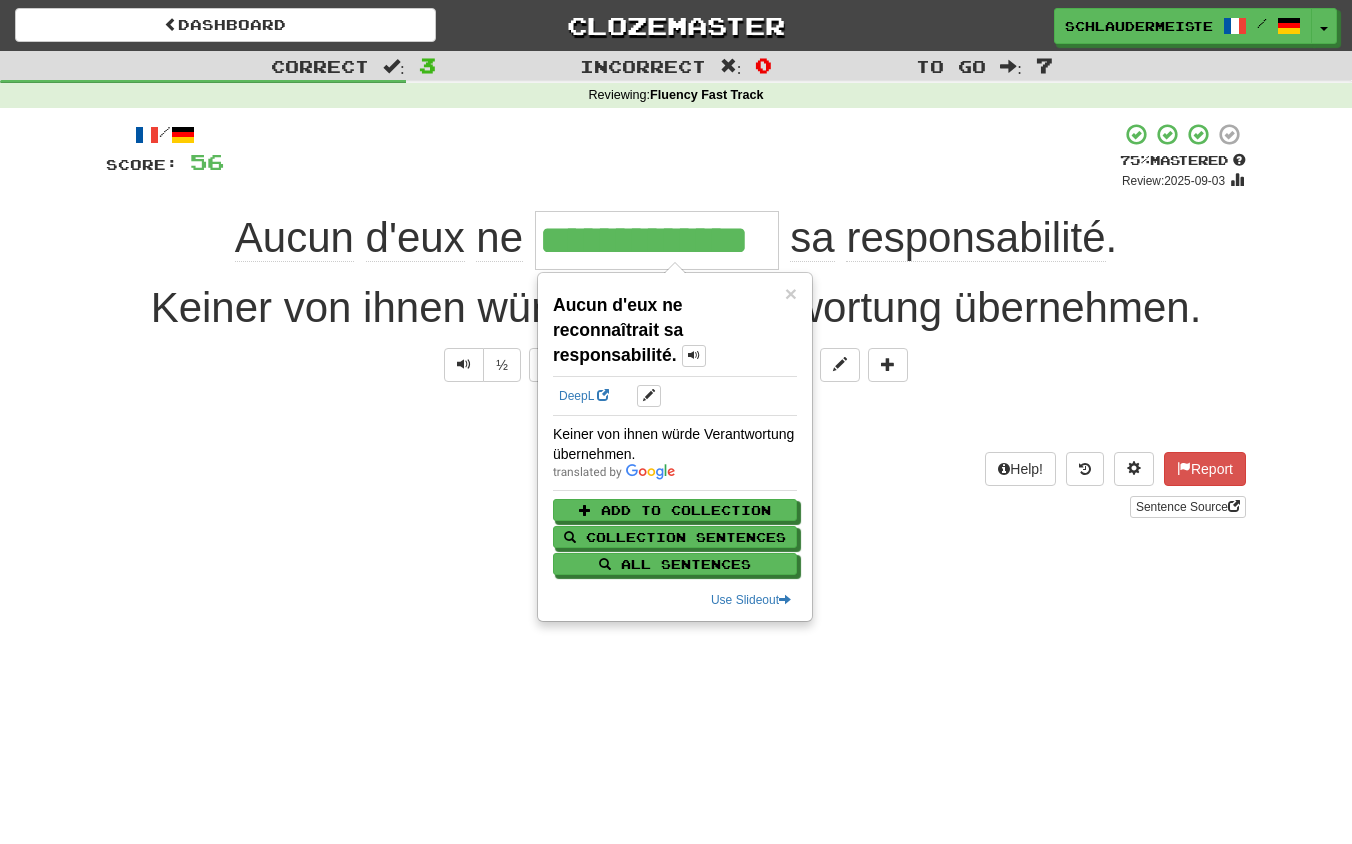 click on "Help!  Report Sentence Source" at bounding box center [676, 485] 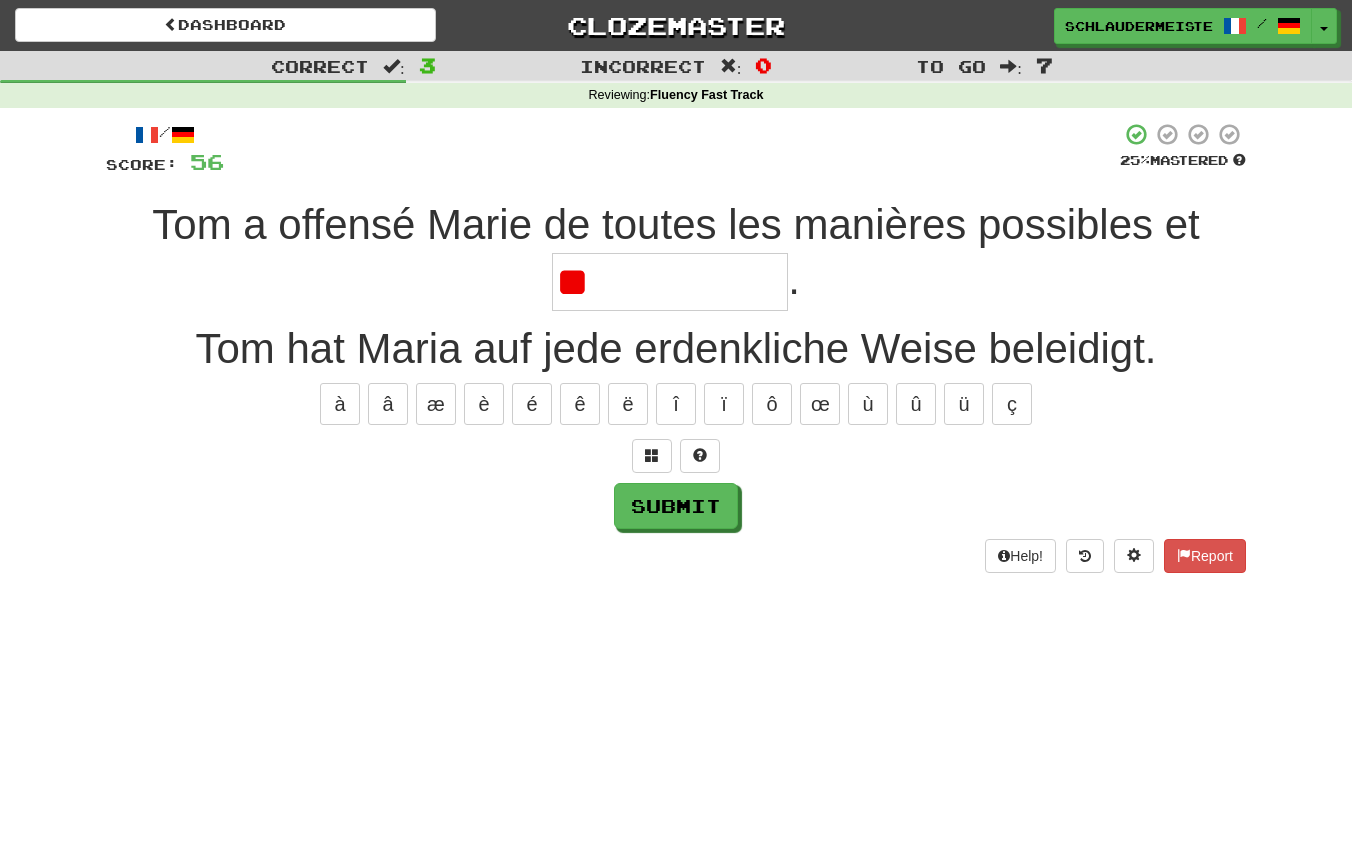 type on "*" 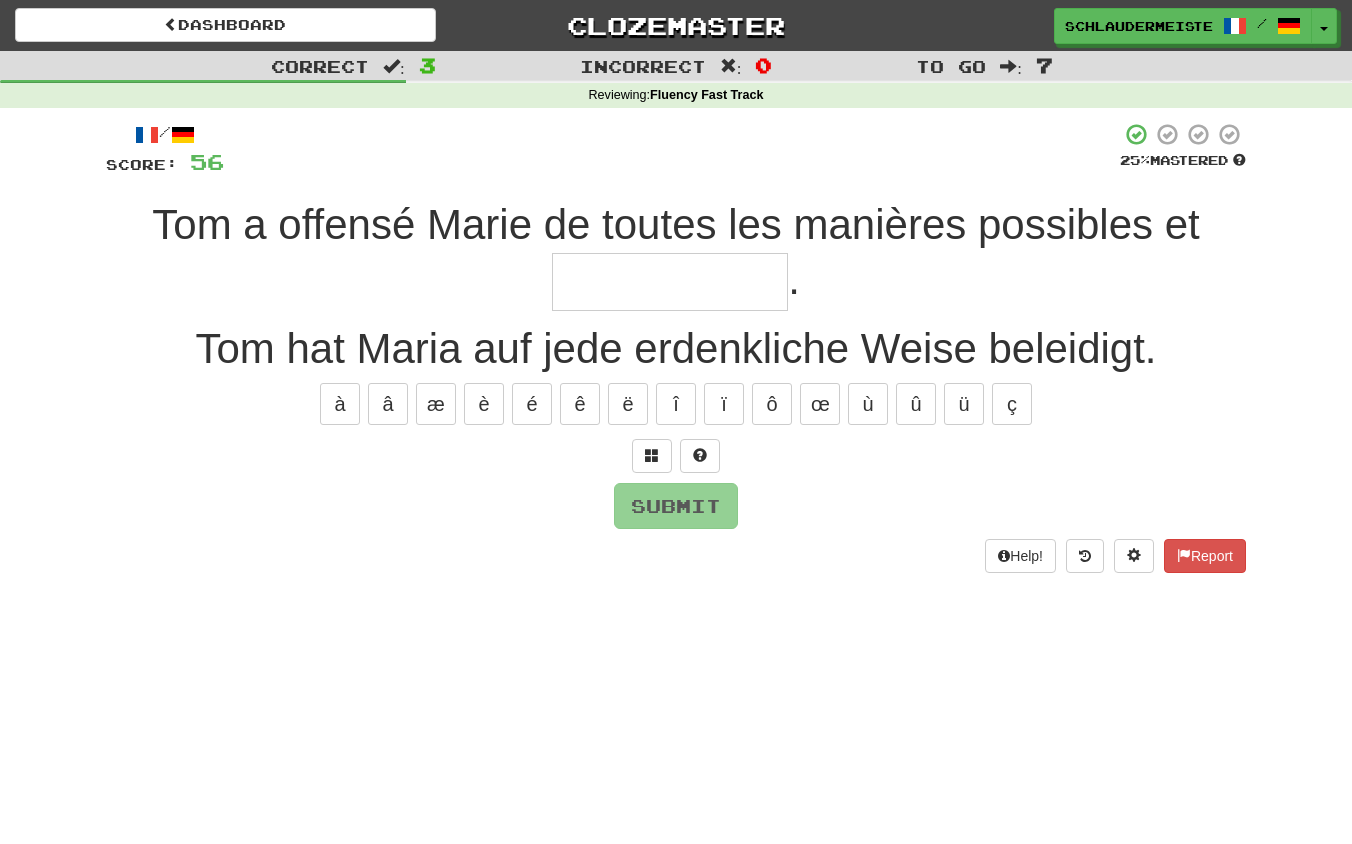 type on "*" 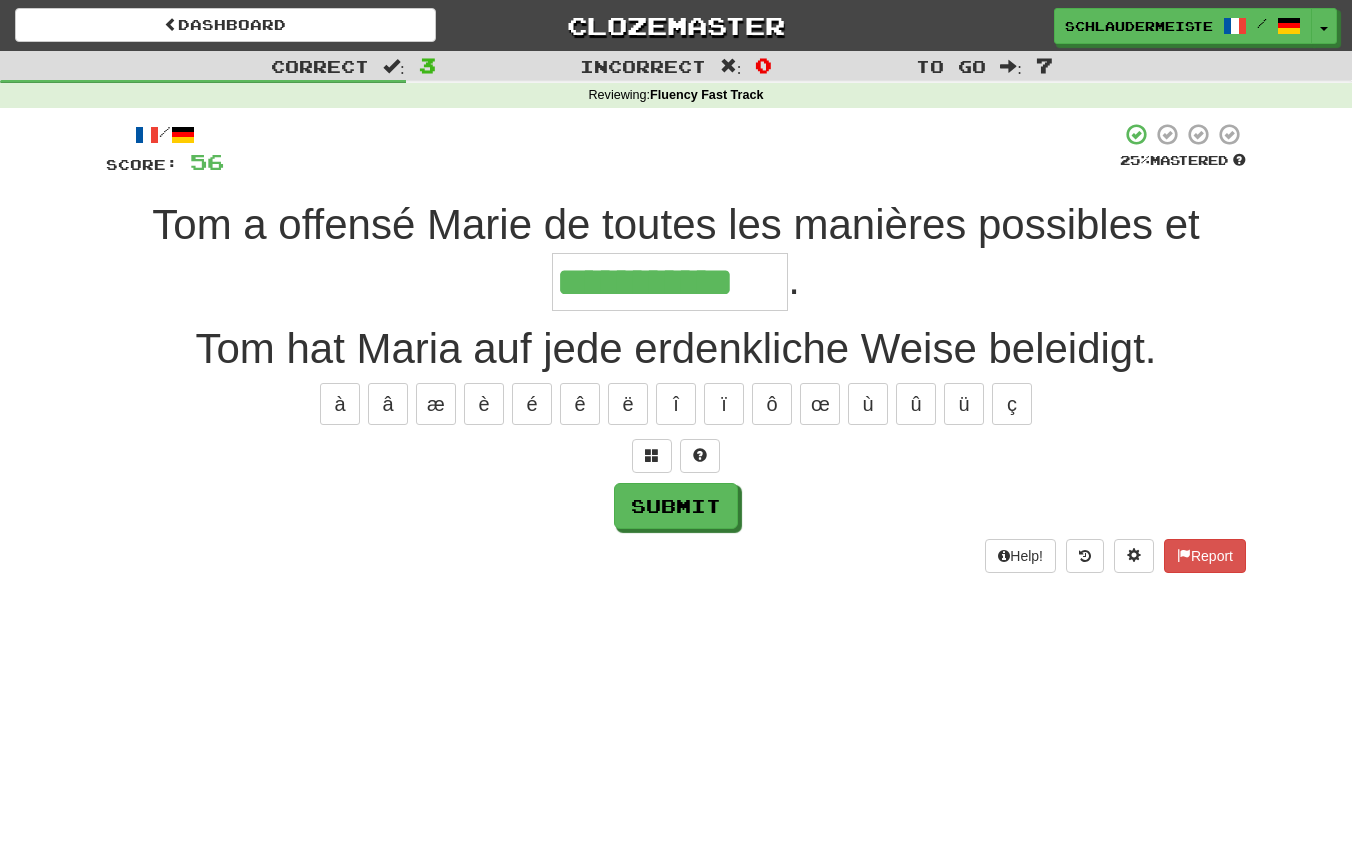 type on "**********" 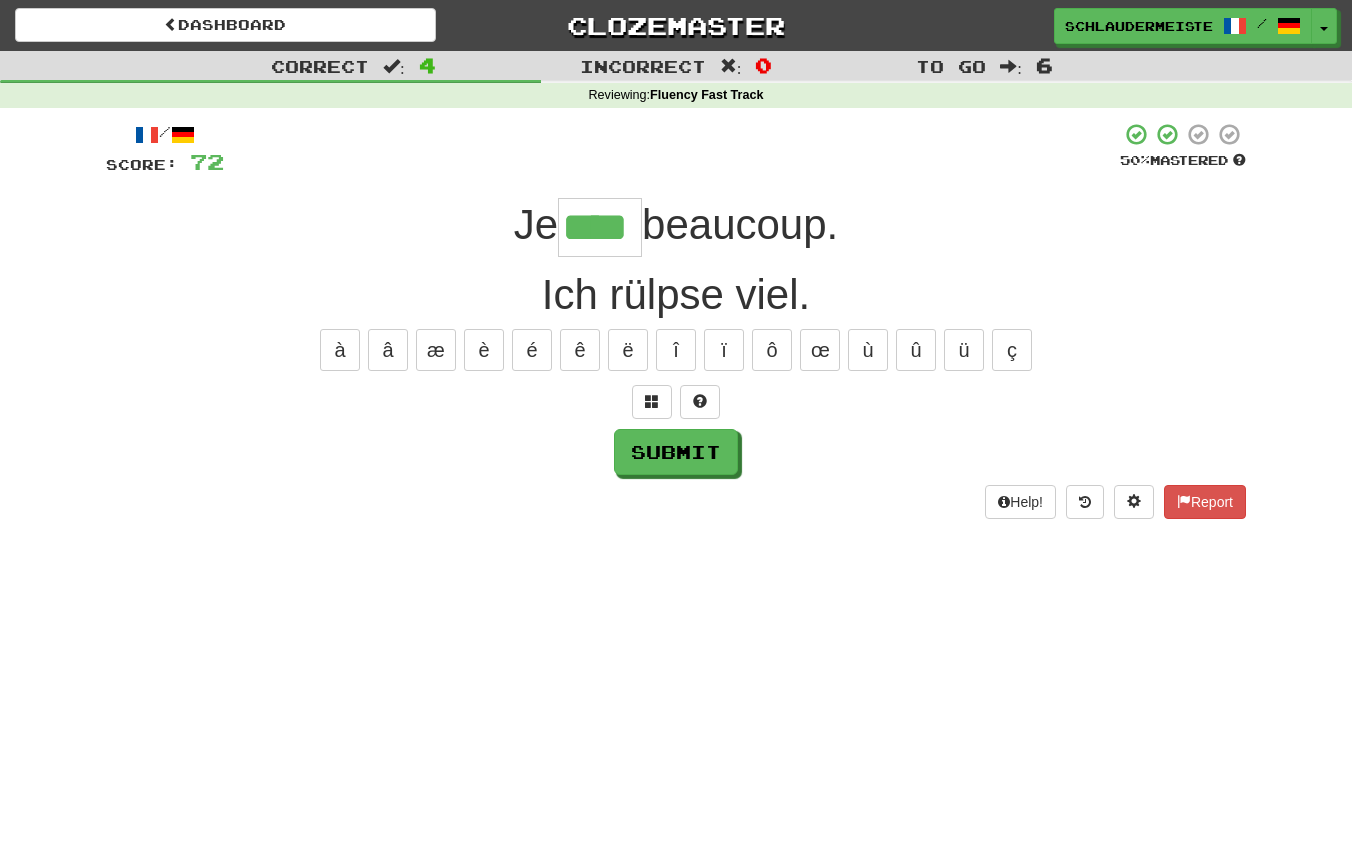 type on "****" 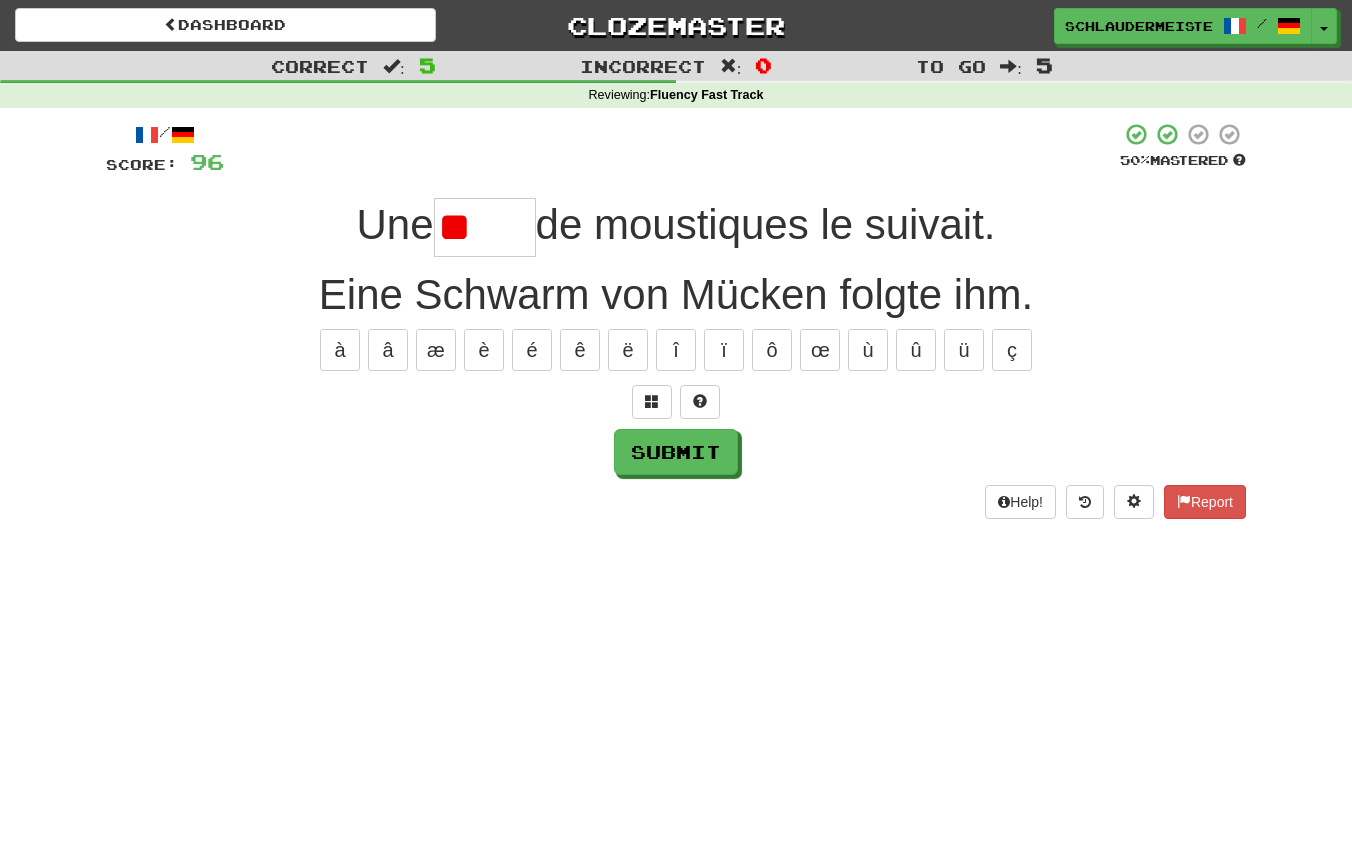 type on "*" 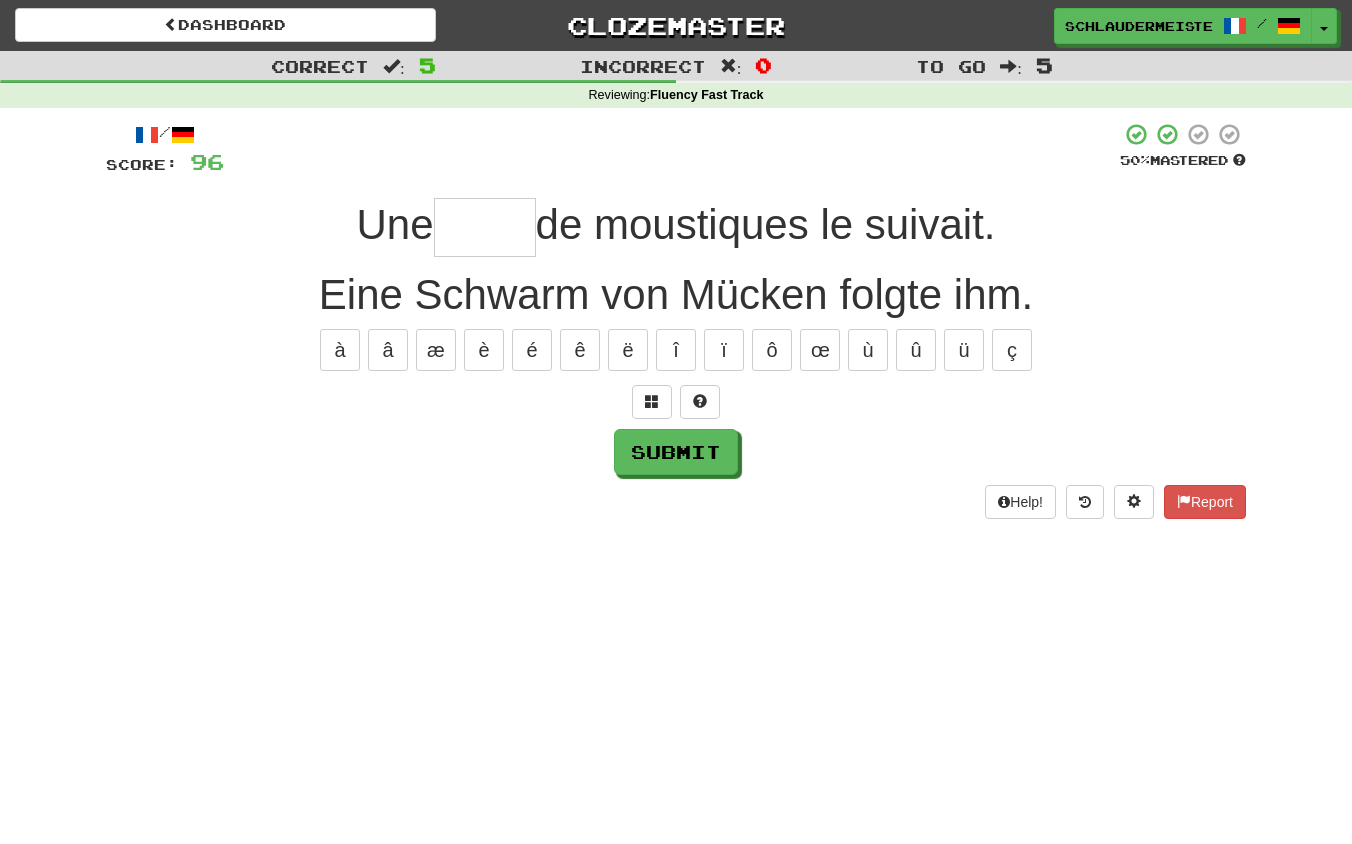 type on "*" 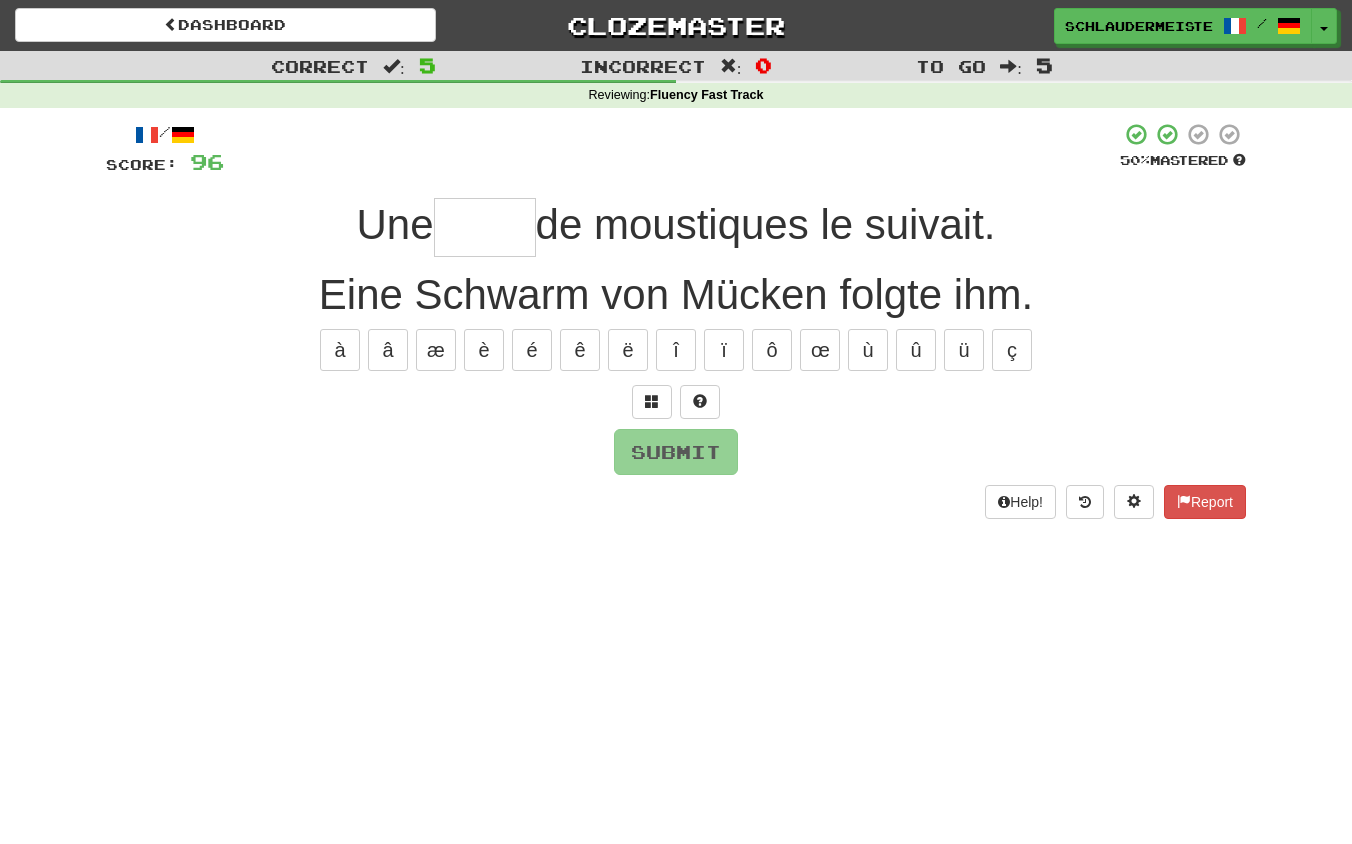 type on "*" 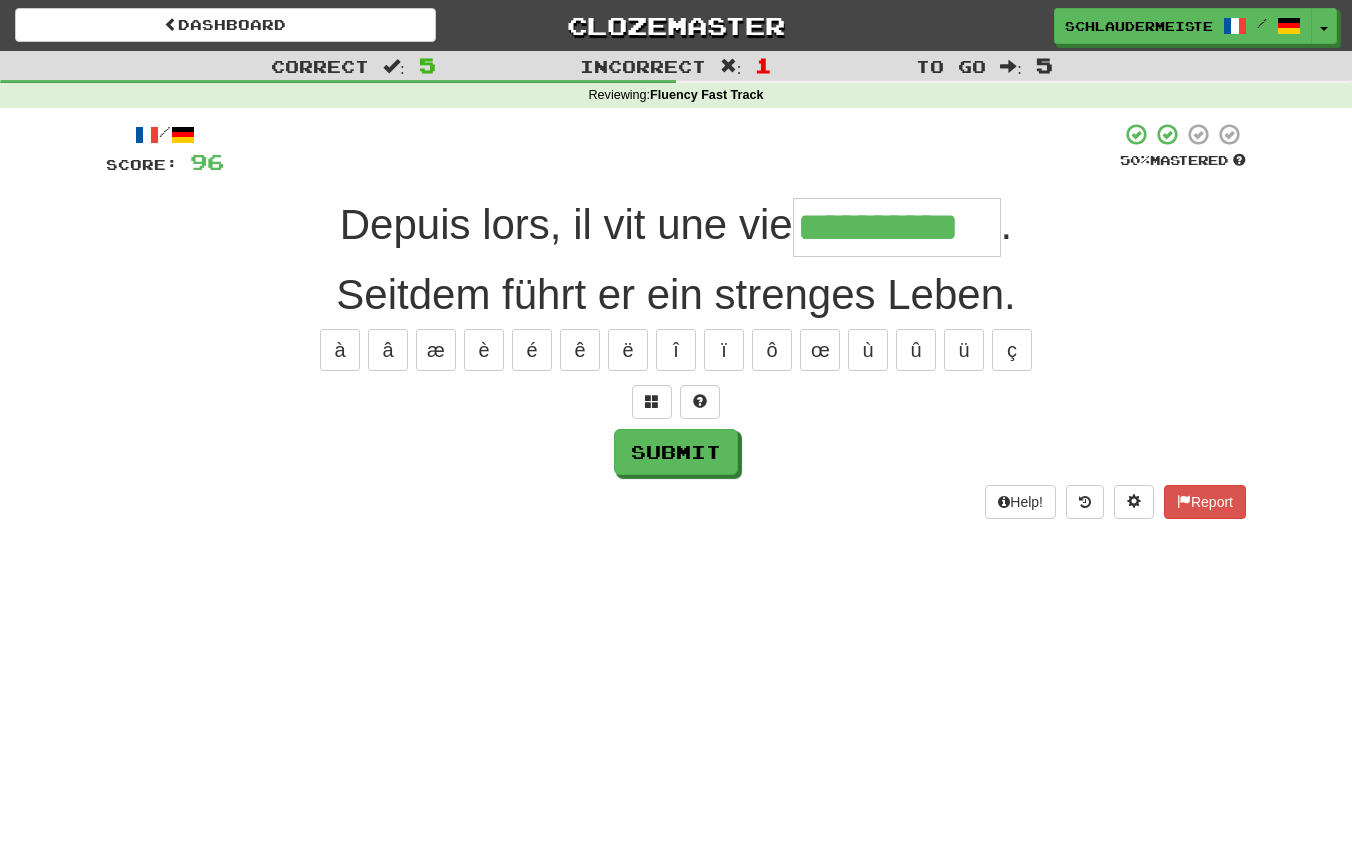 type on "**********" 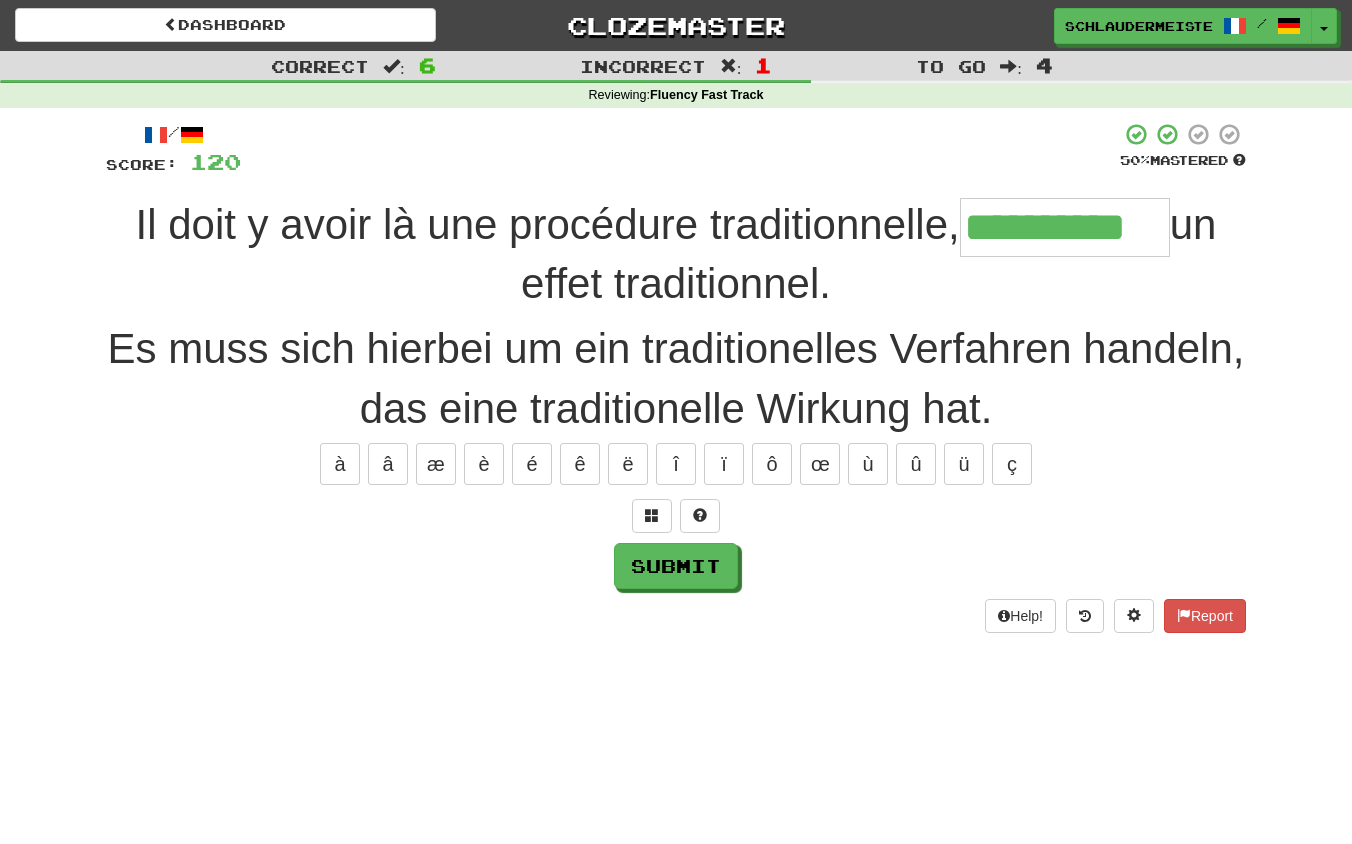 type on "**********" 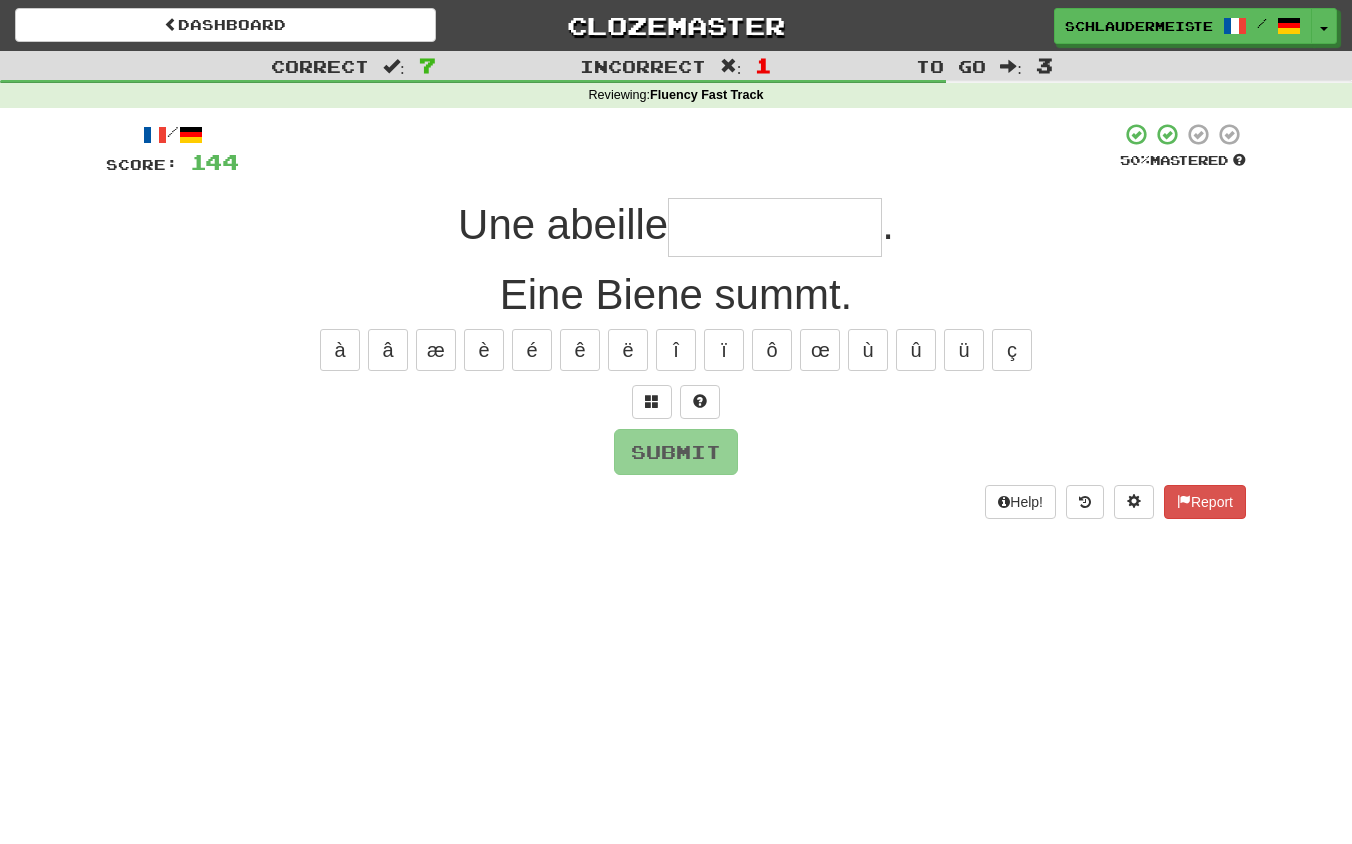 type on "*" 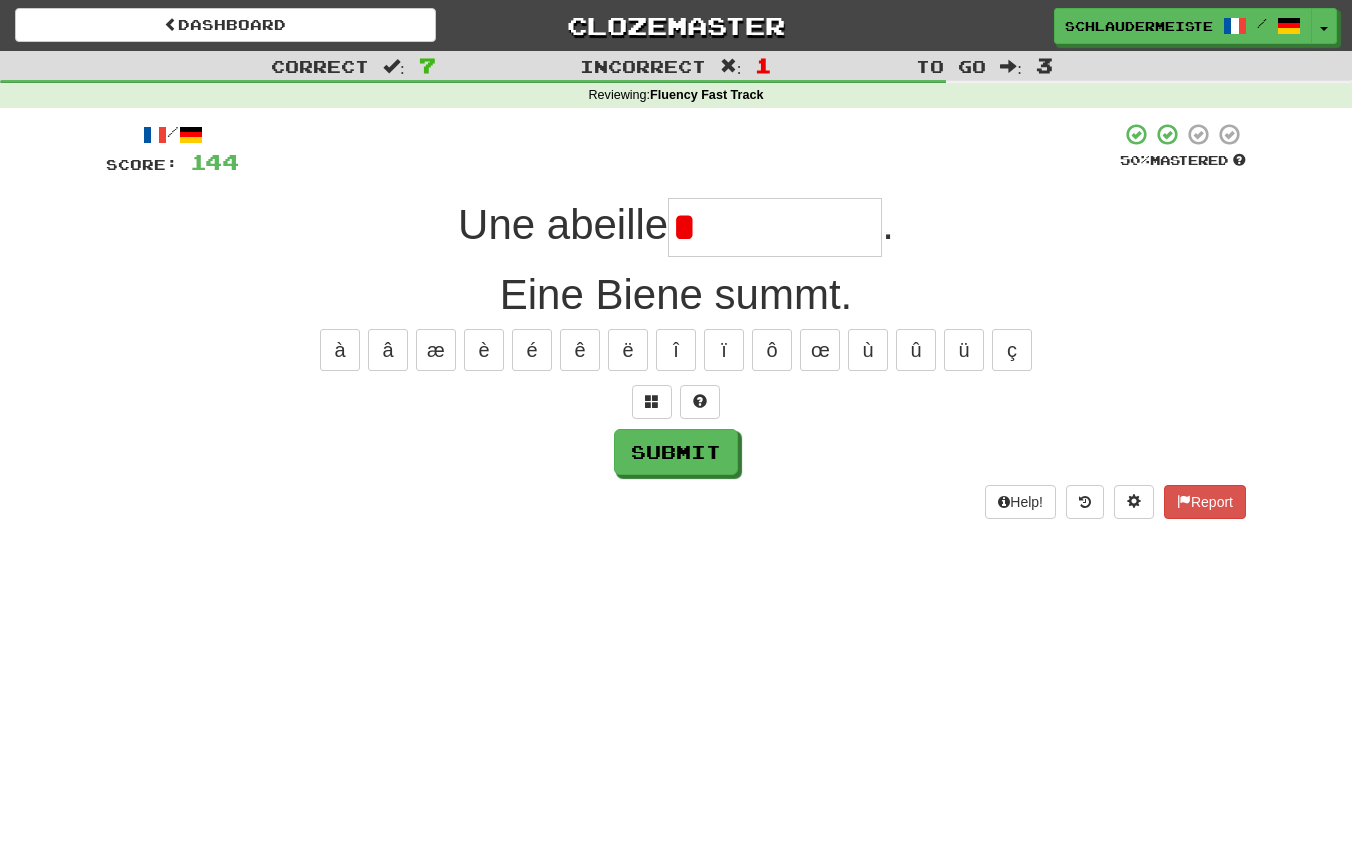 type on "*********" 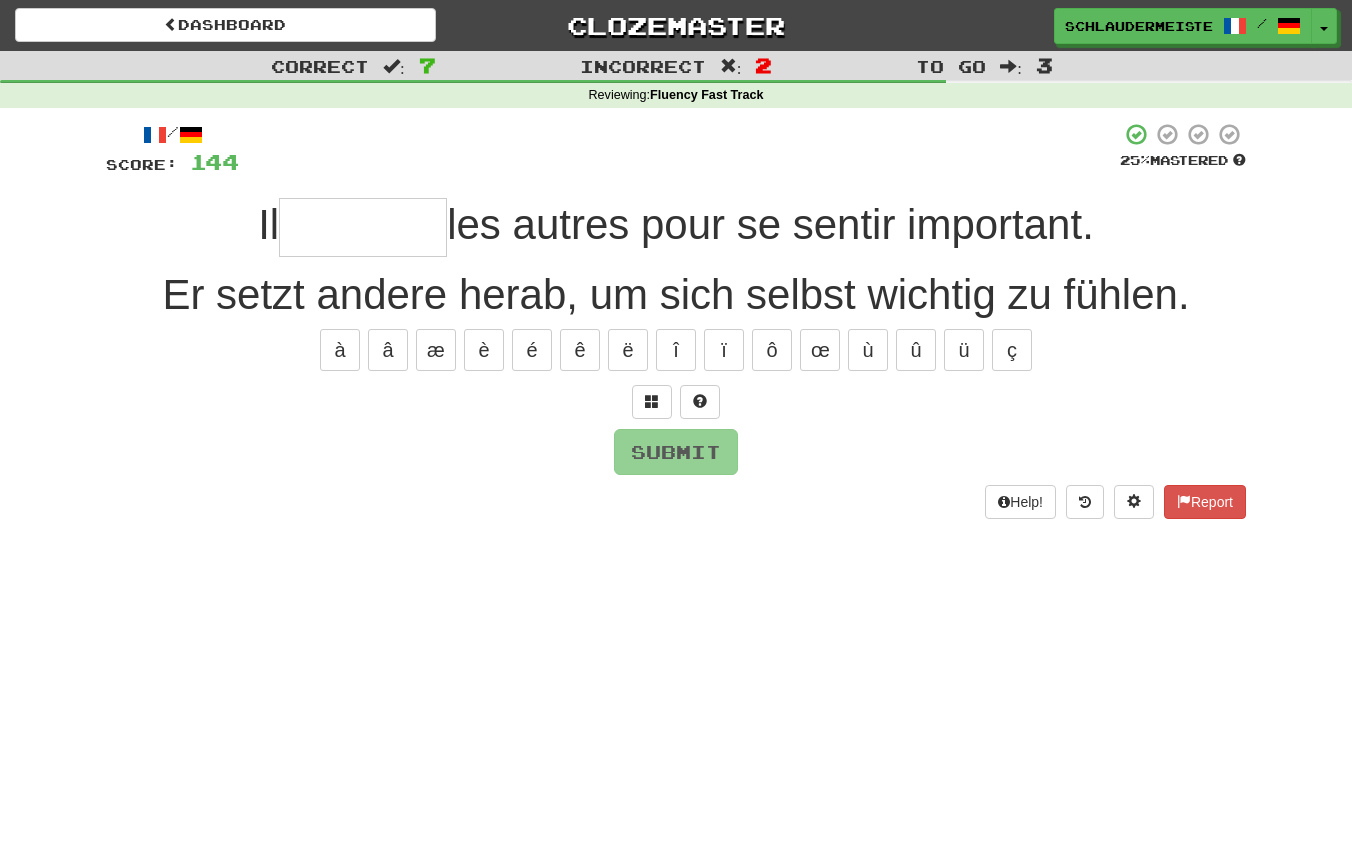type on "*" 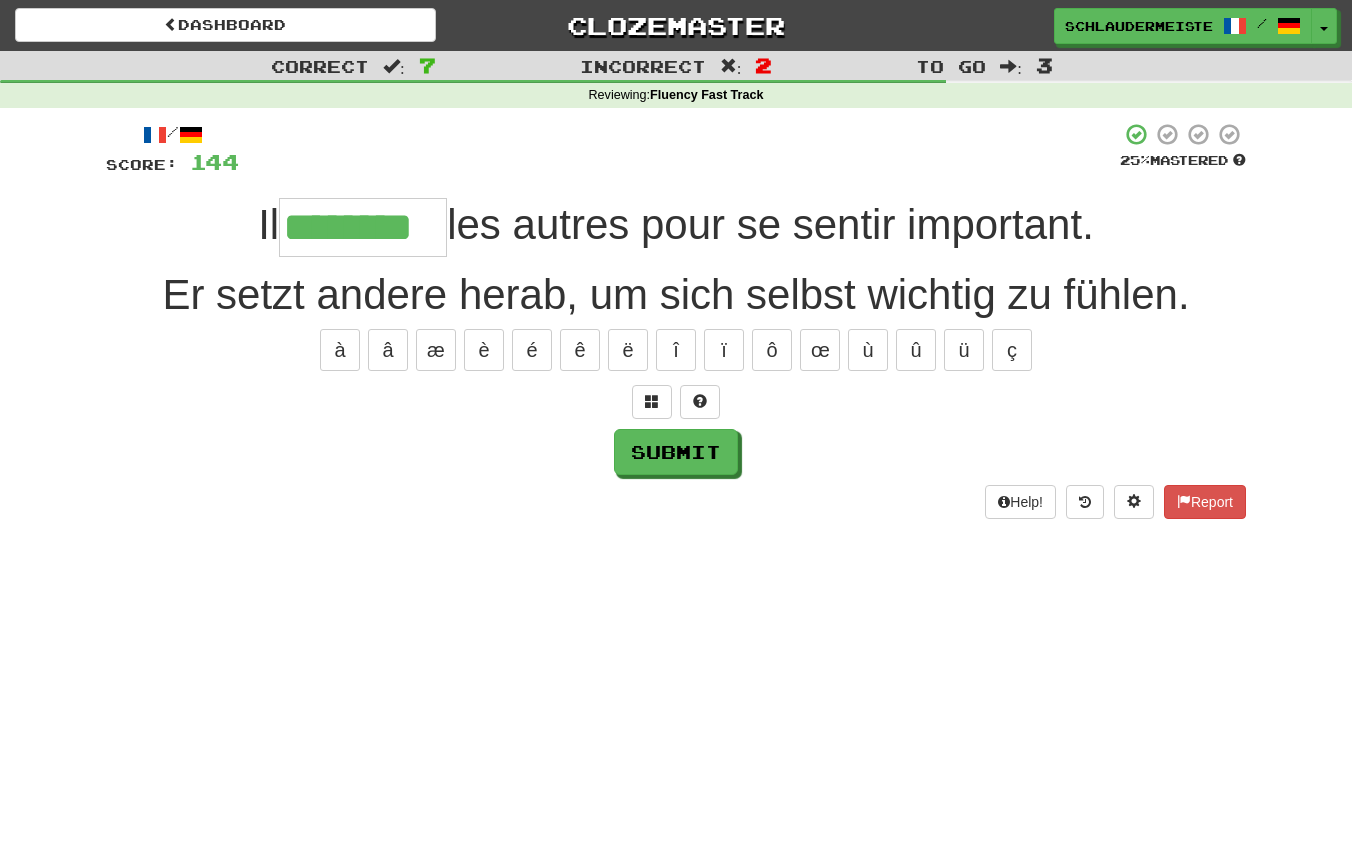 type on "********" 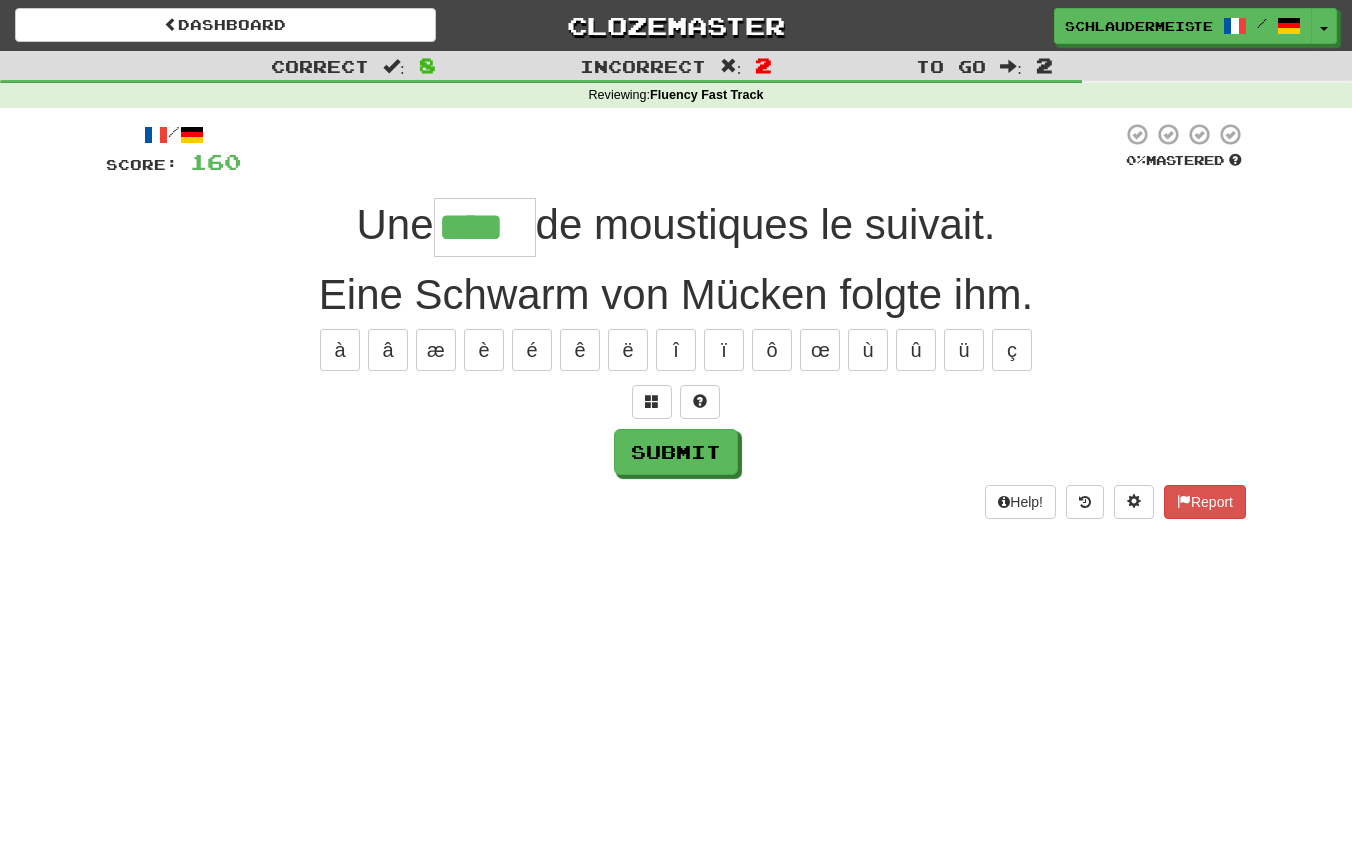 type on "****" 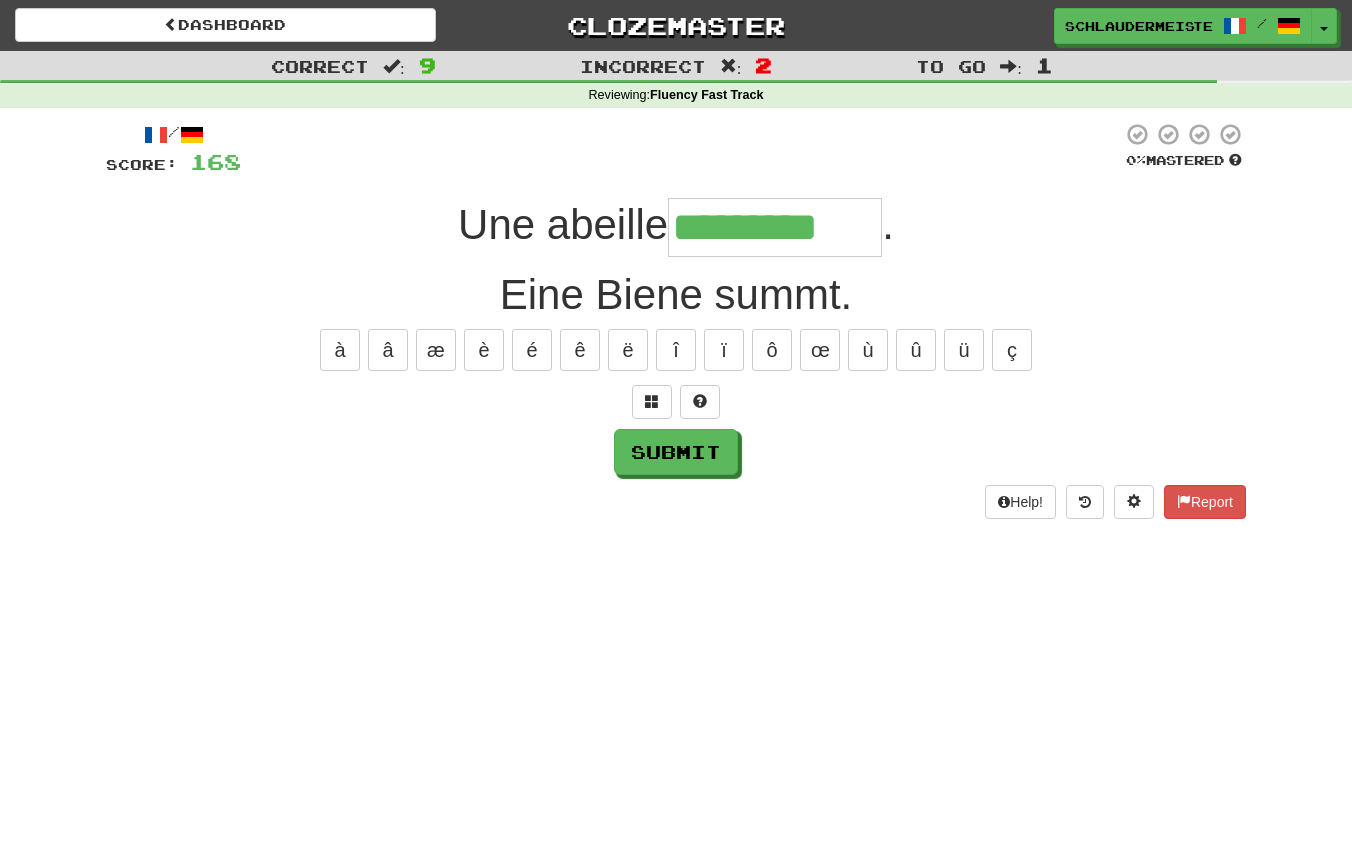 type on "*********" 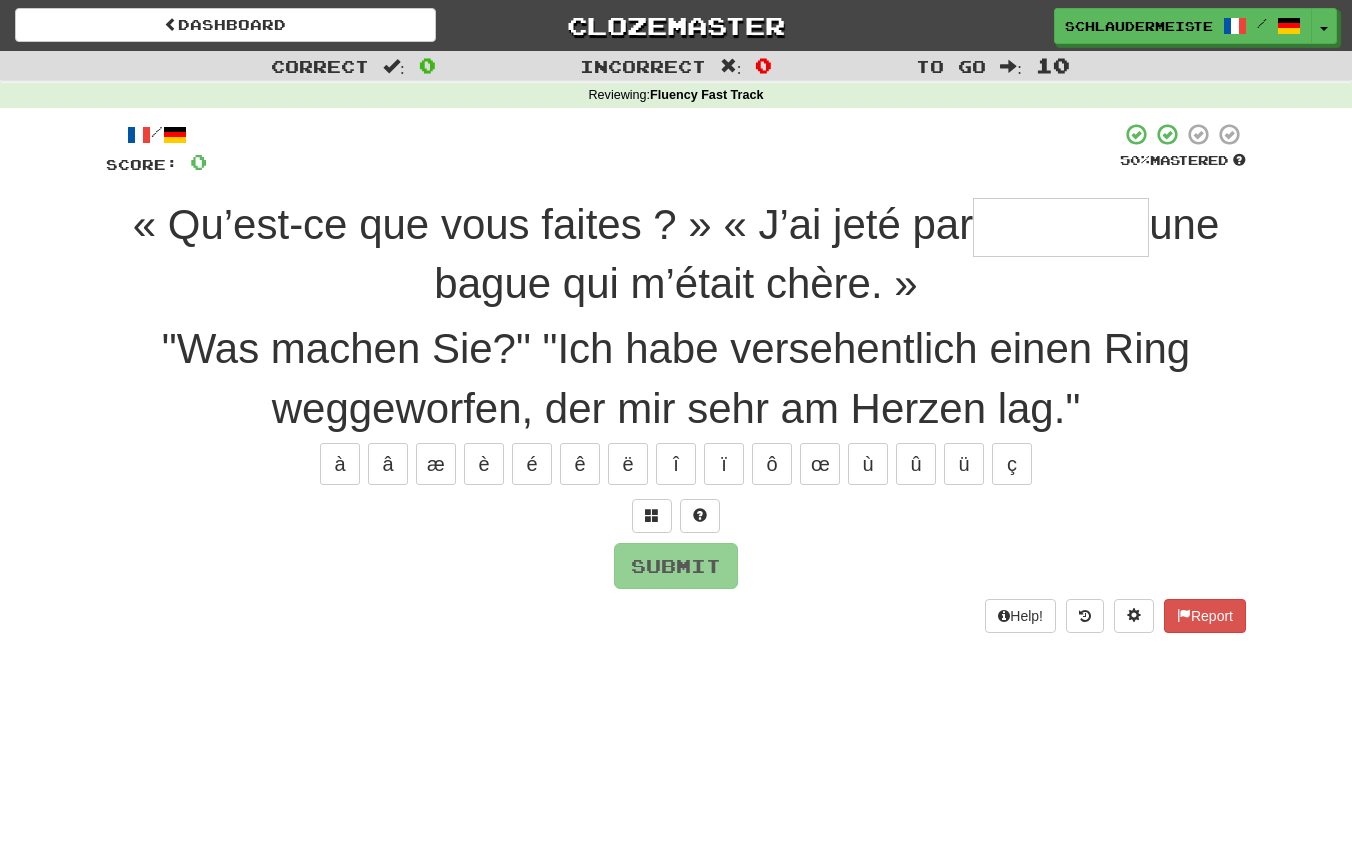 type on "*" 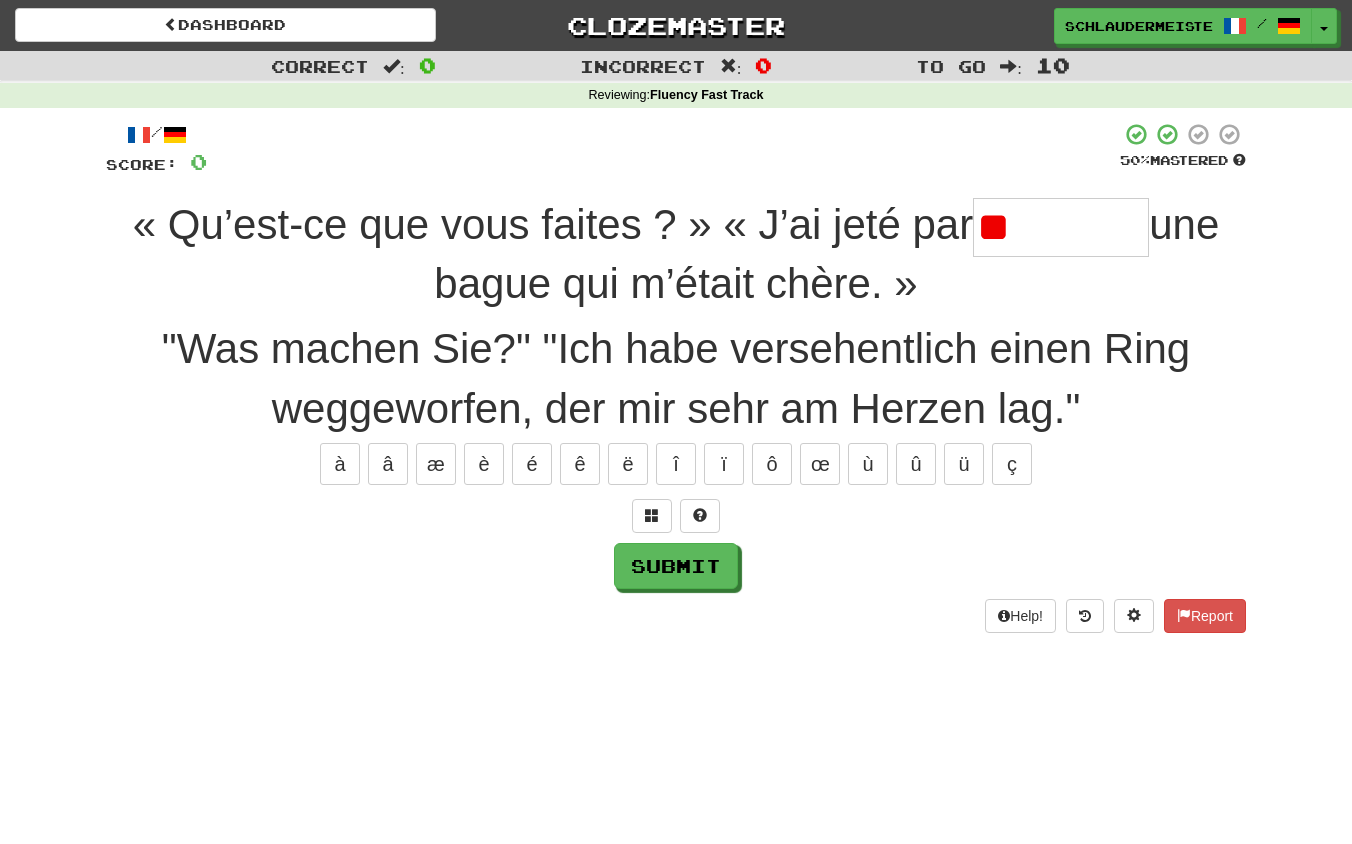 type on "*" 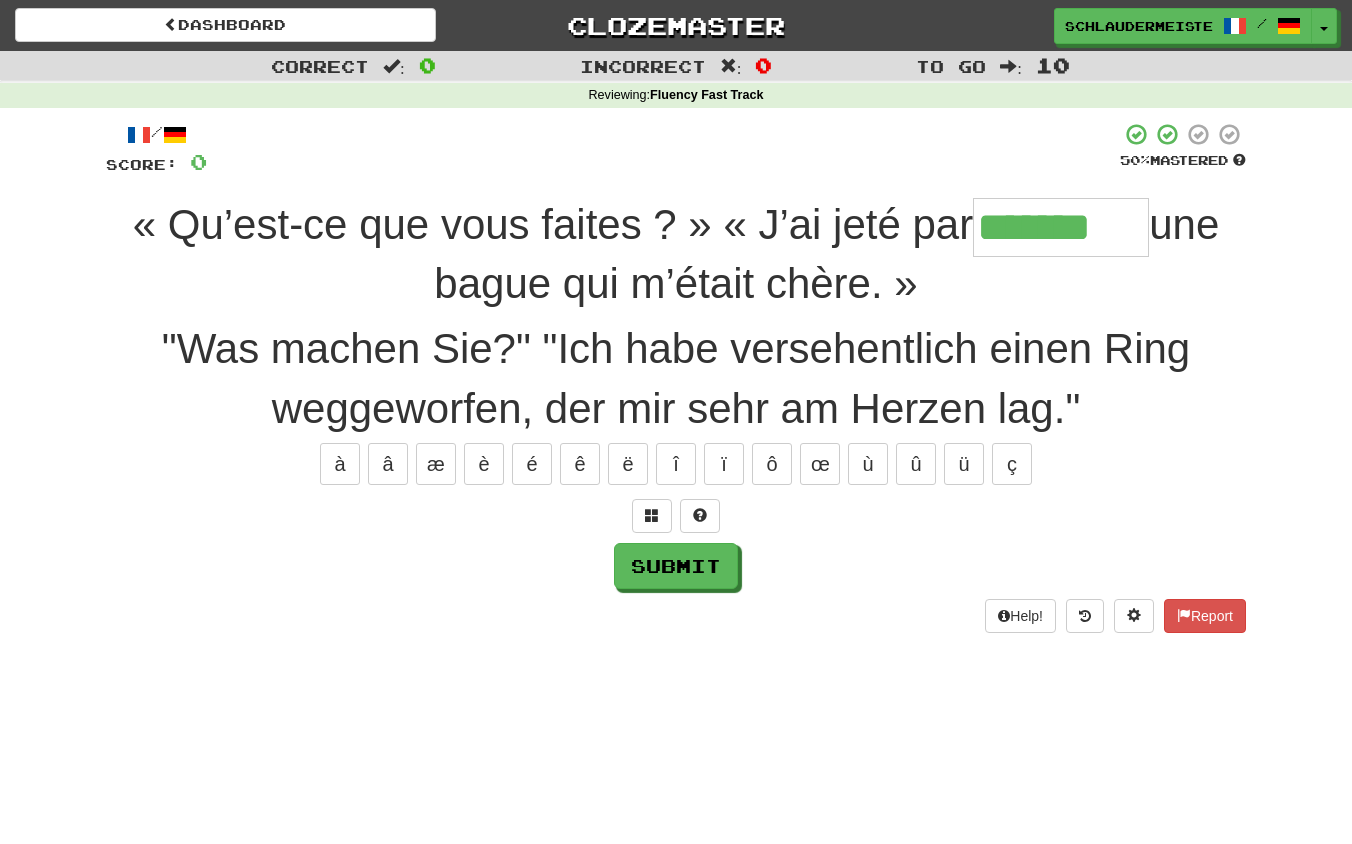 type on "*******" 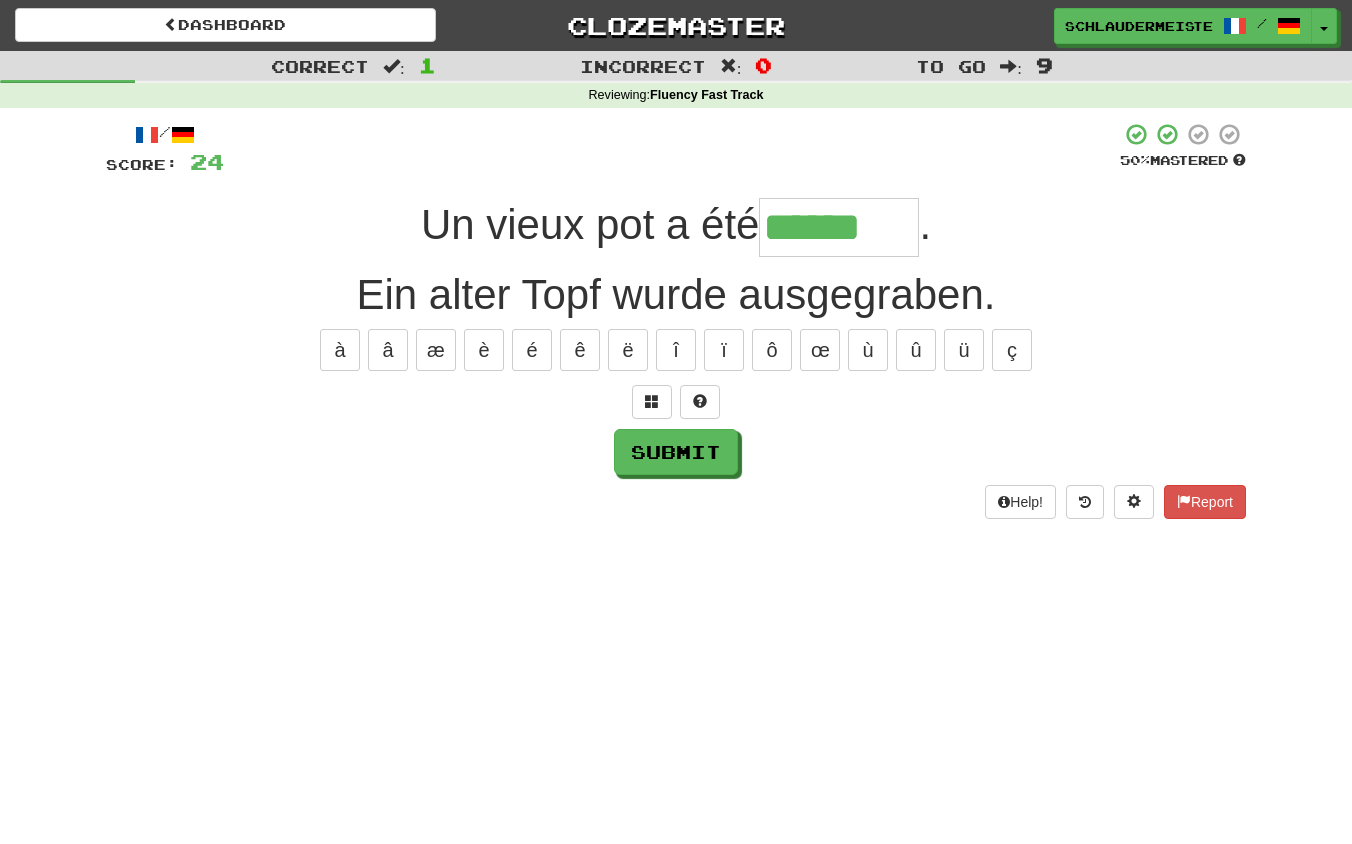 type on "******" 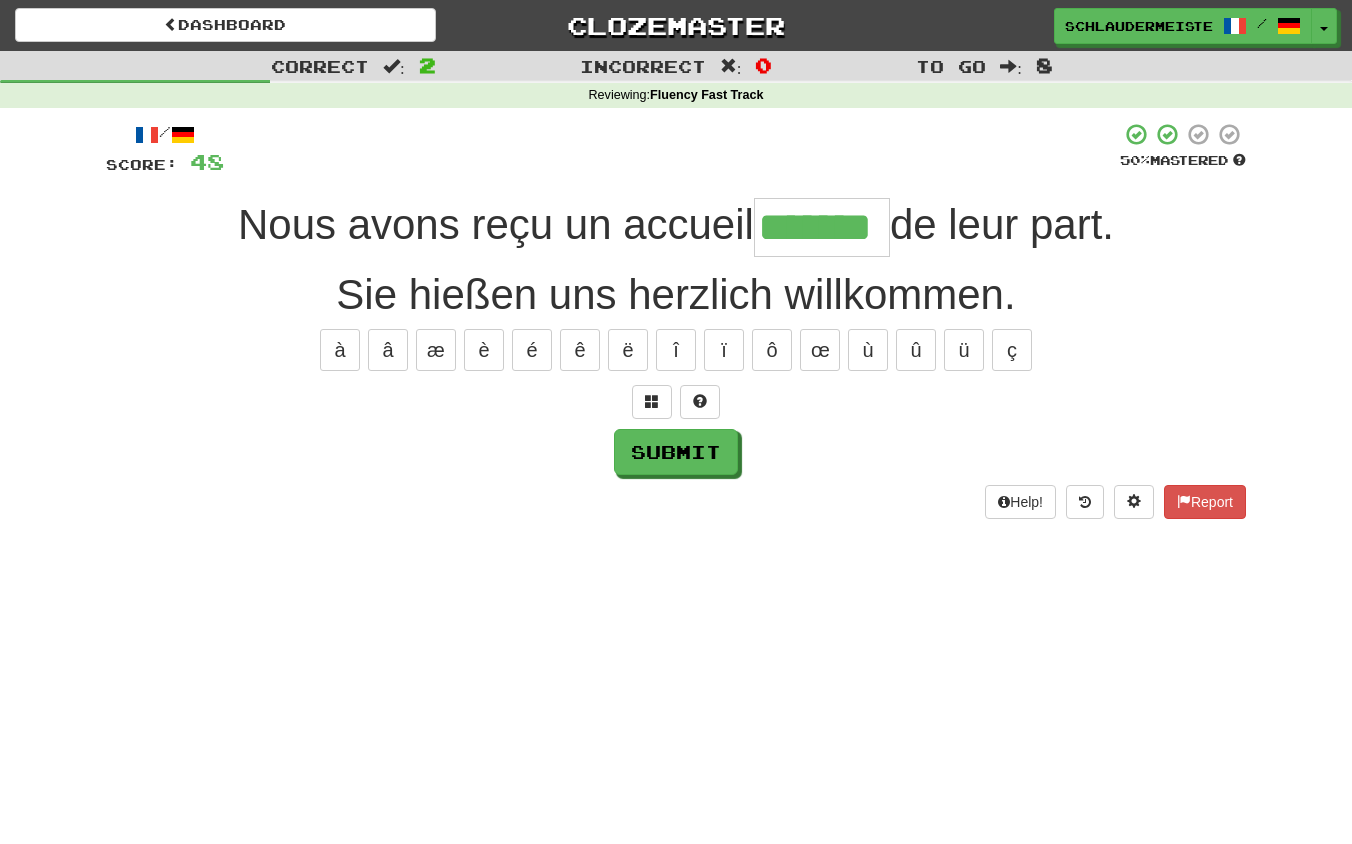 type on "*******" 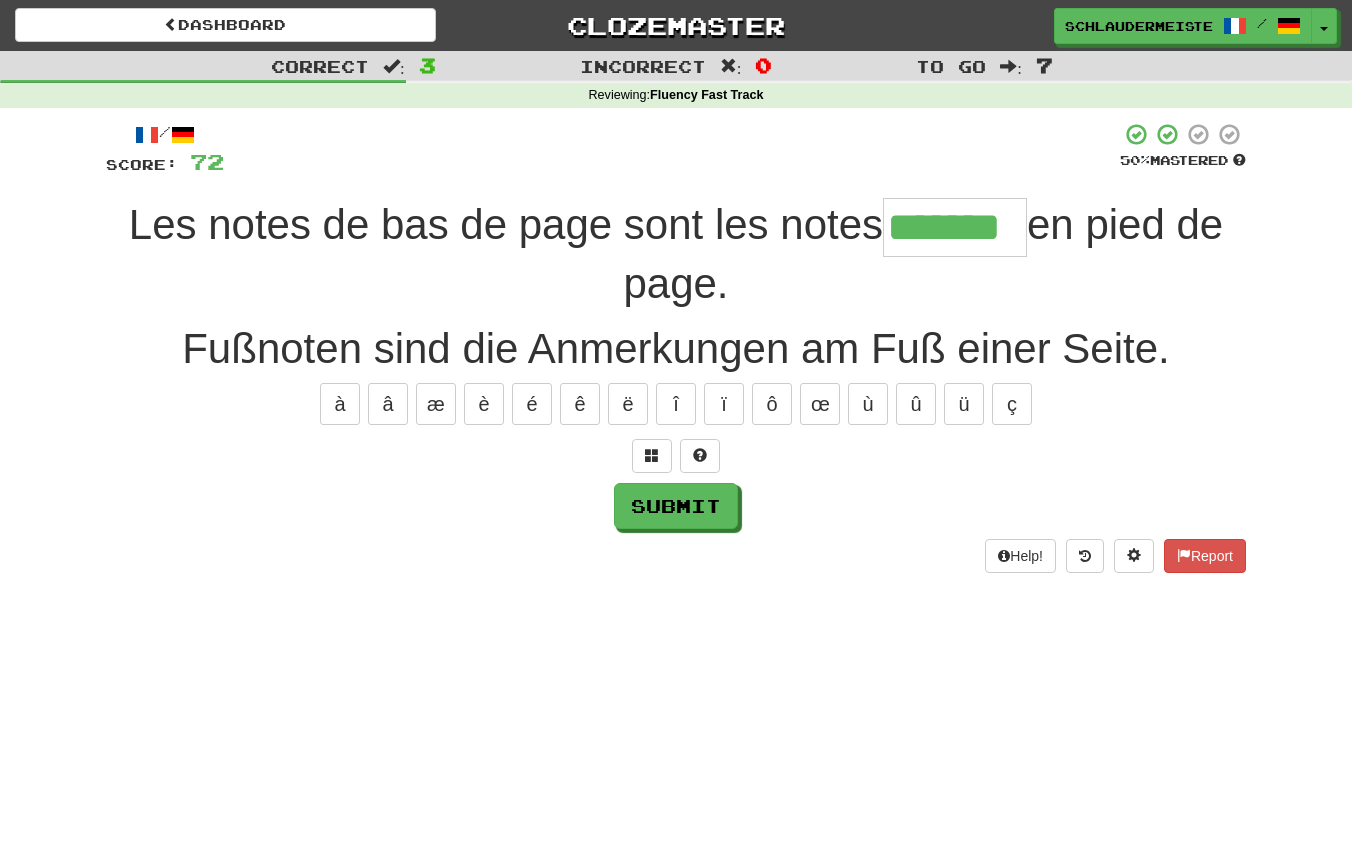type on "*******" 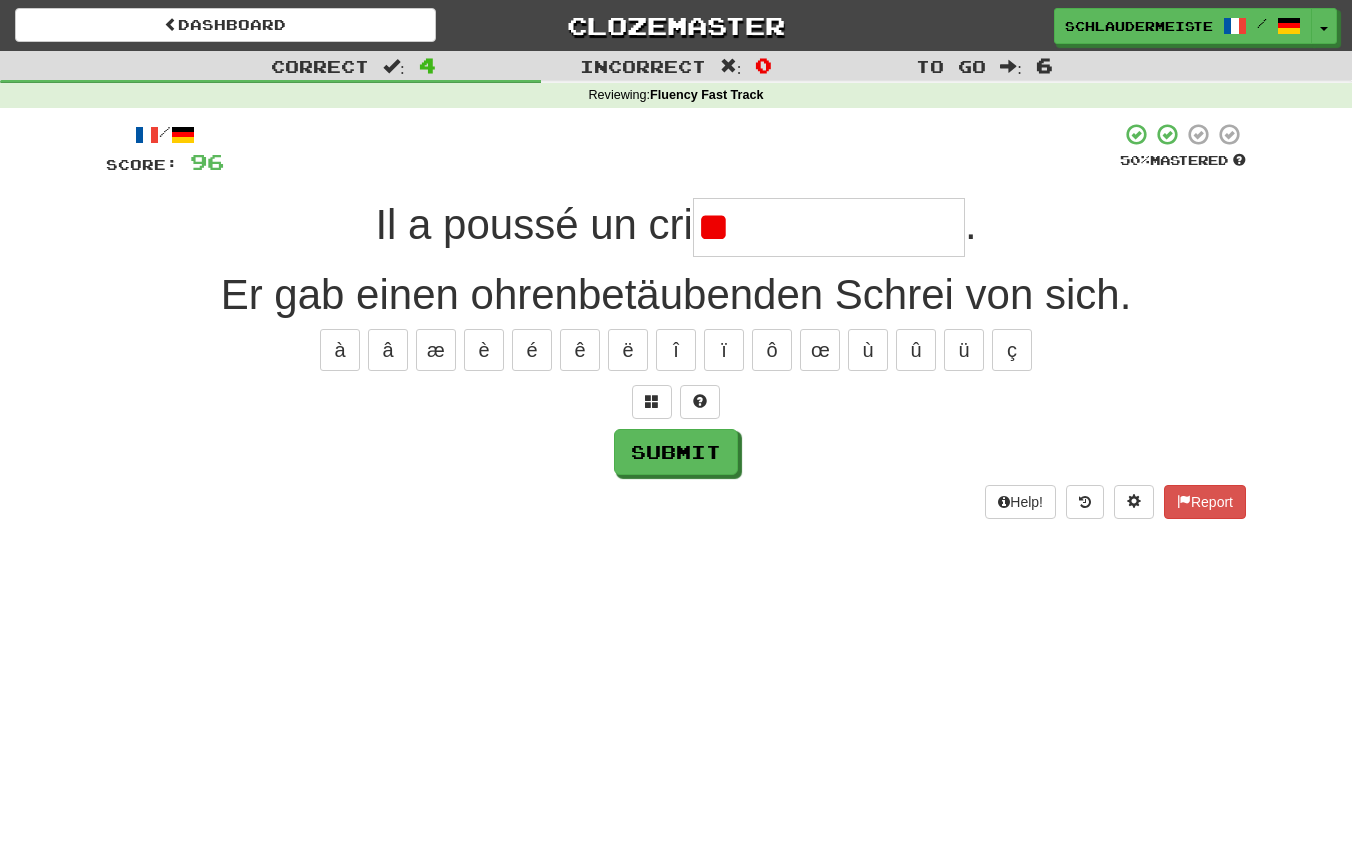 type on "*" 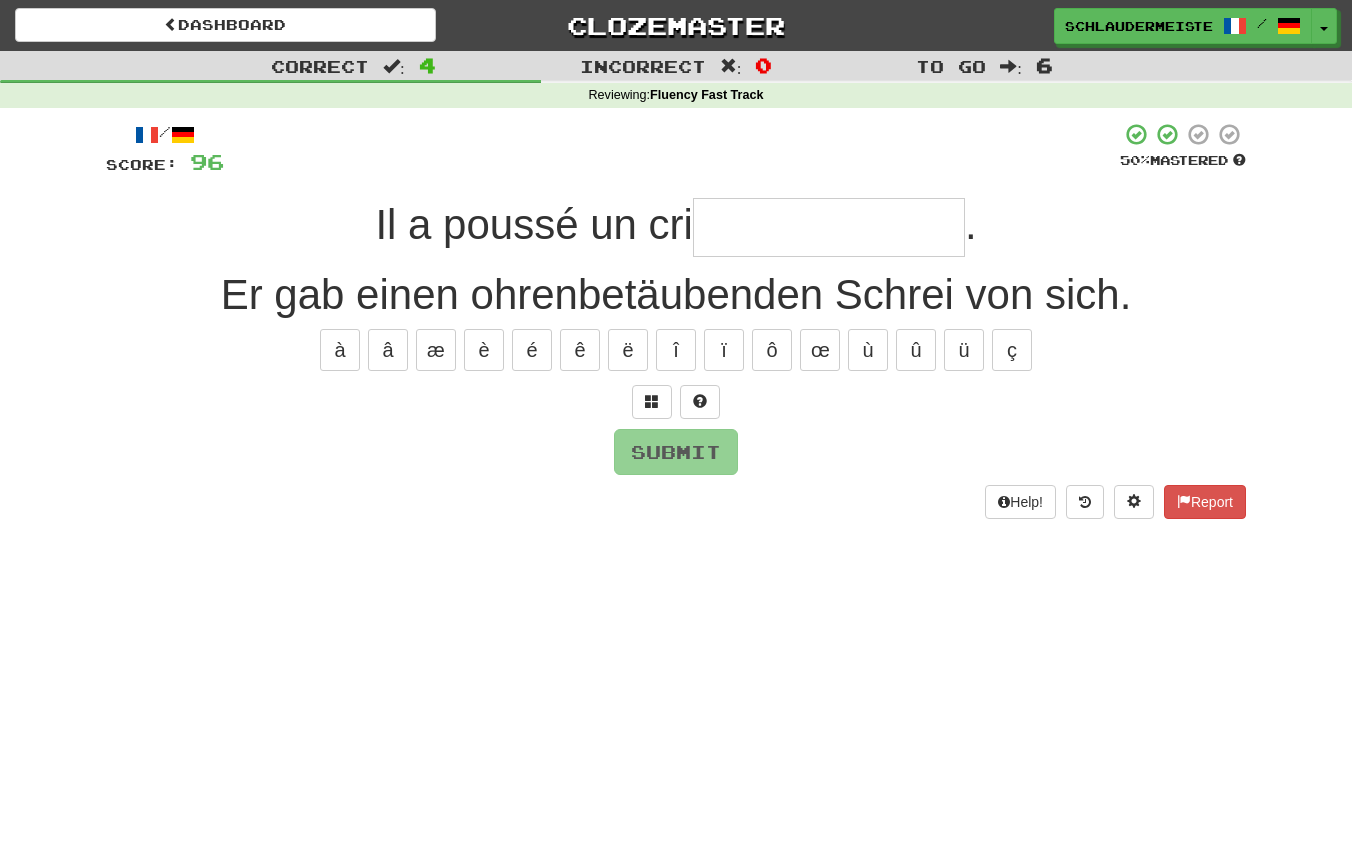 type on "*" 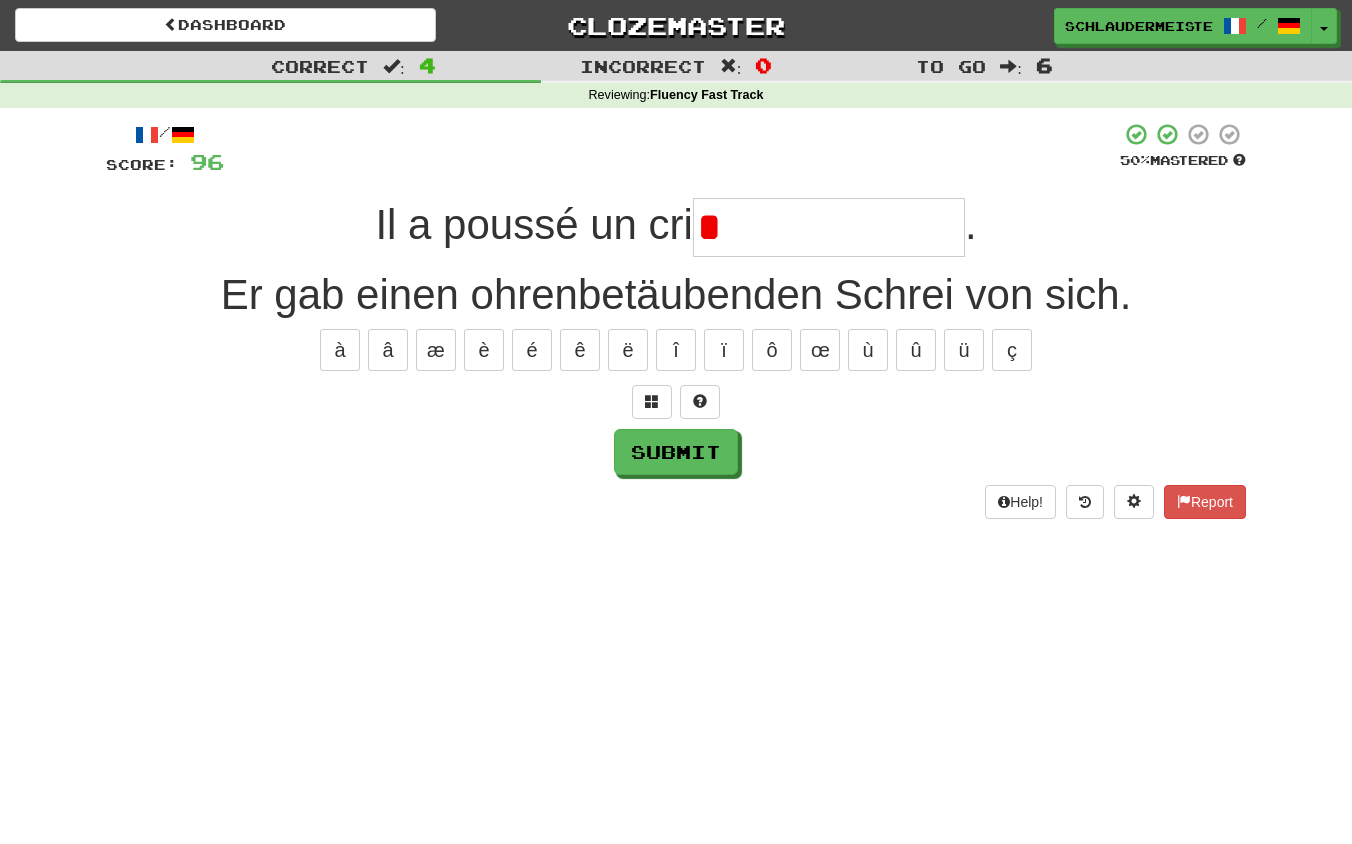 type on "*" 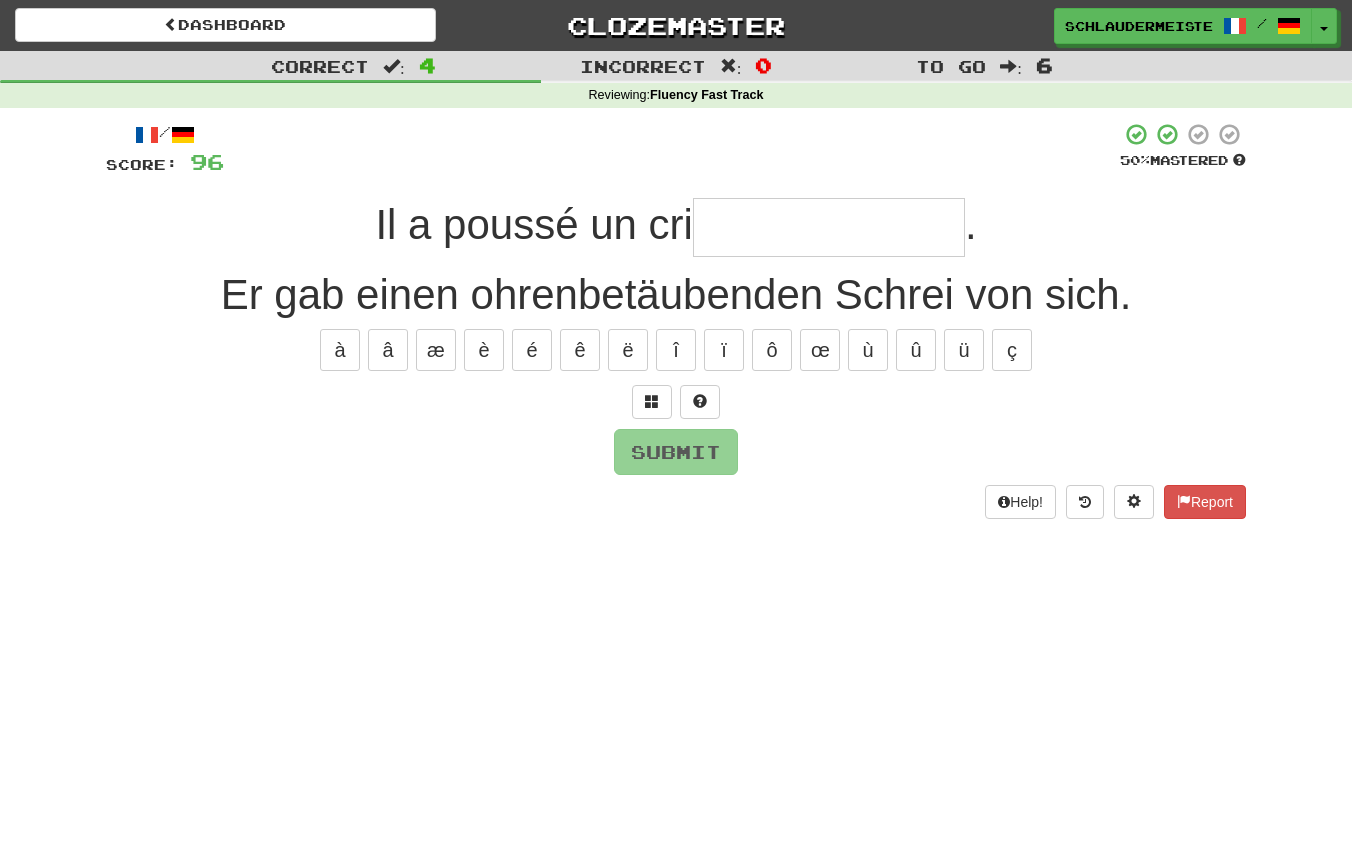 type on "**********" 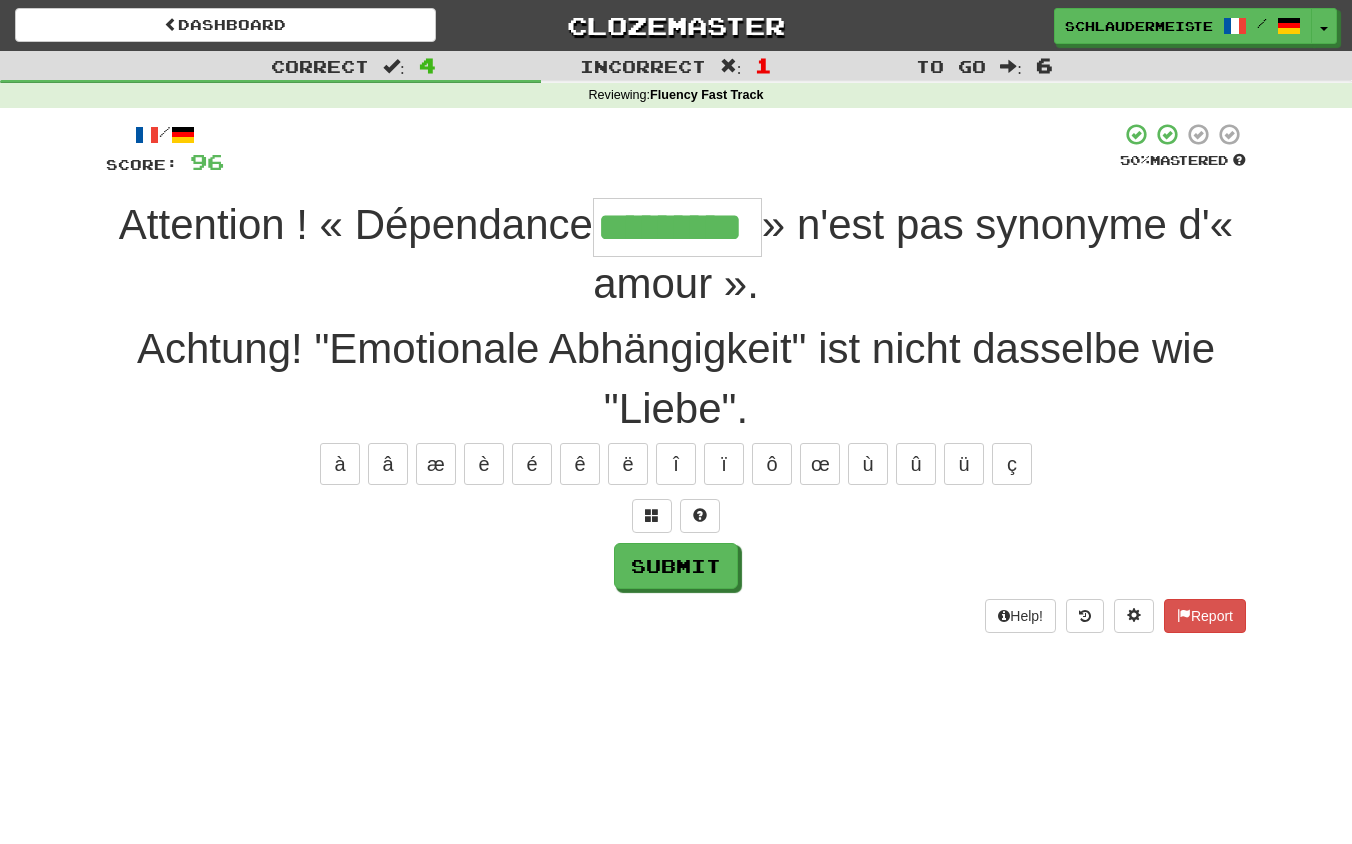 type on "*********" 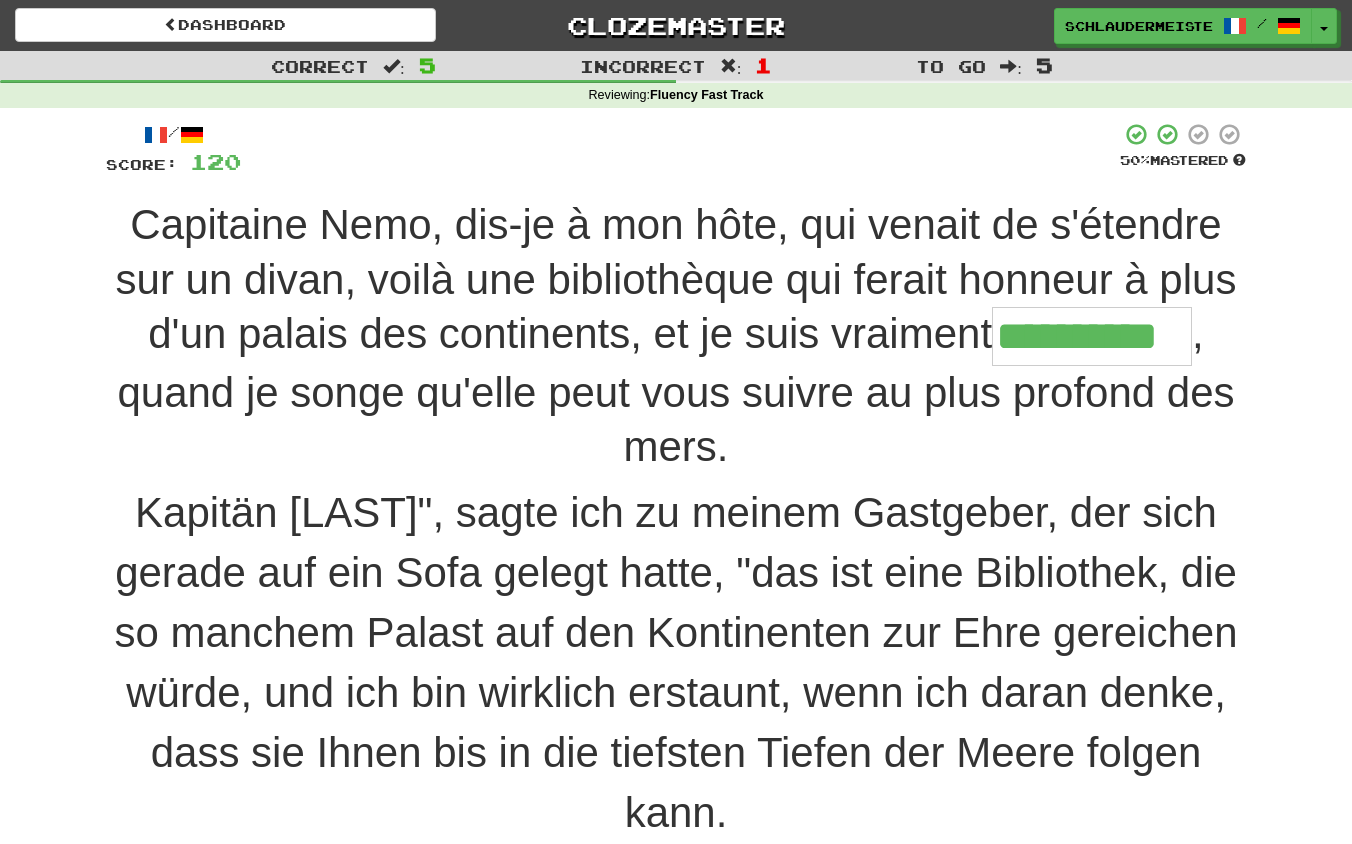 type on "**********" 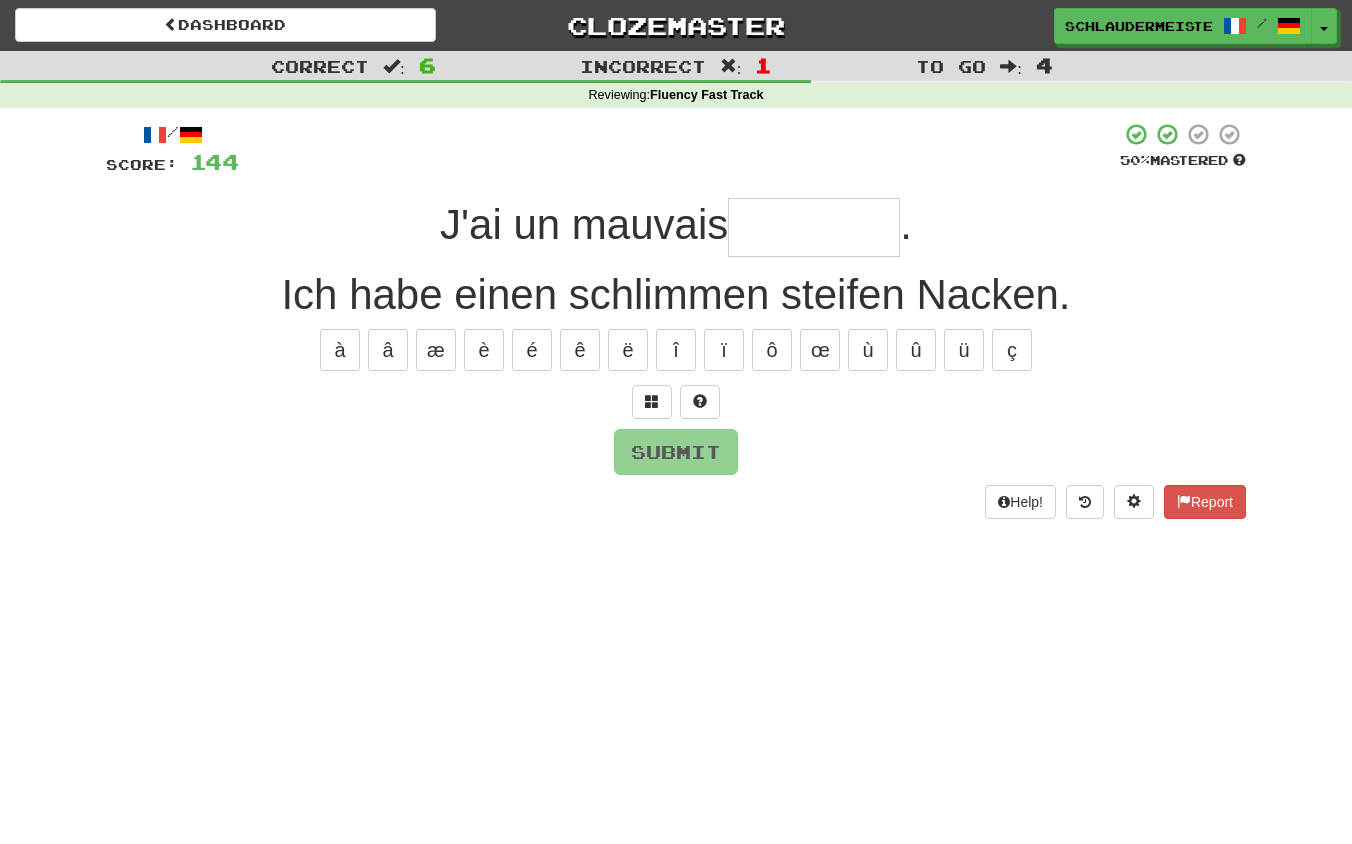 type on "*" 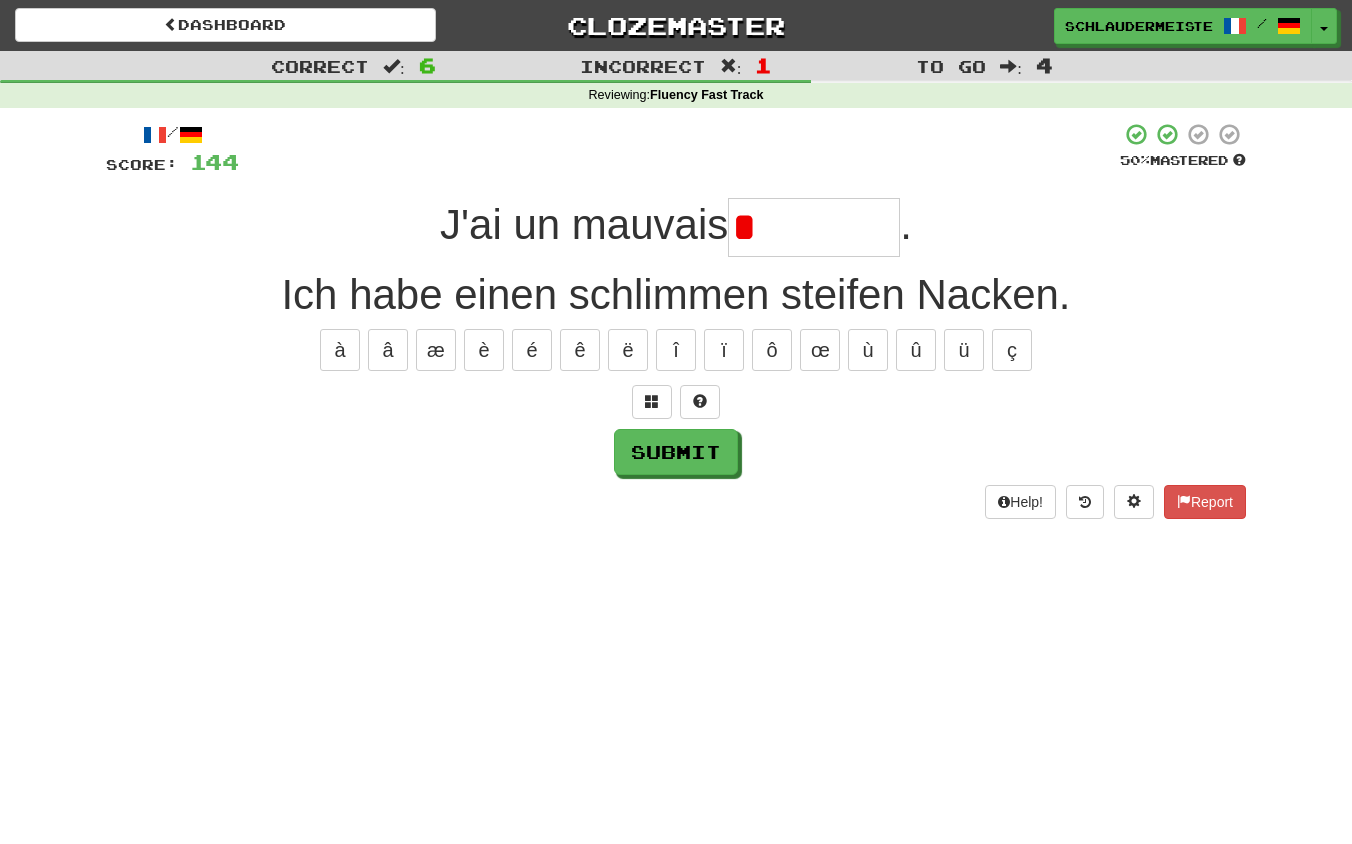 type on "**********" 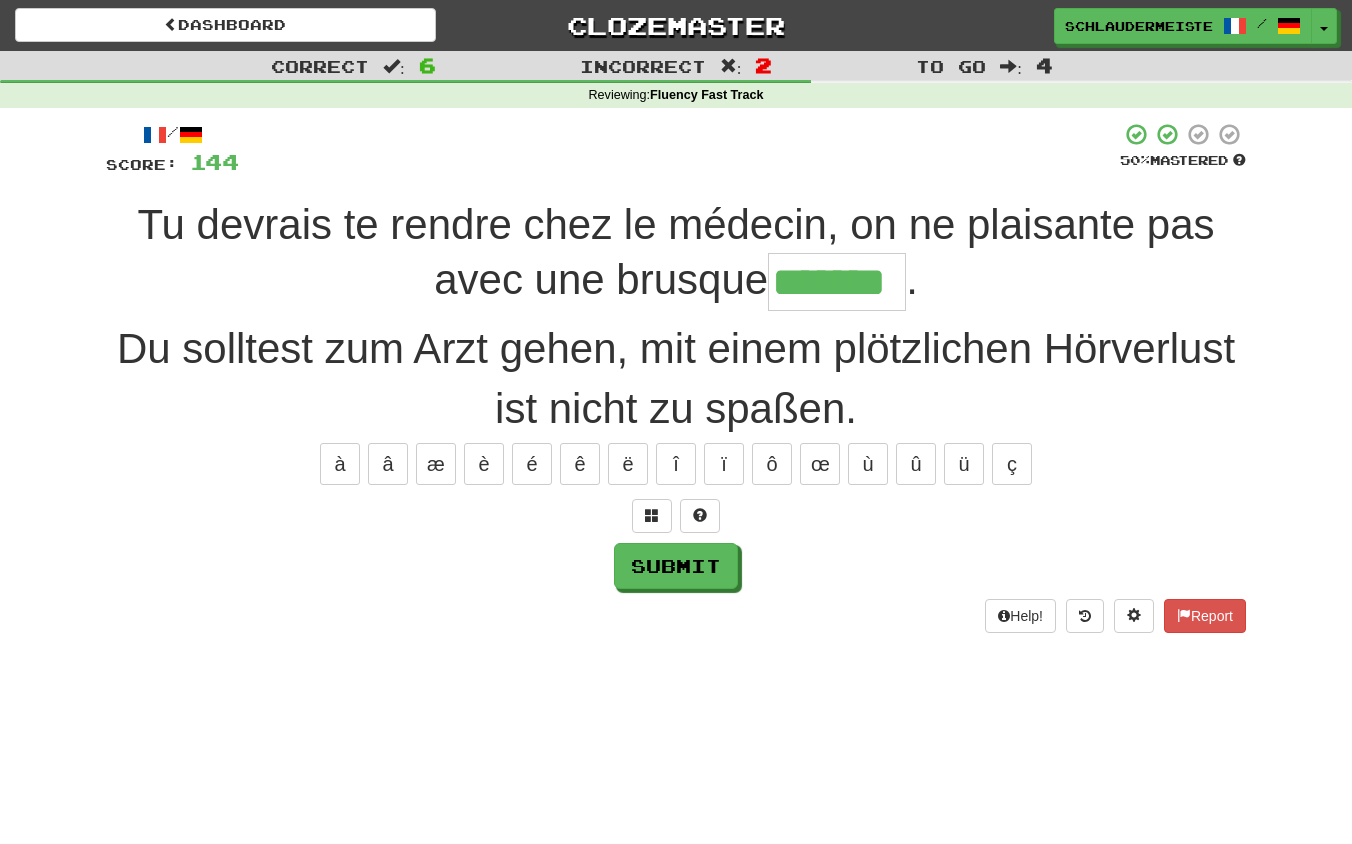 type on "*******" 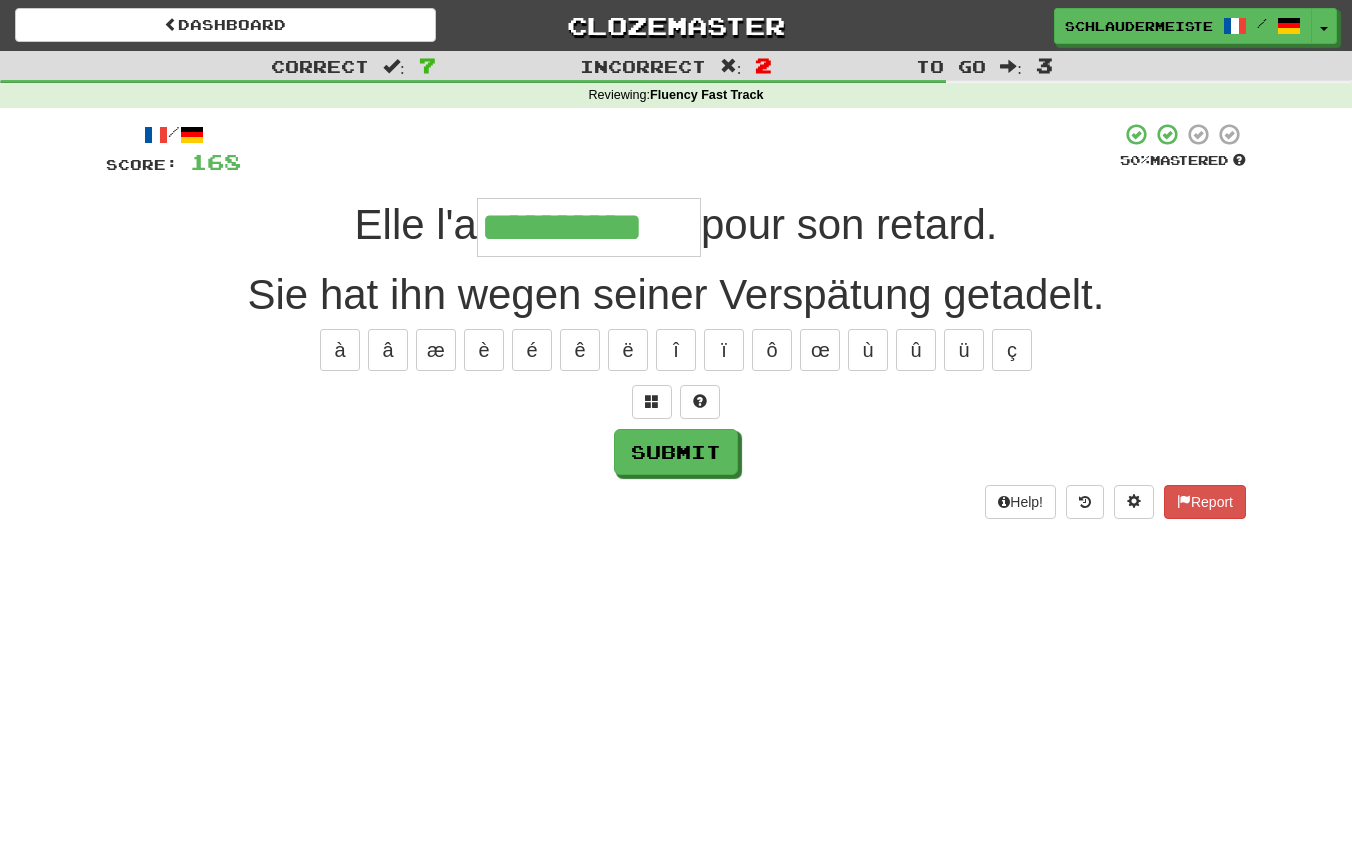 type on "**********" 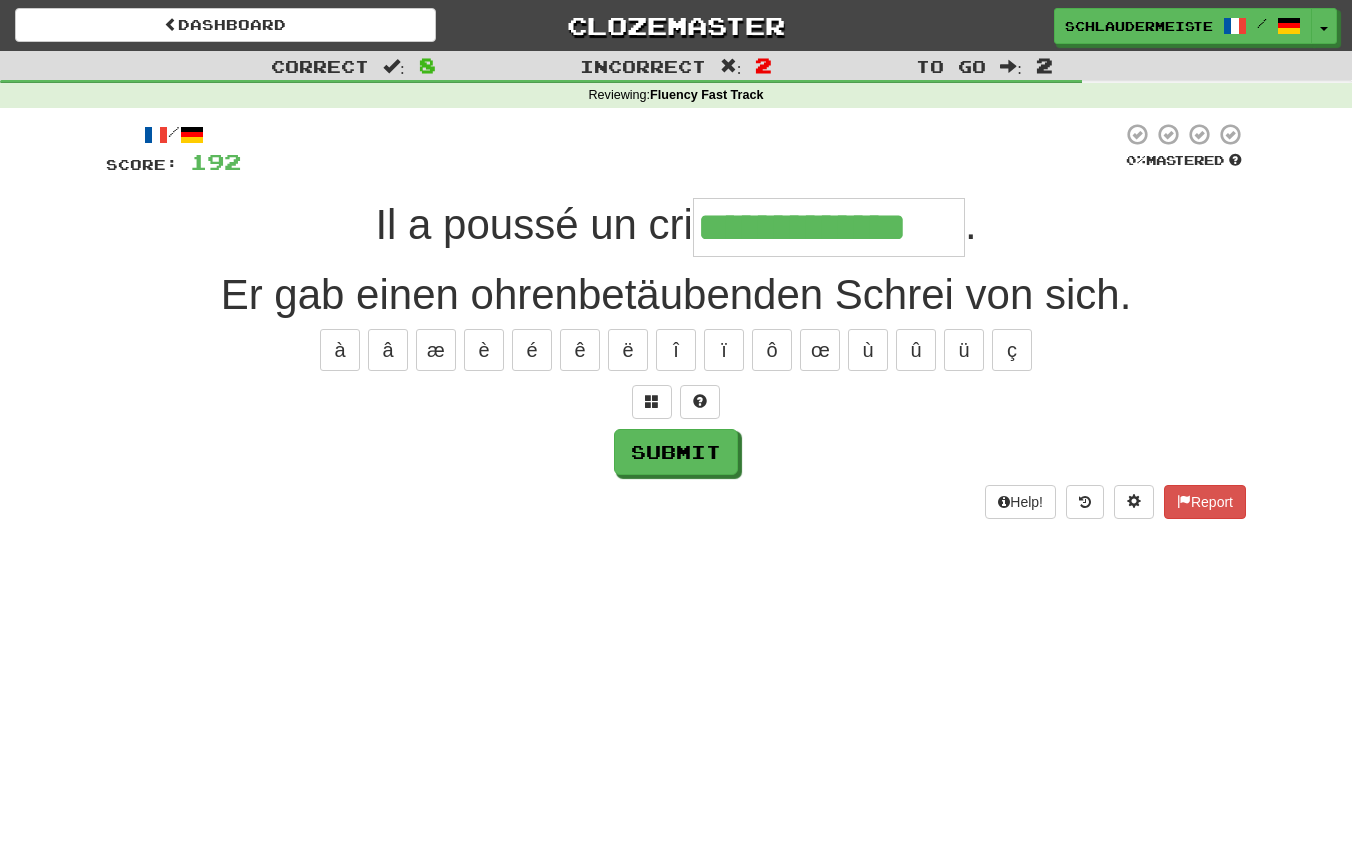 type on "**********" 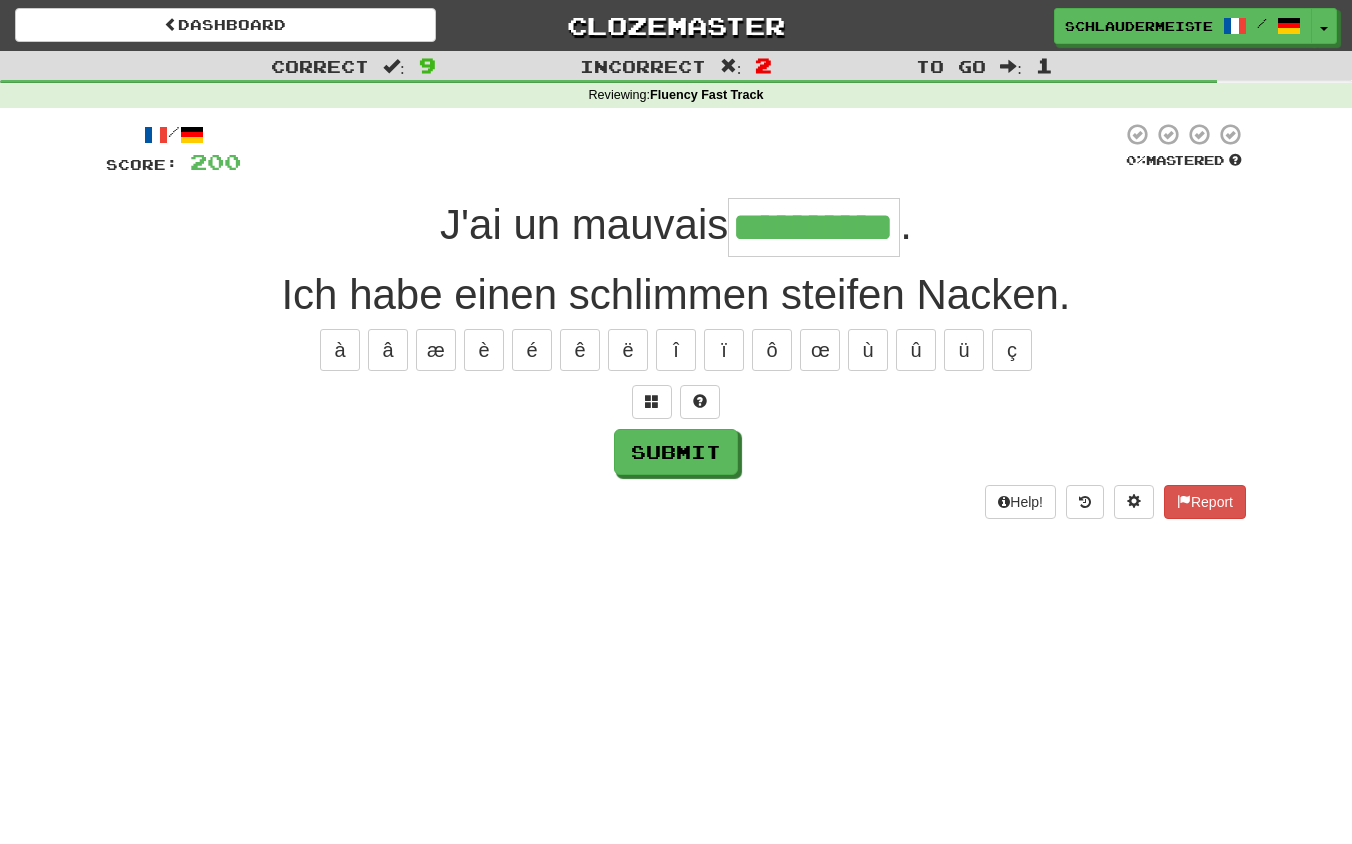 type on "**********" 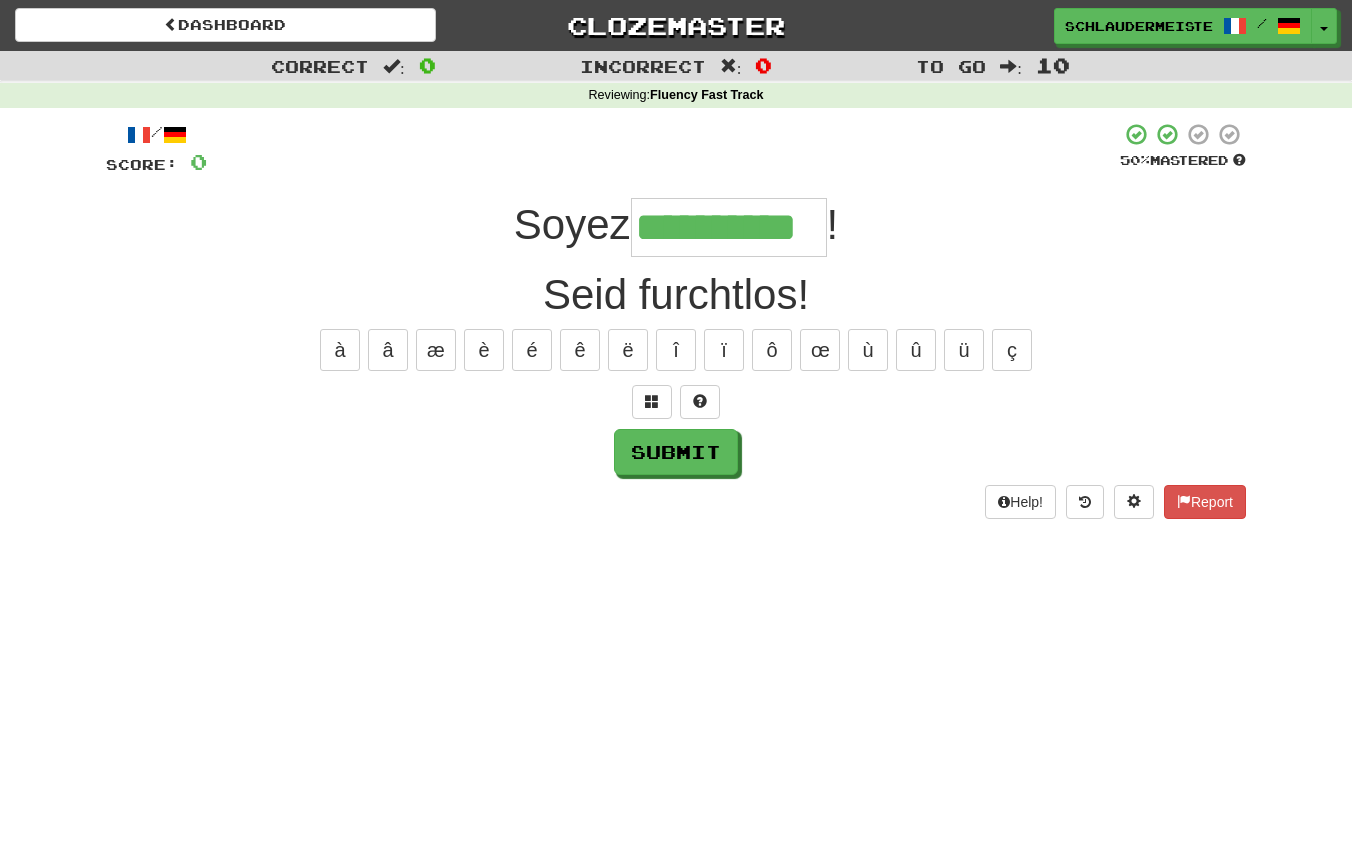 type on "**********" 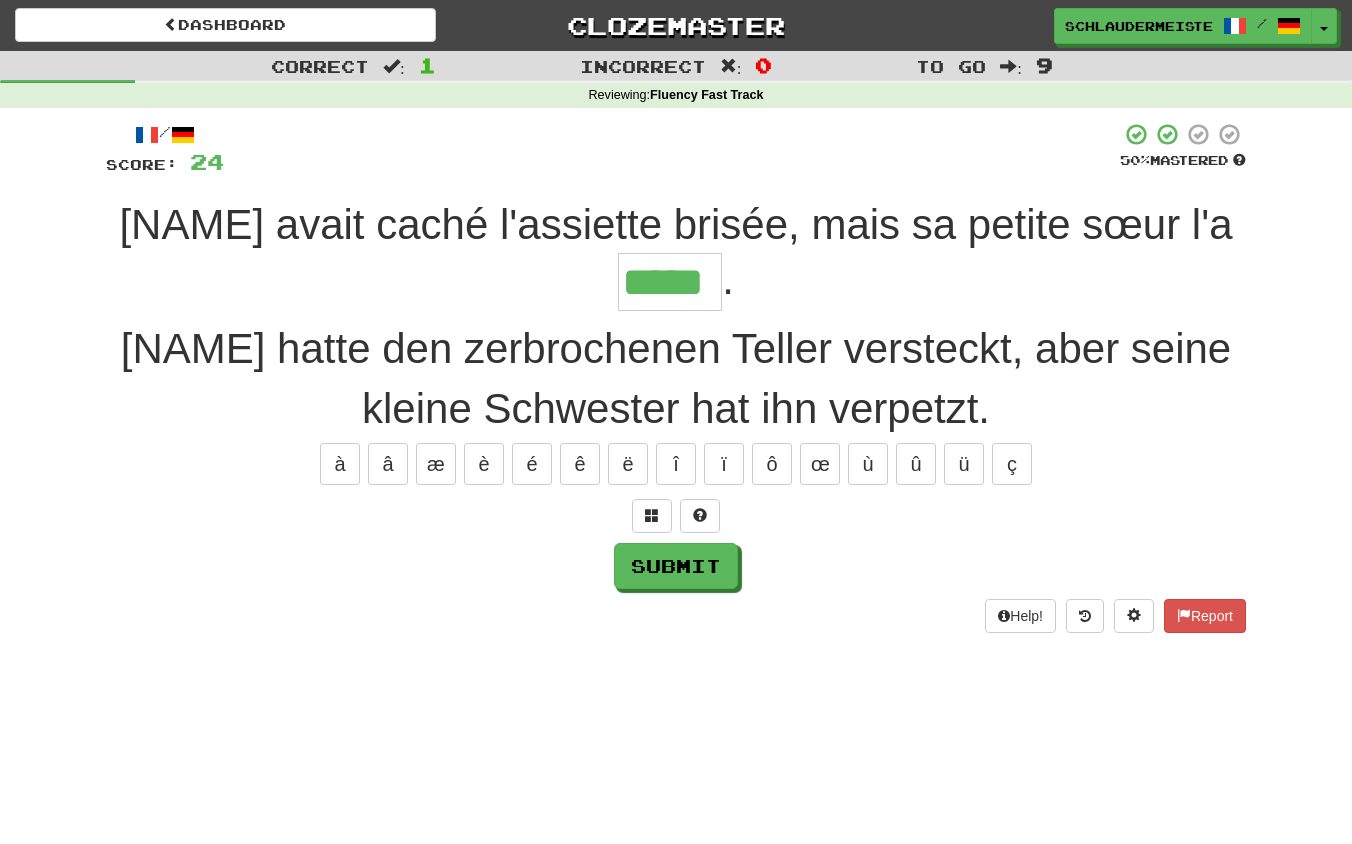 type on "*****" 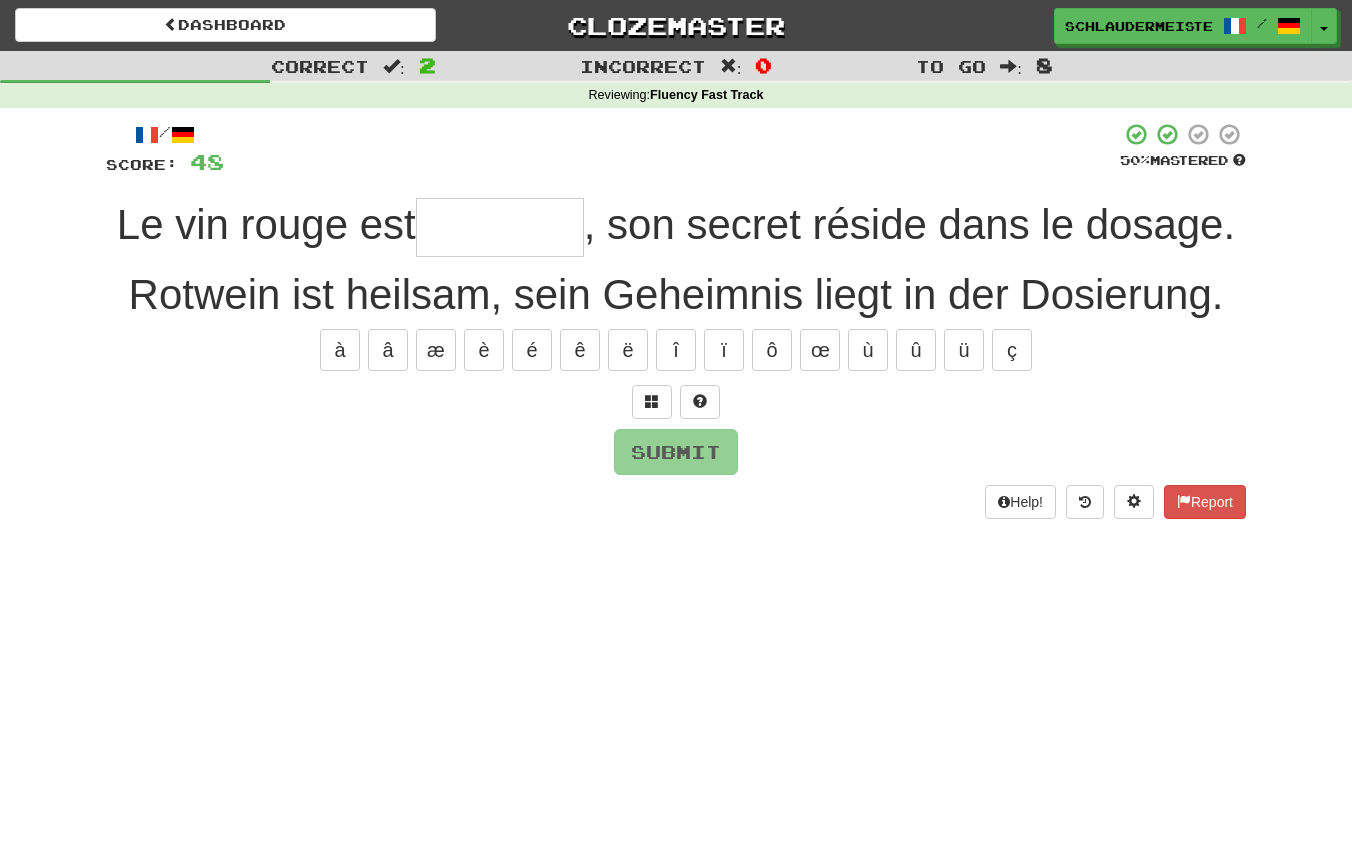 type on "*" 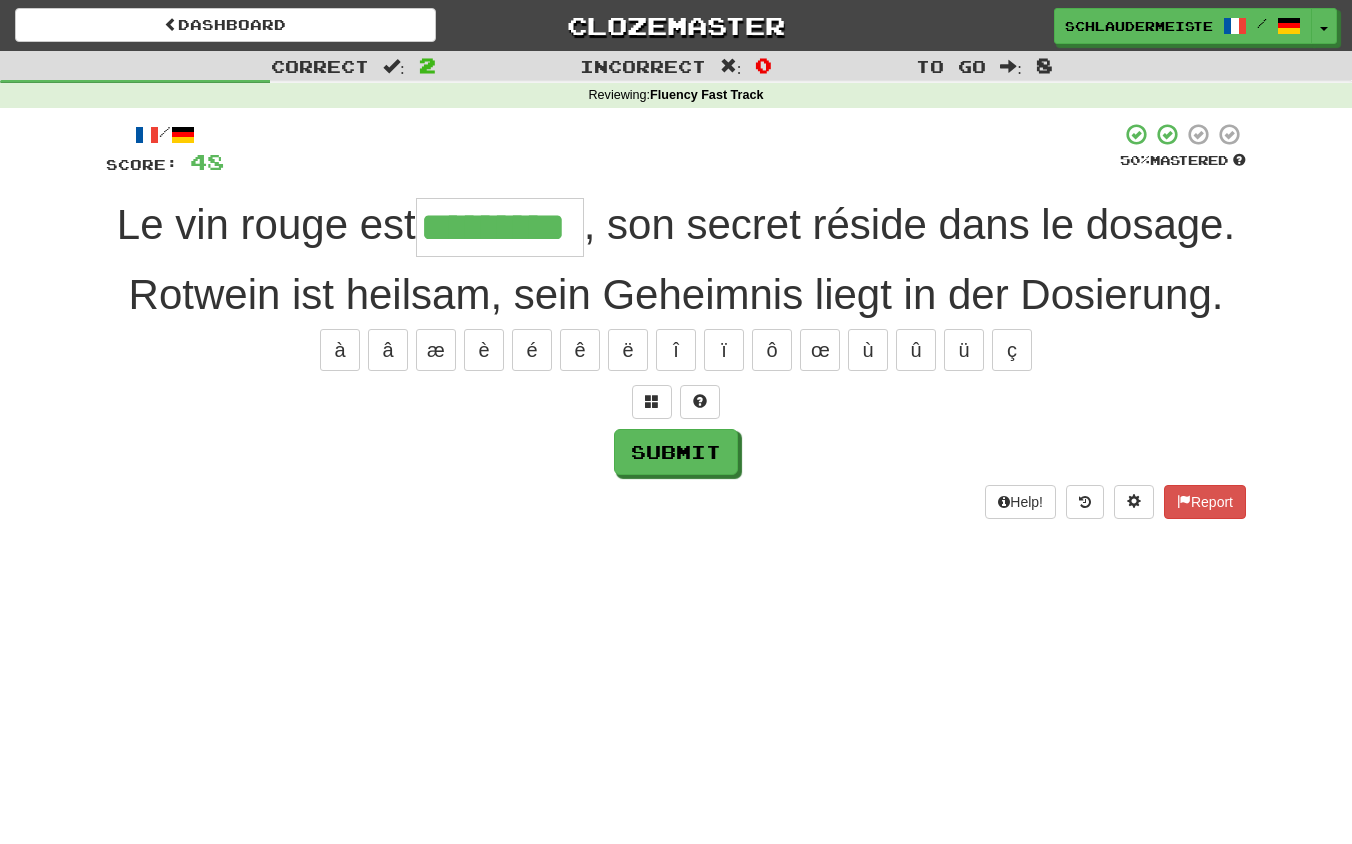 type on "*********" 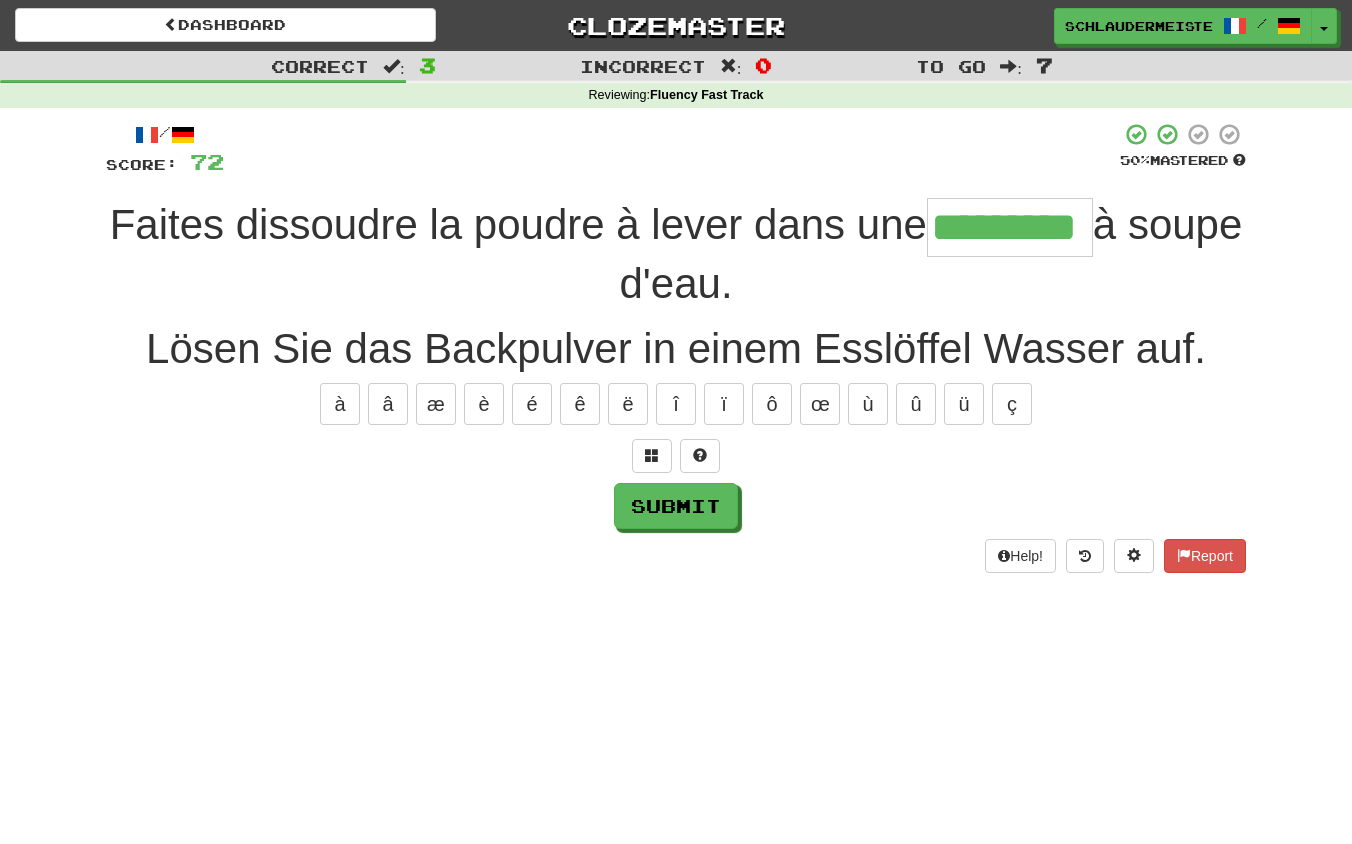 type on "*********" 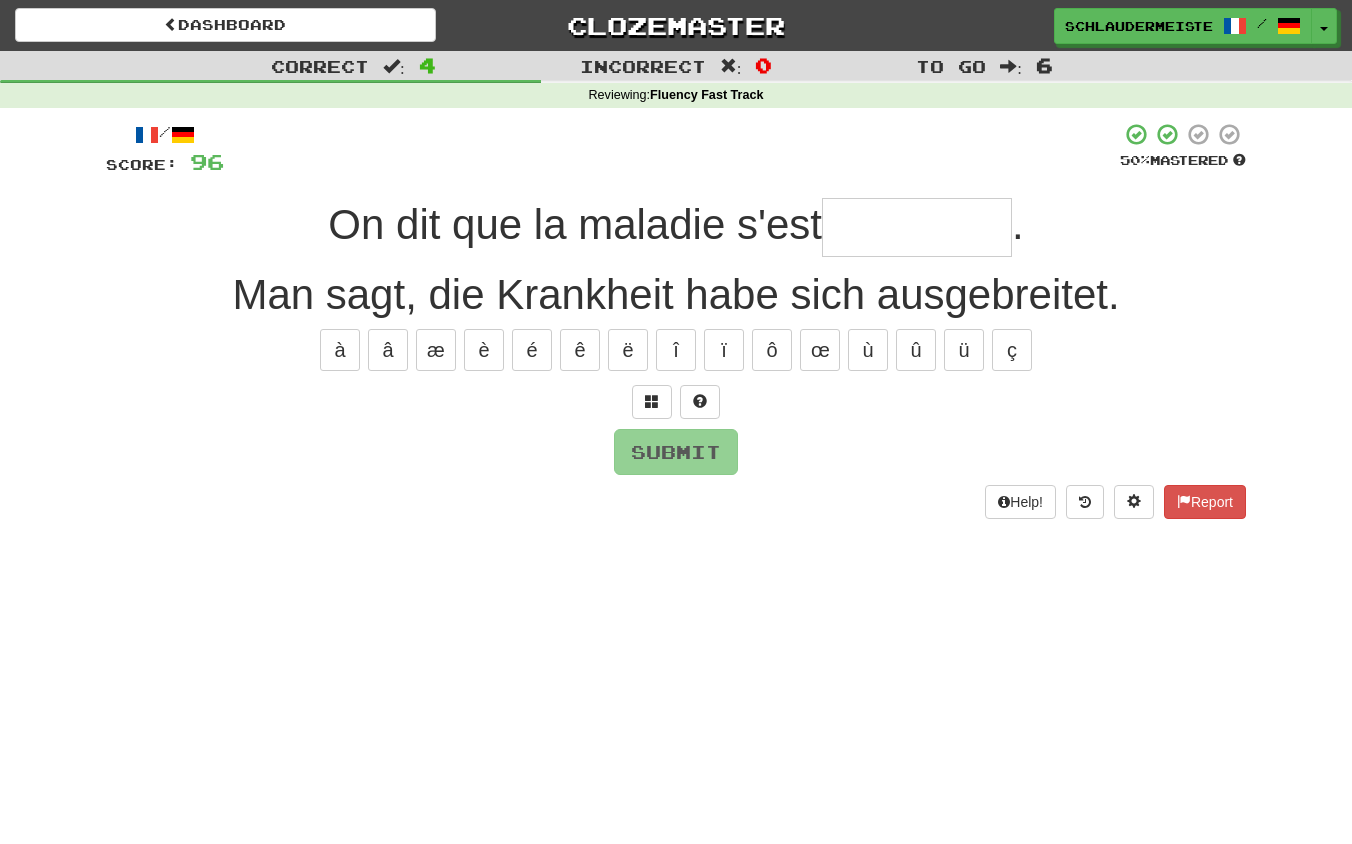 type on "*" 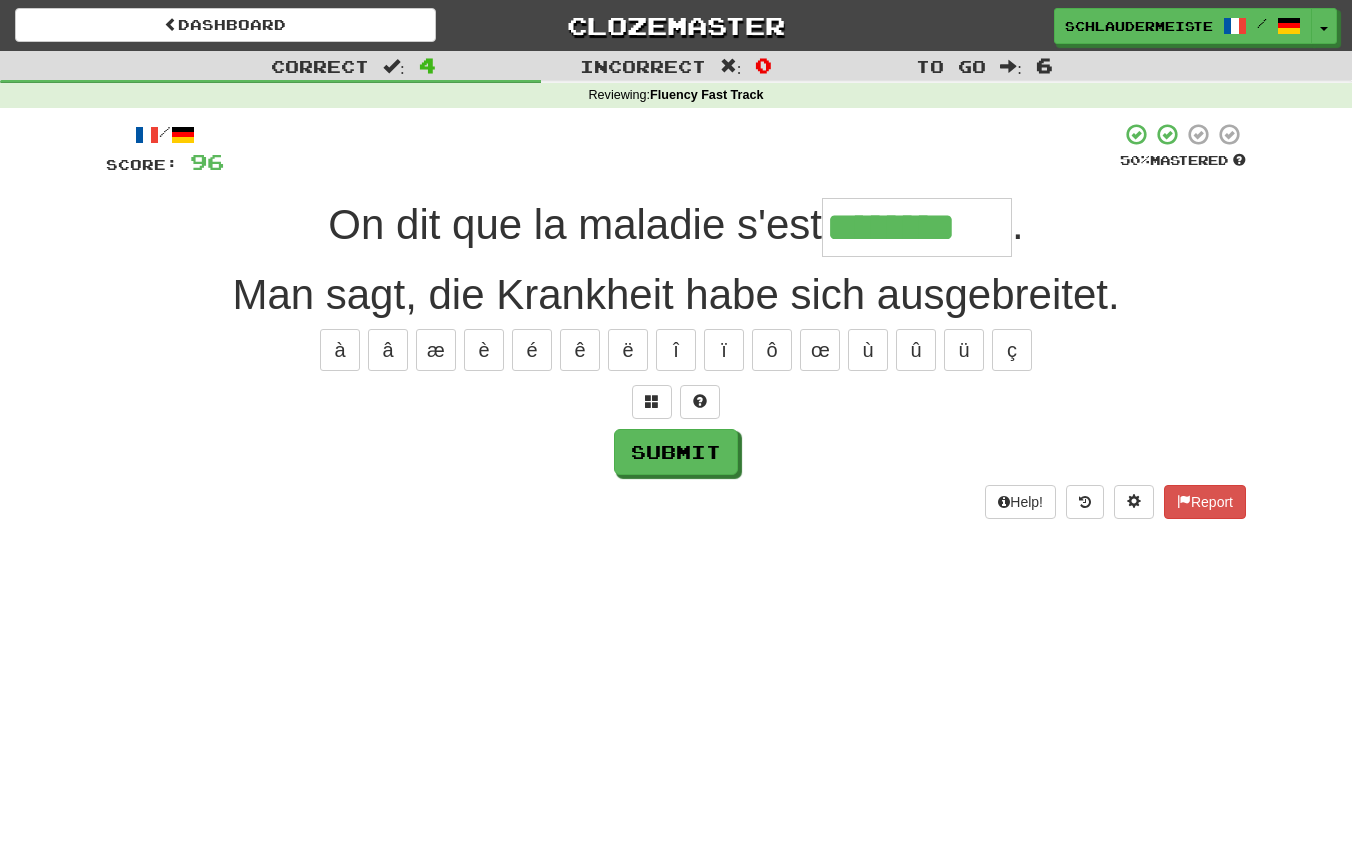 type on "********" 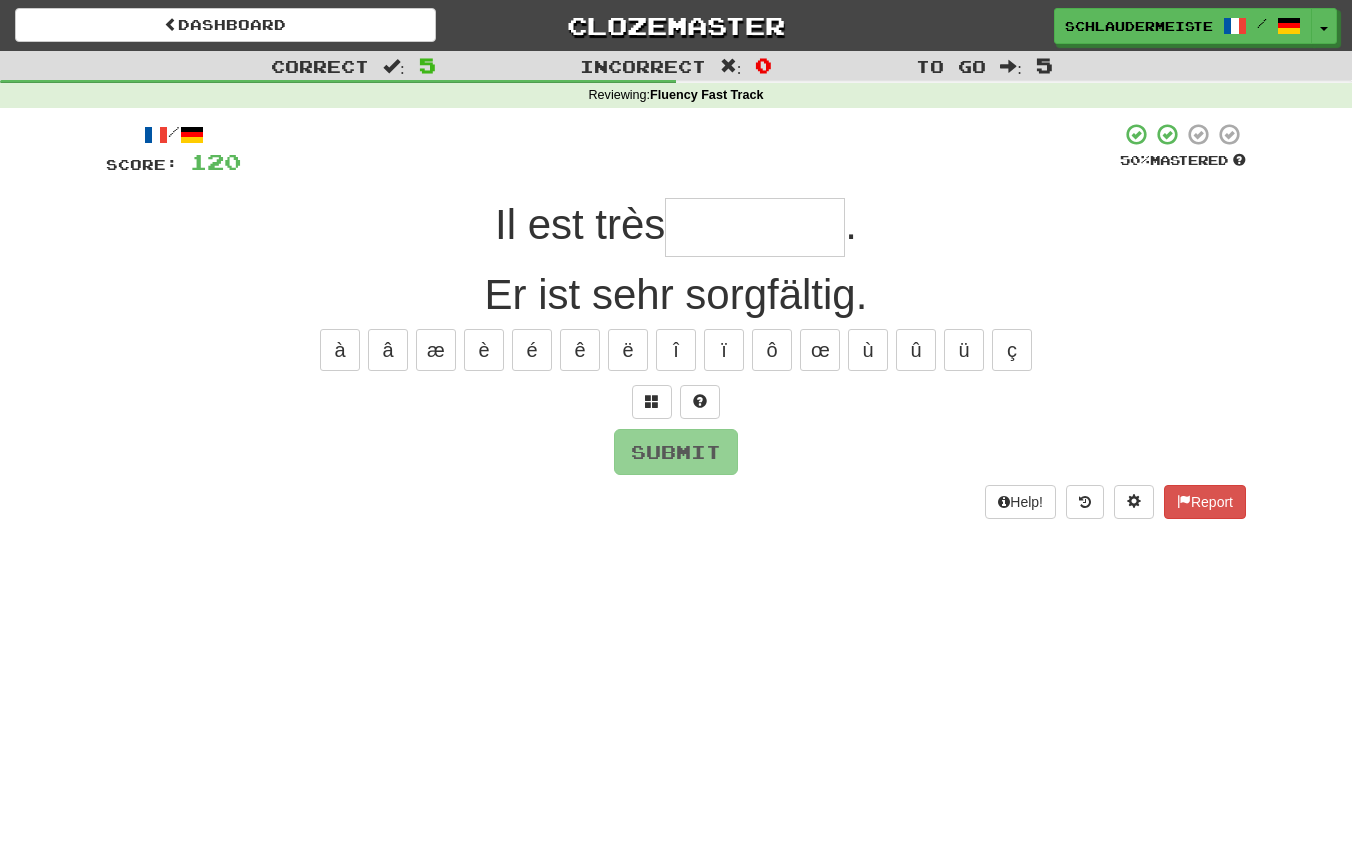 type on "*" 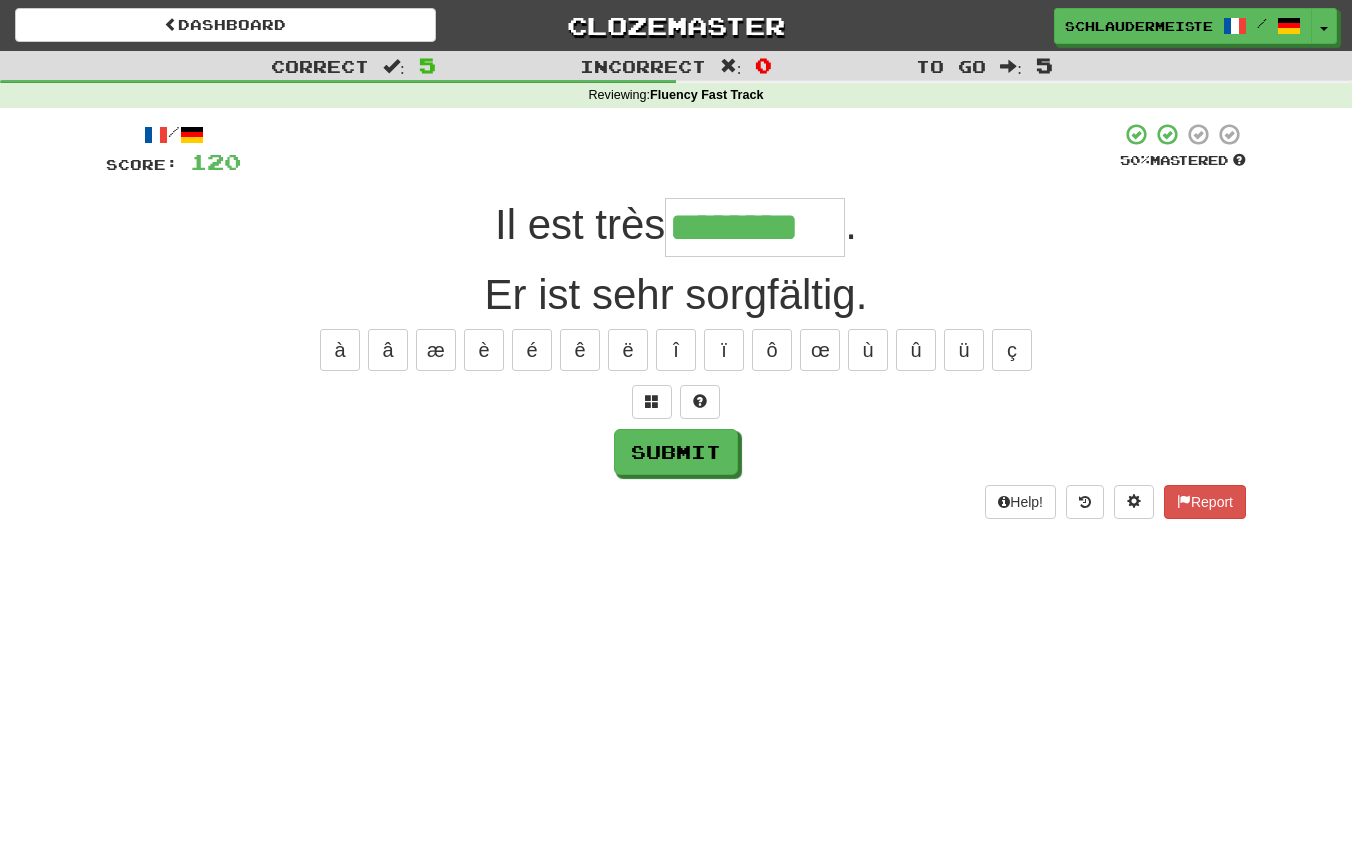 type on "********" 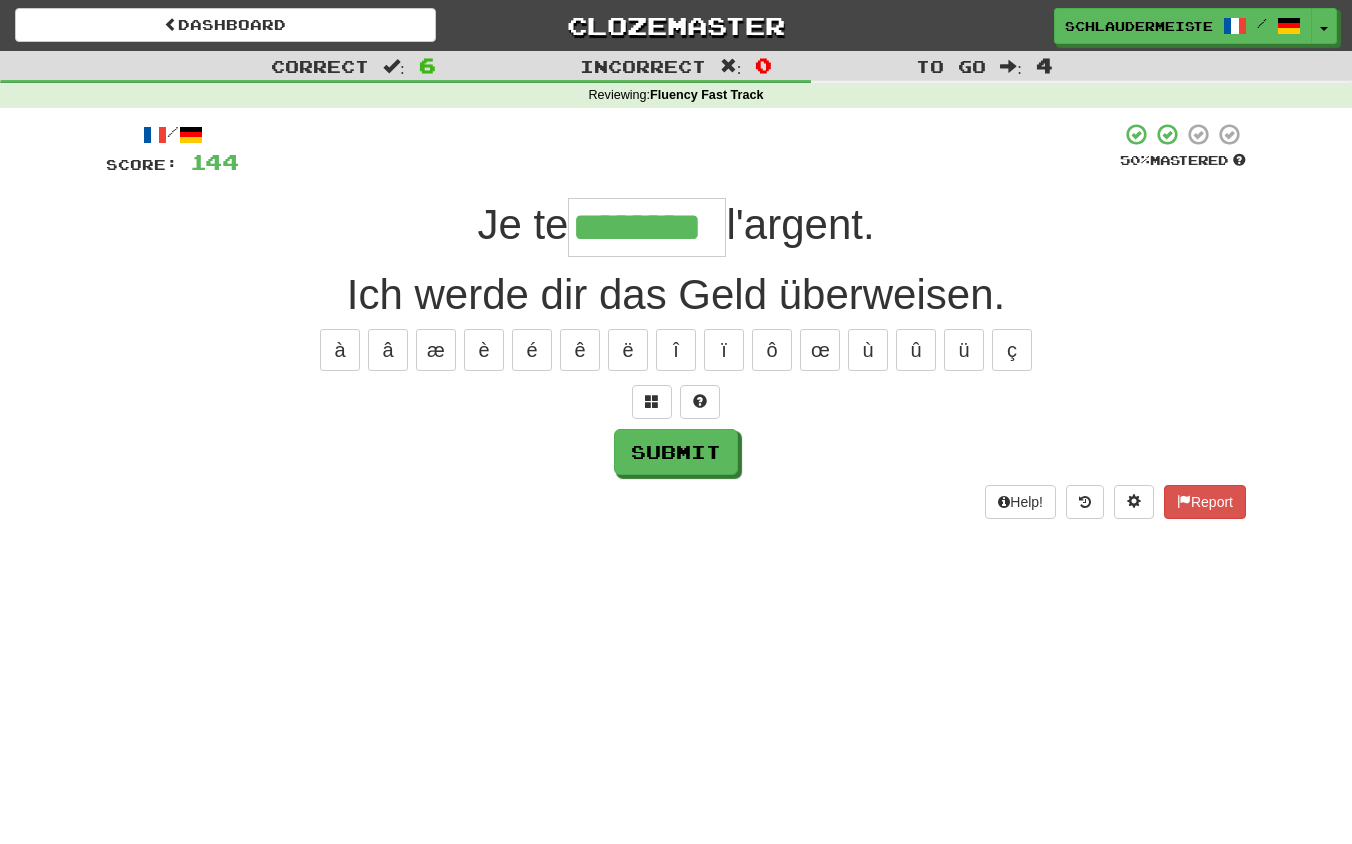 type on "********" 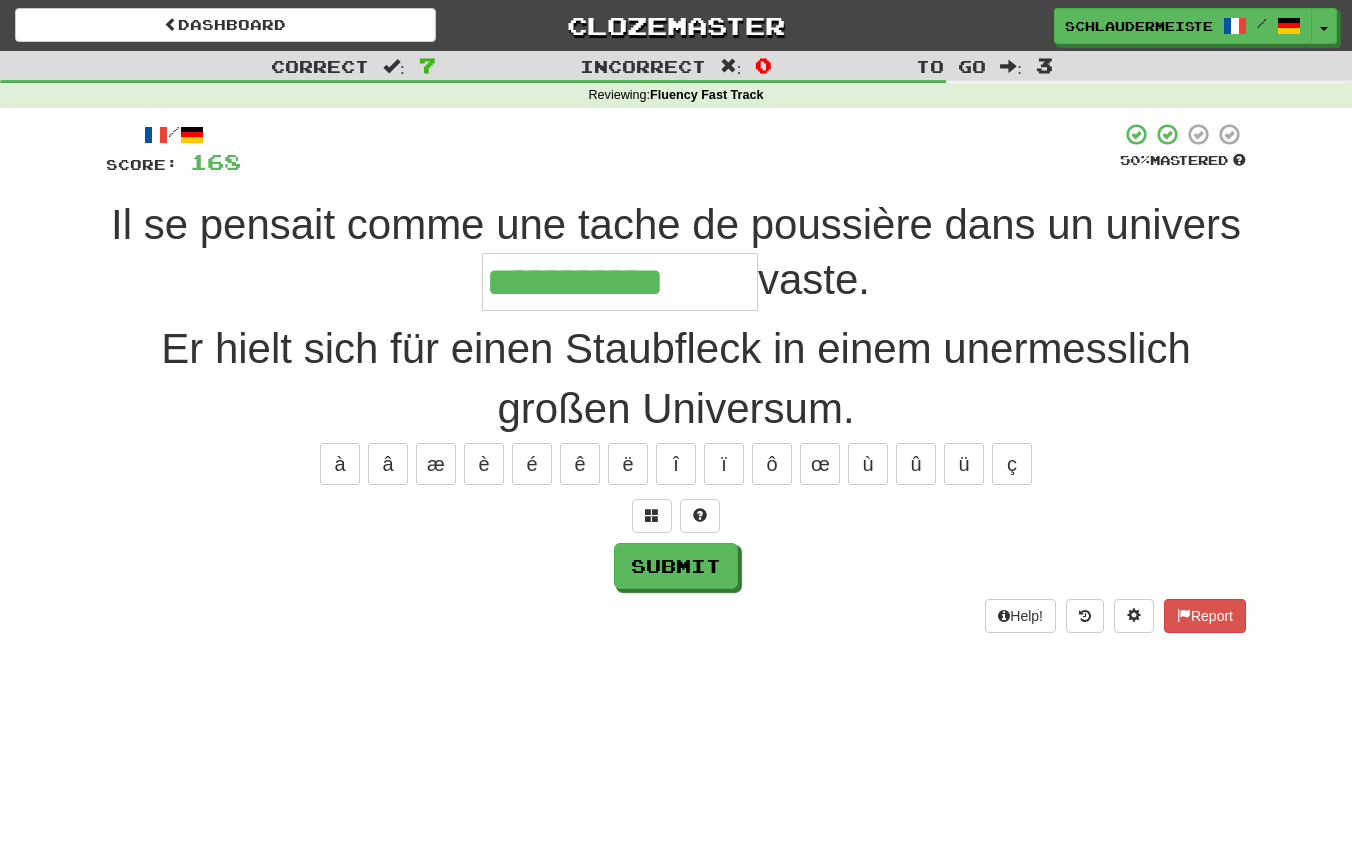 type on "**********" 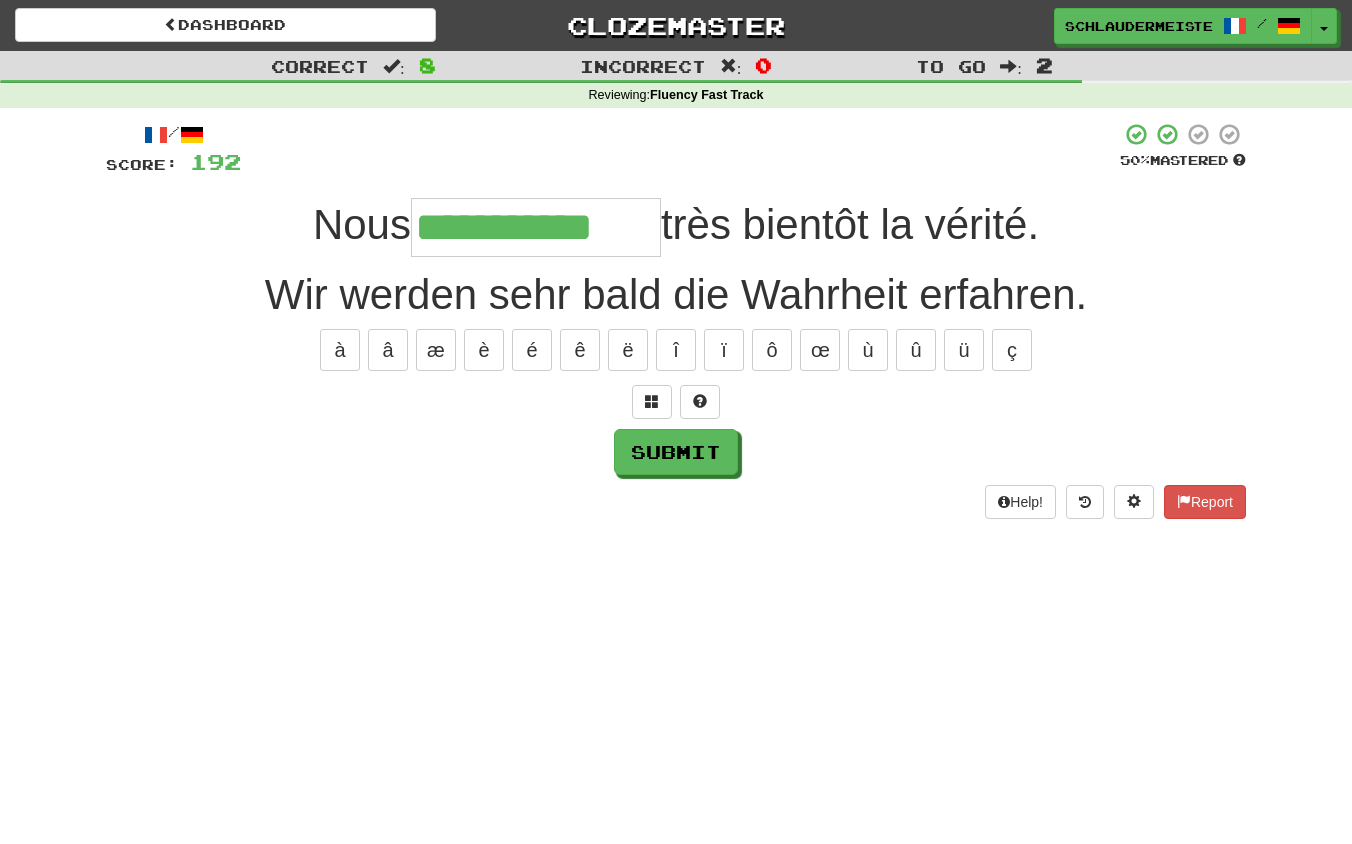 type on "**********" 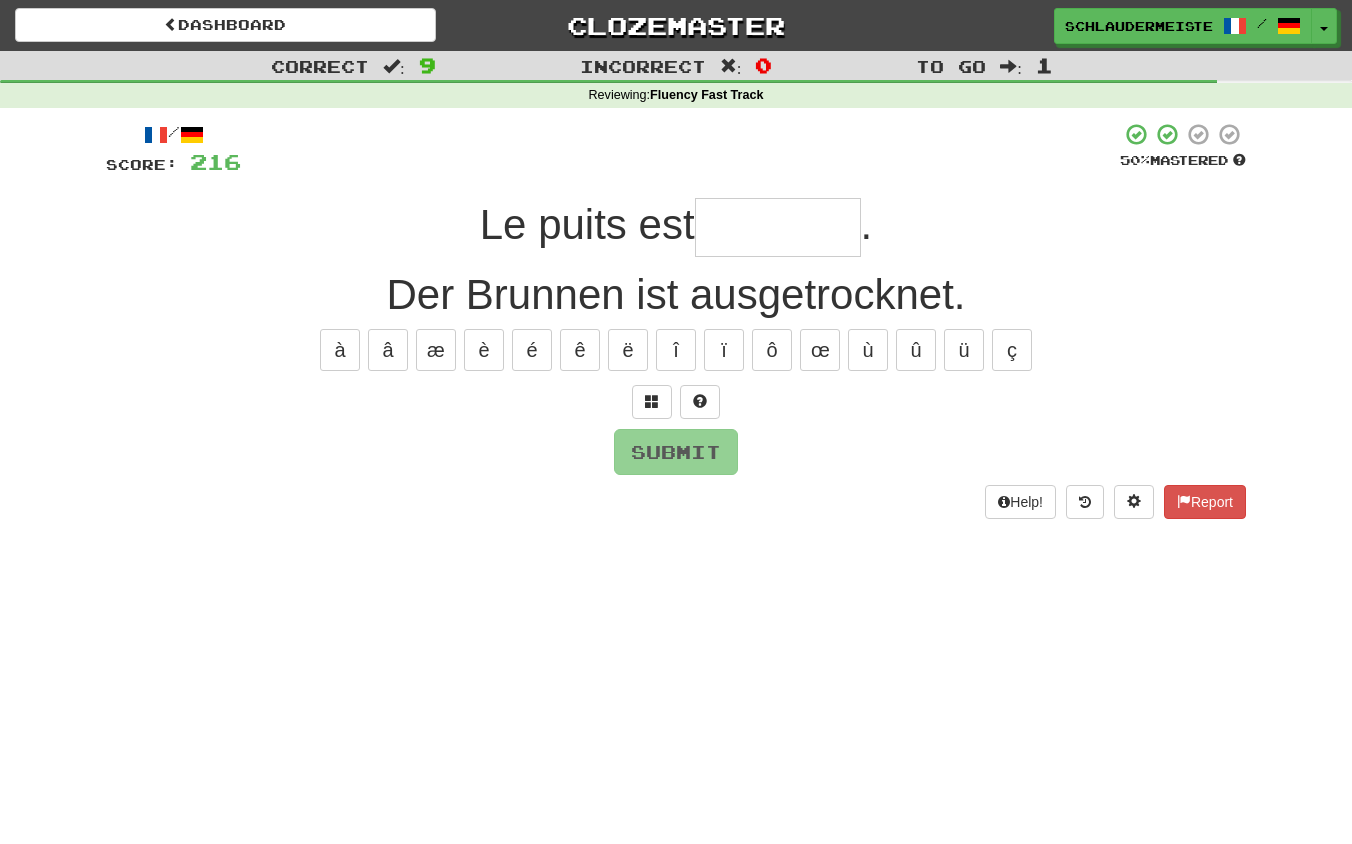 type on "*" 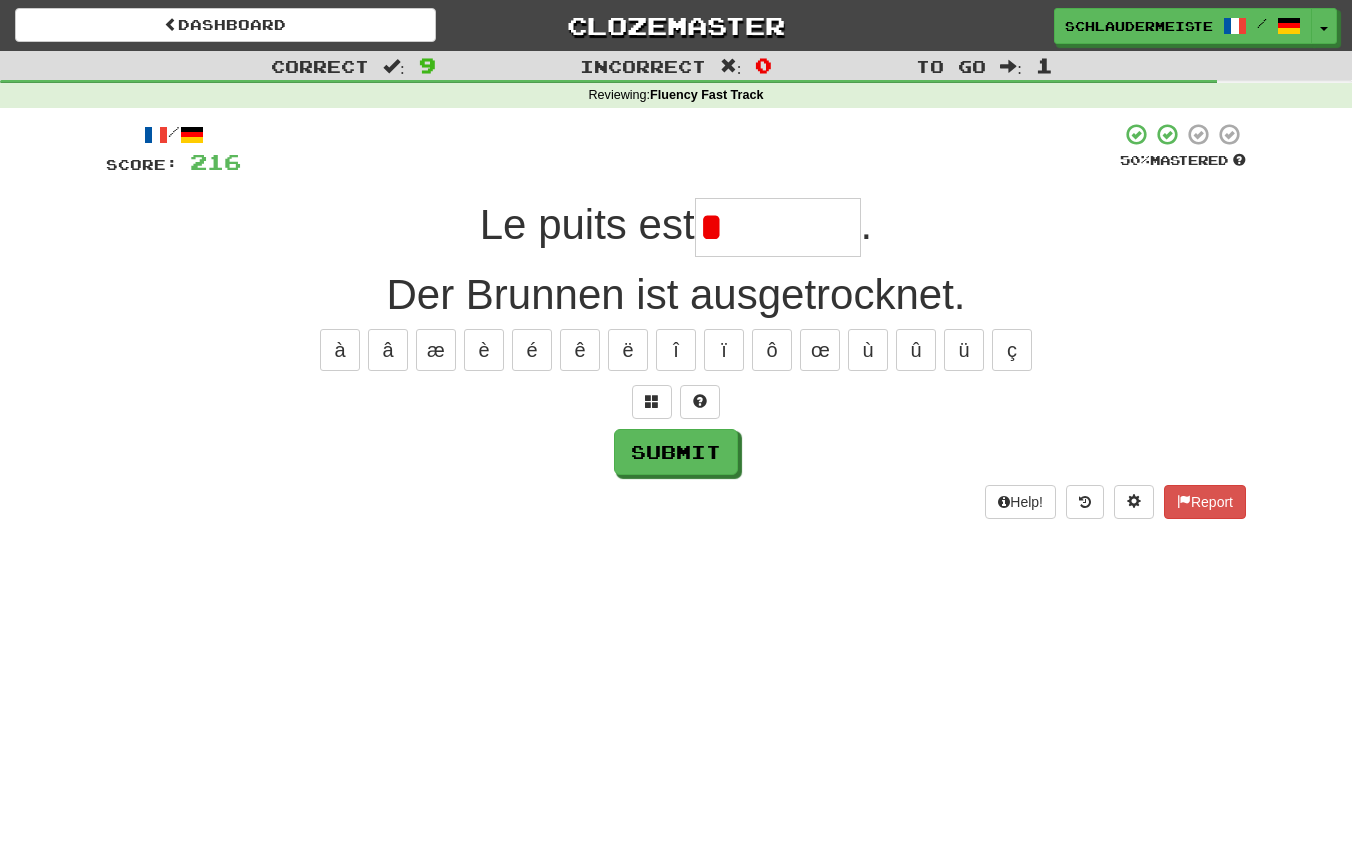 type on "*" 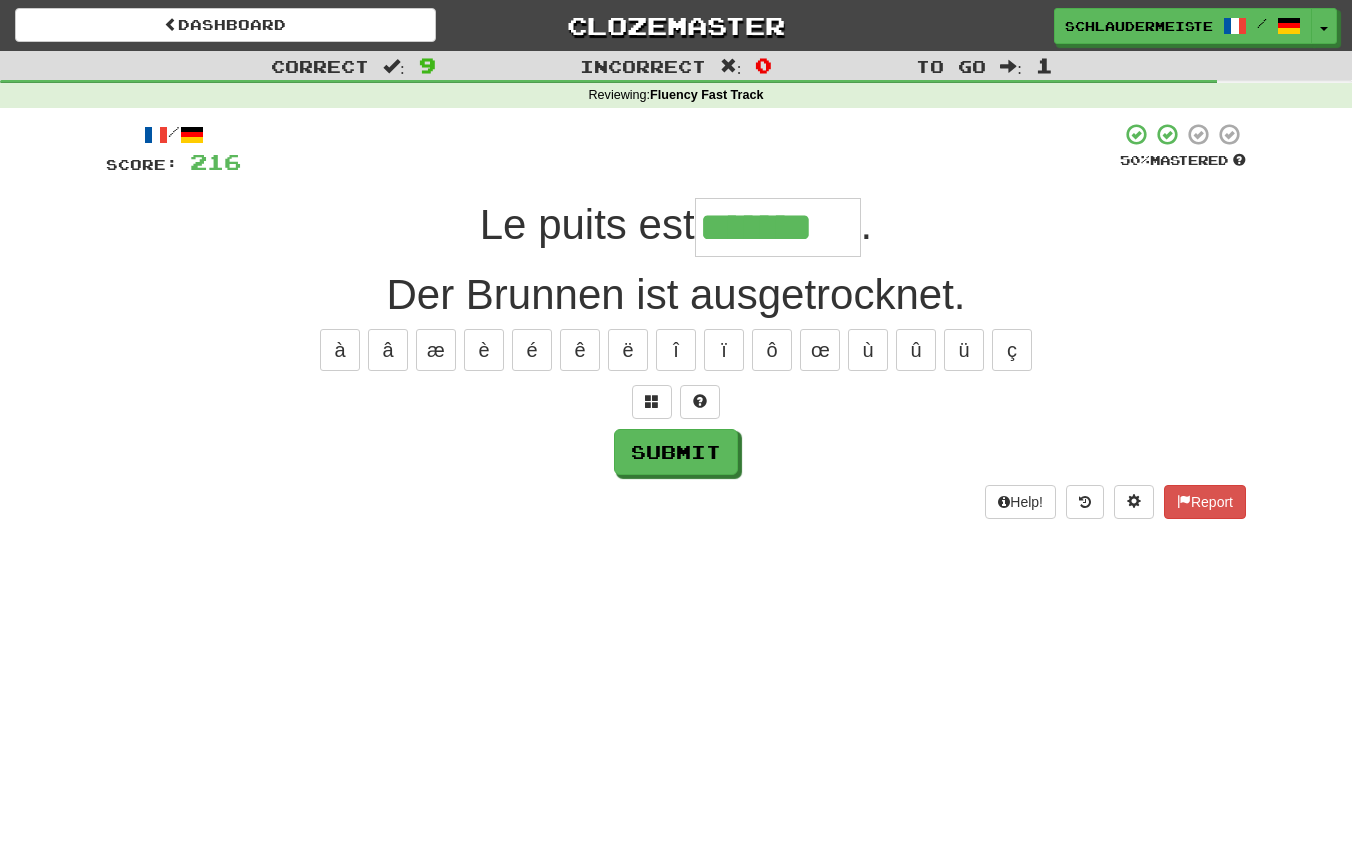 type on "*******" 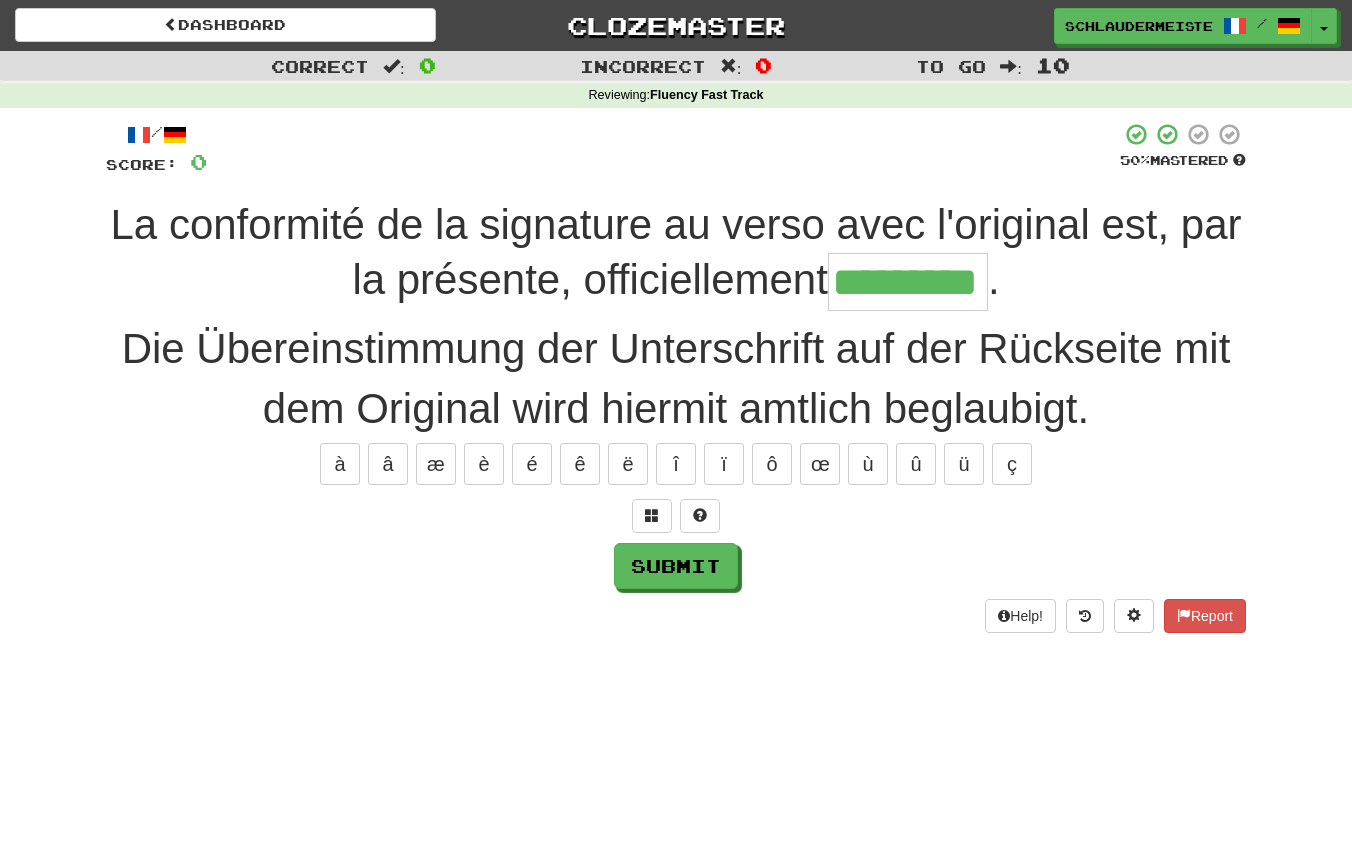 type on "*********" 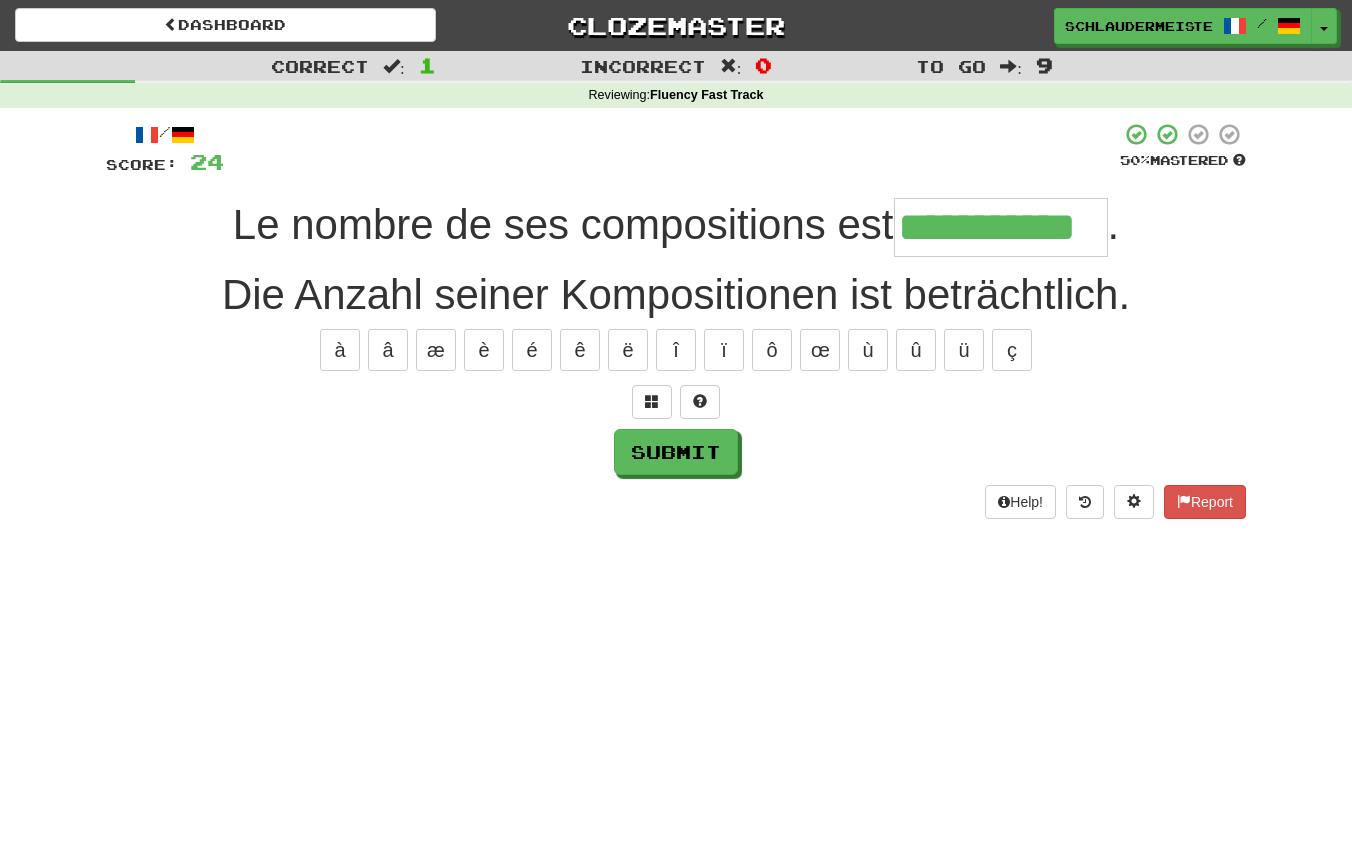 type on "**********" 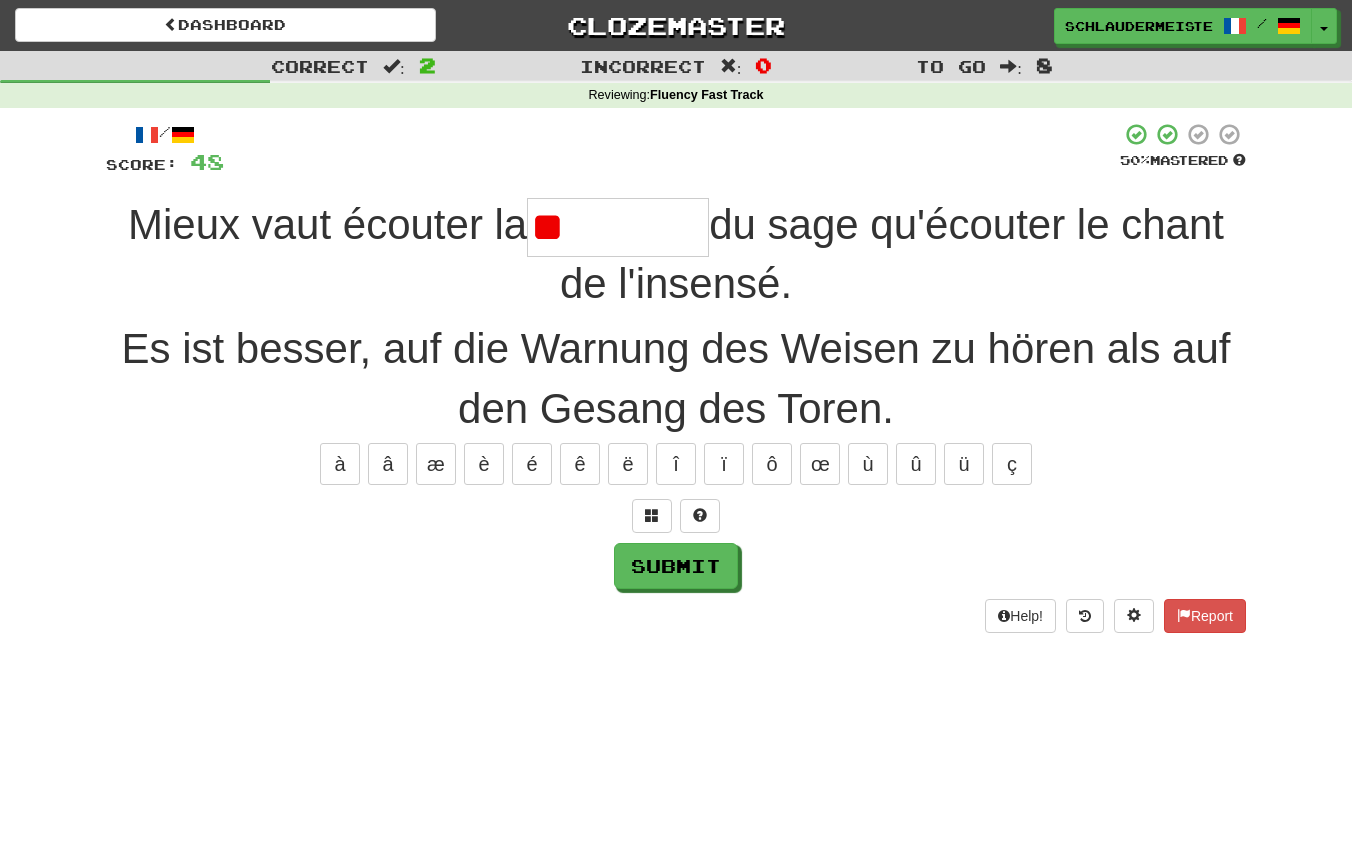 type on "*" 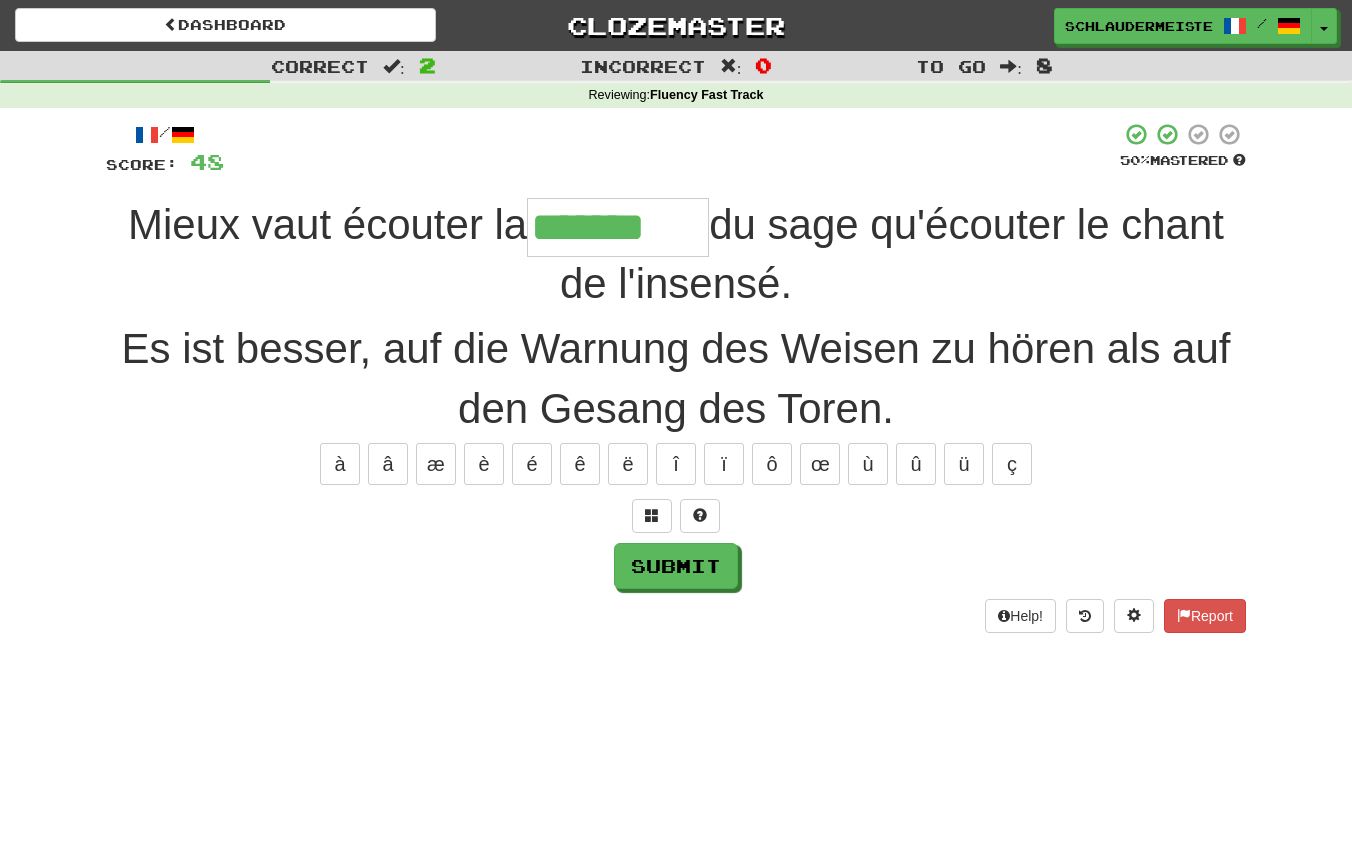 type on "*******" 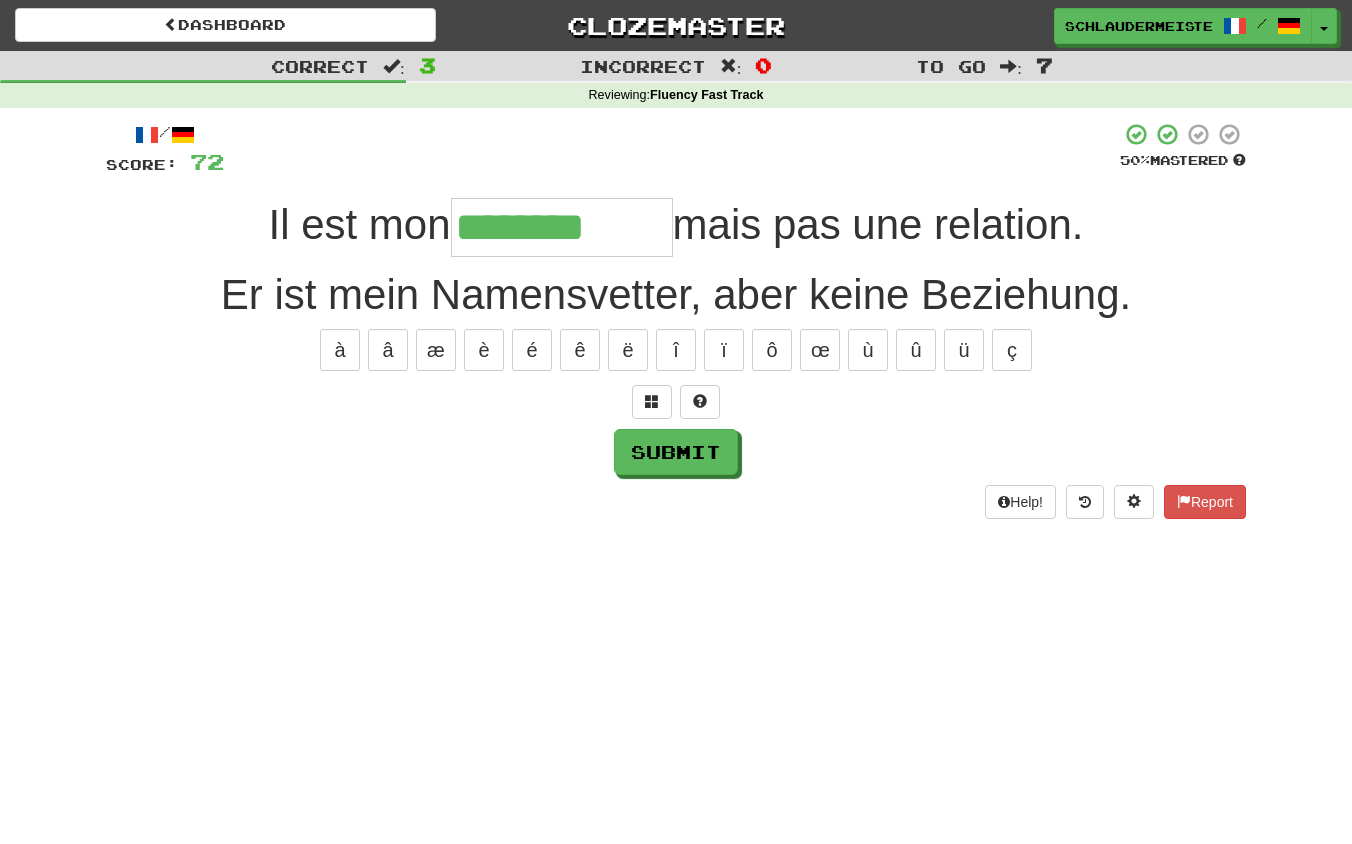 type on "********" 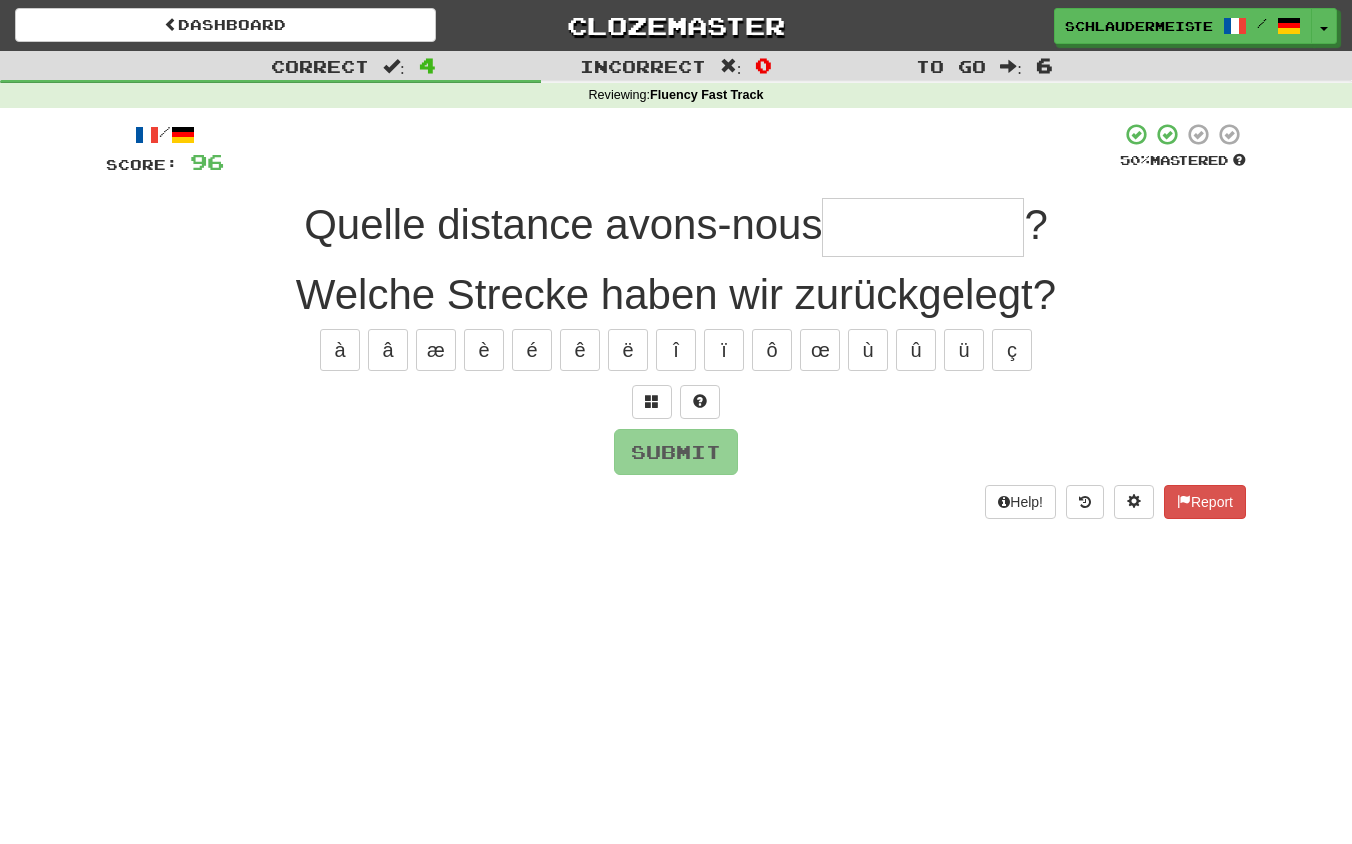 type on "*" 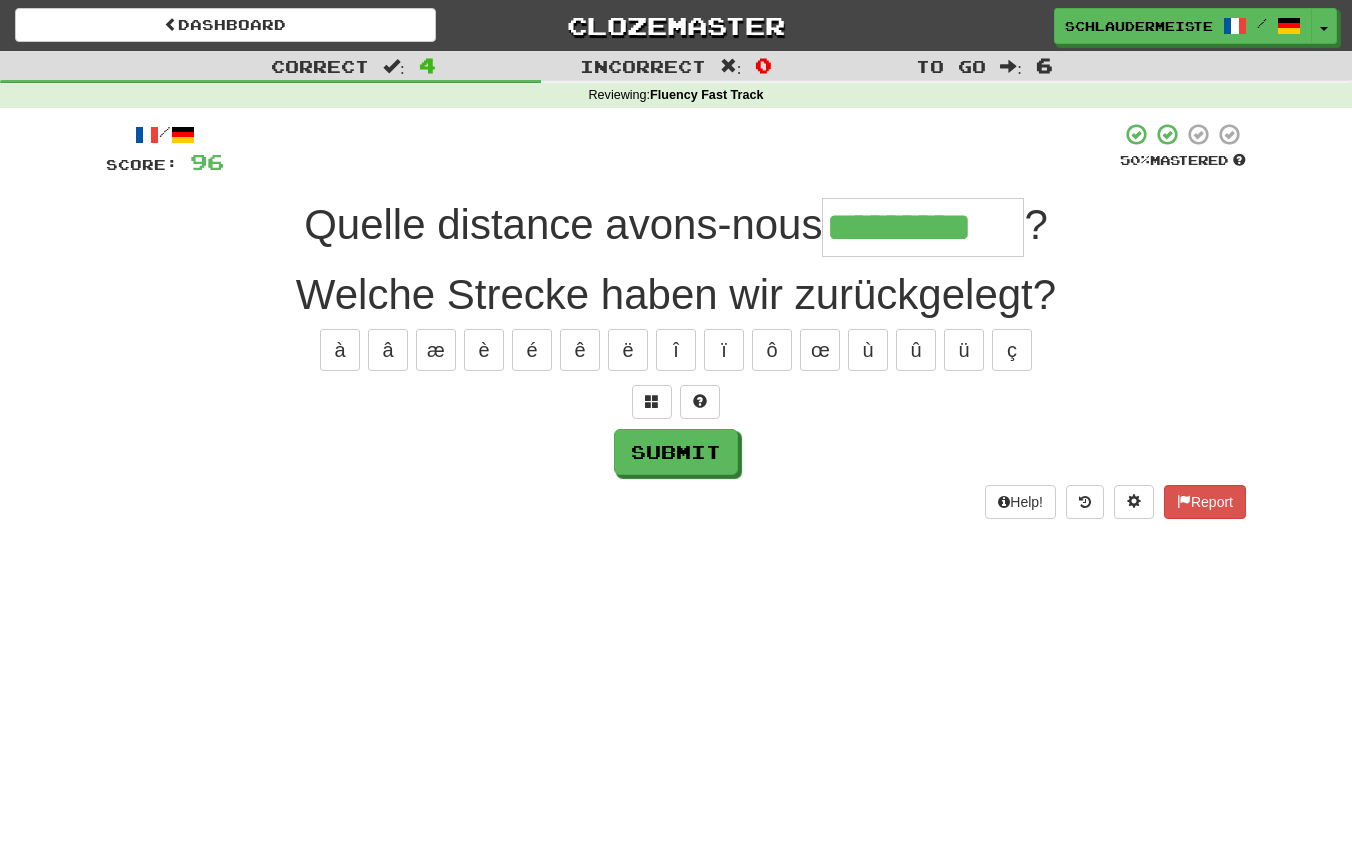 type on "*********" 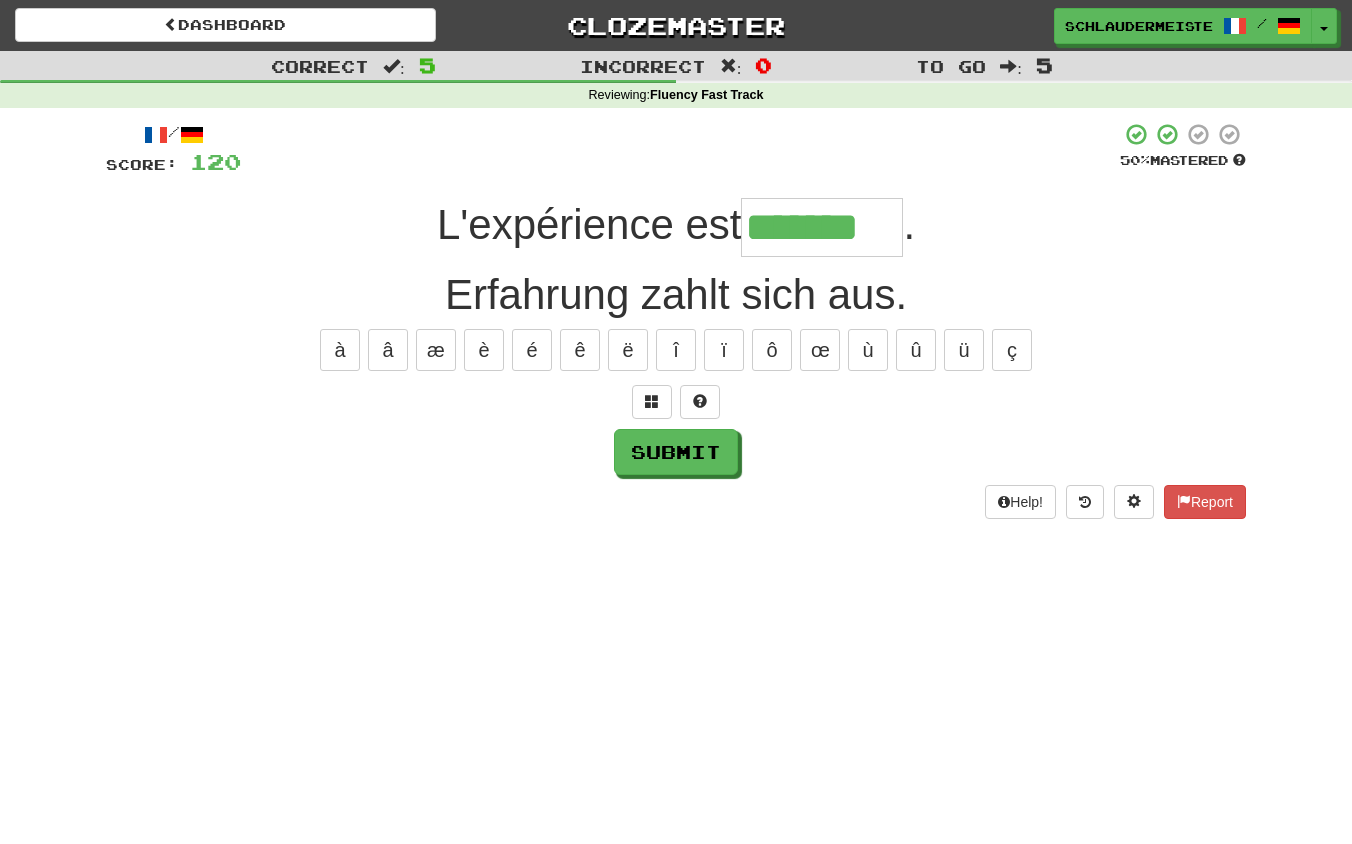 type on "*******" 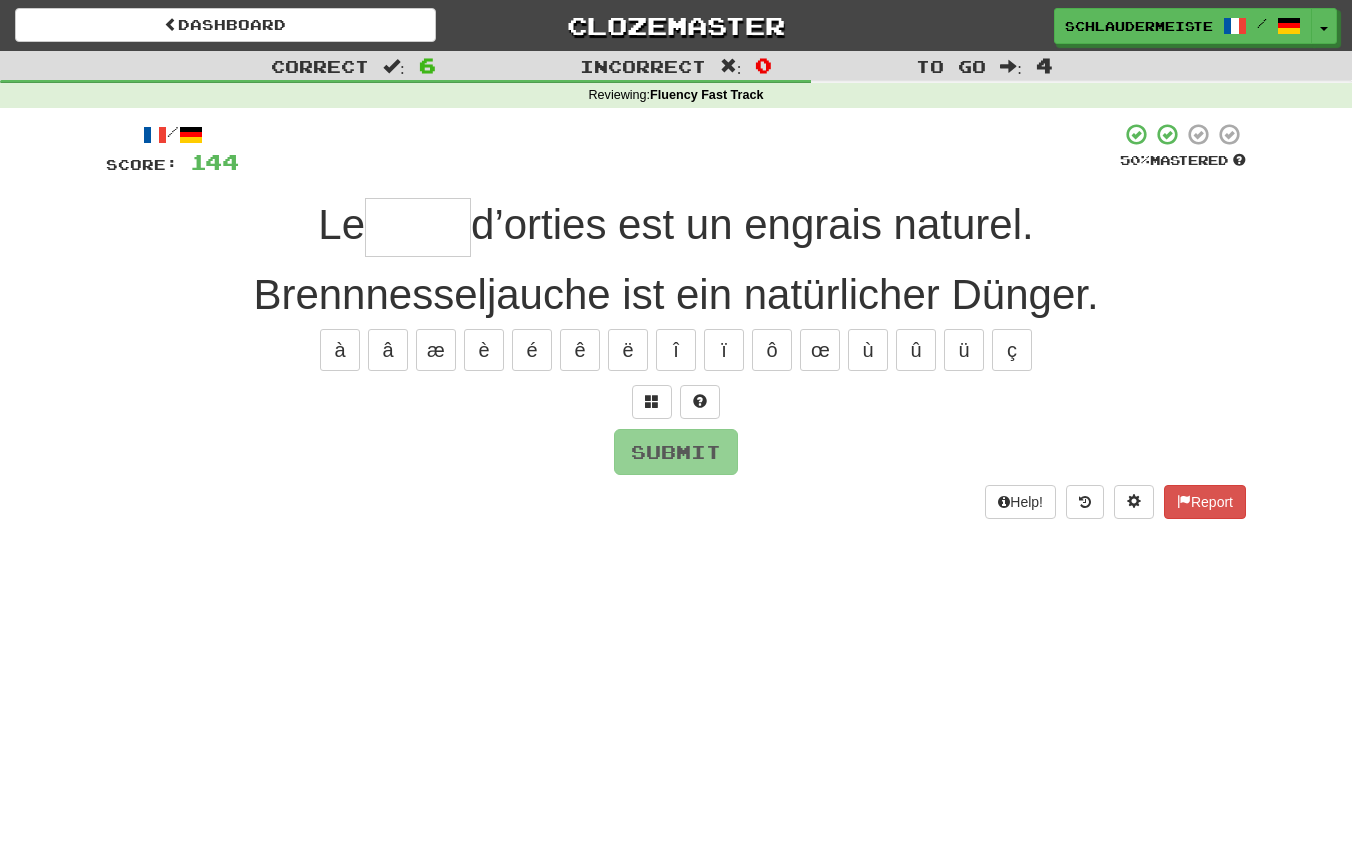type on "*****" 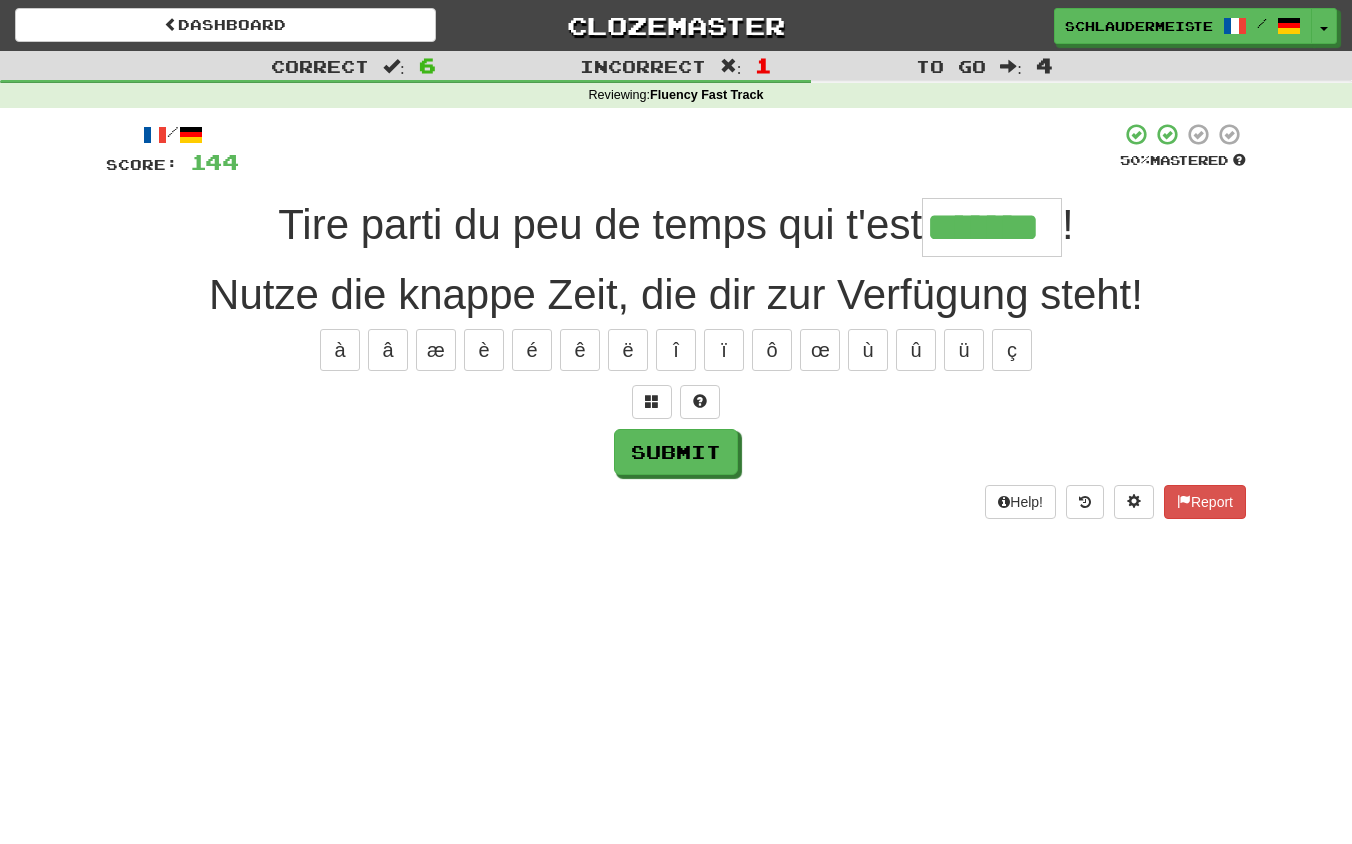 type on "*******" 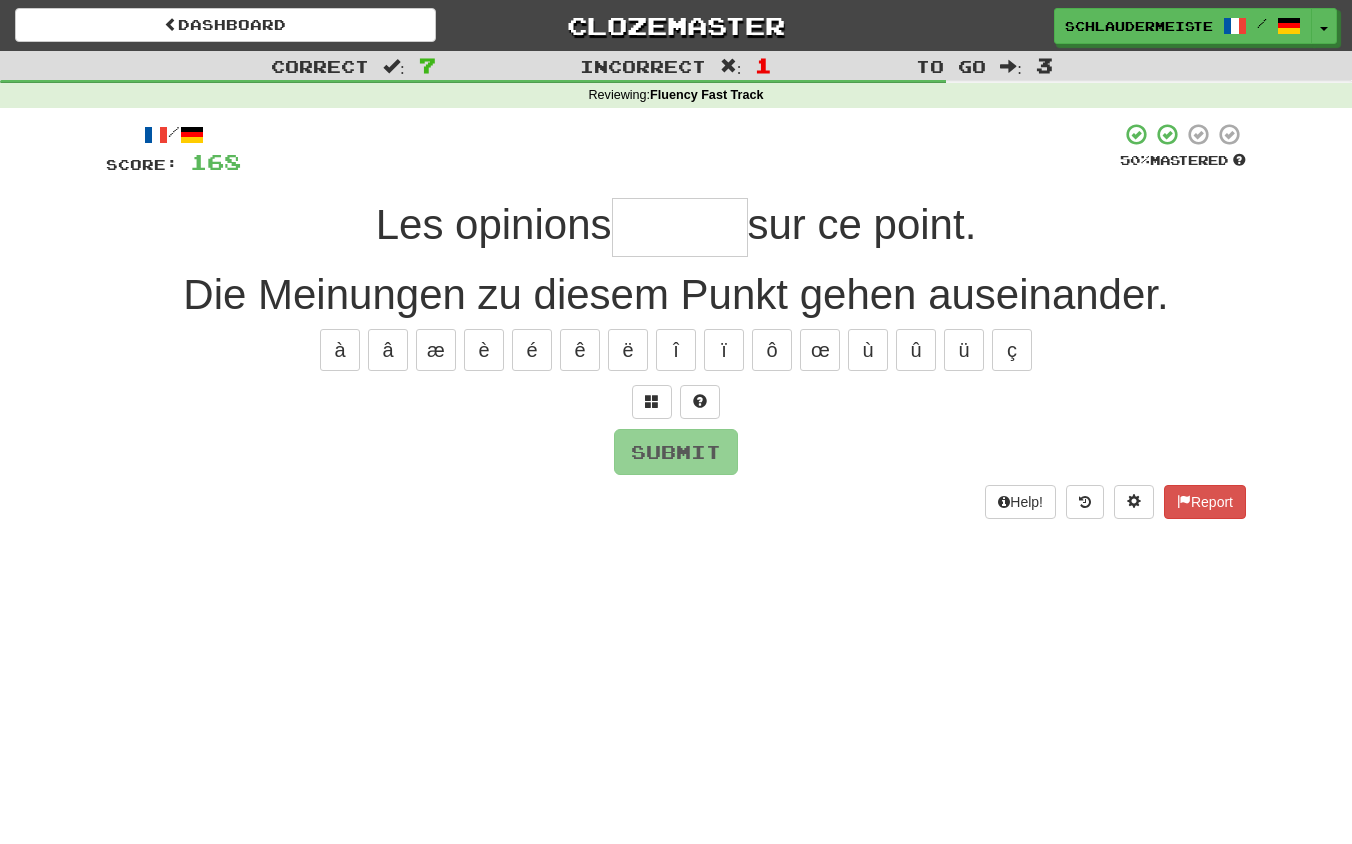 type on "*" 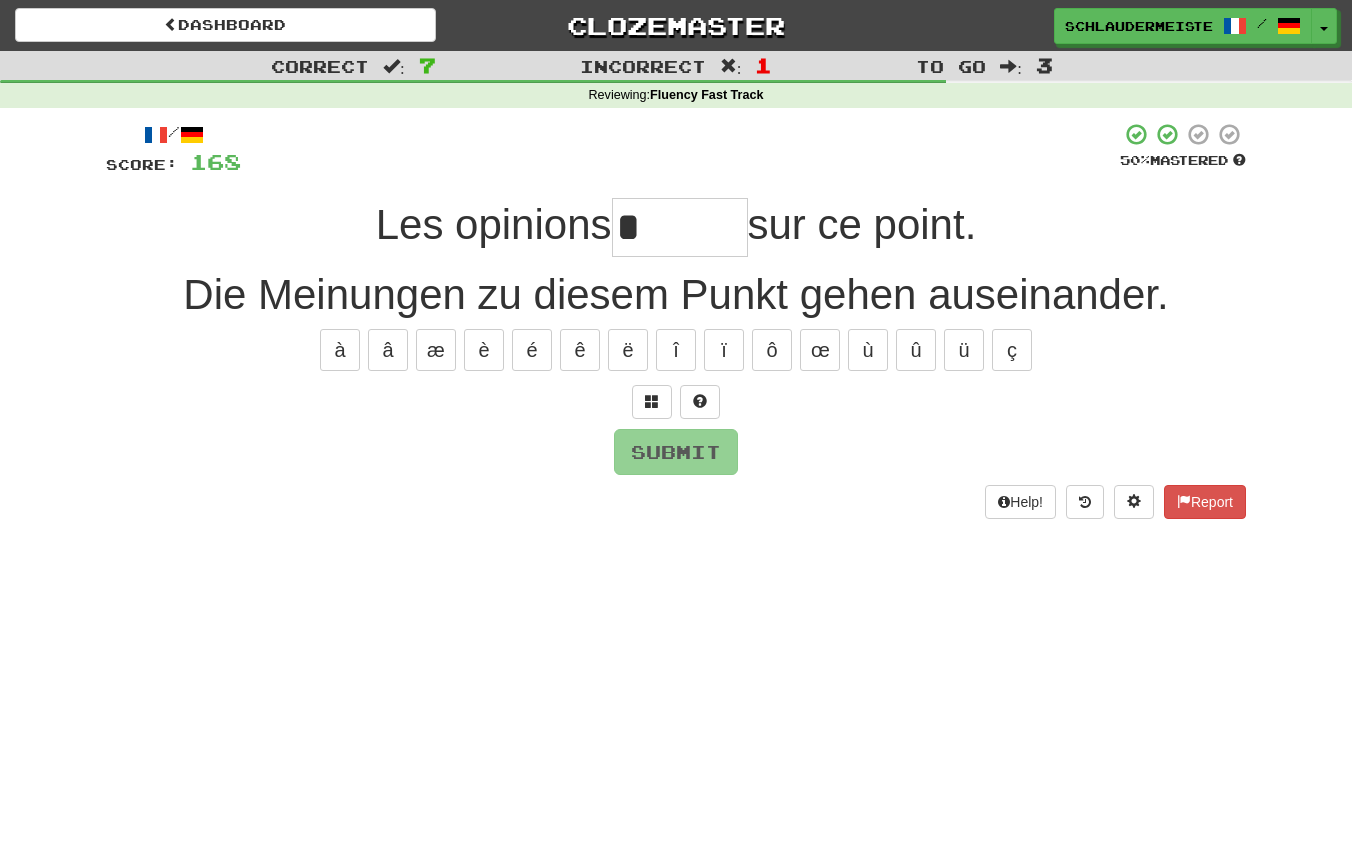 type on "*" 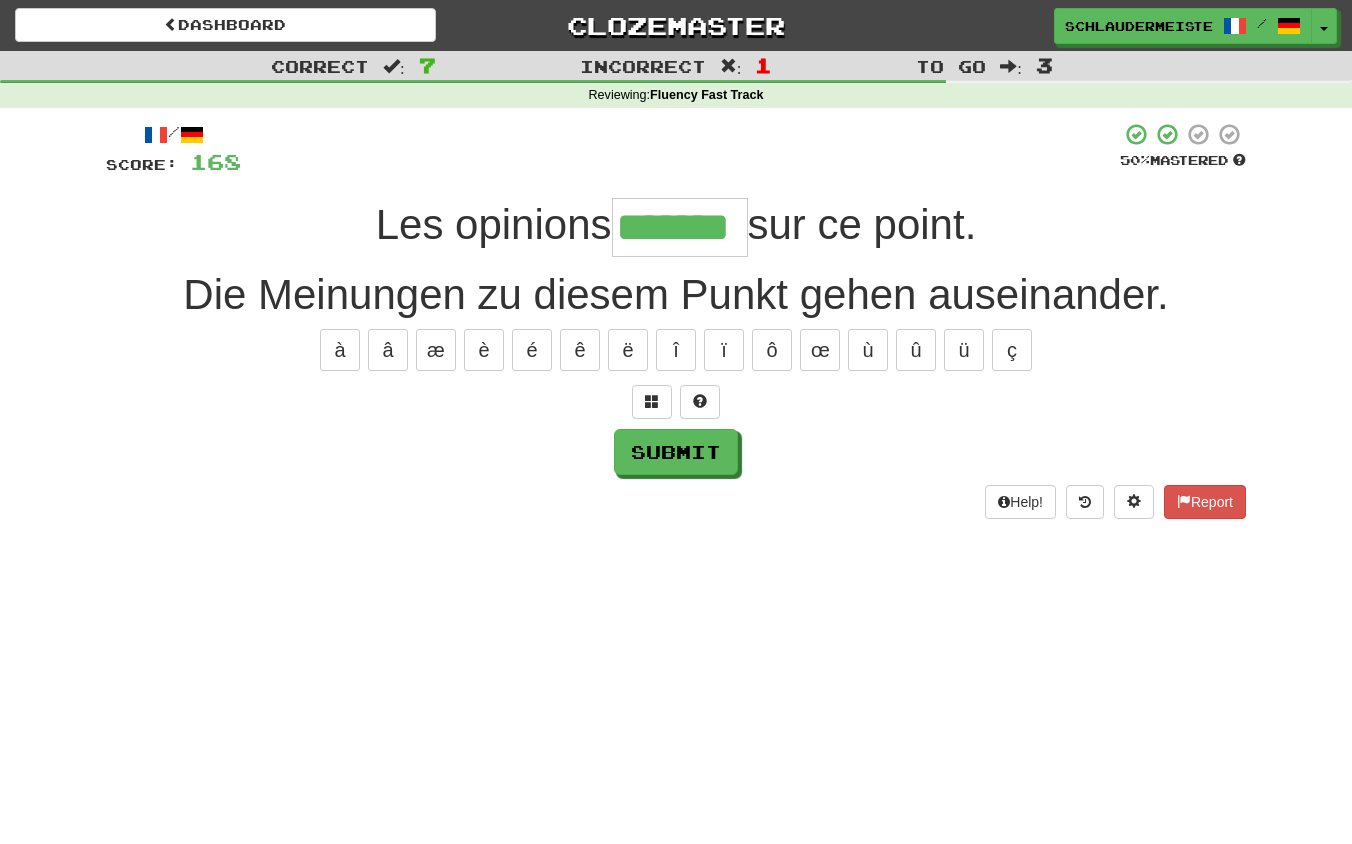 type on "*******" 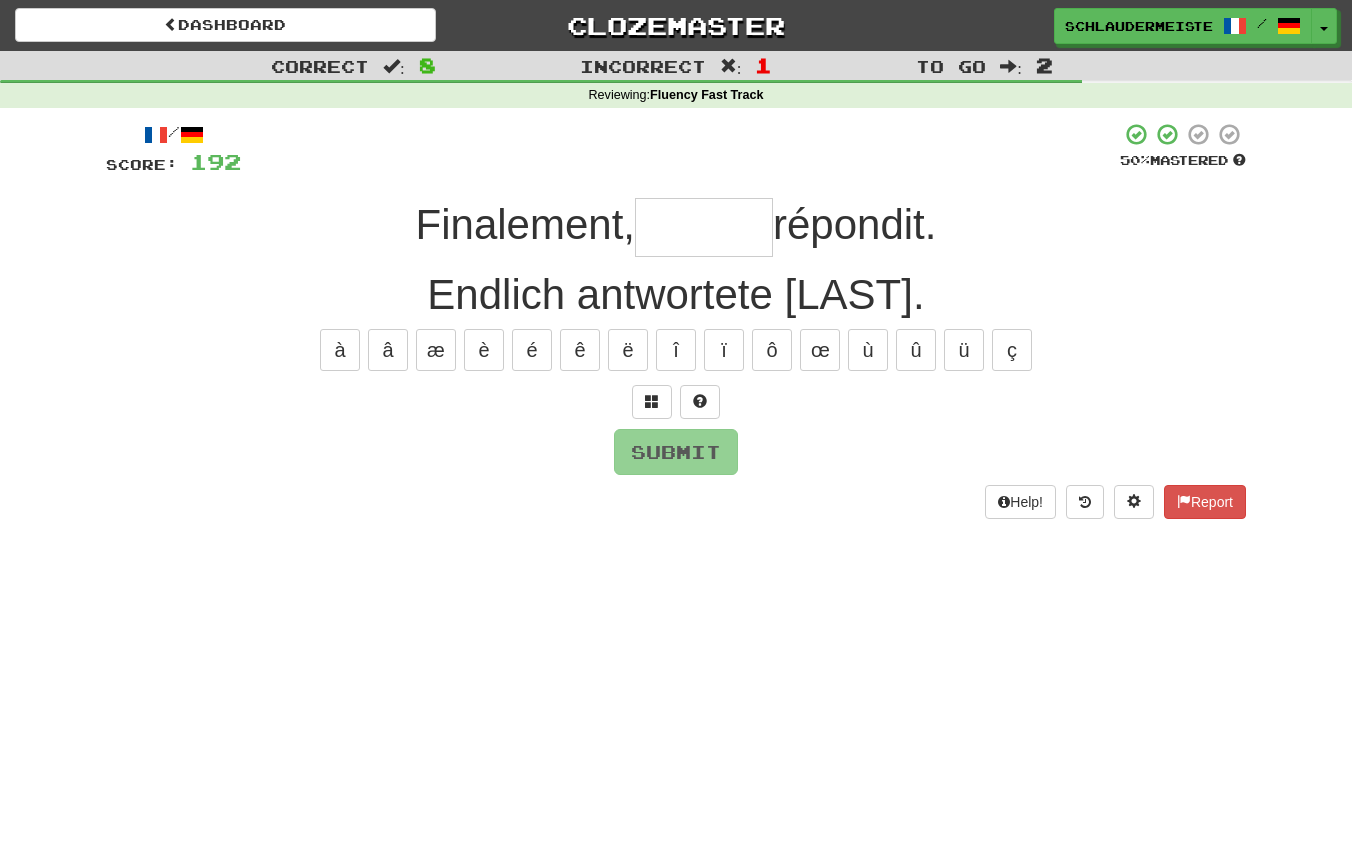 type on "*" 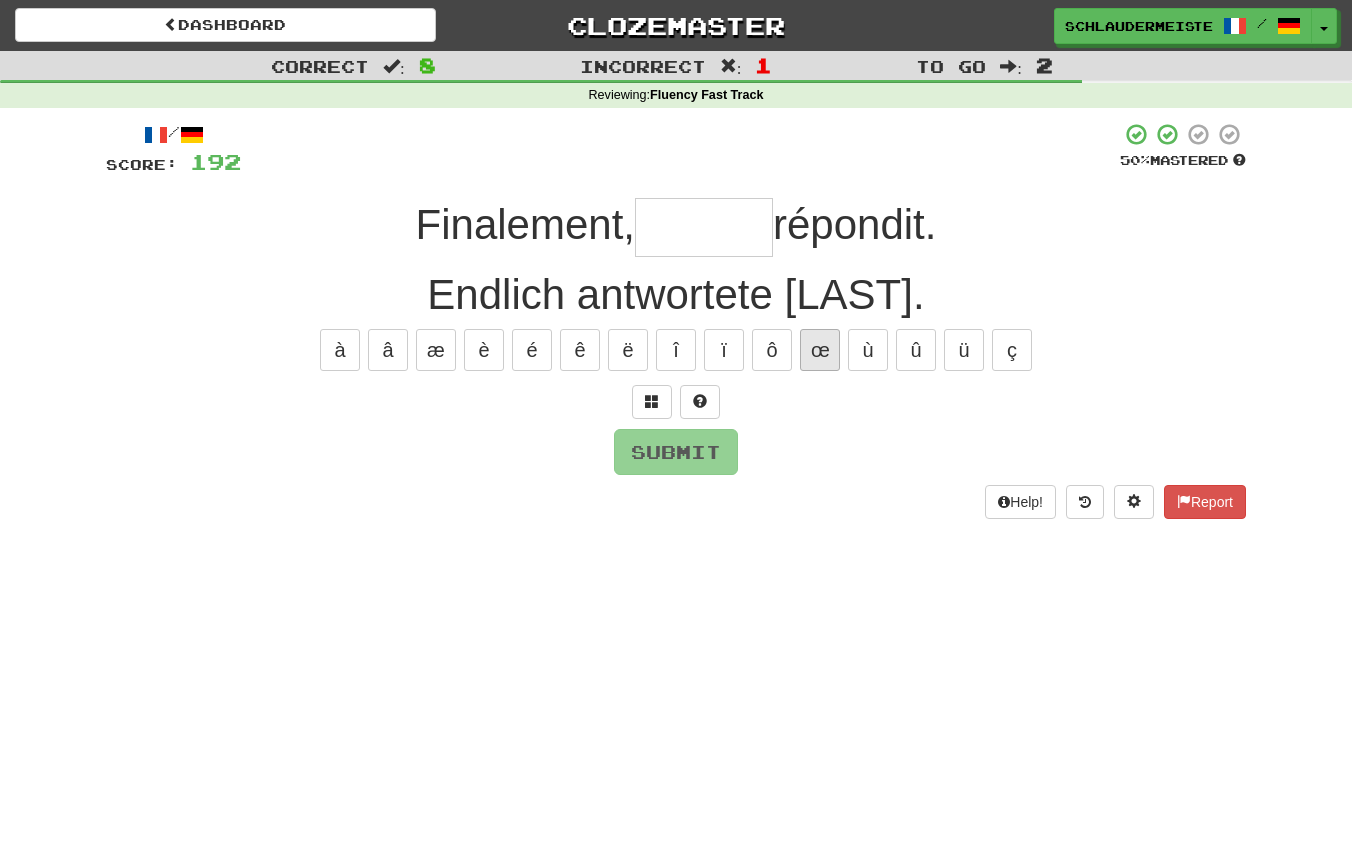 click on "œ" at bounding box center [820, 350] 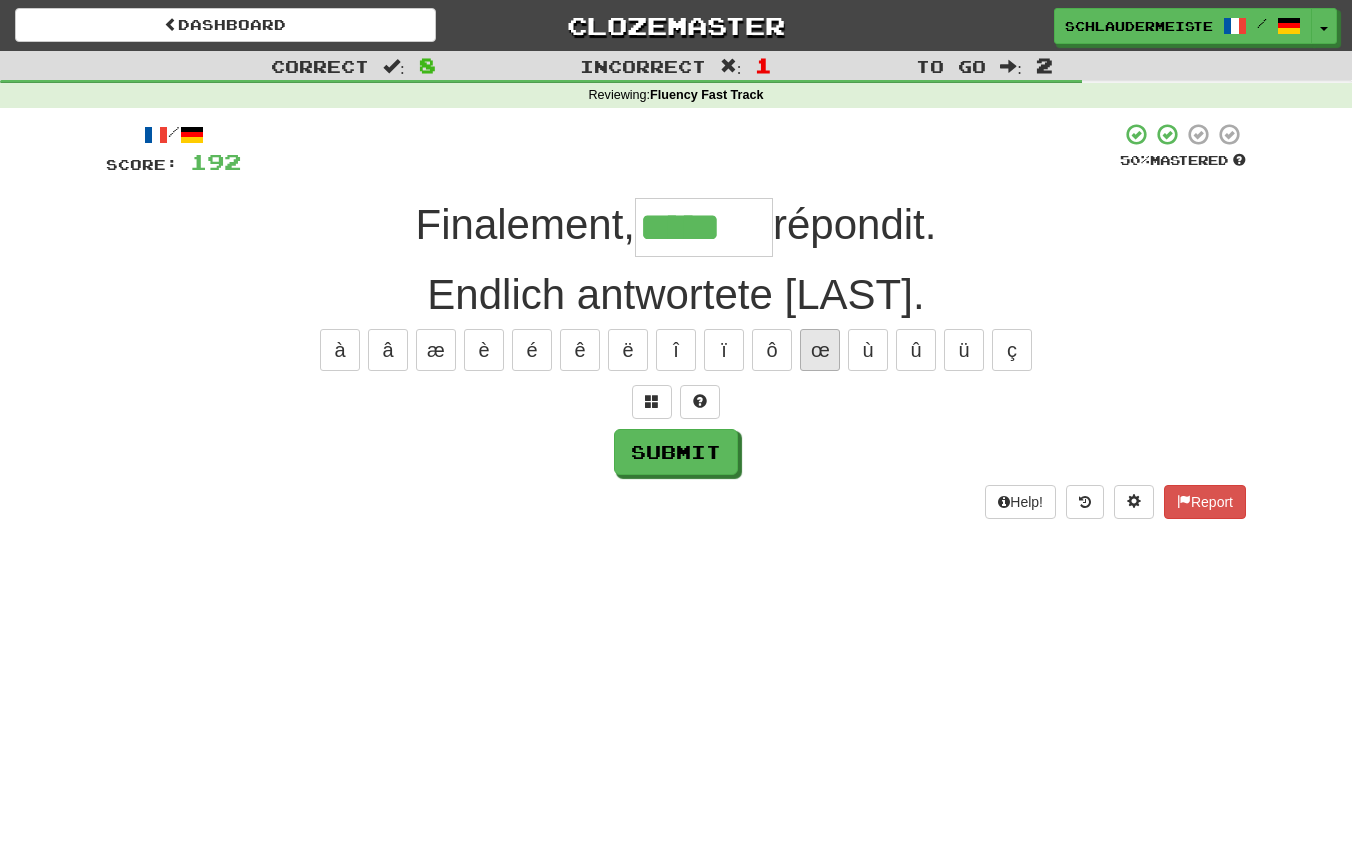 type on "*****" 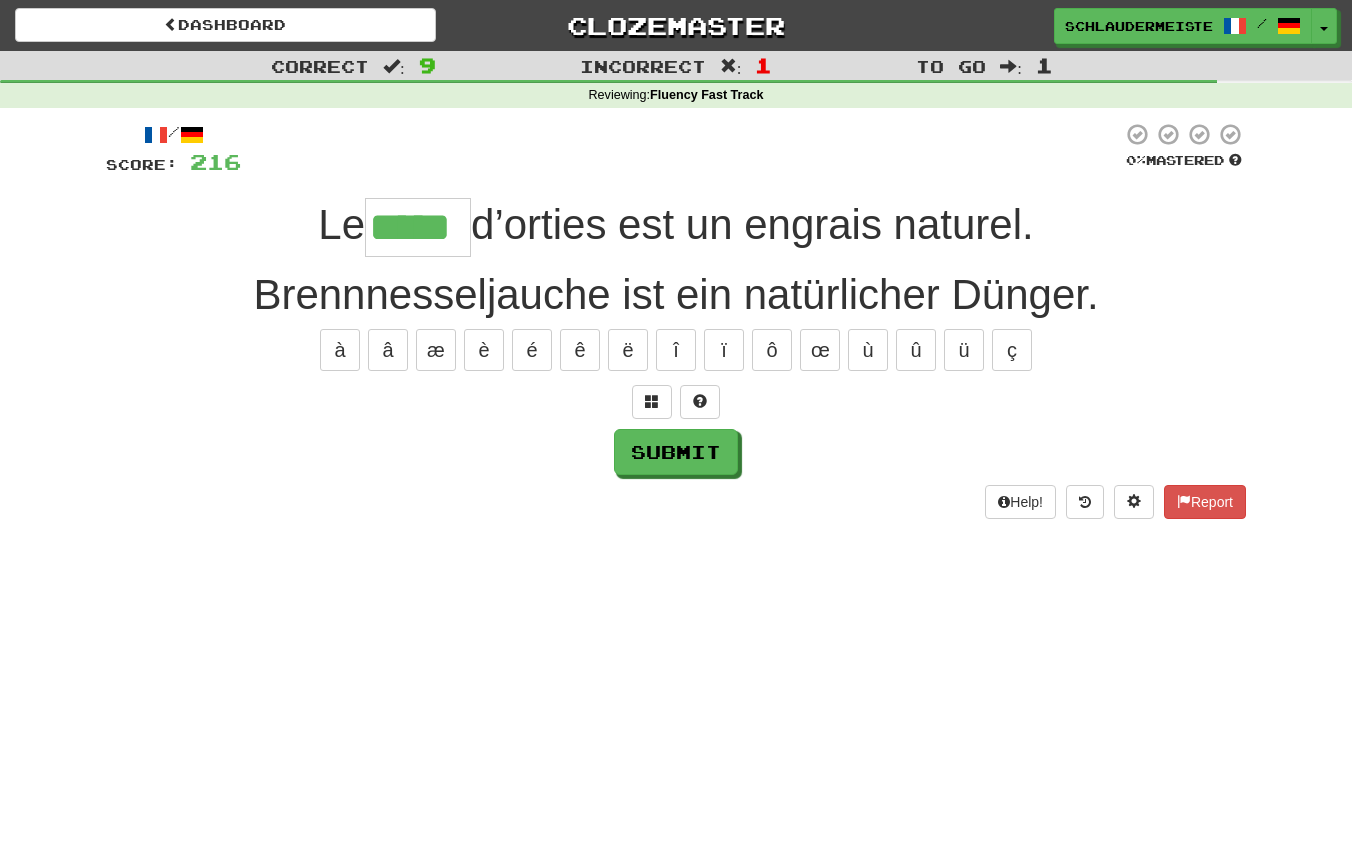 type on "*****" 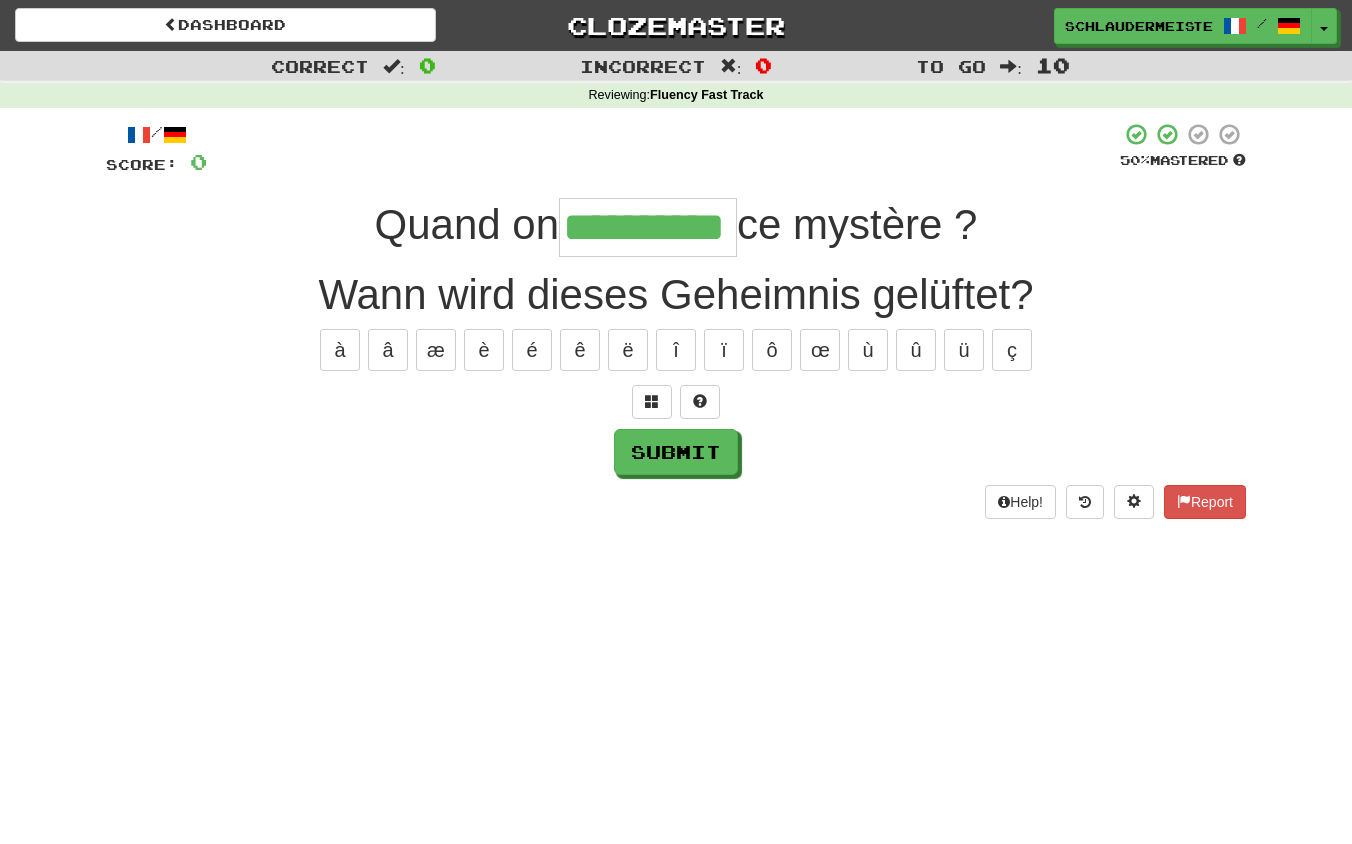 type on "**********" 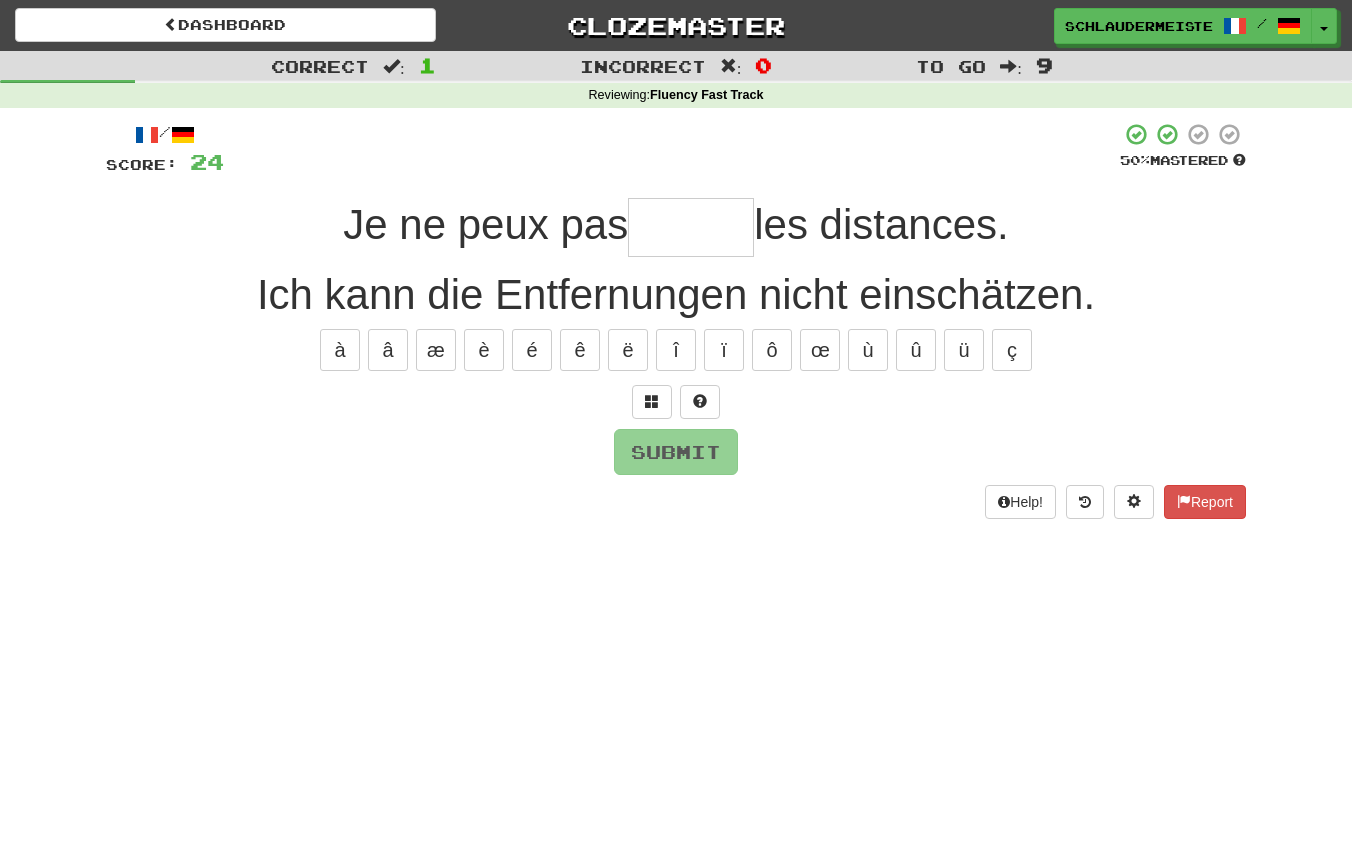 type on "*" 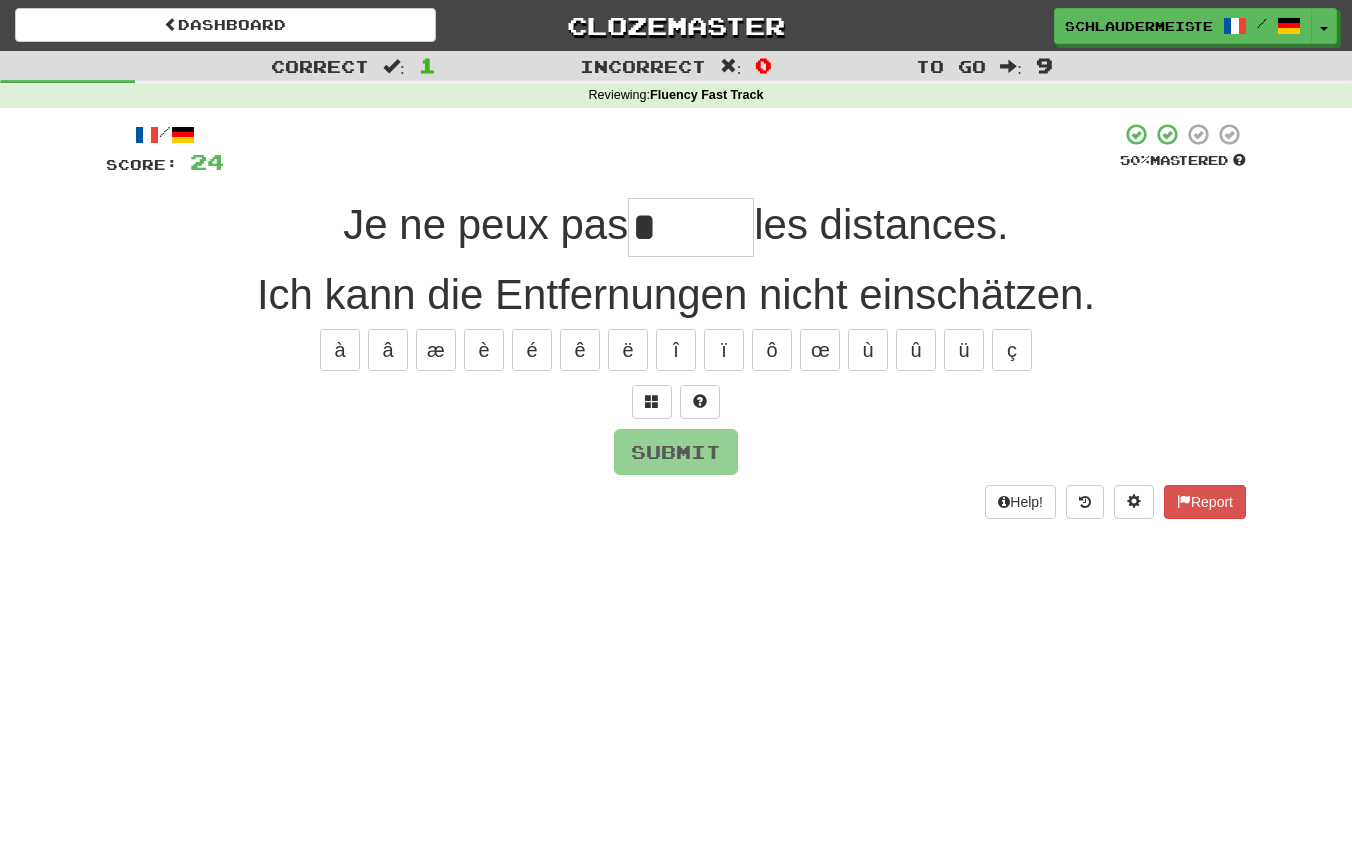 type on "*" 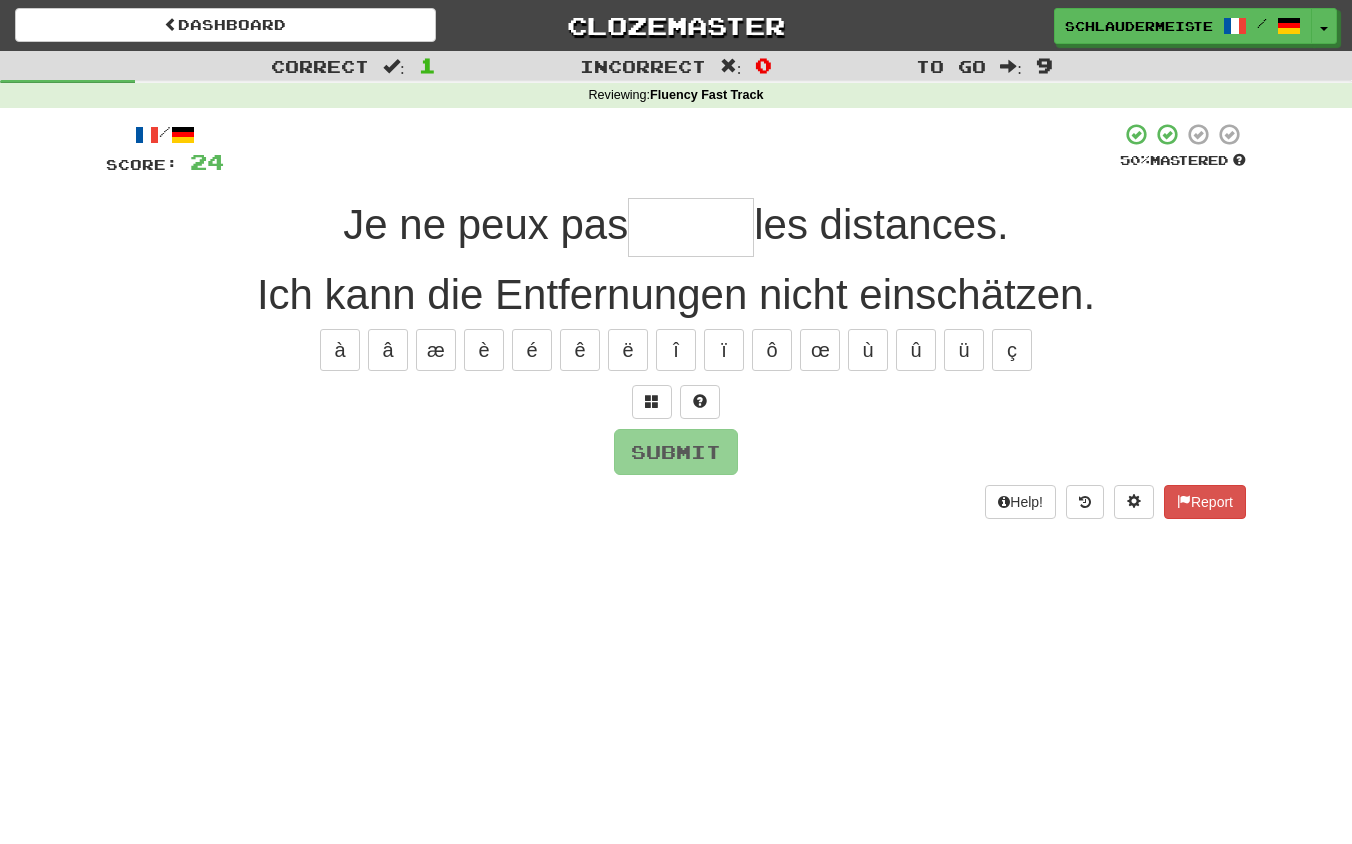 type on "*" 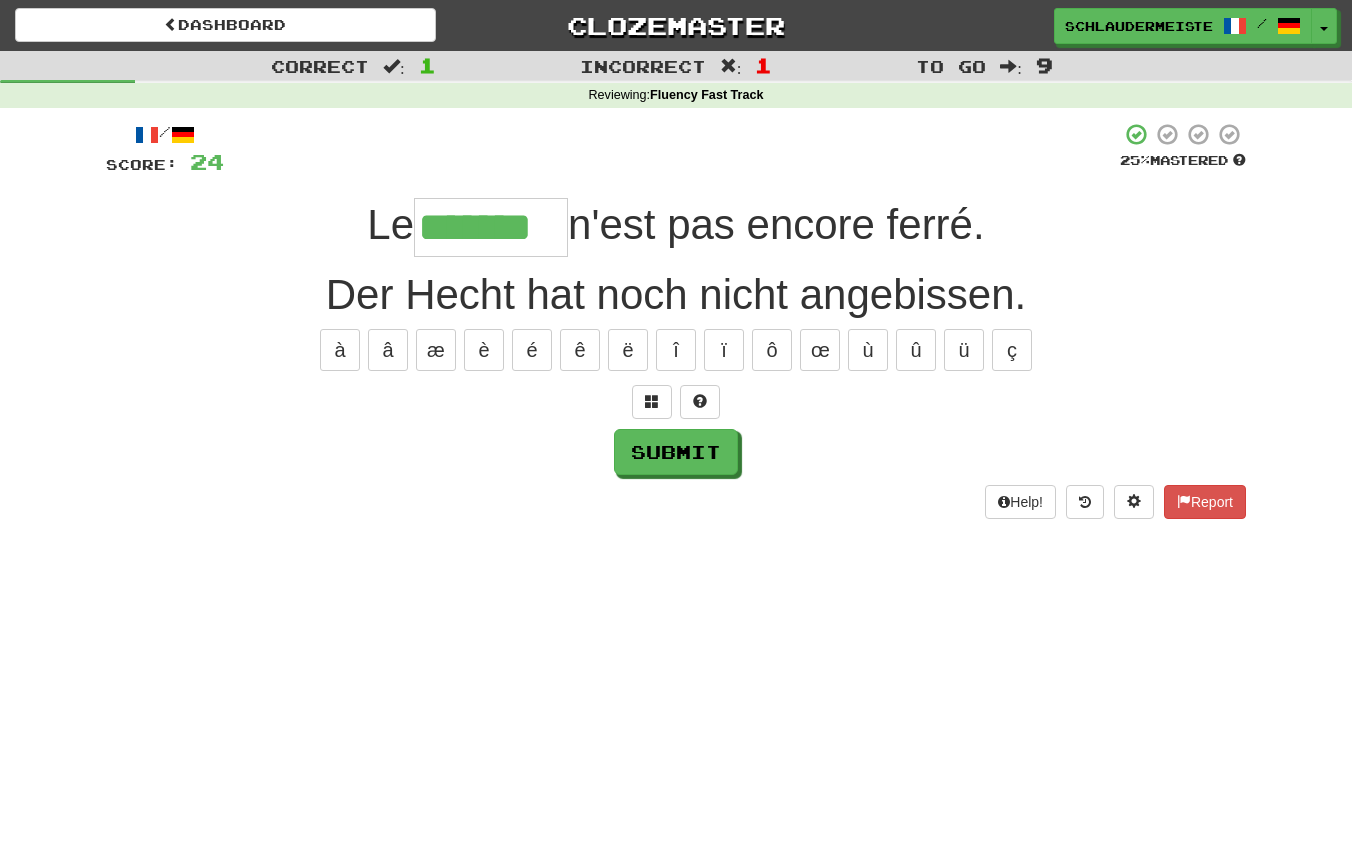 type on "*******" 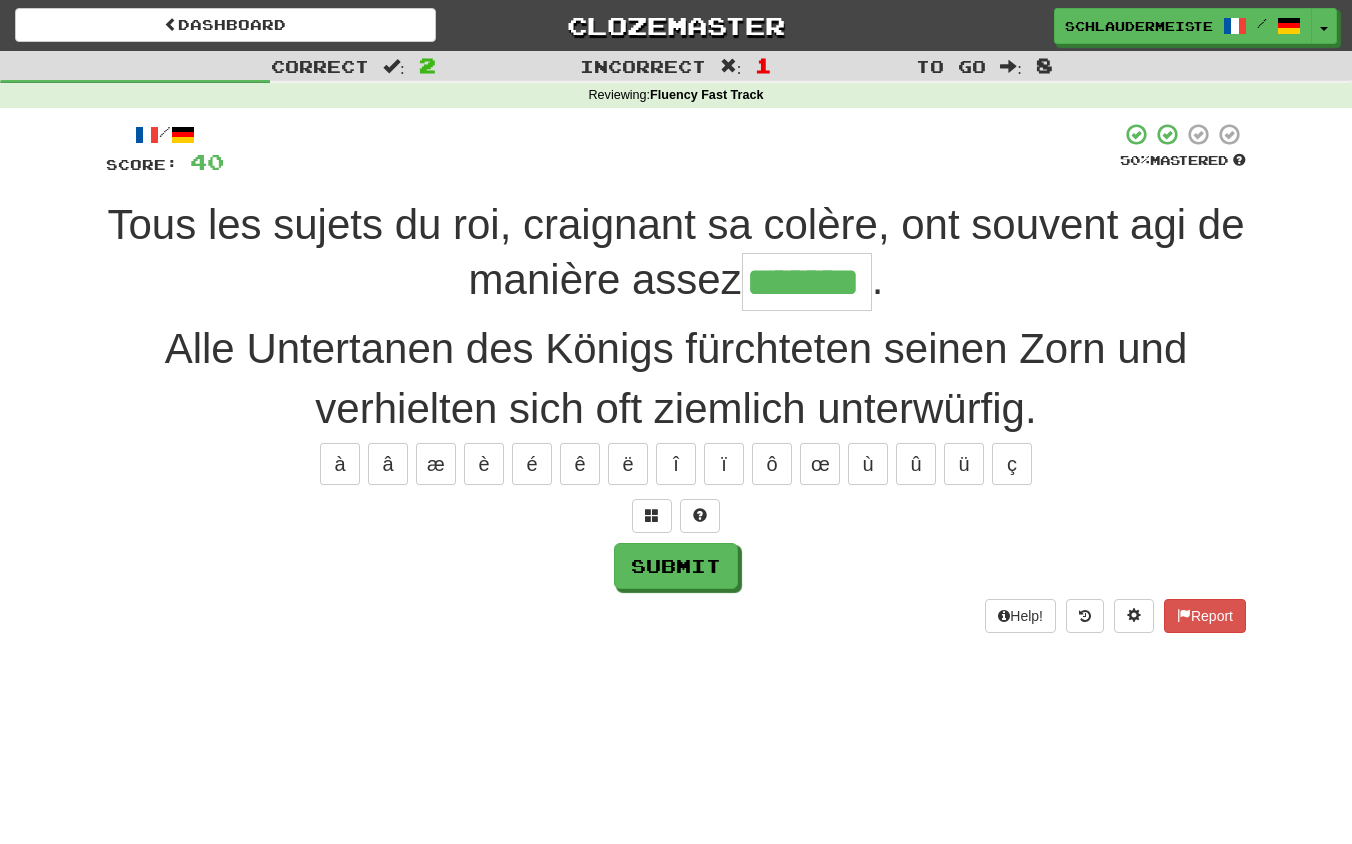 type on "*******" 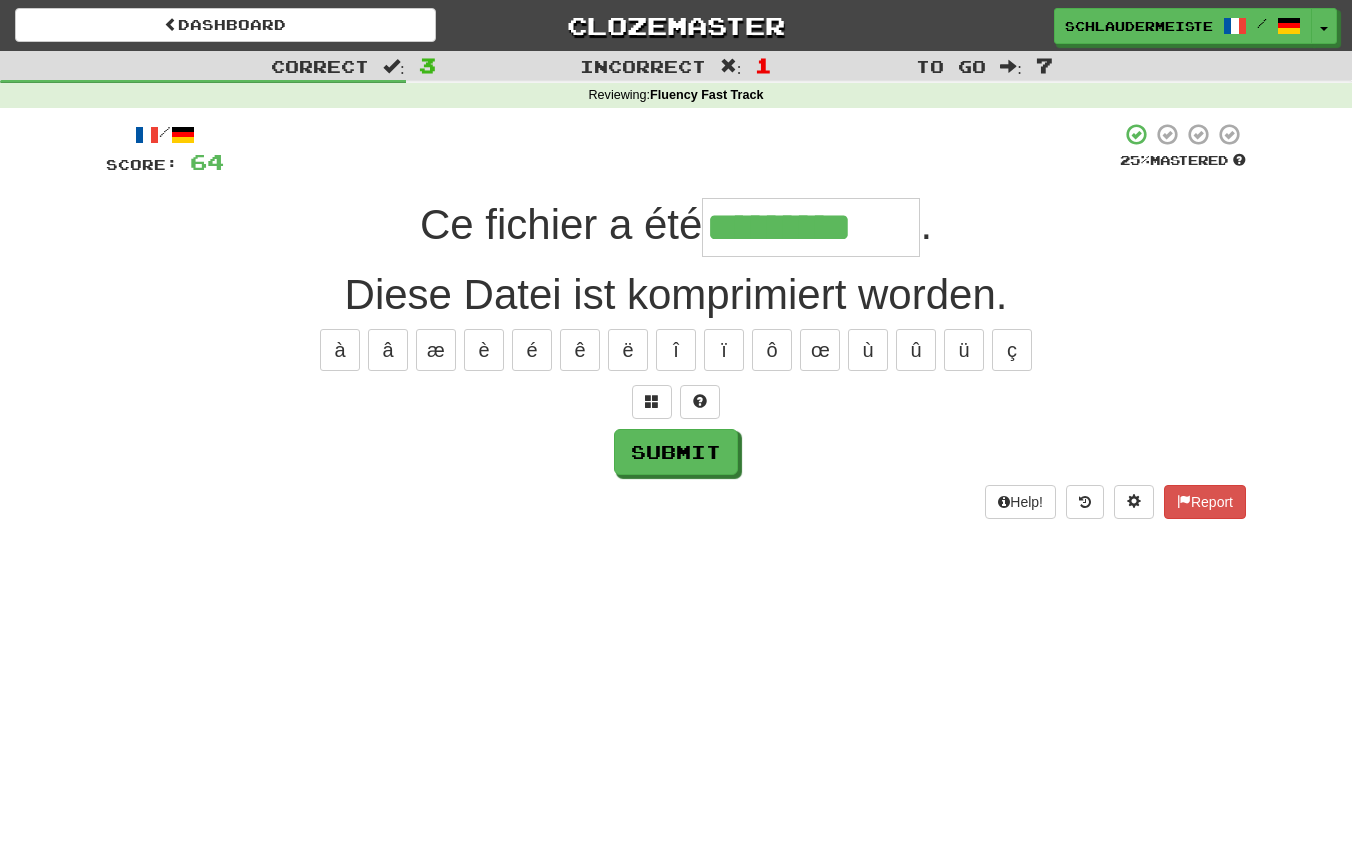 type on "*********" 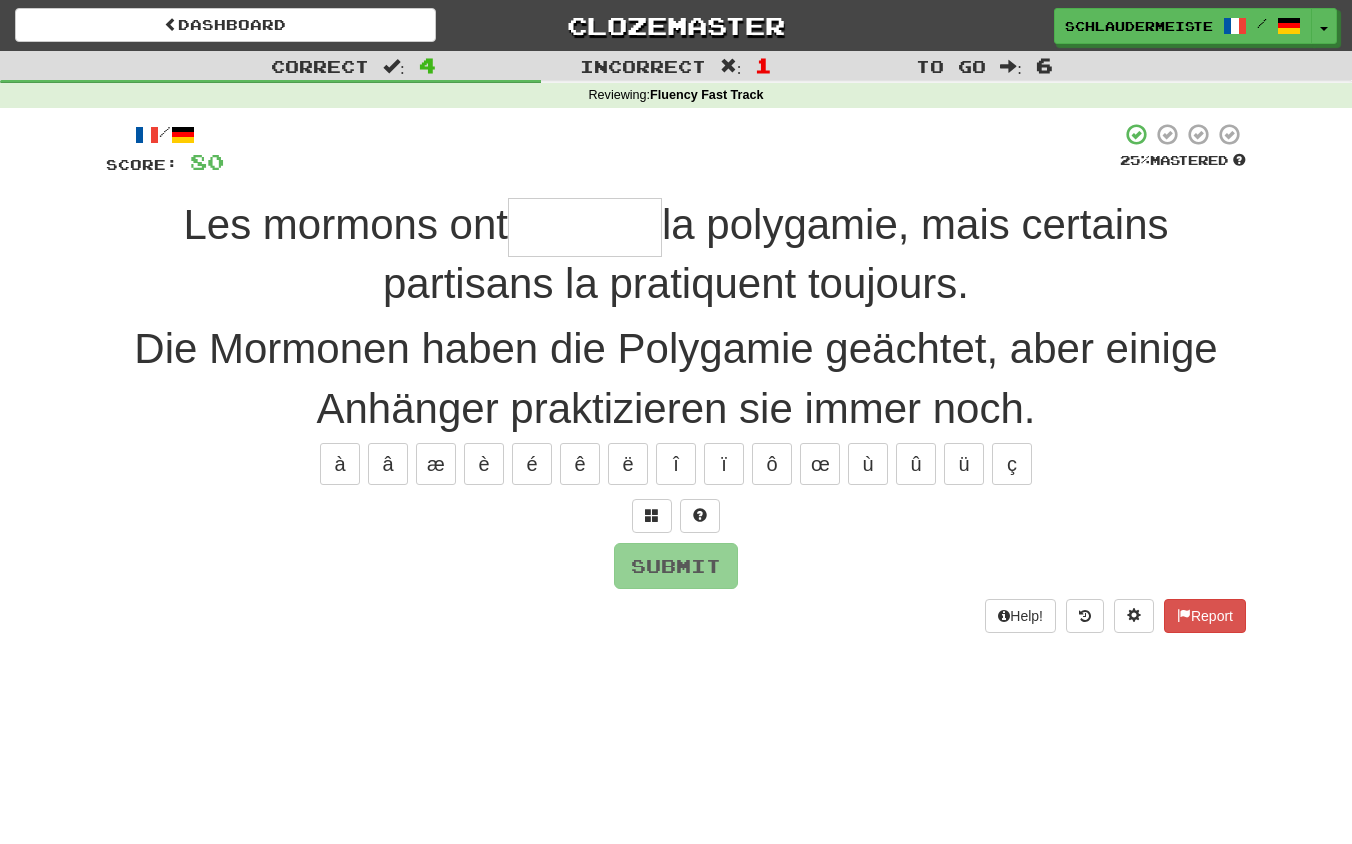 type on "*" 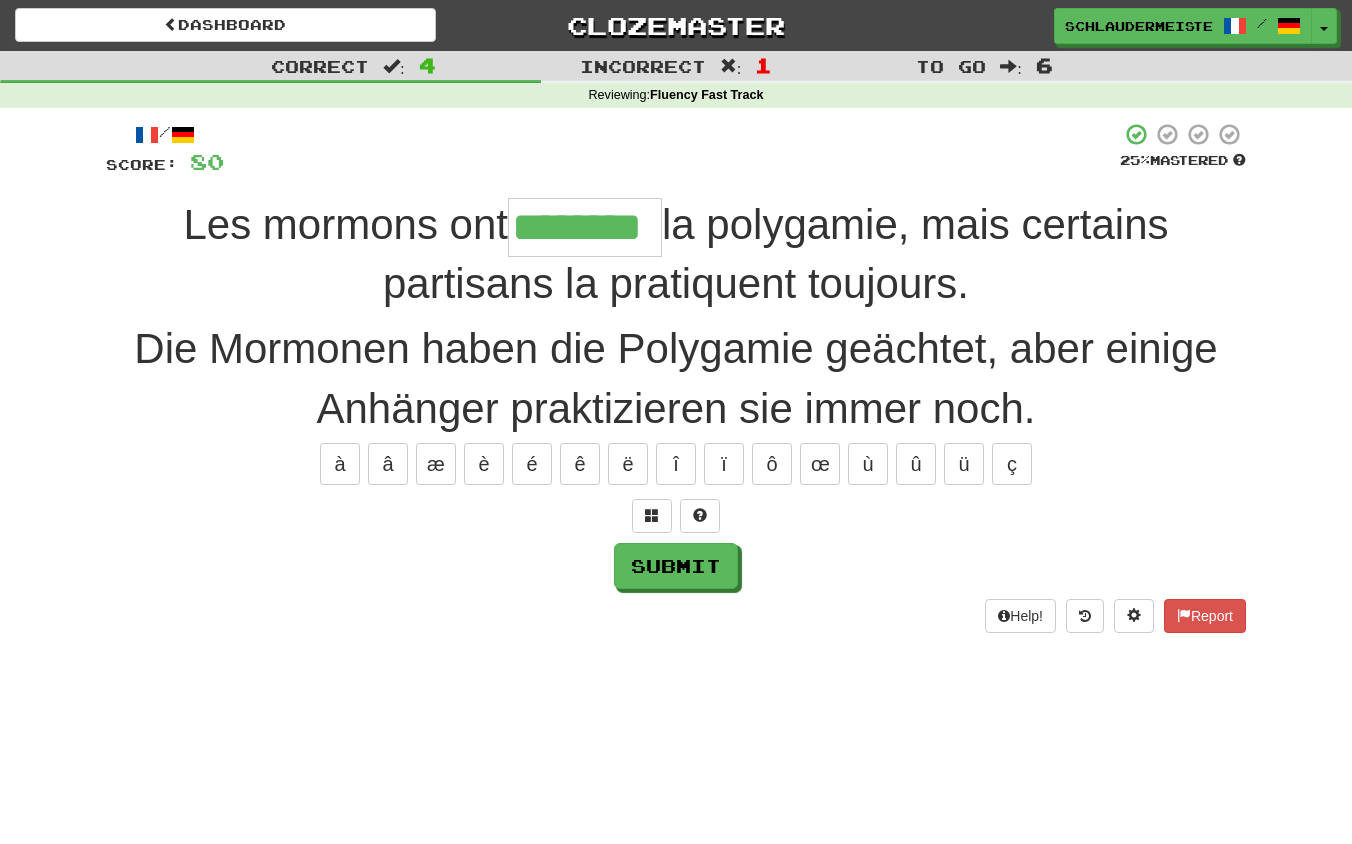 type on "********" 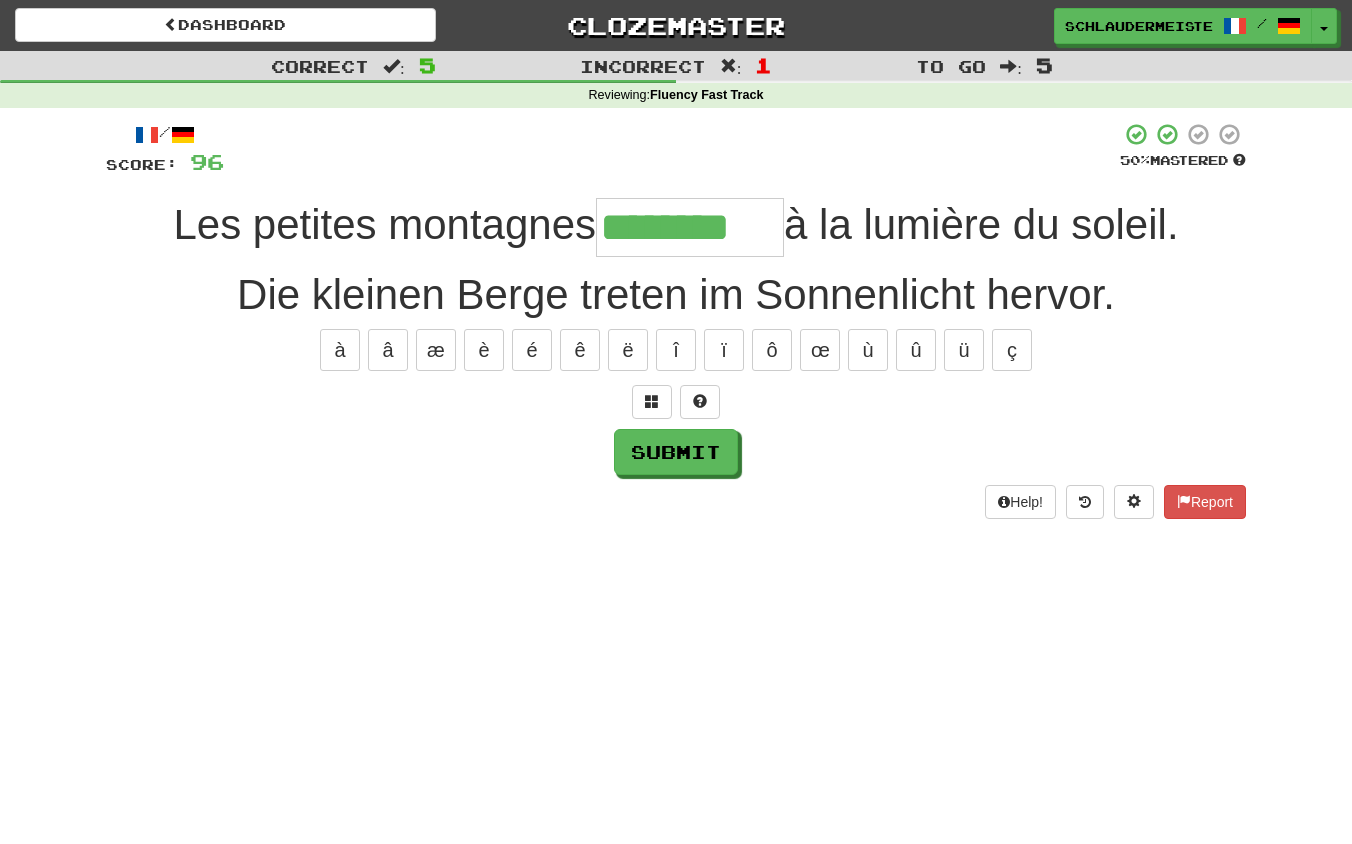 type on "********" 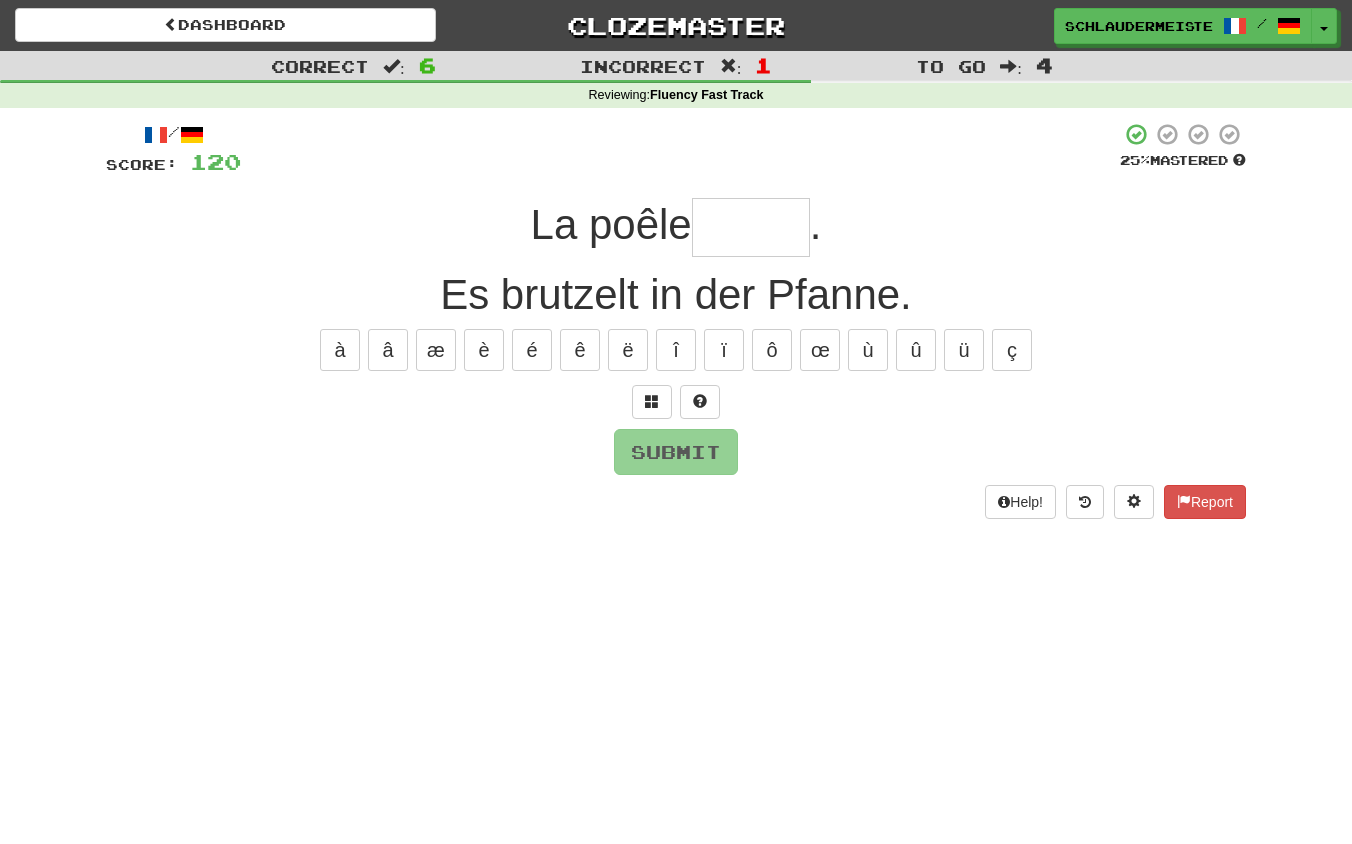 type on "*" 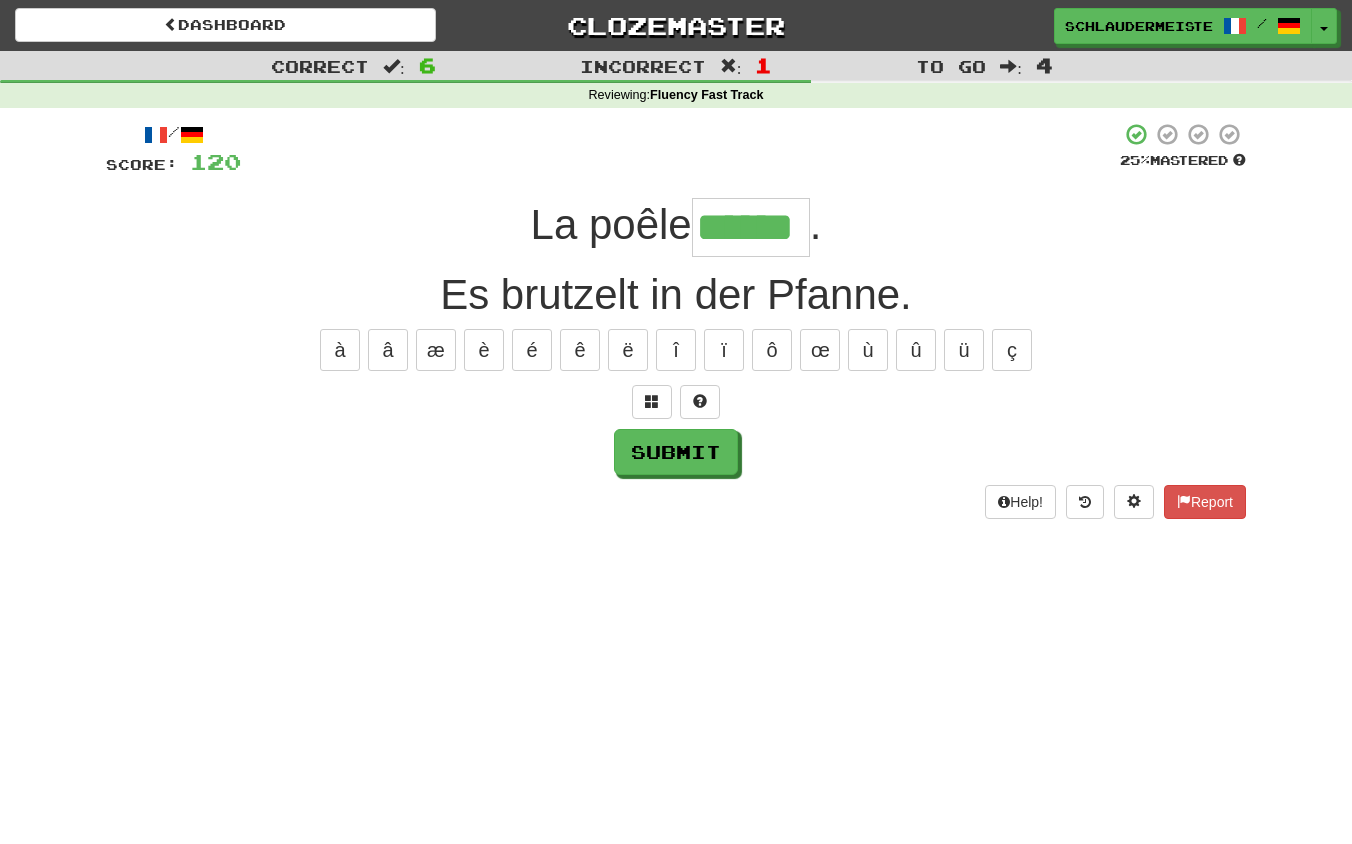 type on "******" 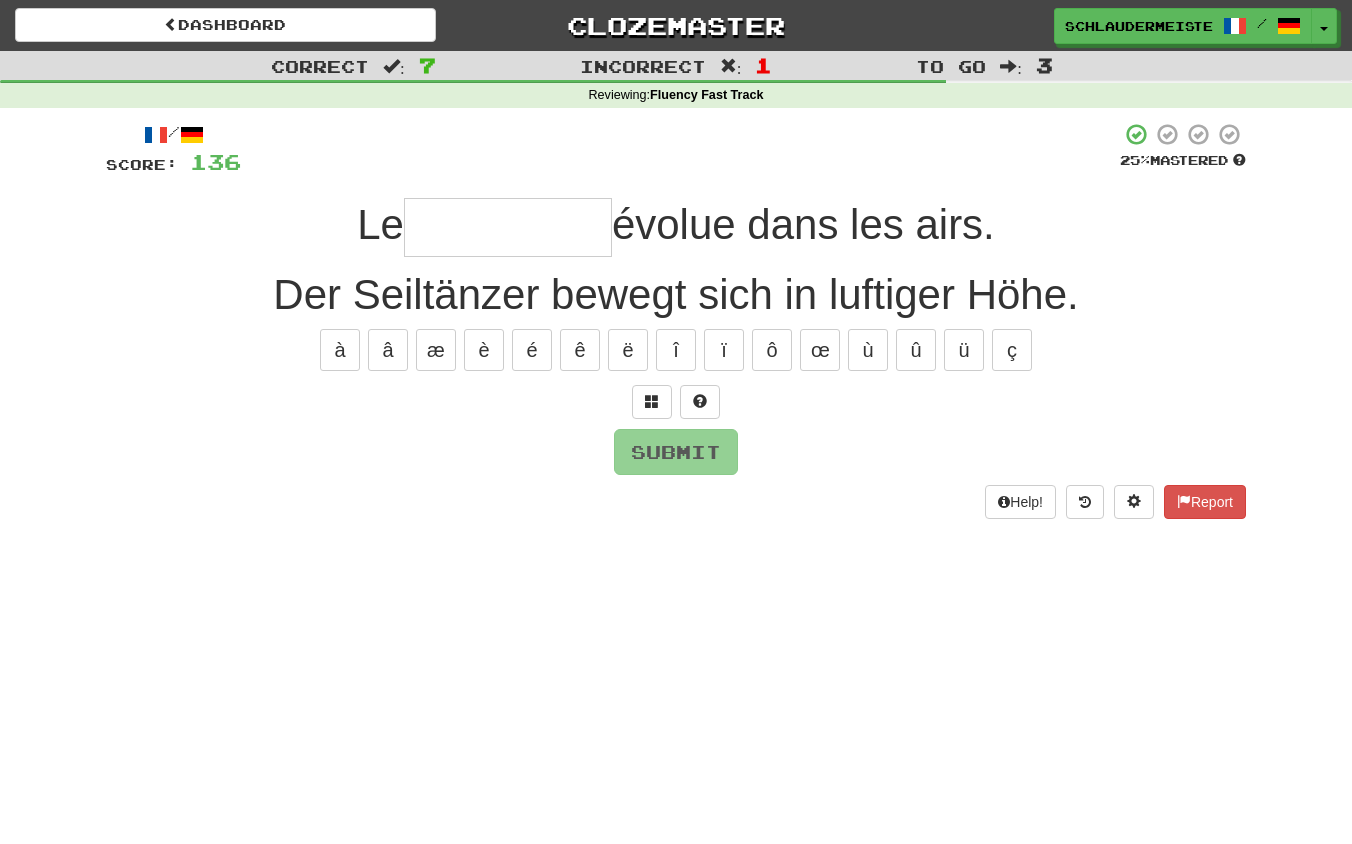 type on "*" 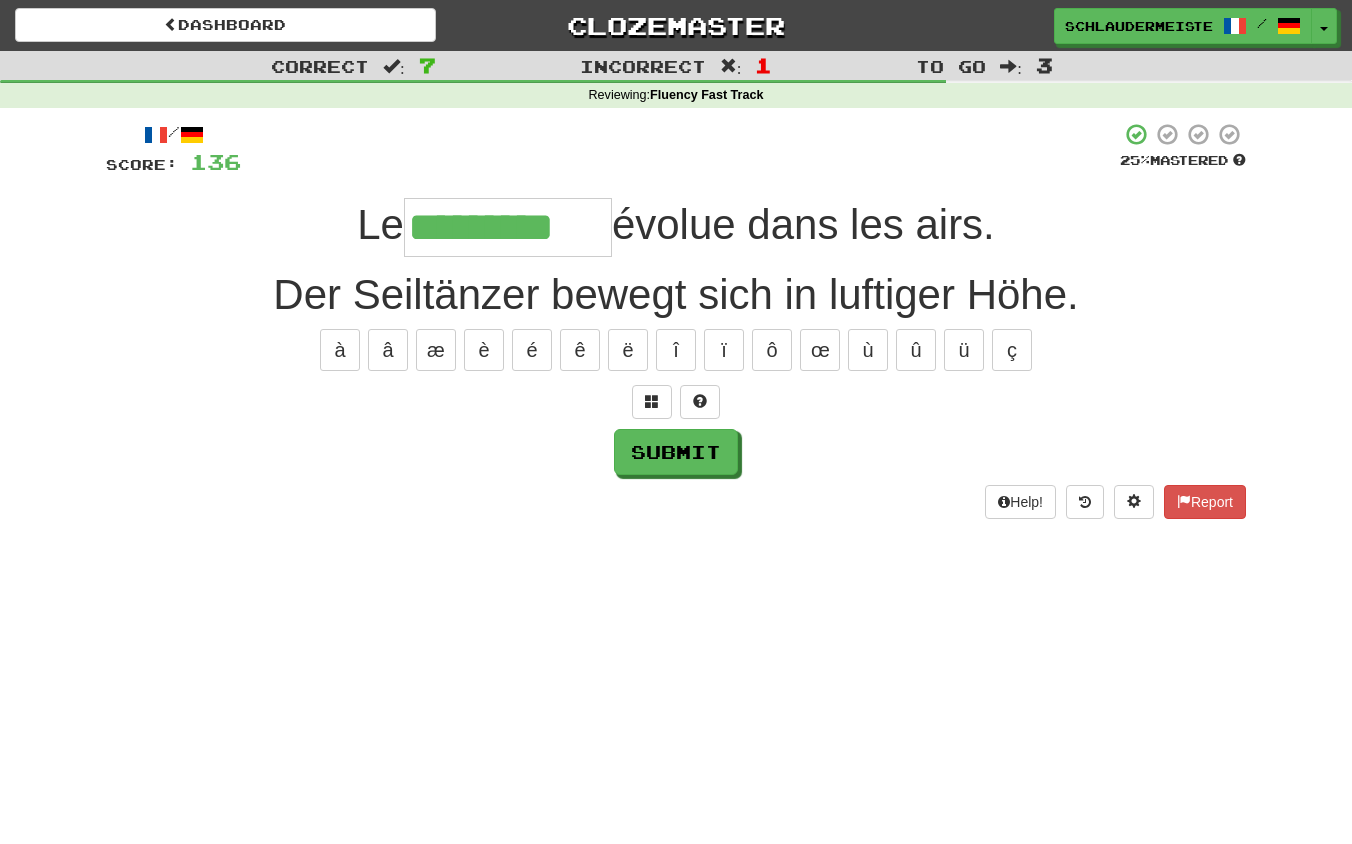 type on "*********" 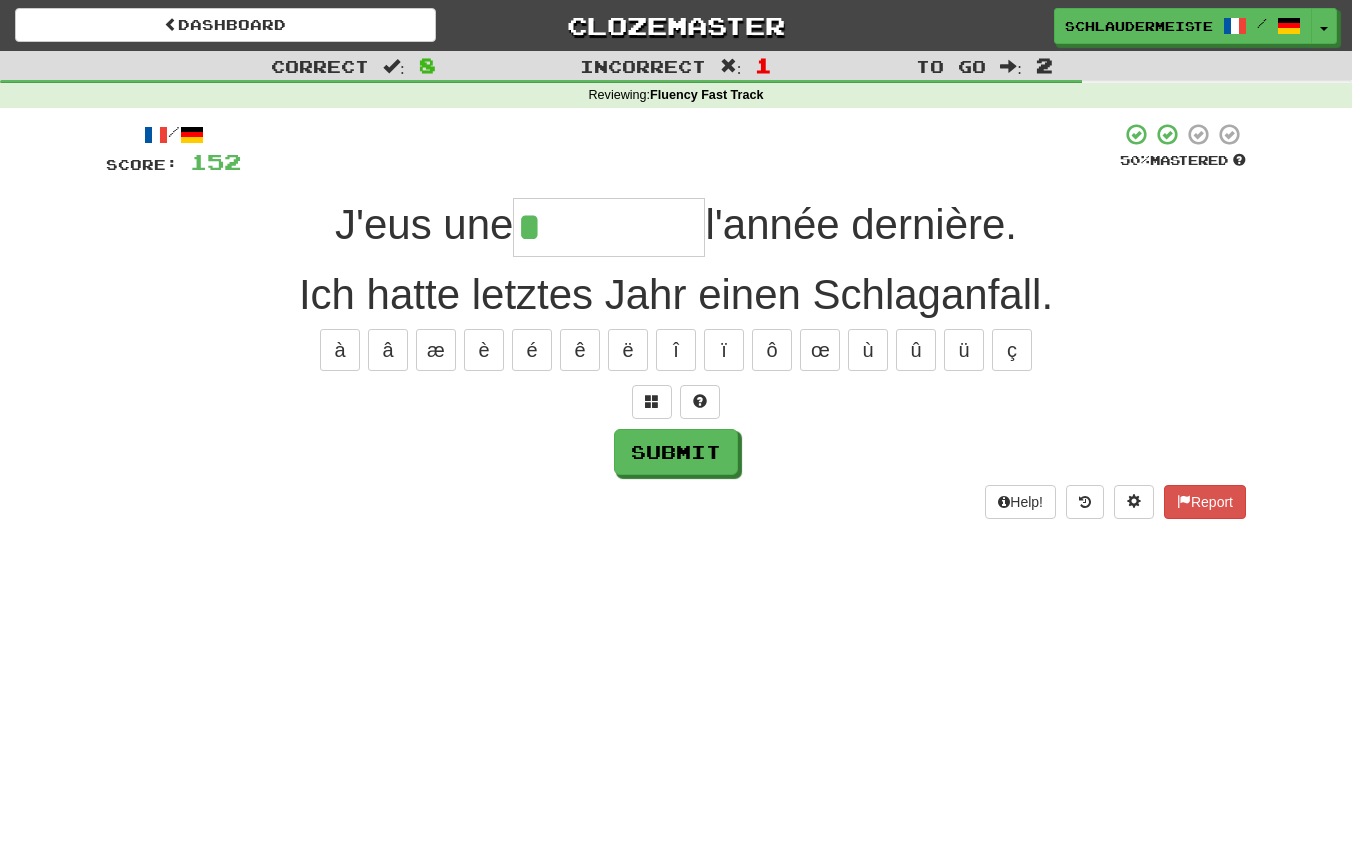 type on "*********" 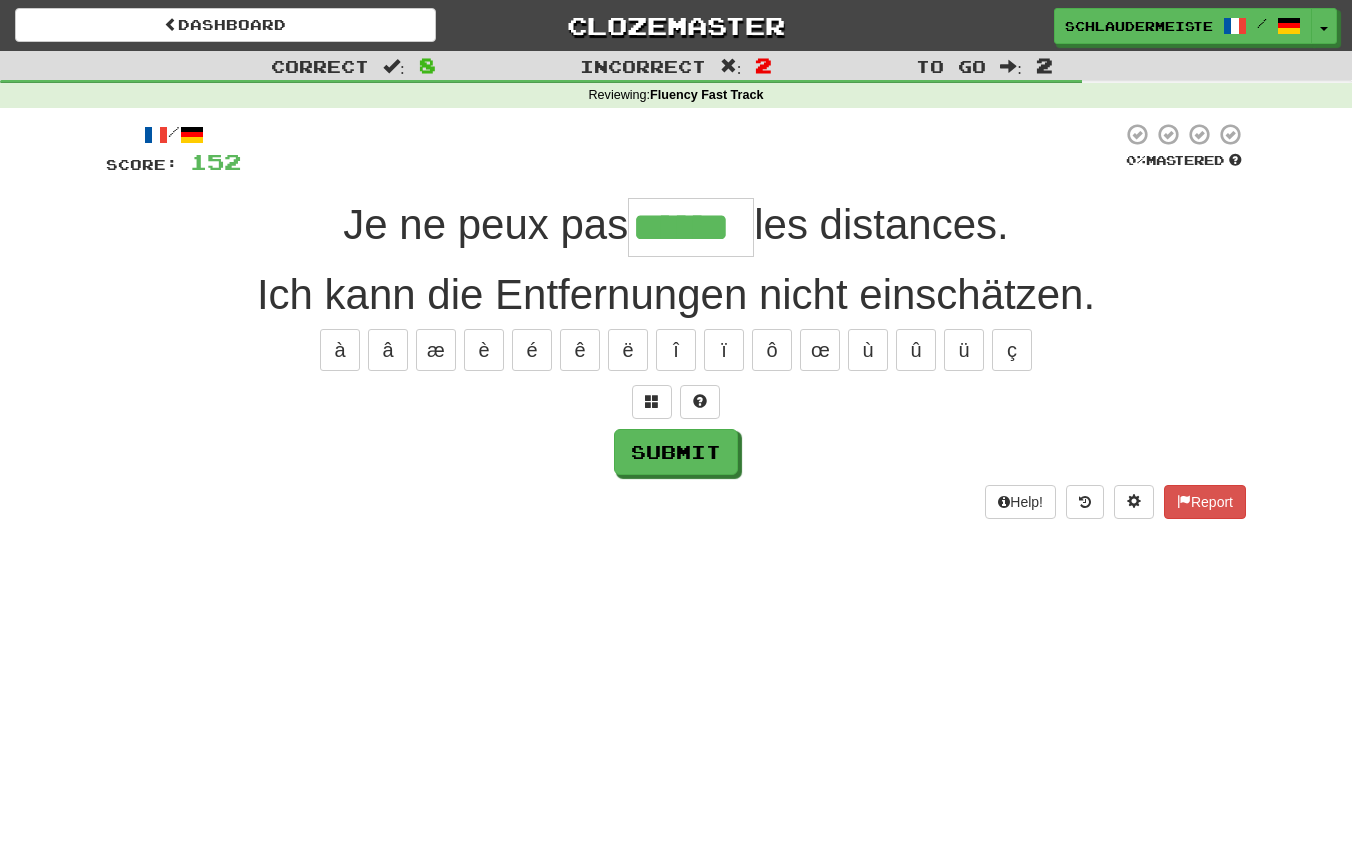 type on "******" 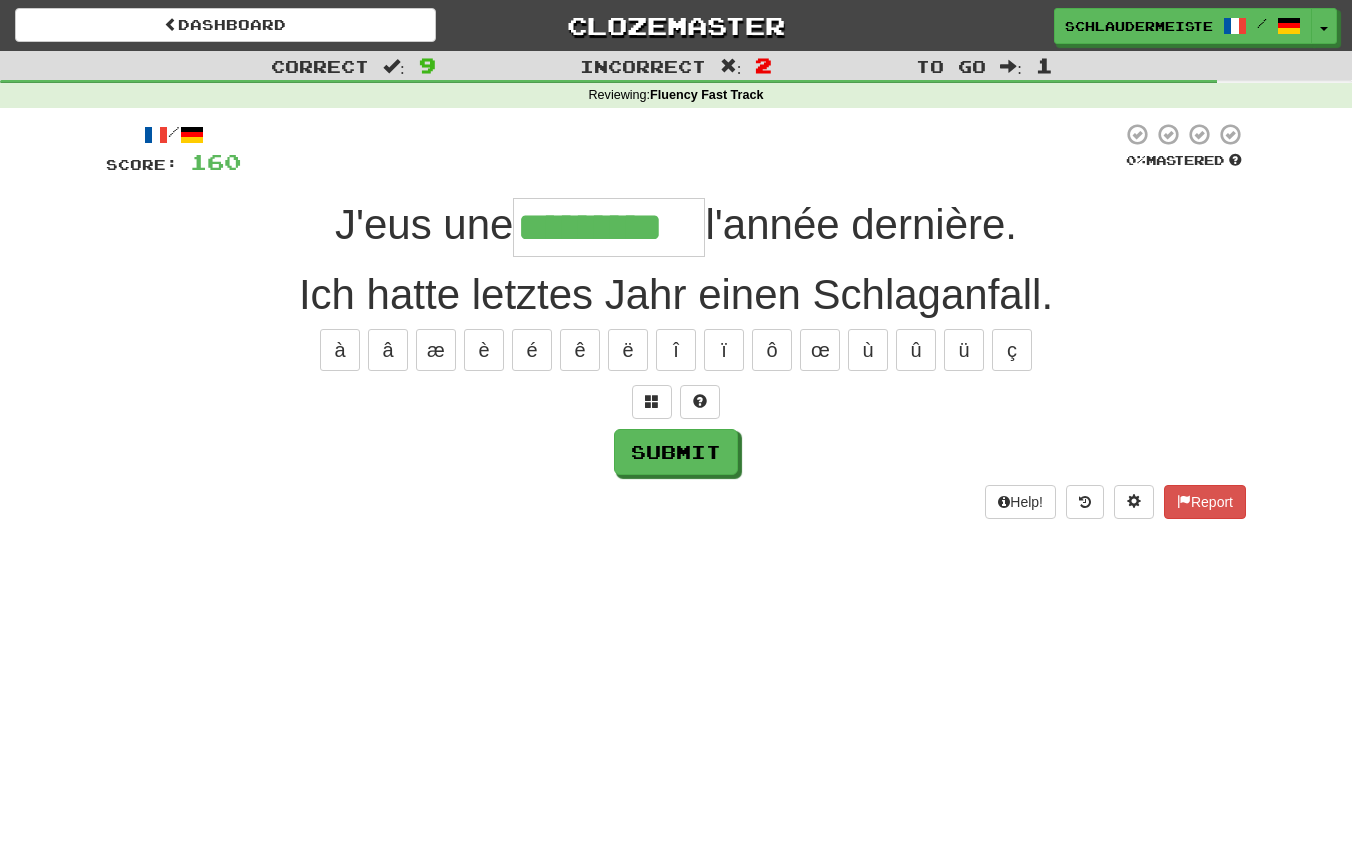 type on "*********" 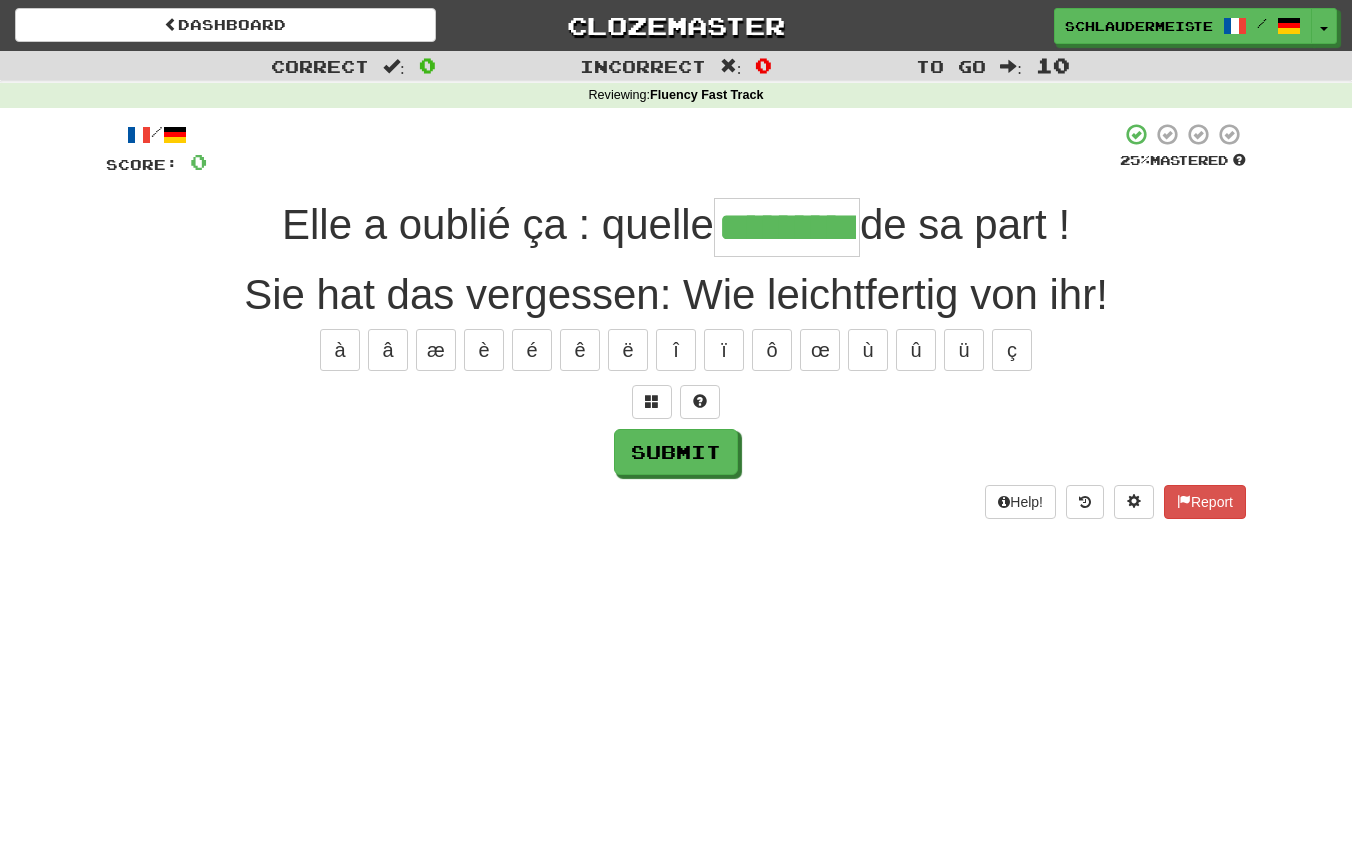 type on "*********" 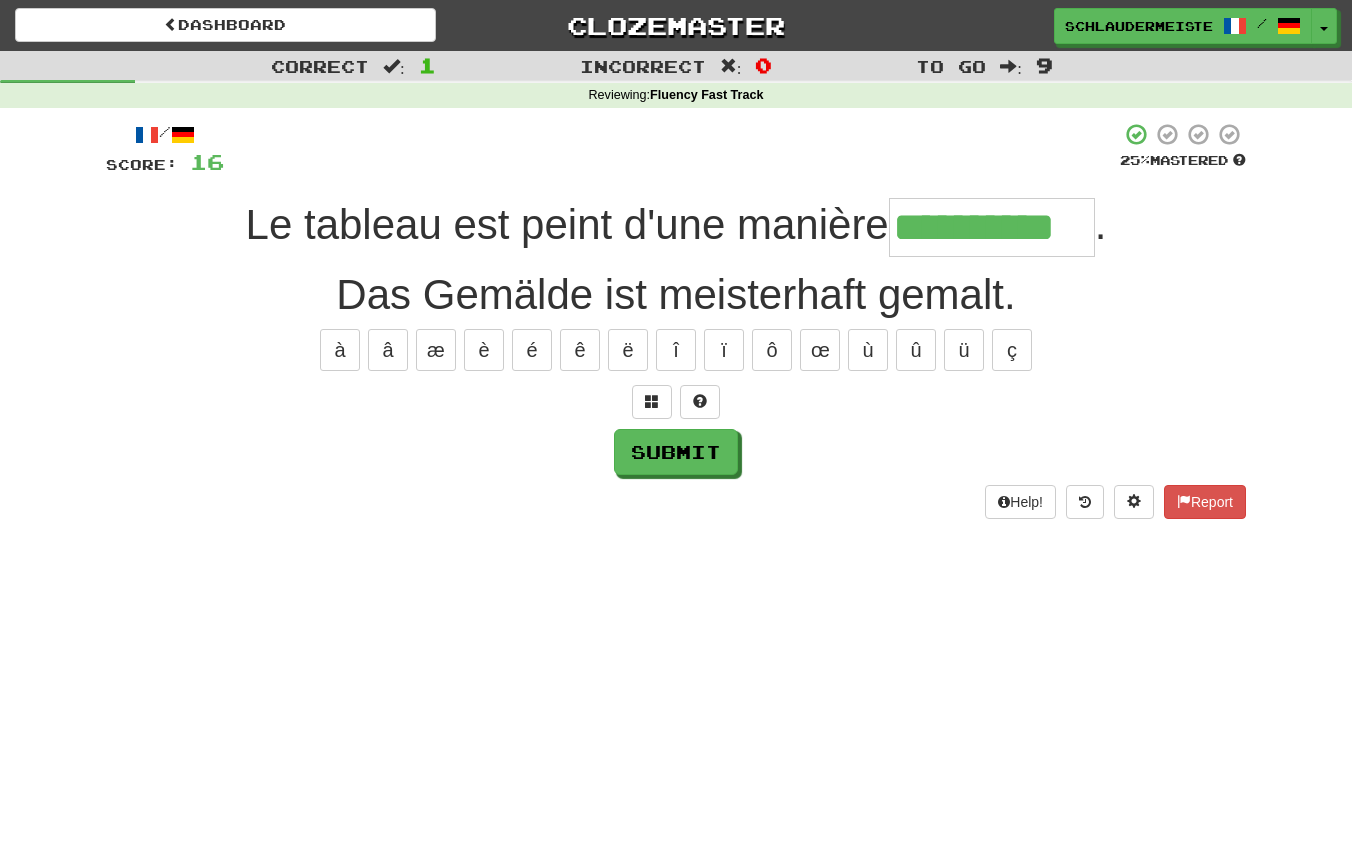 type on "**********" 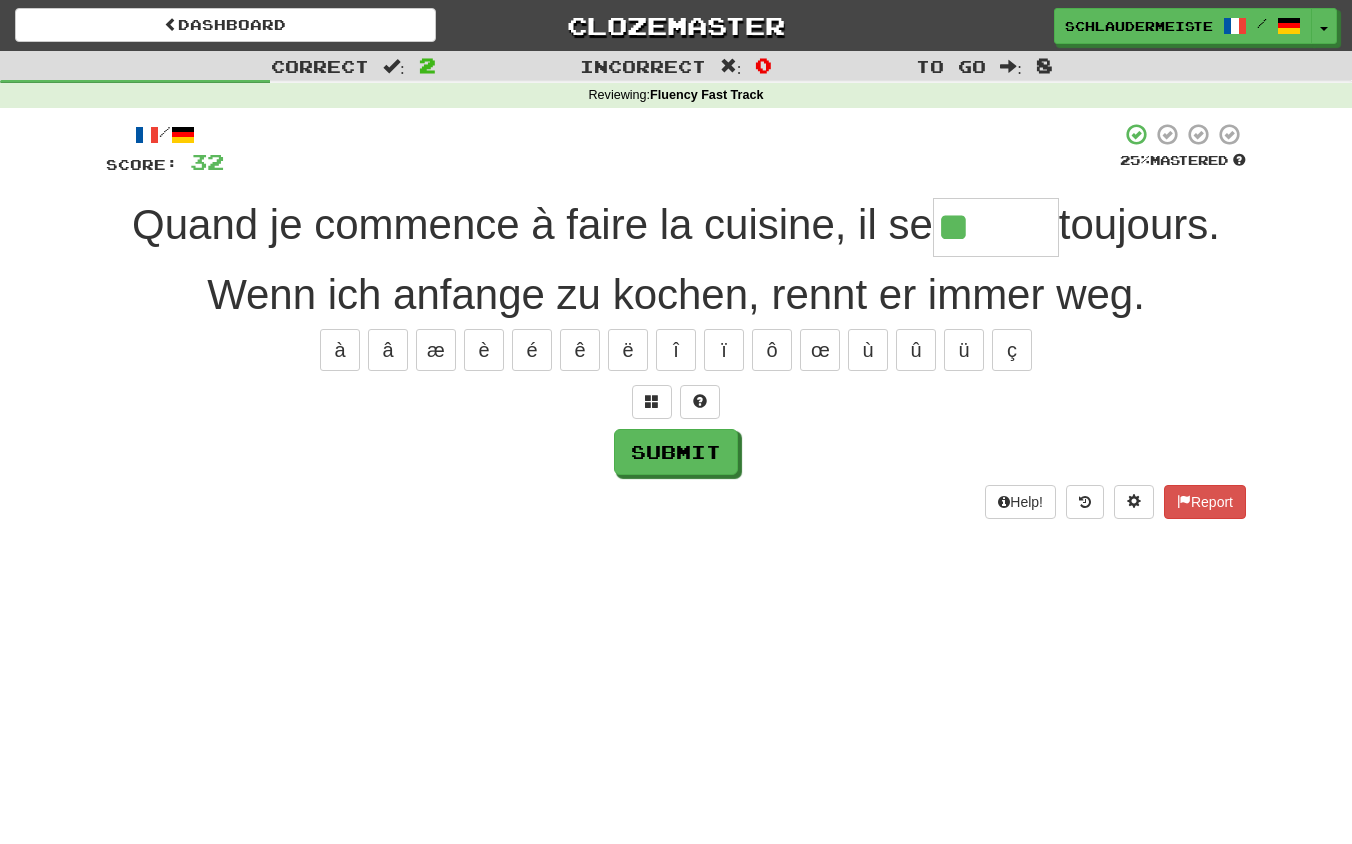 type on "******" 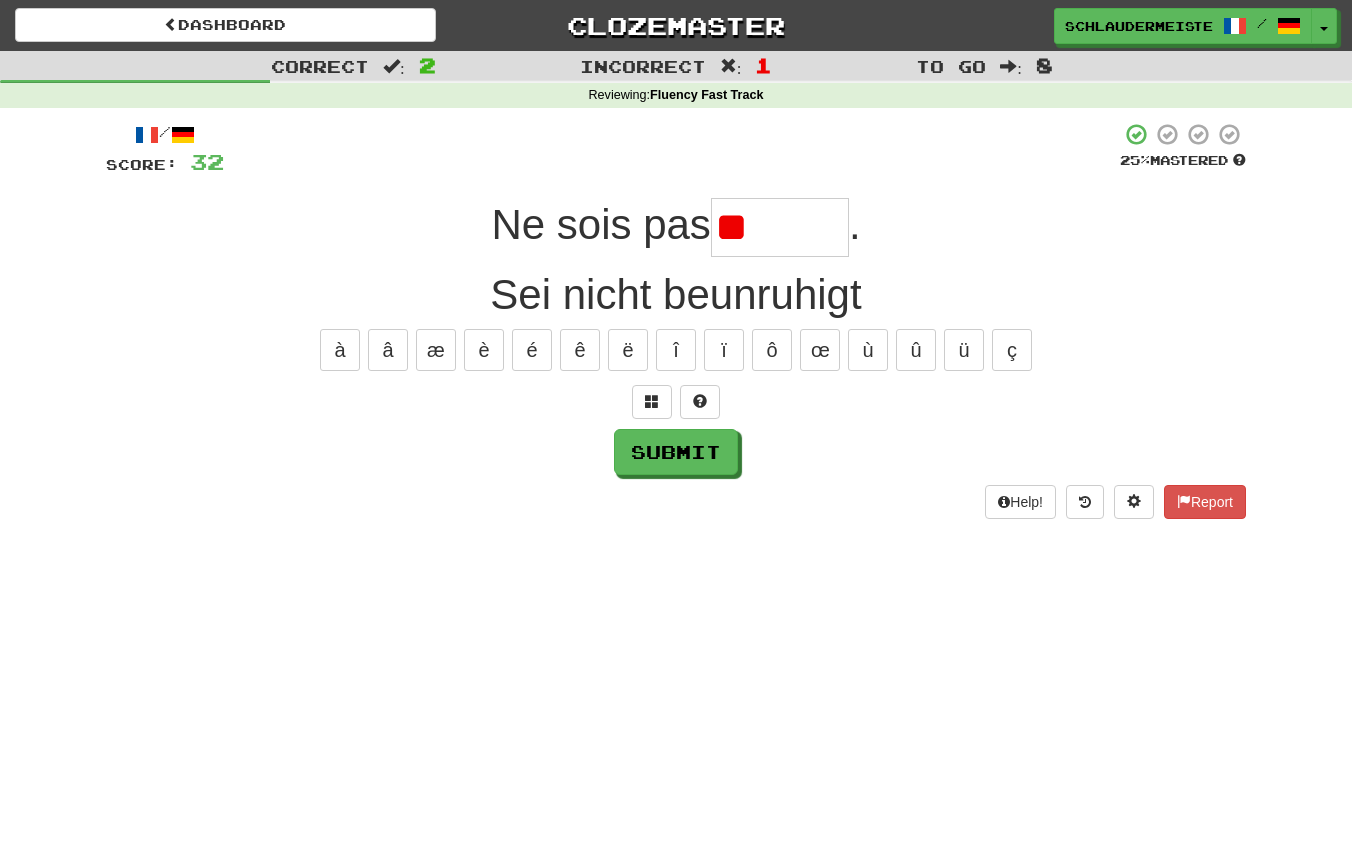 type on "*" 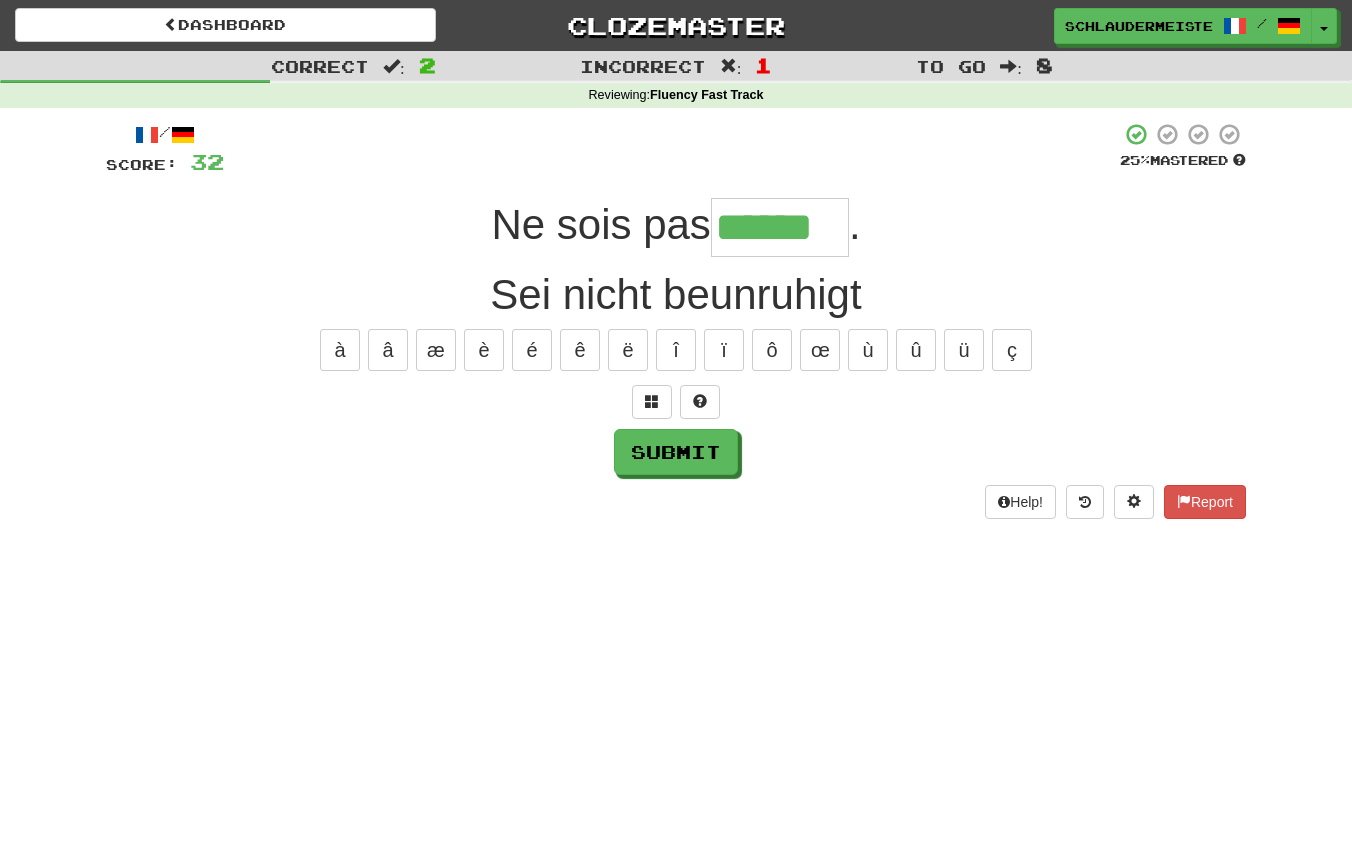 type on "******" 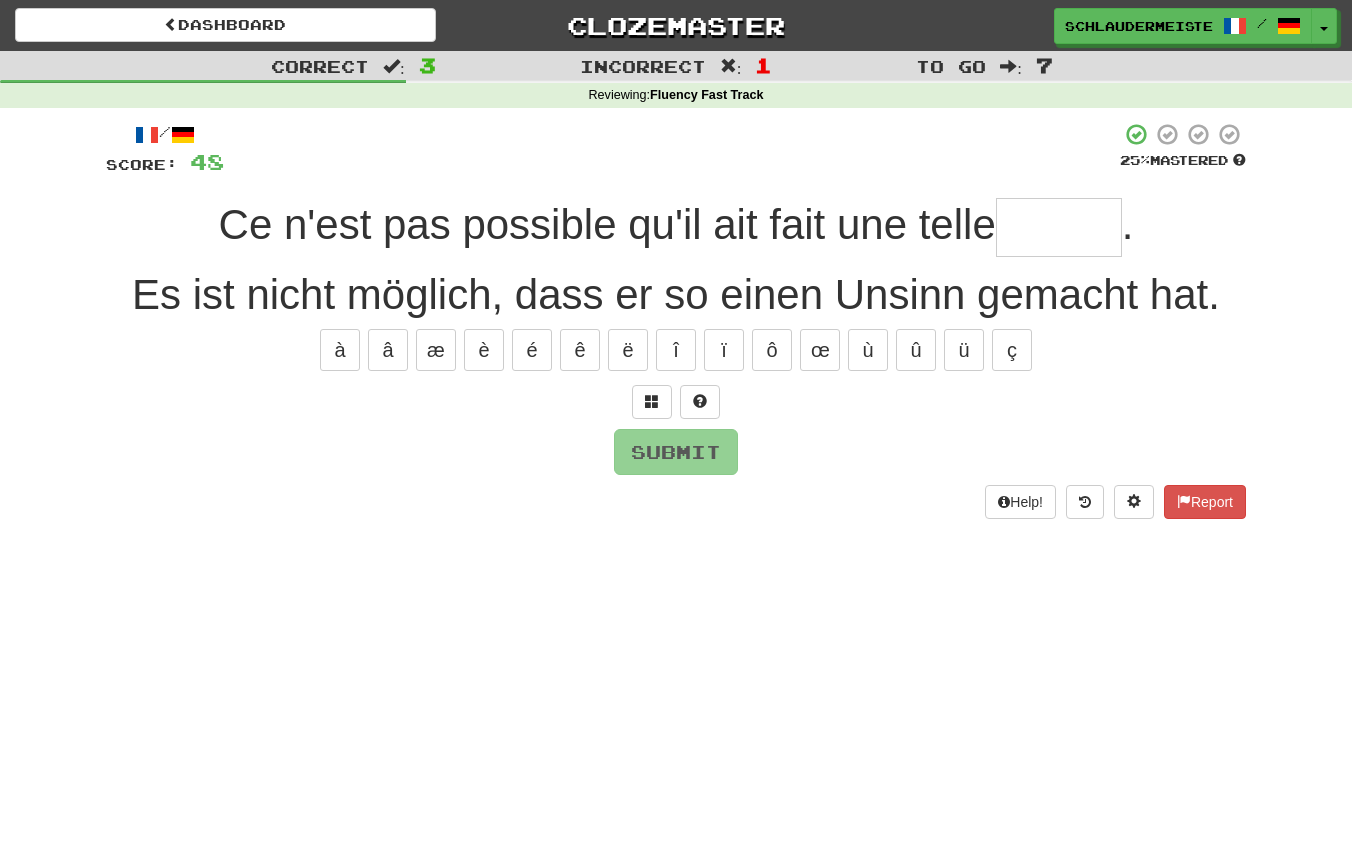 type on "*" 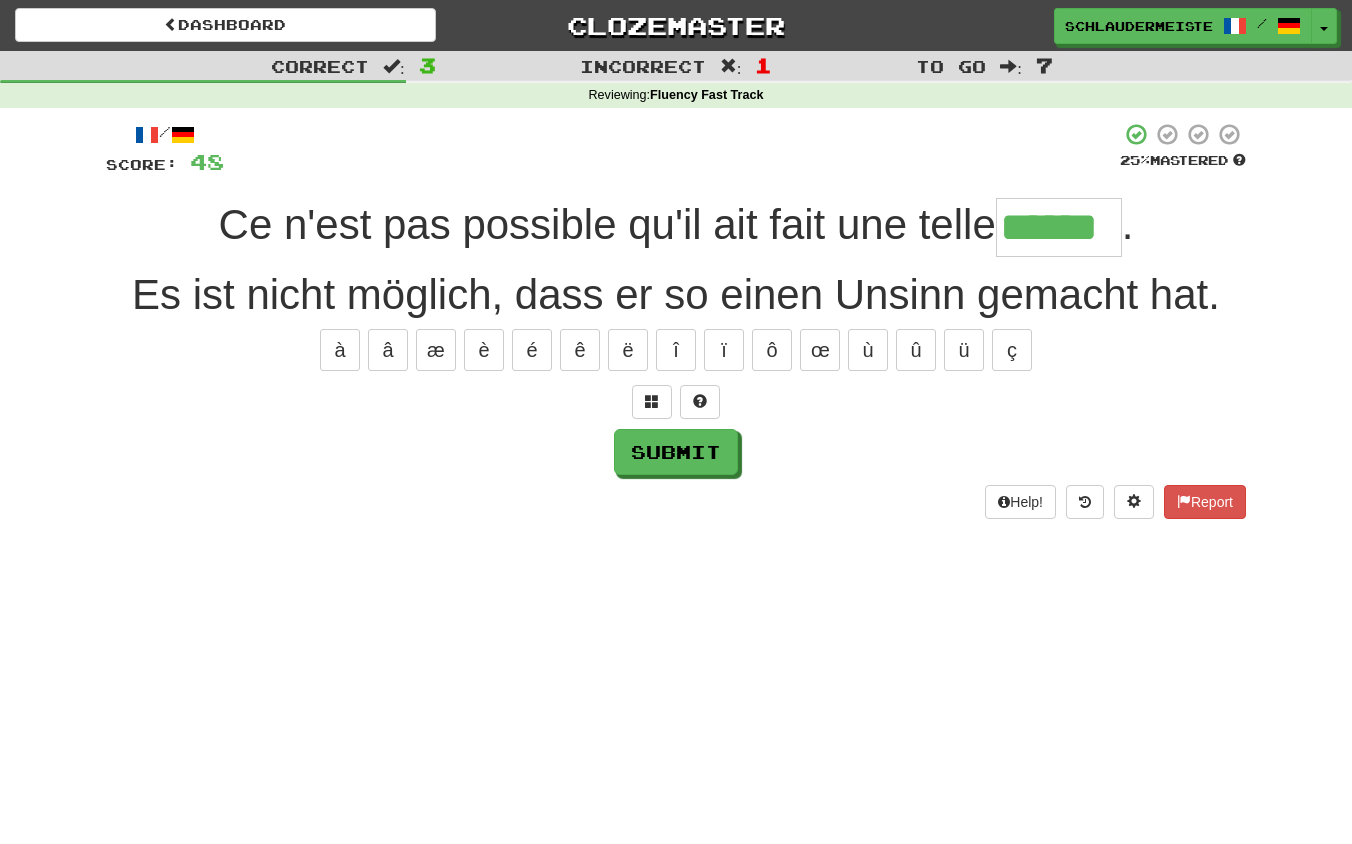 type on "******" 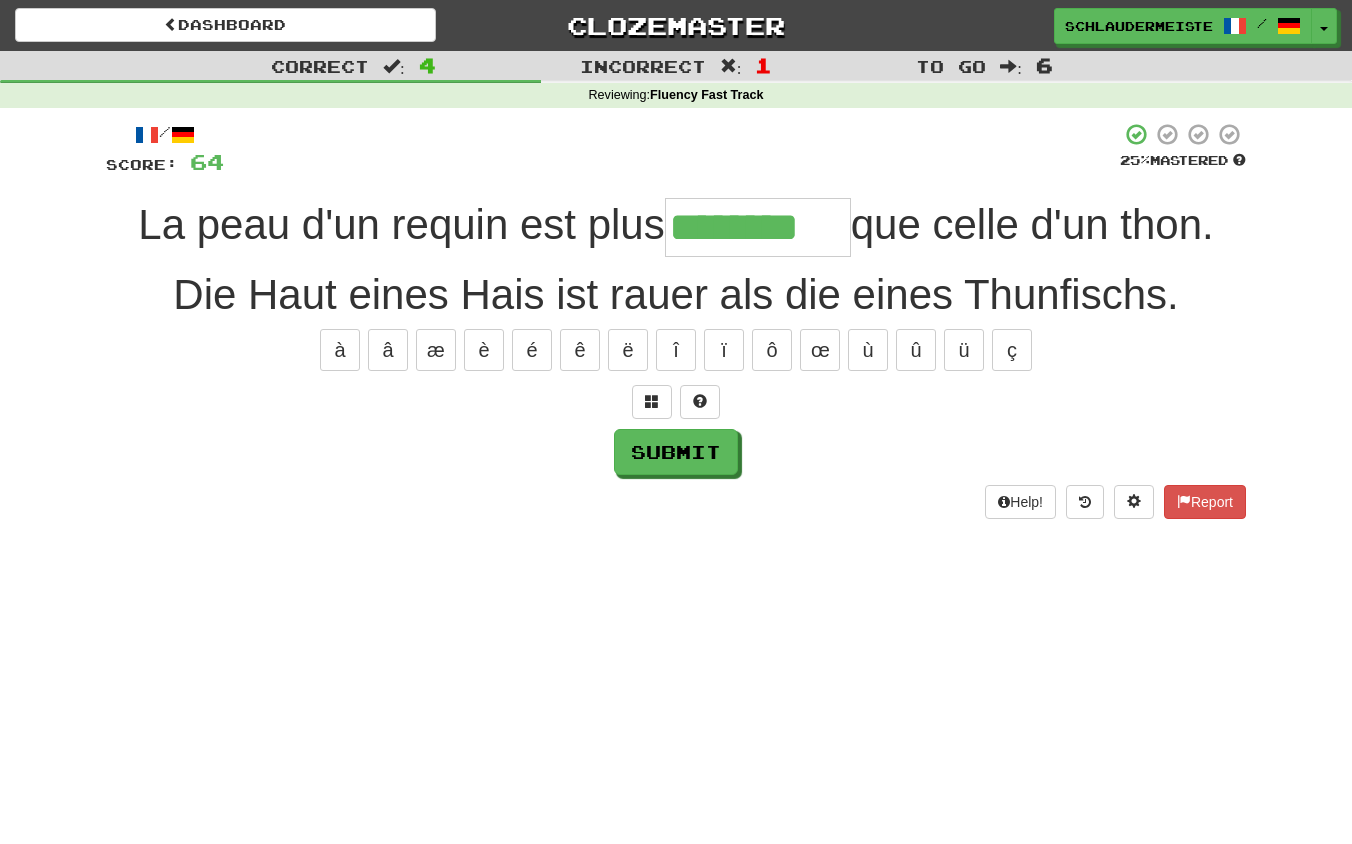 type on "********" 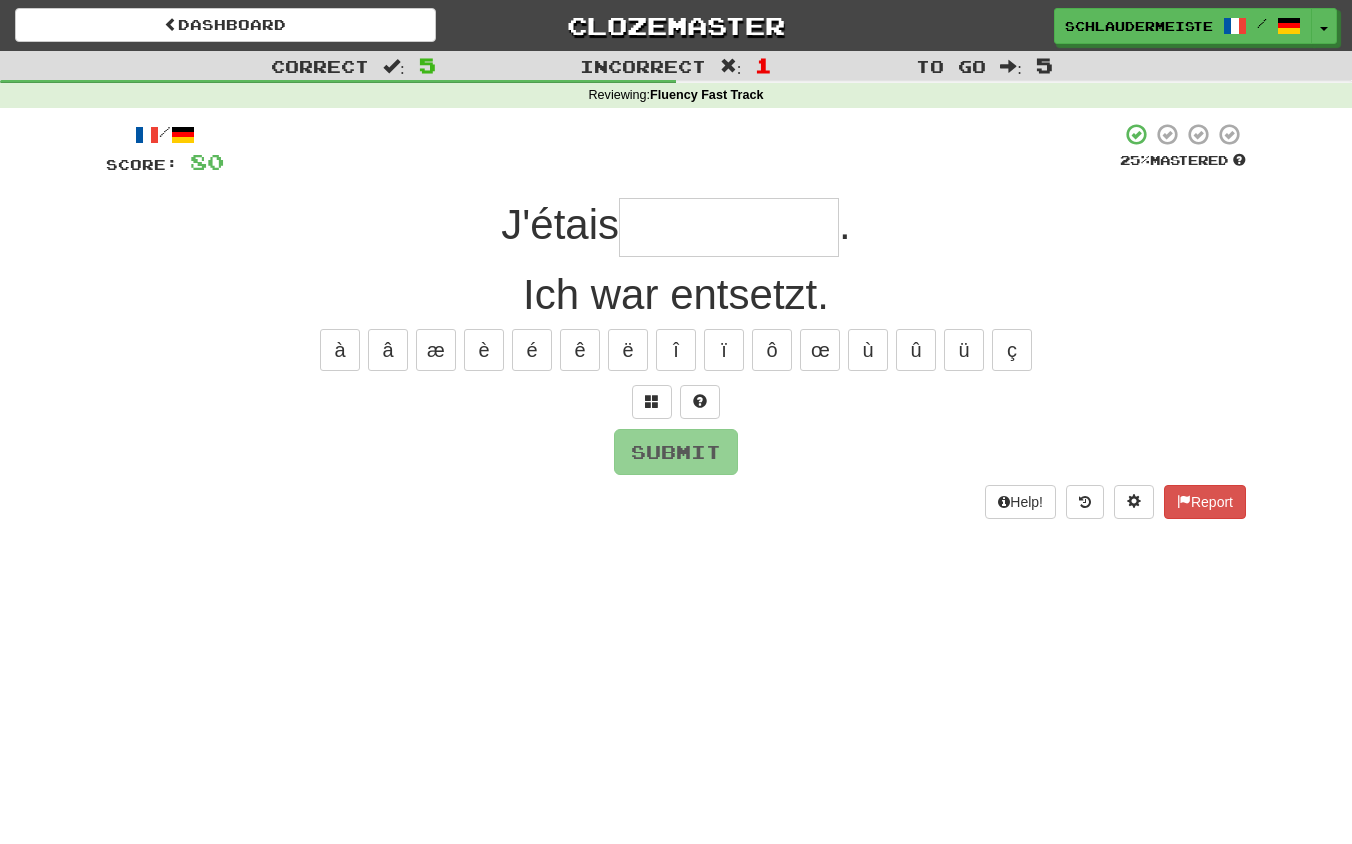 type on "**********" 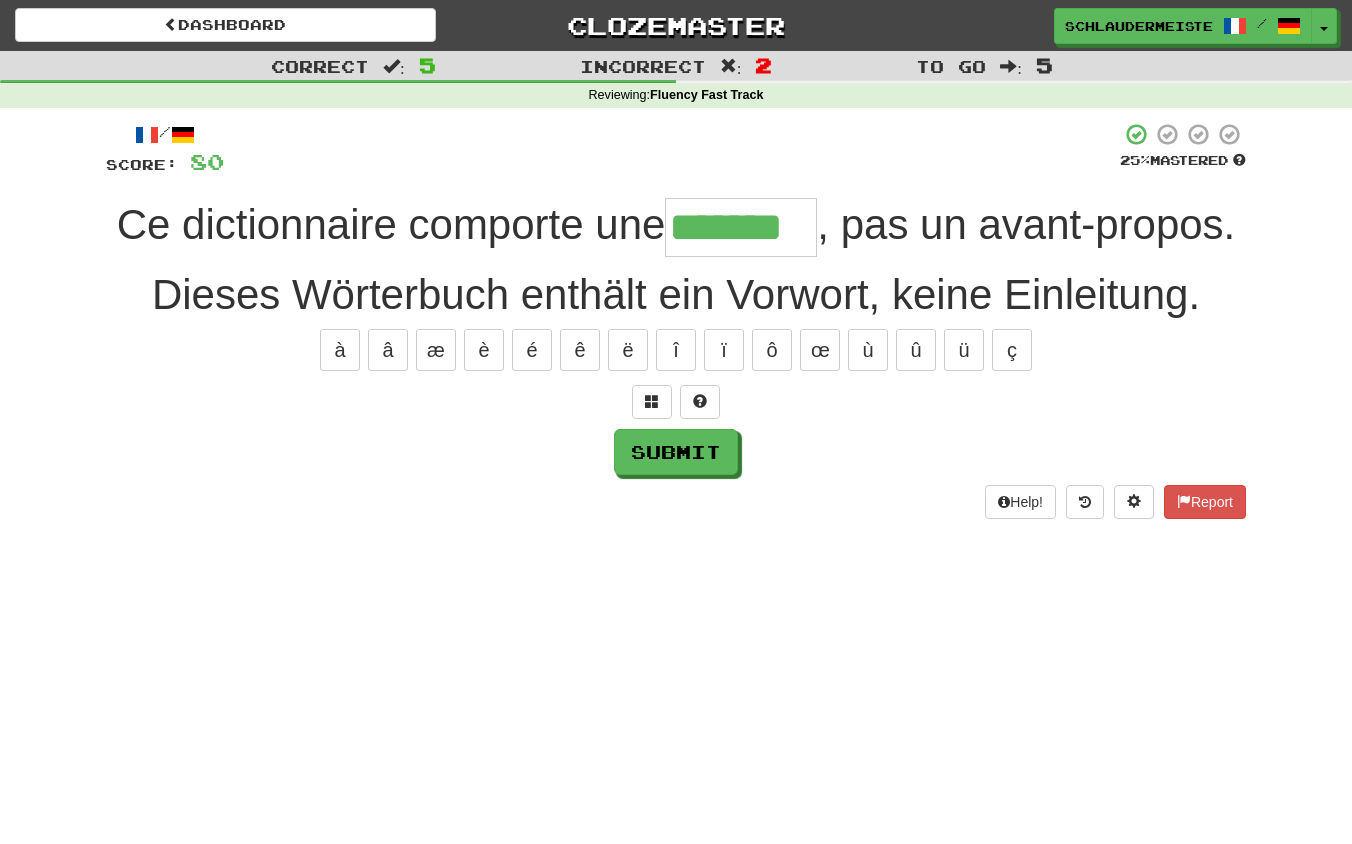type on "*******" 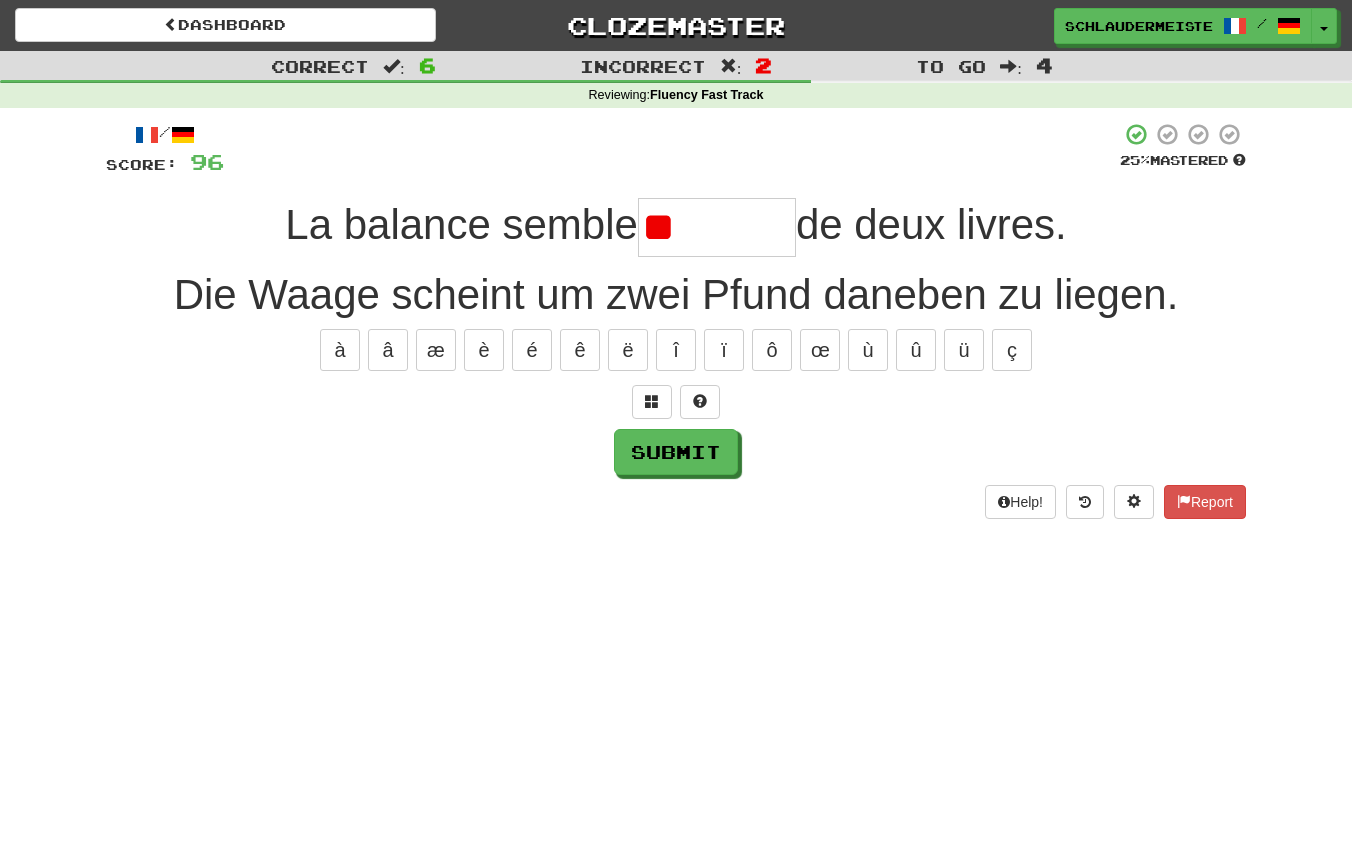 type on "*" 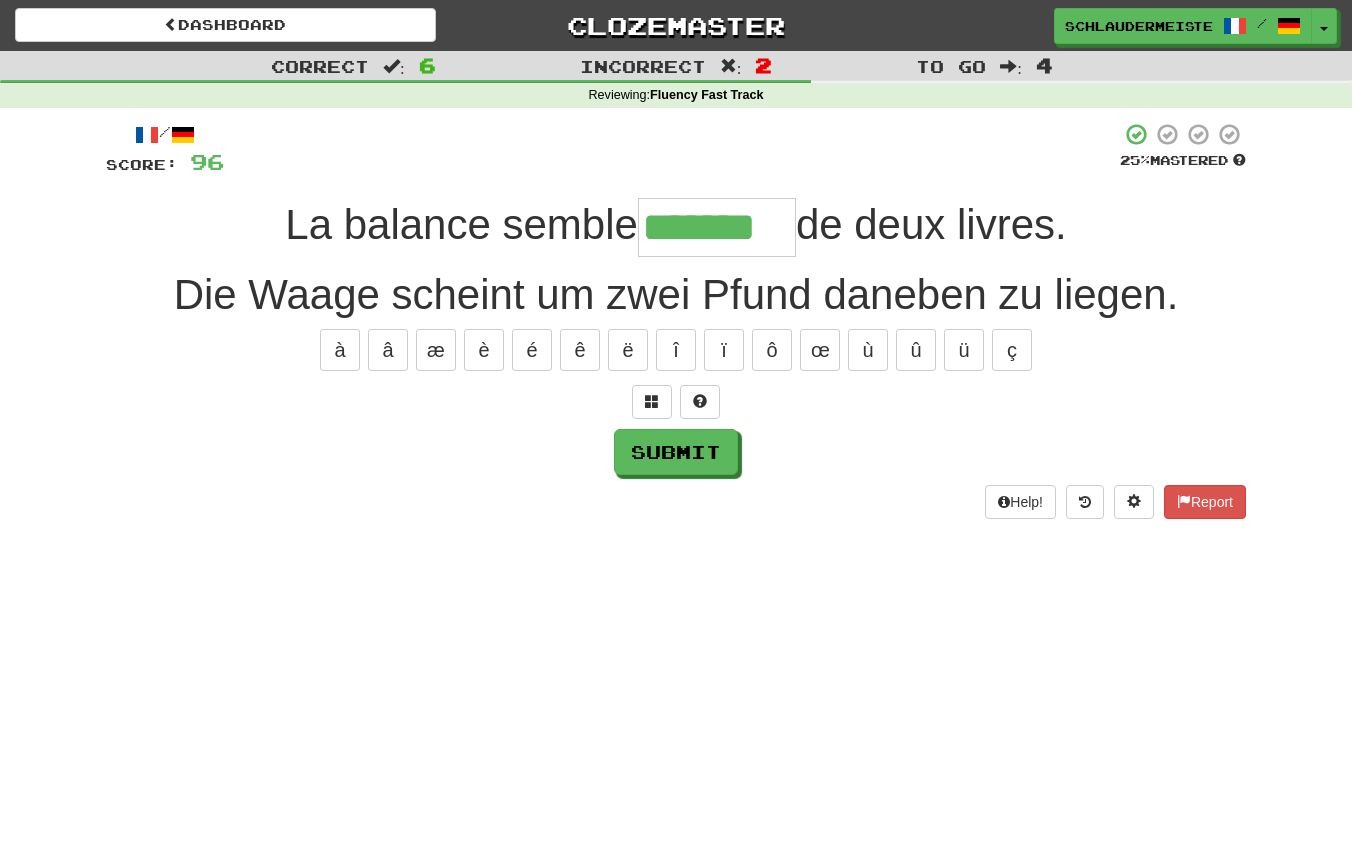type on "*******" 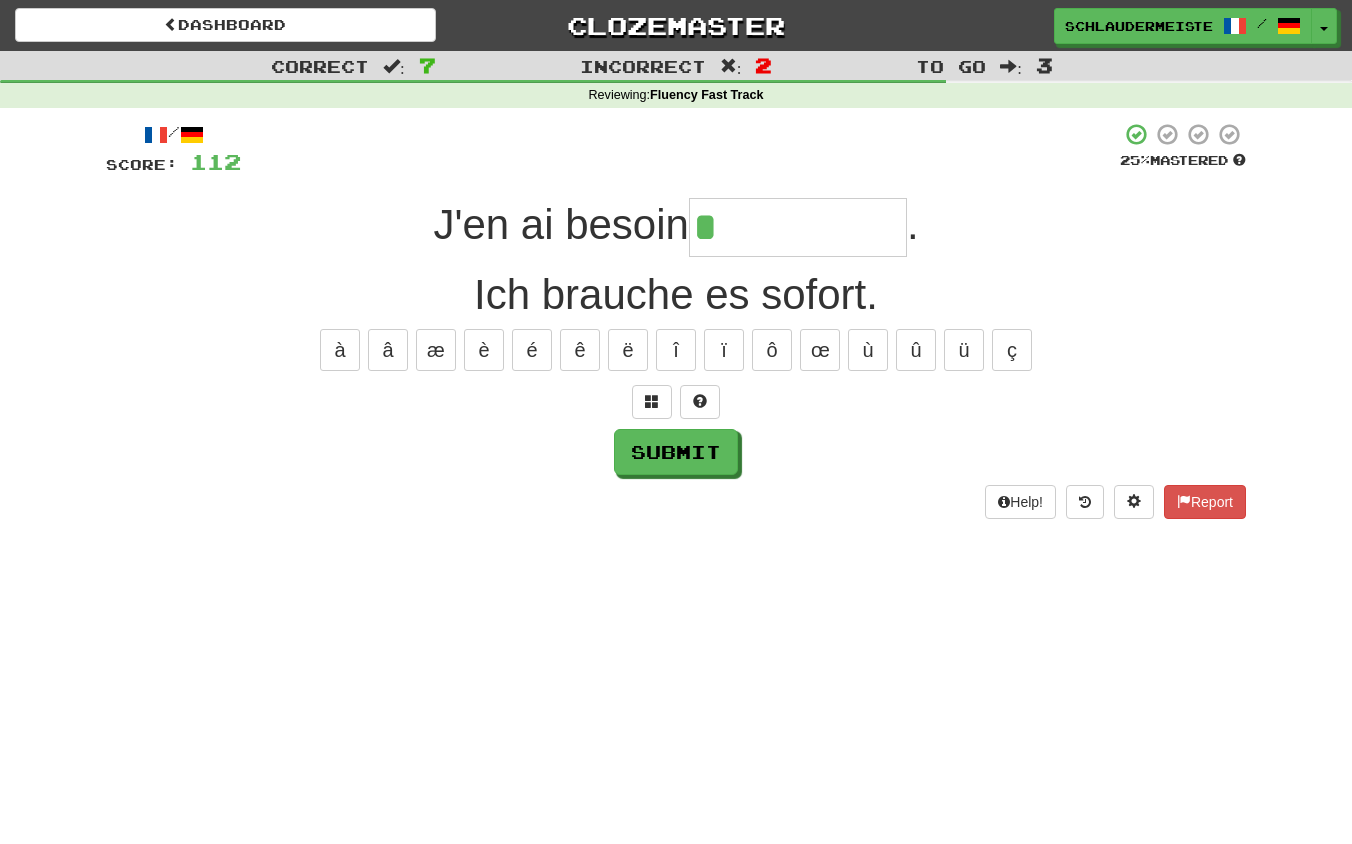 type on "**********" 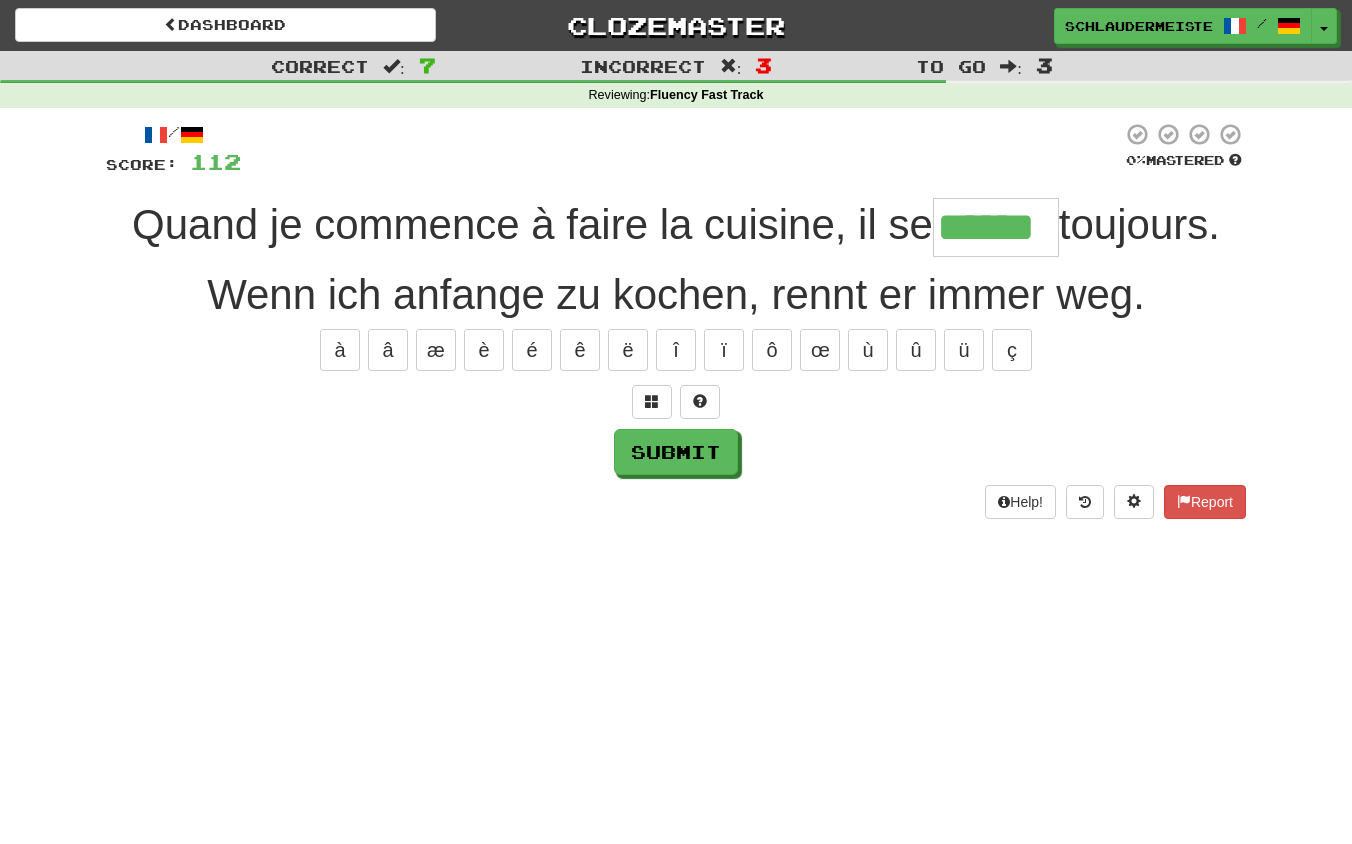 type on "******" 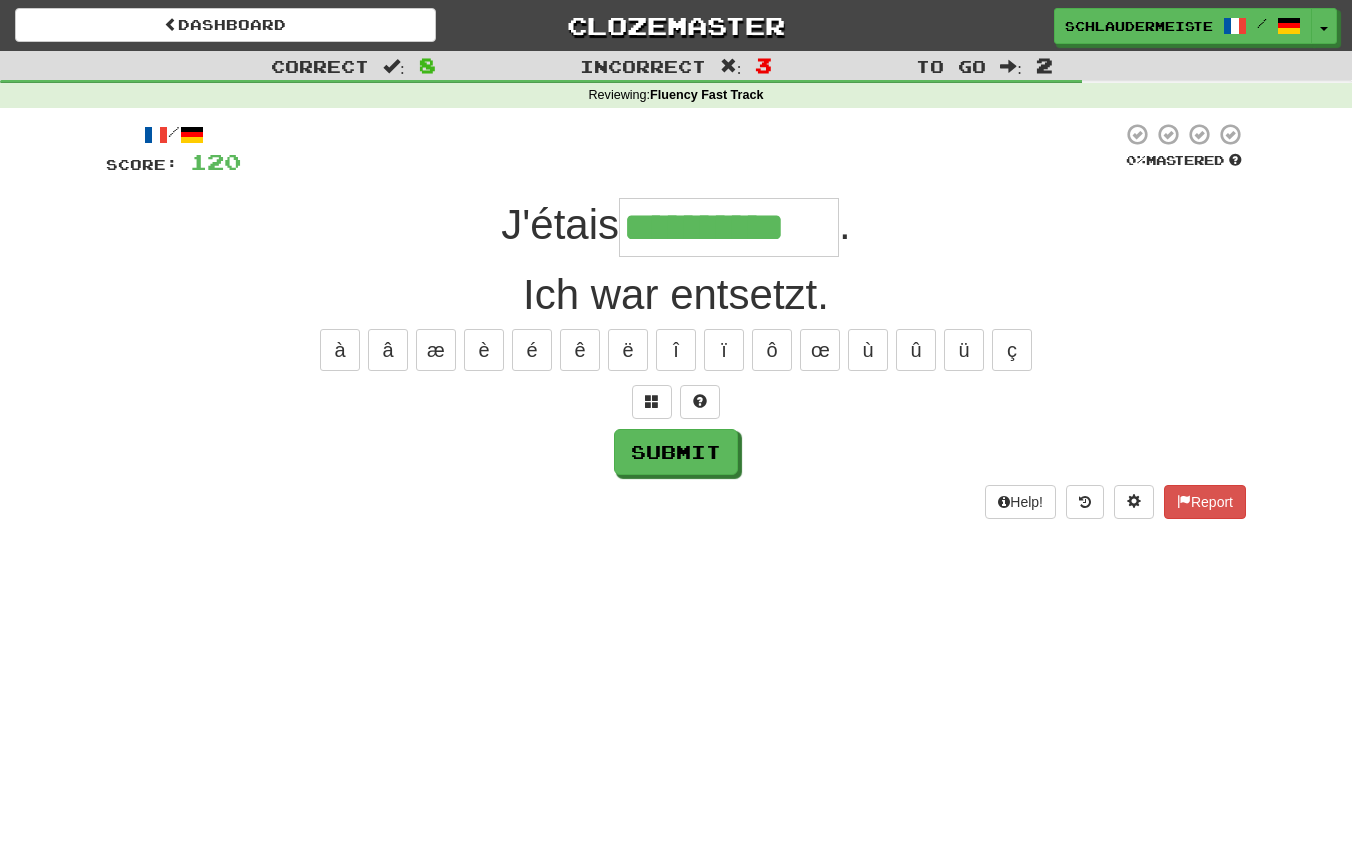 type on "**********" 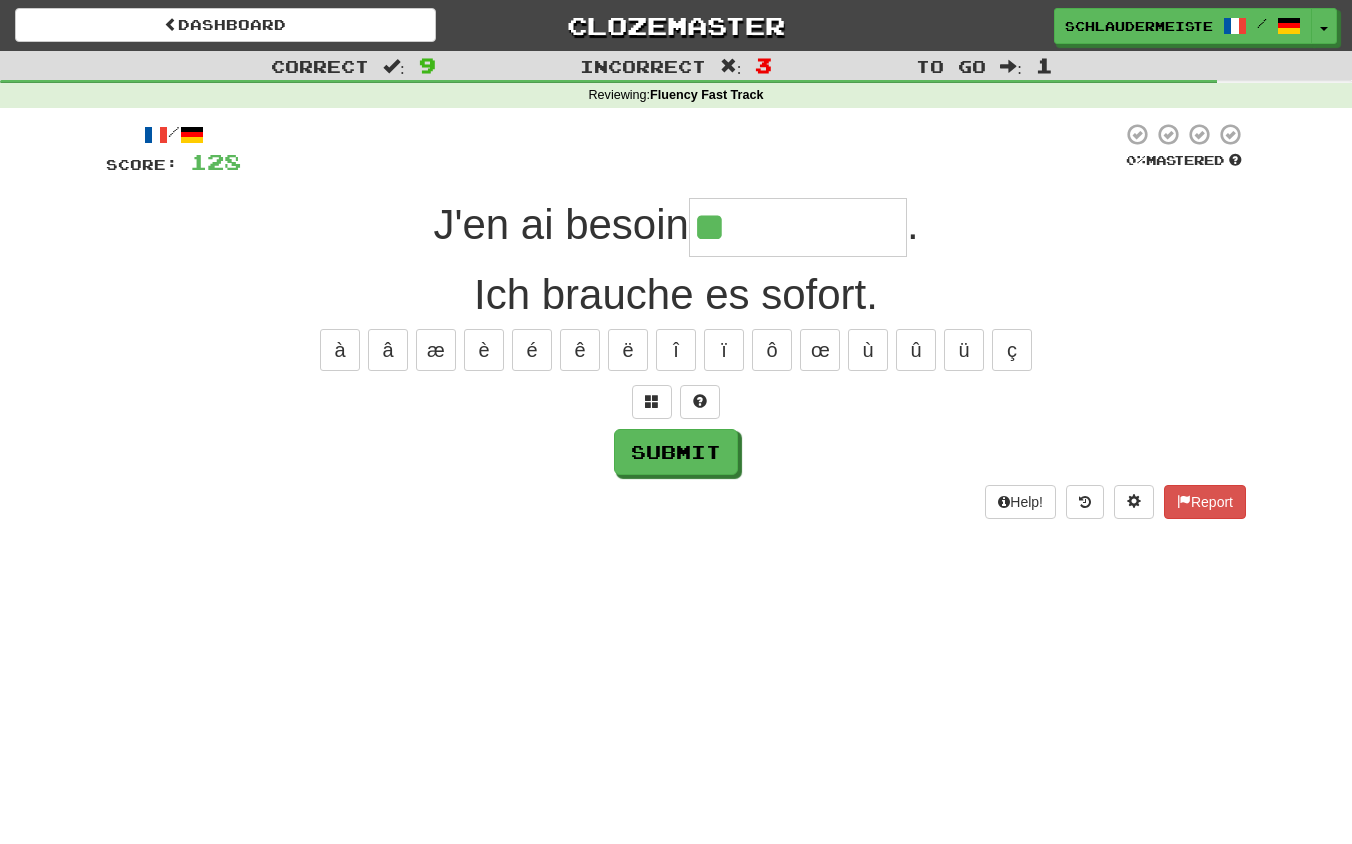 type 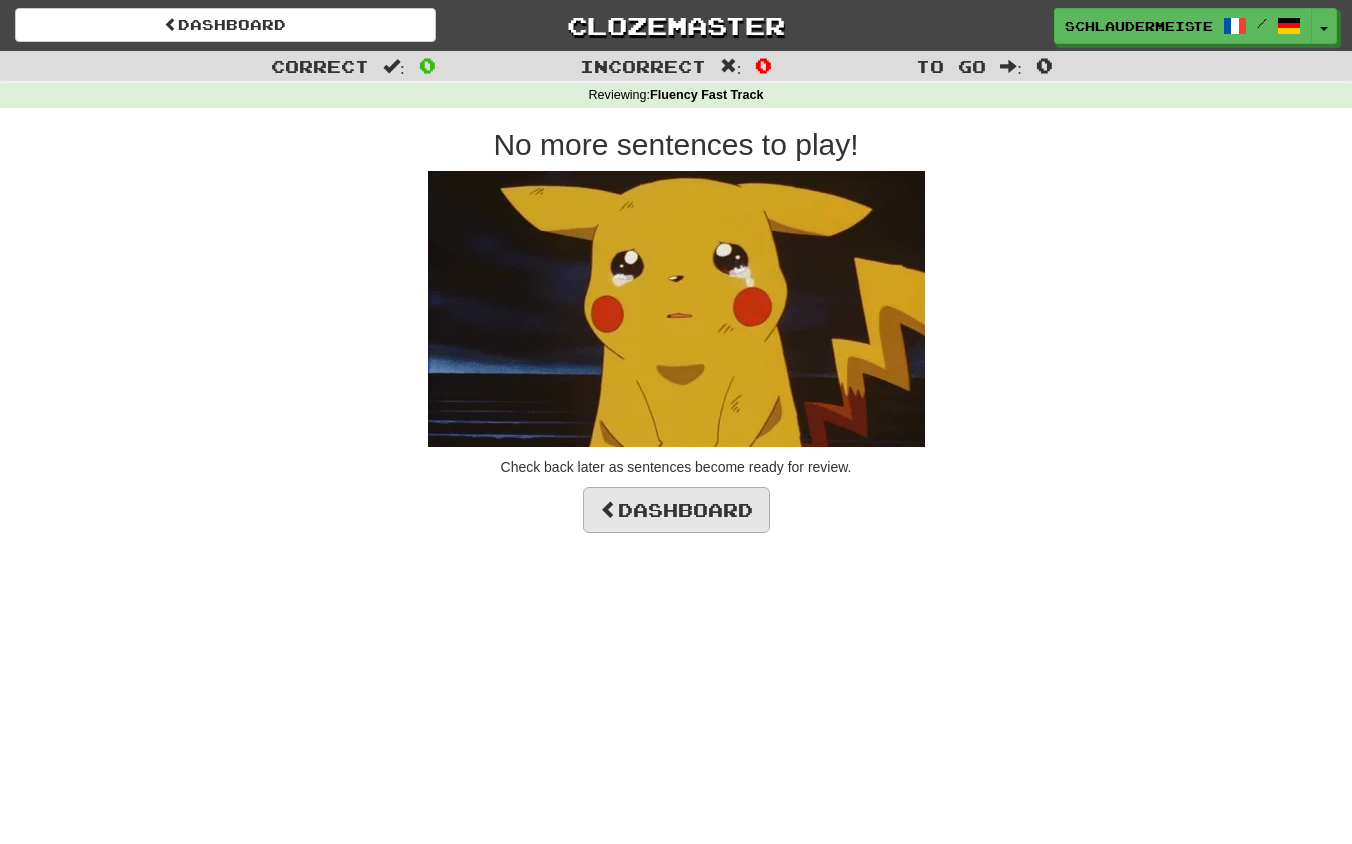 click on "Dashboard" at bounding box center (676, 510) 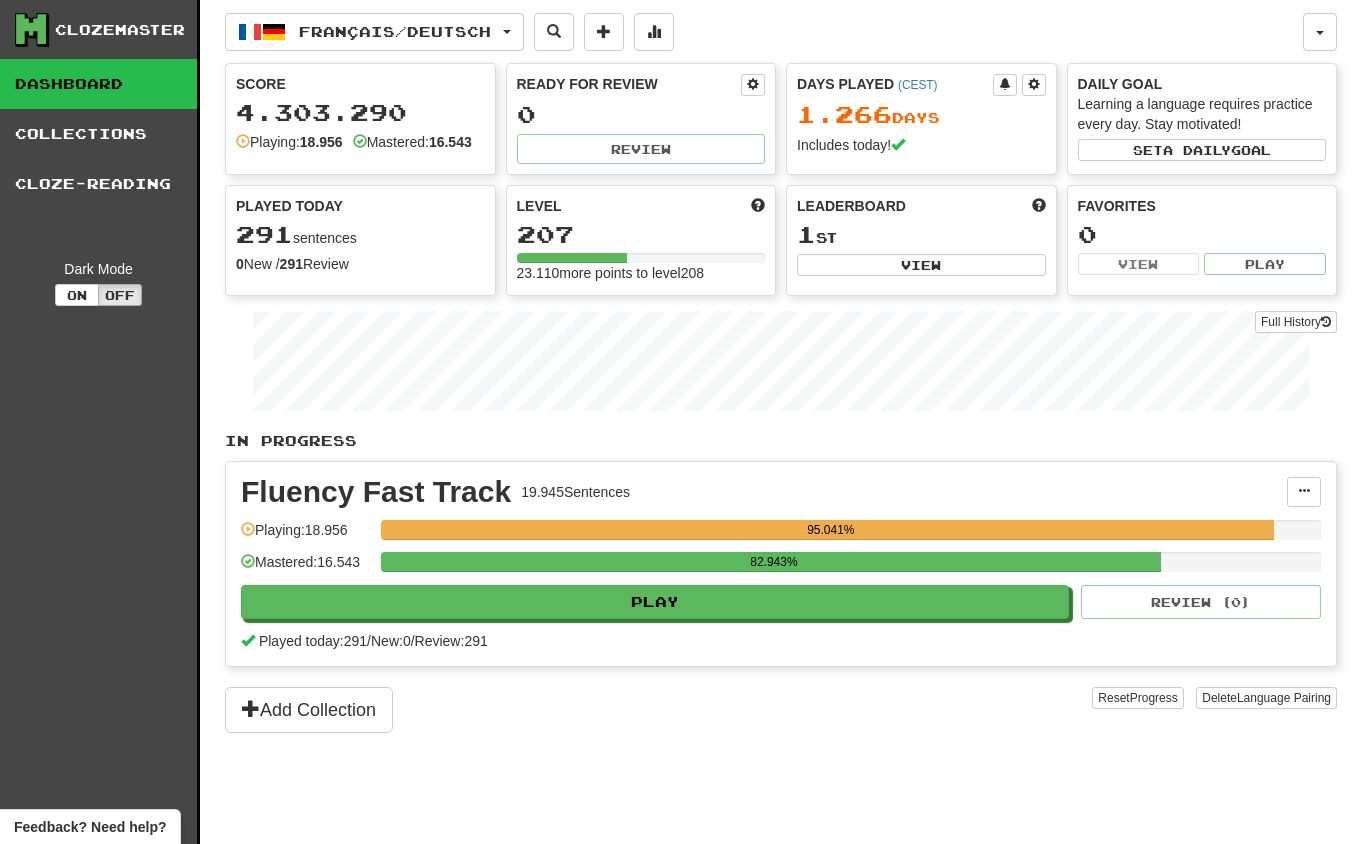 scroll, scrollTop: 0, scrollLeft: 0, axis: both 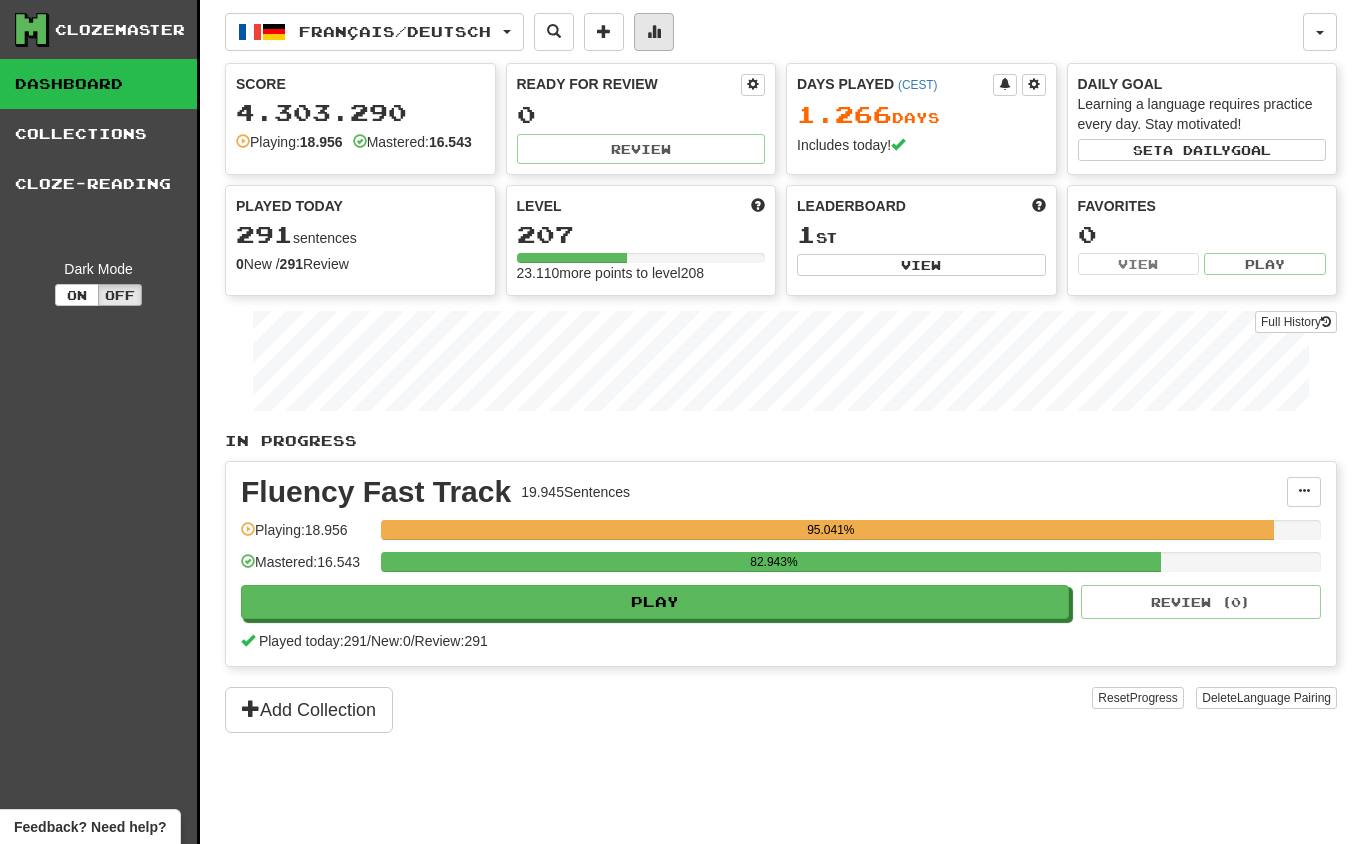 click at bounding box center (654, 31) 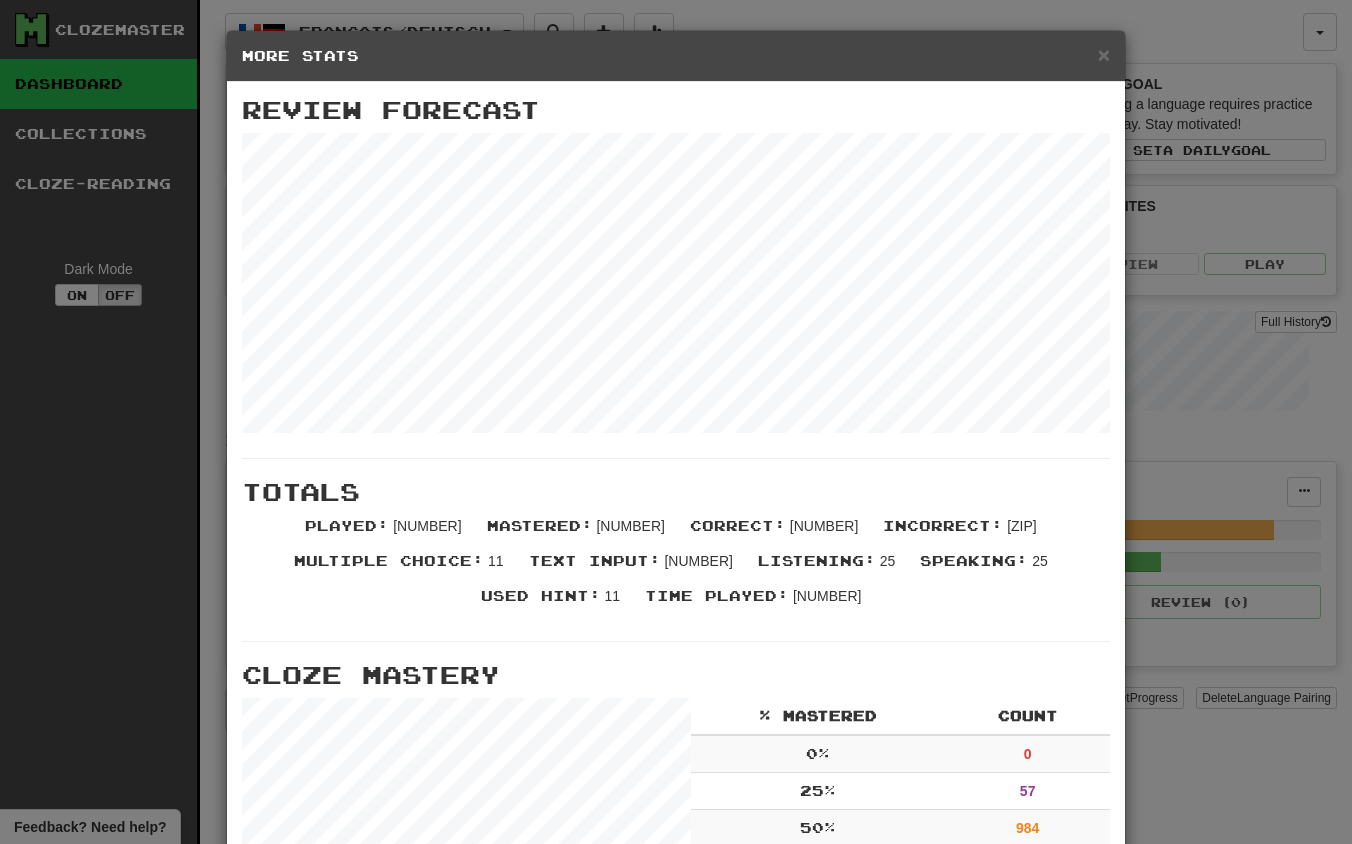 scroll, scrollTop: 0, scrollLeft: 0, axis: both 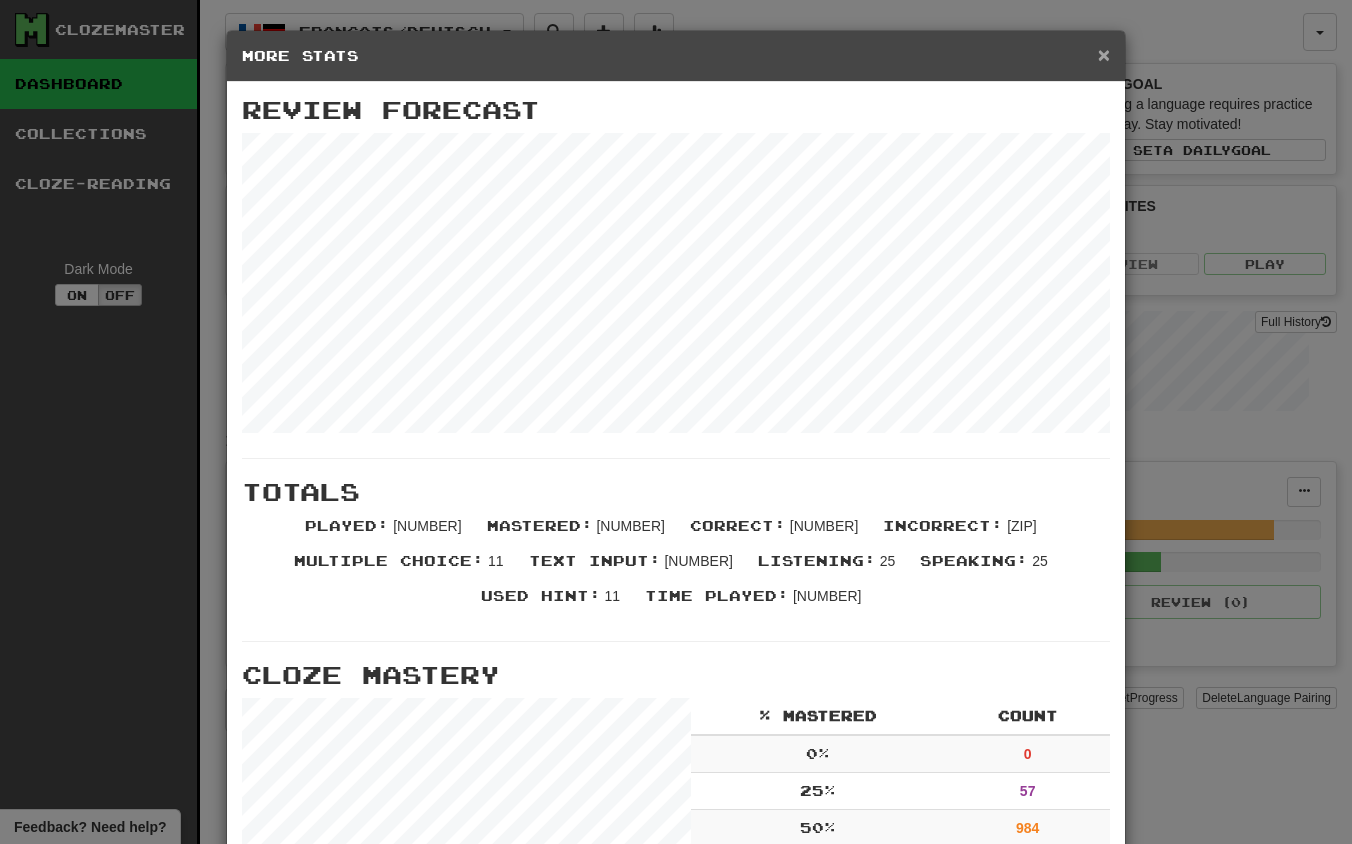 click on "×" at bounding box center [1104, 54] 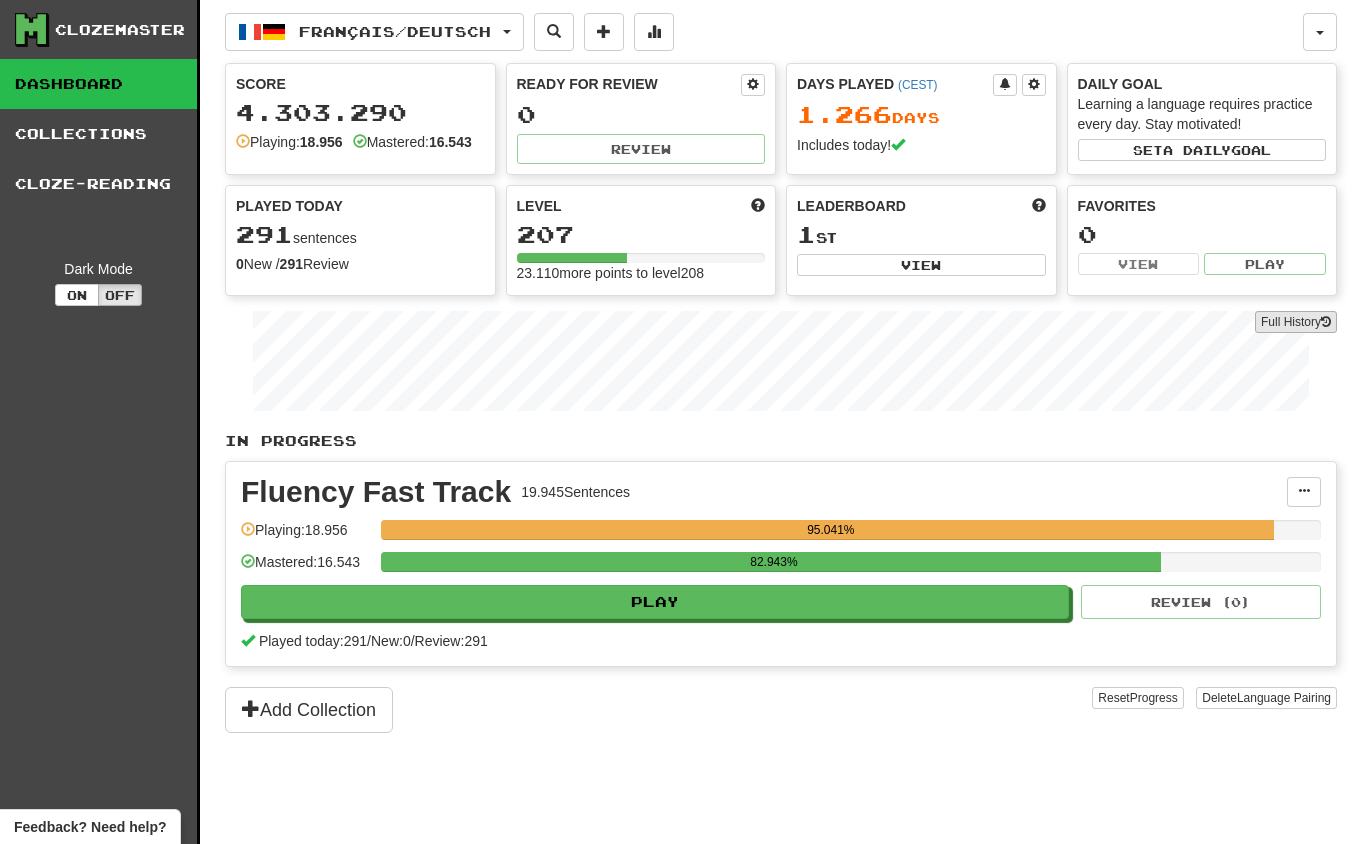 scroll, scrollTop: 0, scrollLeft: 0, axis: both 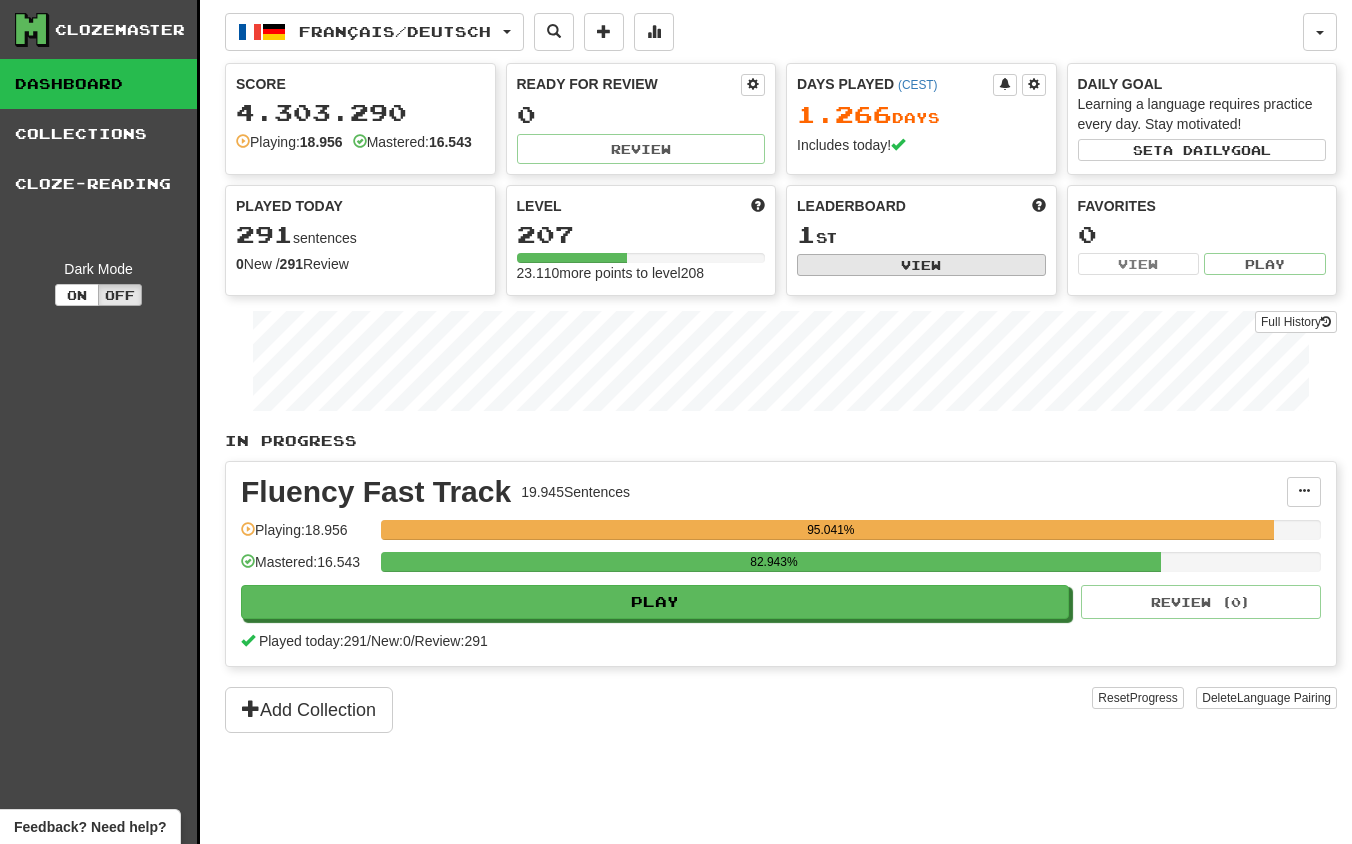 click on "View" at bounding box center [921, 265] 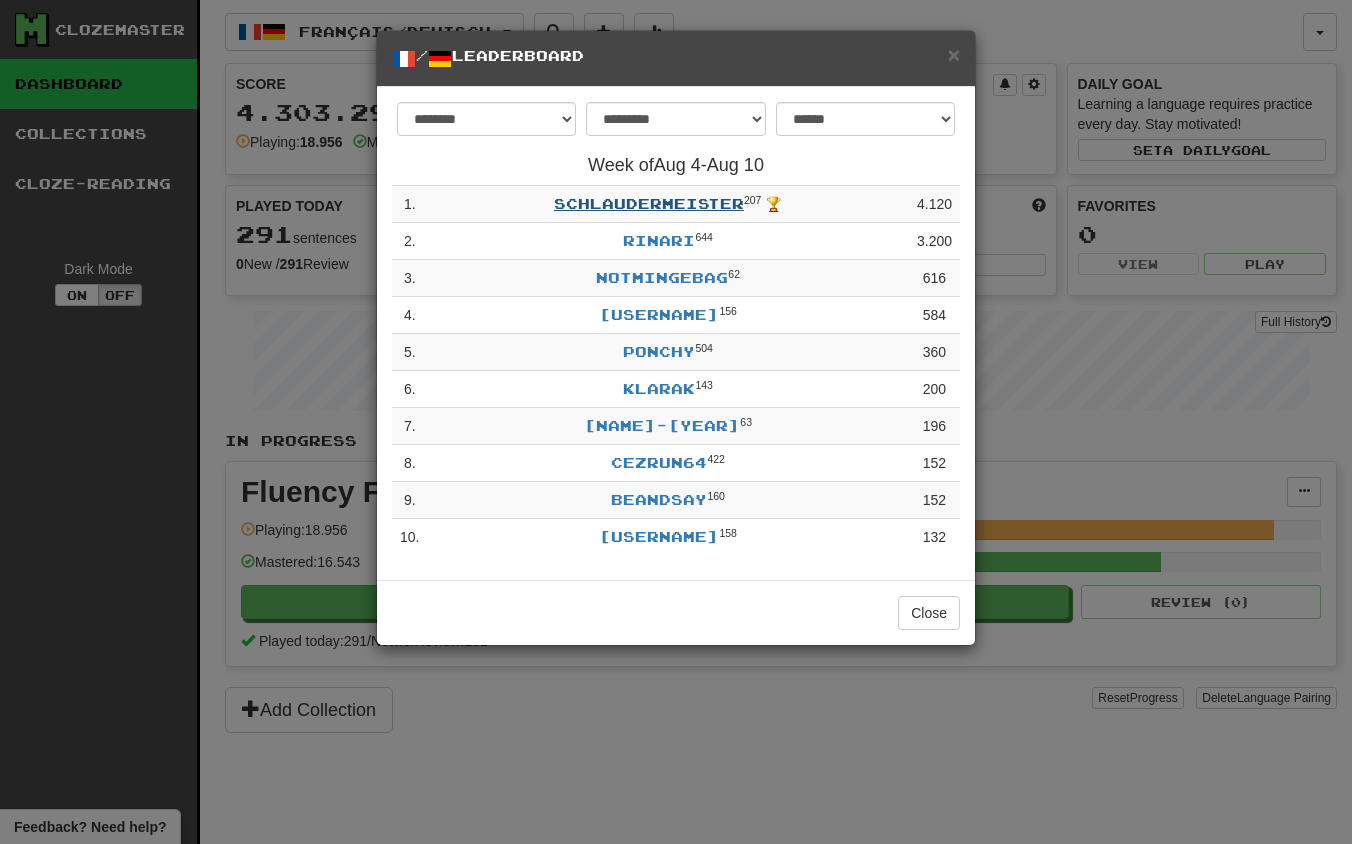 click on "schlaudermeister" at bounding box center (649, 203) 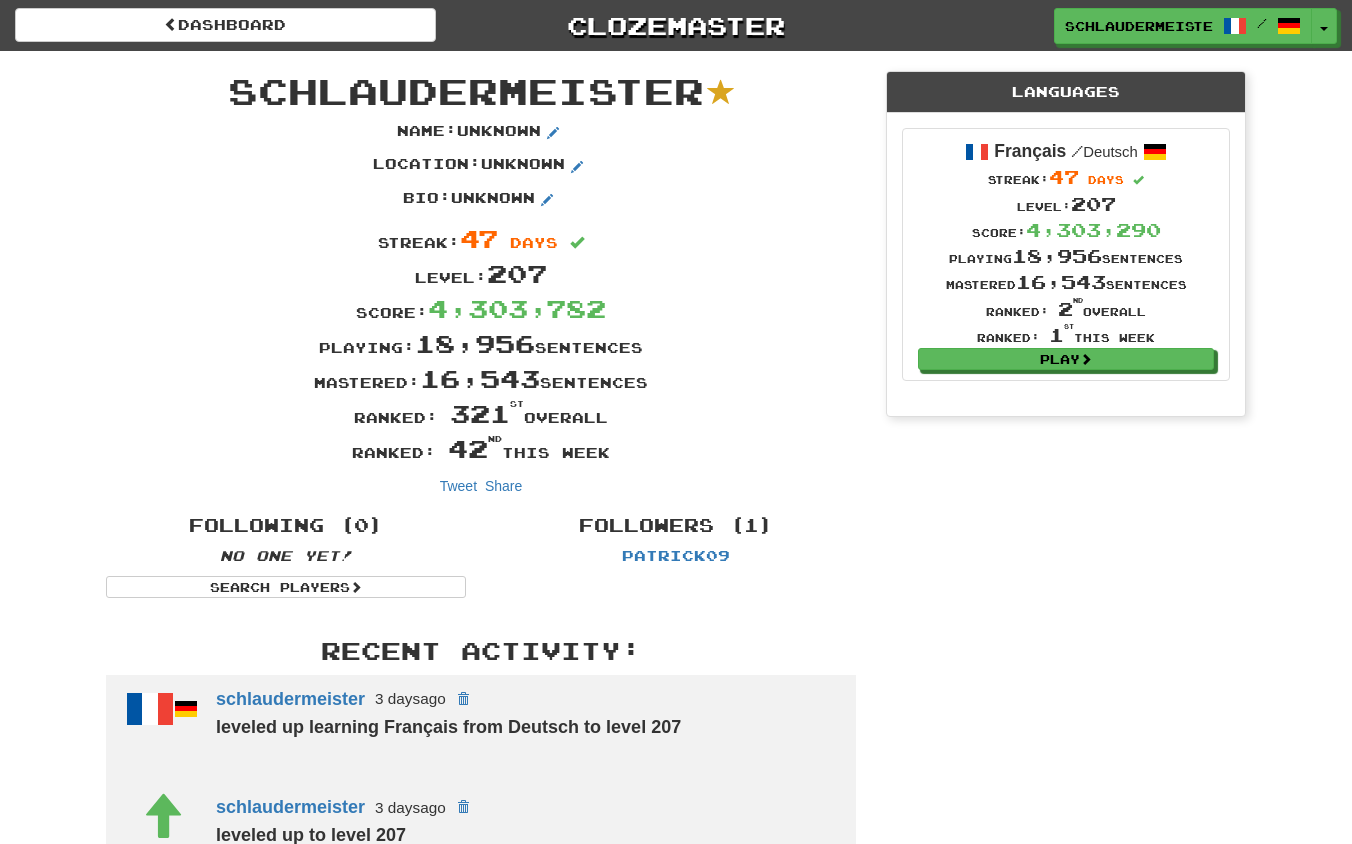 scroll, scrollTop: 0, scrollLeft: 0, axis: both 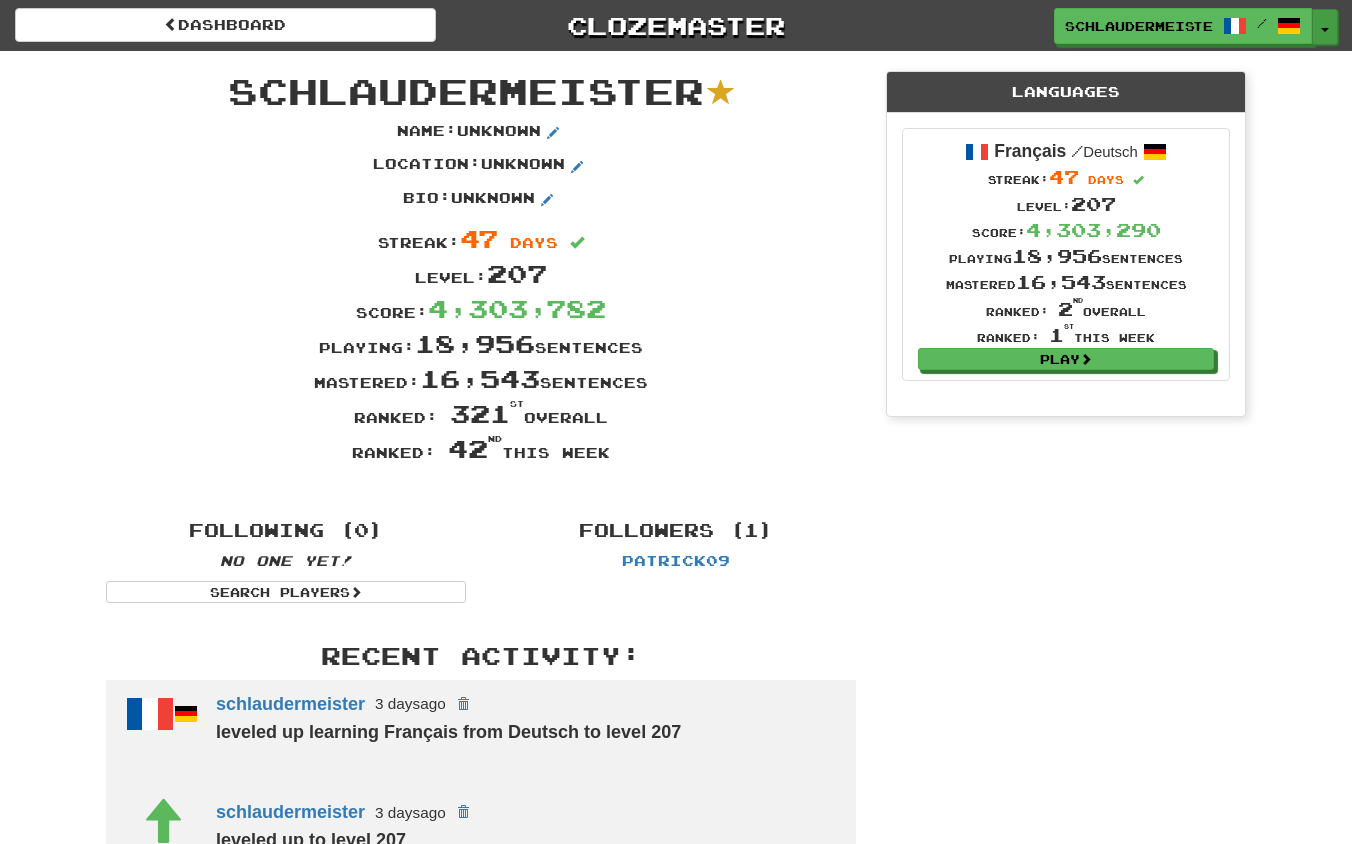 click on "Toggle Dropdown" at bounding box center (1325, 27) 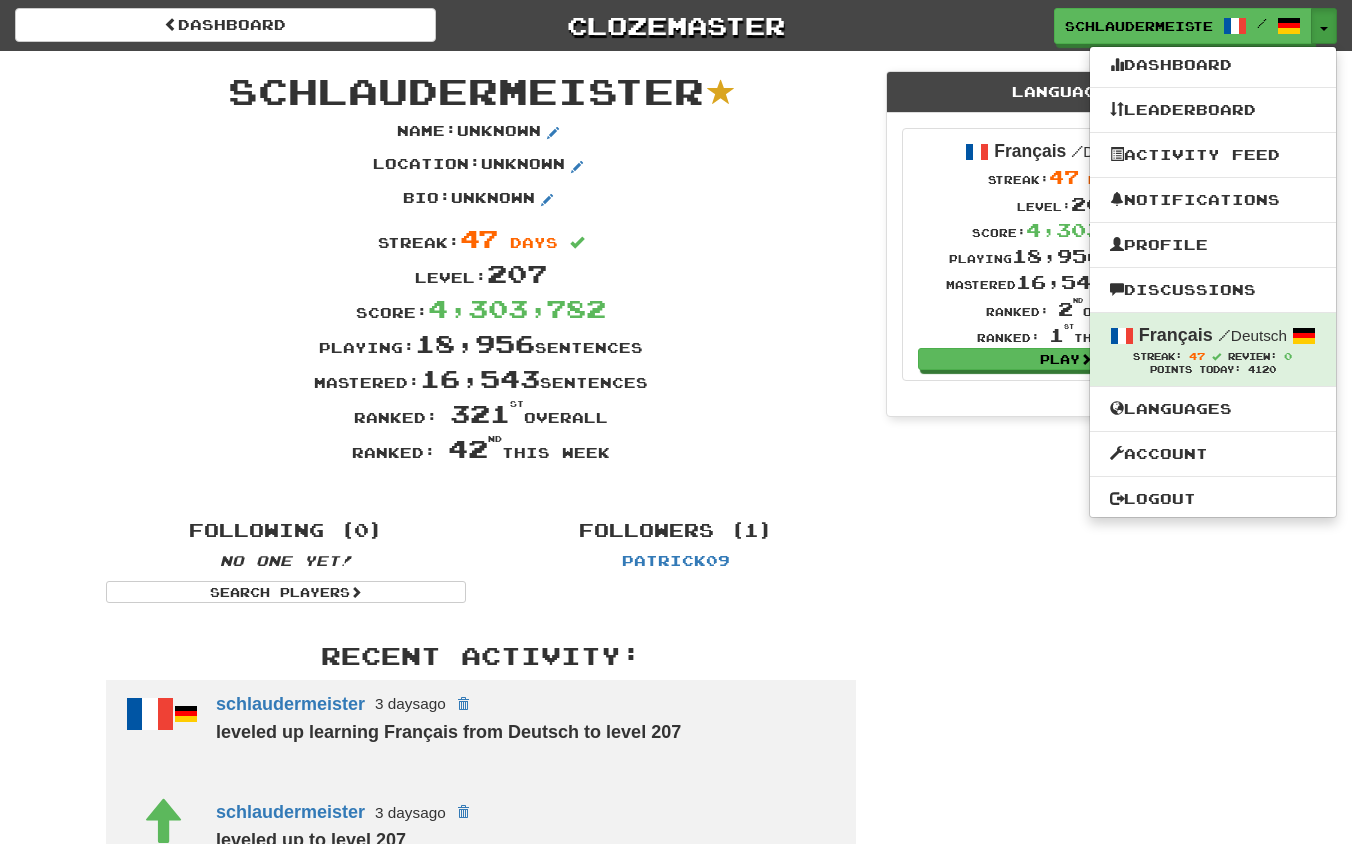 click on "schlaudermeister
Name :  Unknown
Location :  Unknown
Bio :  Unknown
Streak:
47
days
Level:
207
Score:
4,303,782
Playing:  18,956  sentences
Mastered:  16,543  sentences
Ranked:
321 st
overall
Ranked:
42 nd
this week
Languages
Français
/
Deutsch
Streak:
47
days
Level:
207
Score:
4,303,290
Playing  18,956  sentences
Mastered  16,543  sentences
Ranked:
2 nd
overall
Ranked:
1 st
this week
Play
Following (0)
No one yet!
Search Players
Followers (1)
Patrick09
Recent Activity:
schlaudermeister 3 days  ago leveled up learning Français from Deutsch to level 207
schlaudermeister 3 days  ago leveled up to level 207
schlaudermeister 11 days  ago leveled up learning Français from Deutsch to level 206
schlaudermeister 11 days  ago leveled up to level 206
schlaudermeister 18 days  ago" at bounding box center (676, 921) 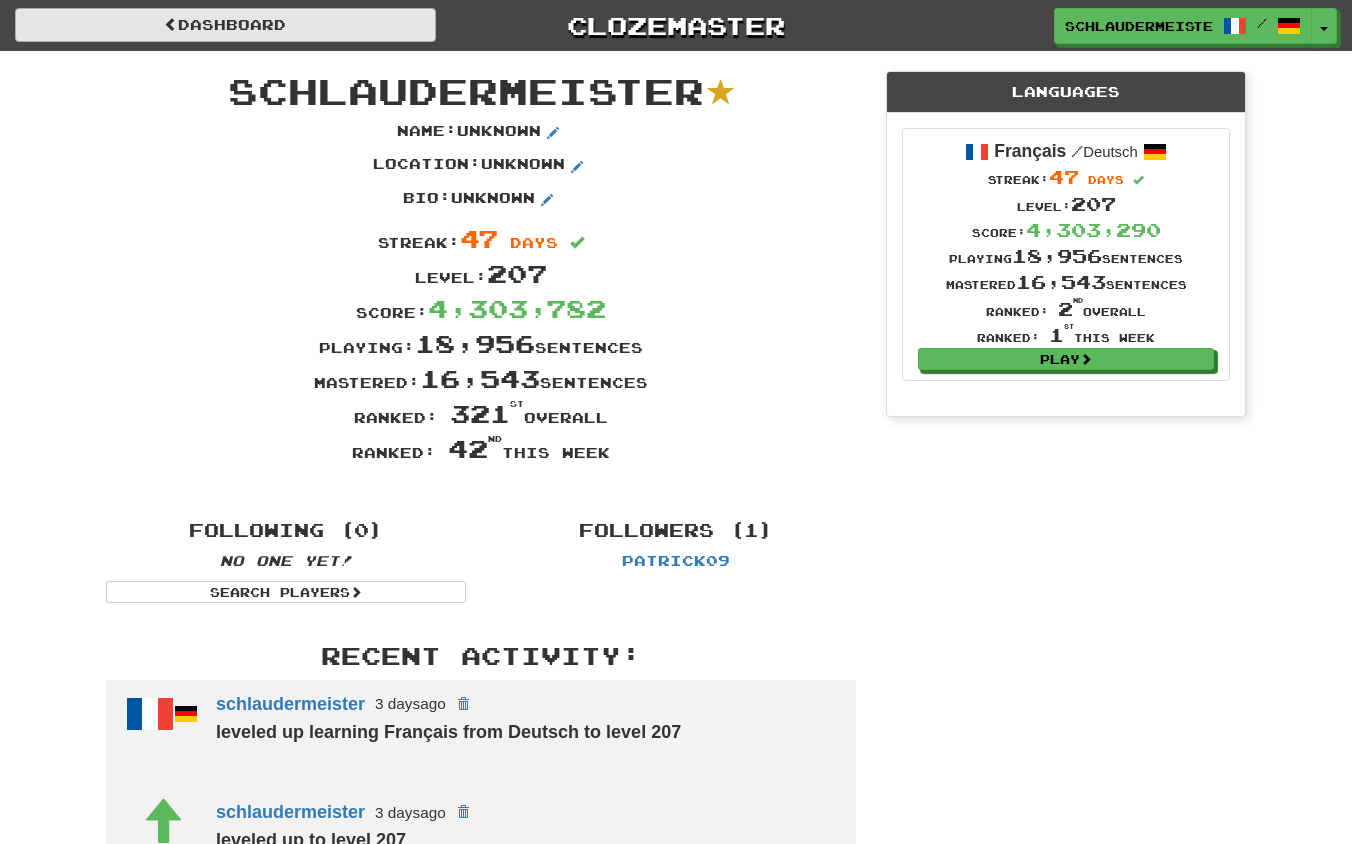 click on "Dashboard" at bounding box center [225, 25] 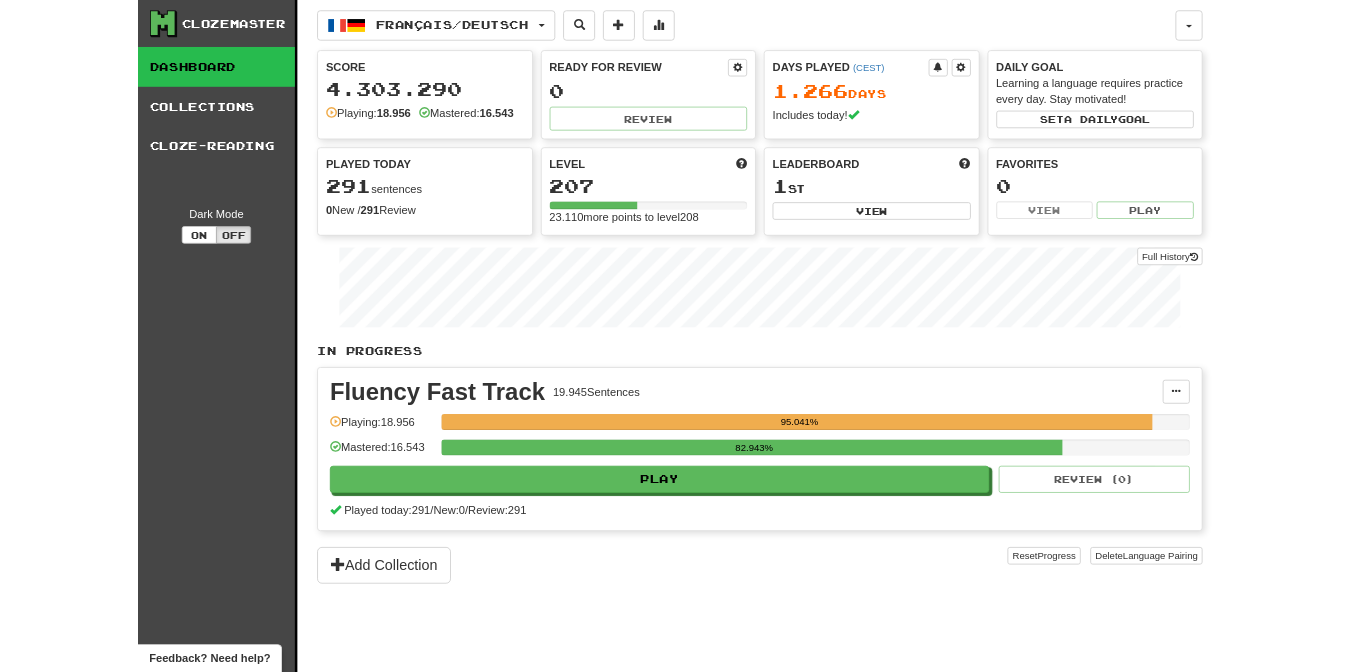 scroll, scrollTop: 0, scrollLeft: 0, axis: both 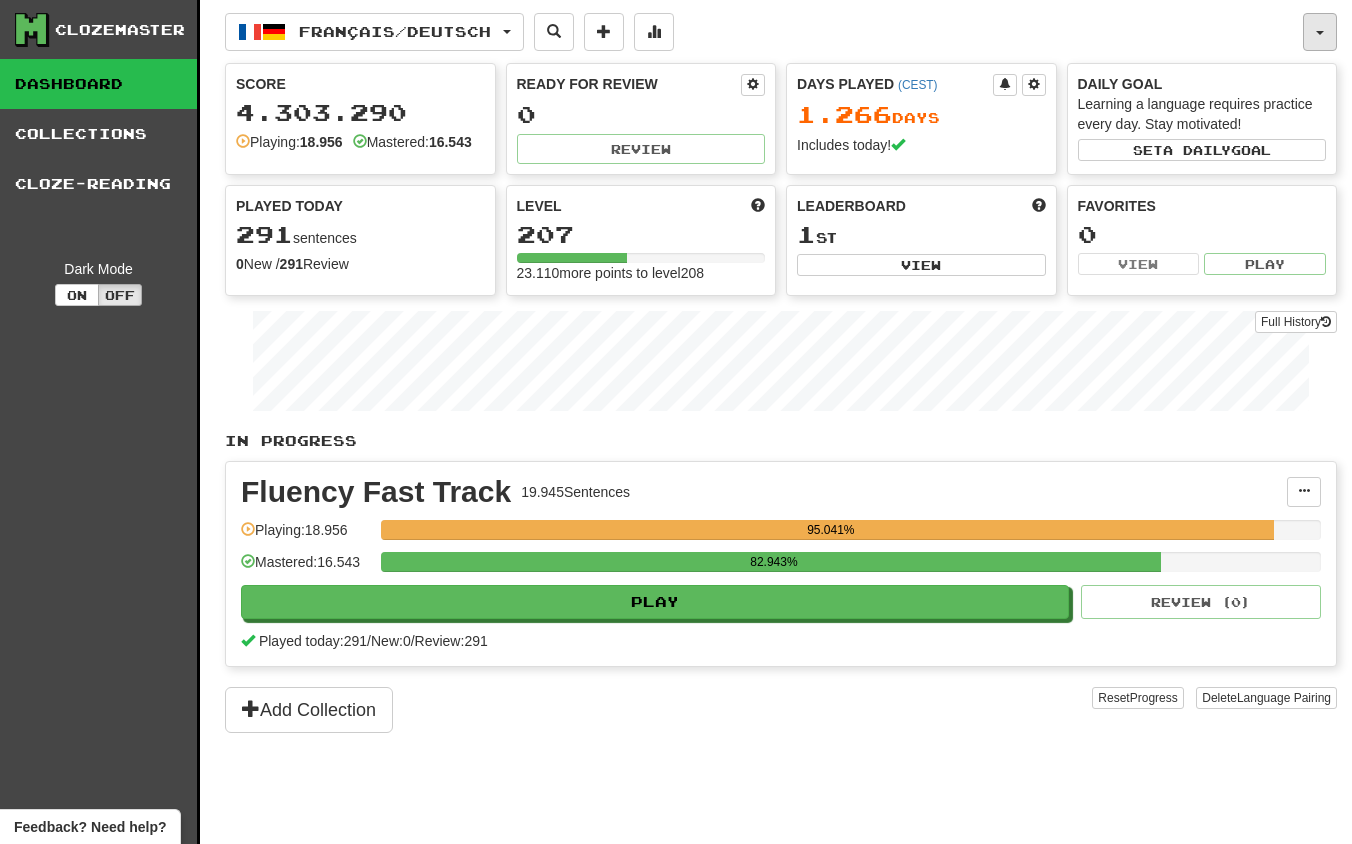 click at bounding box center [1320, 33] 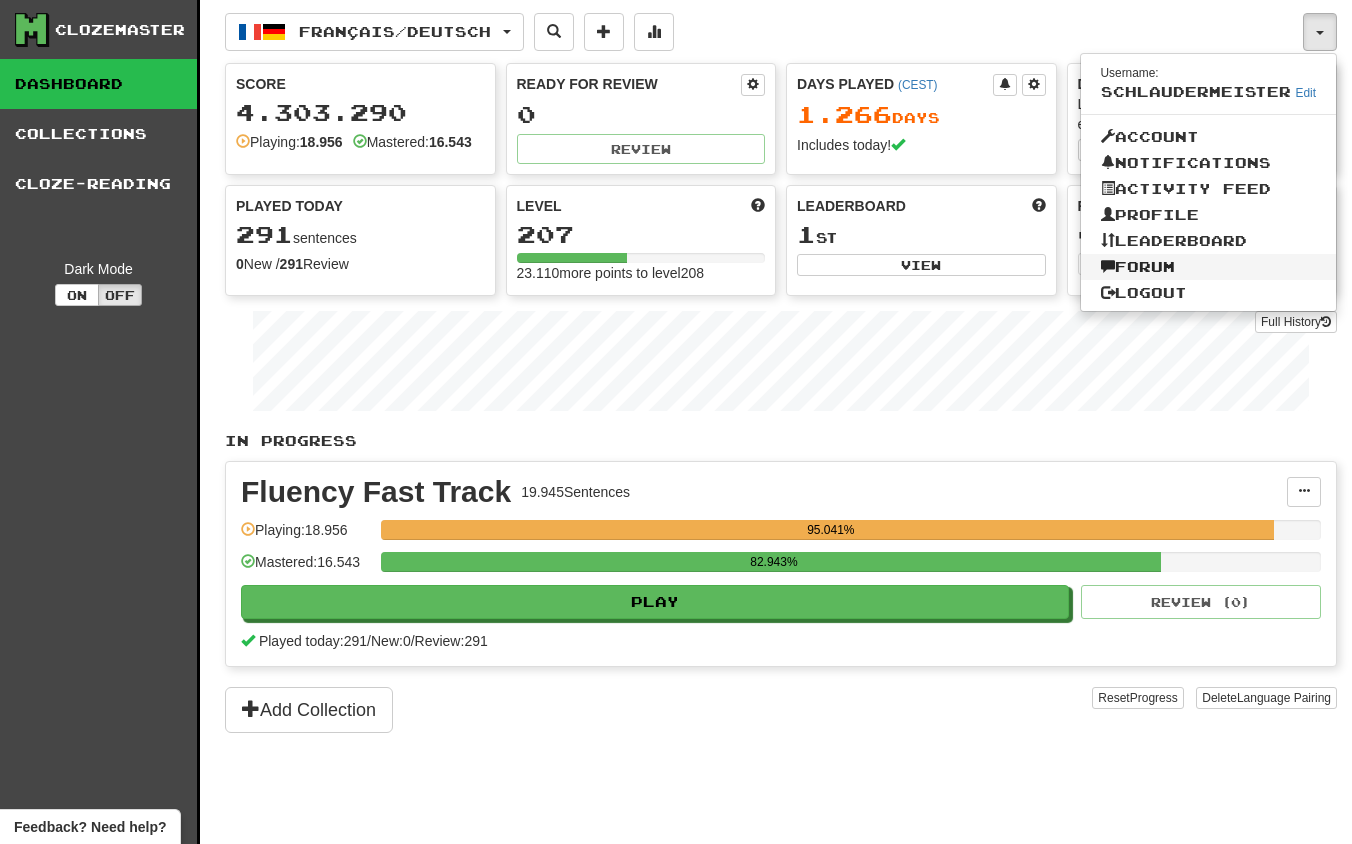 click on "Forum" at bounding box center (1209, 267) 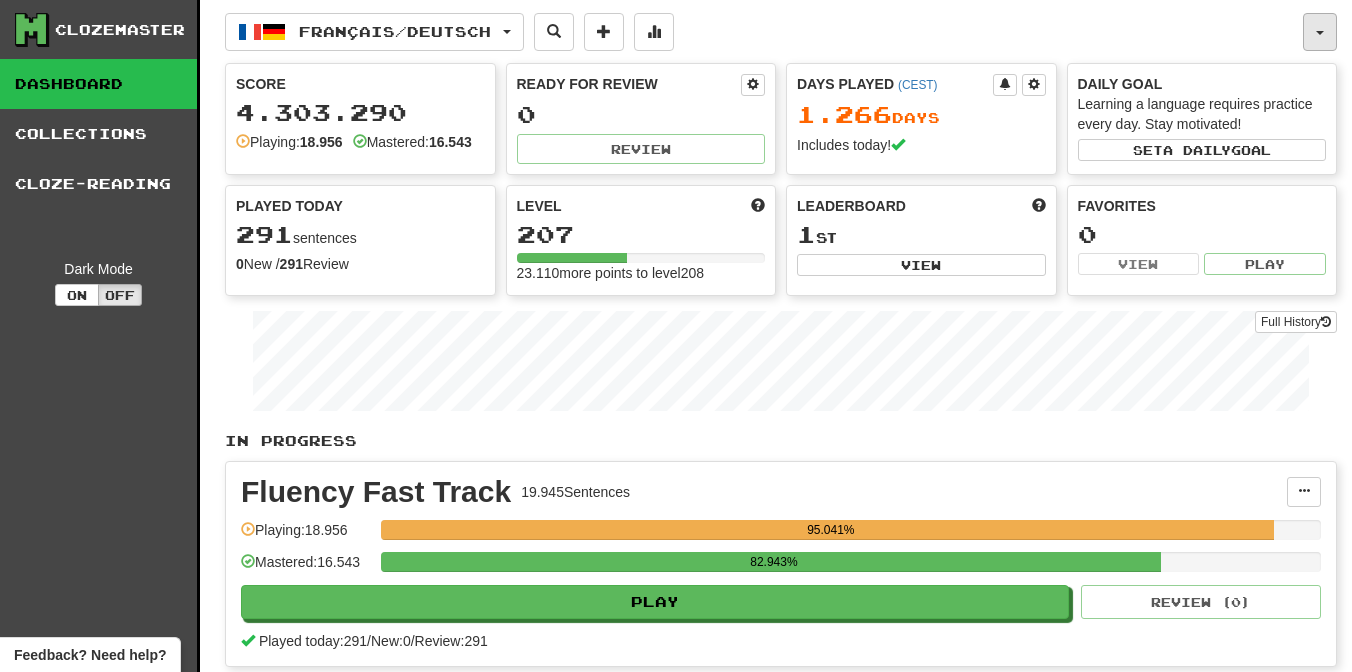 click at bounding box center (1320, 32) 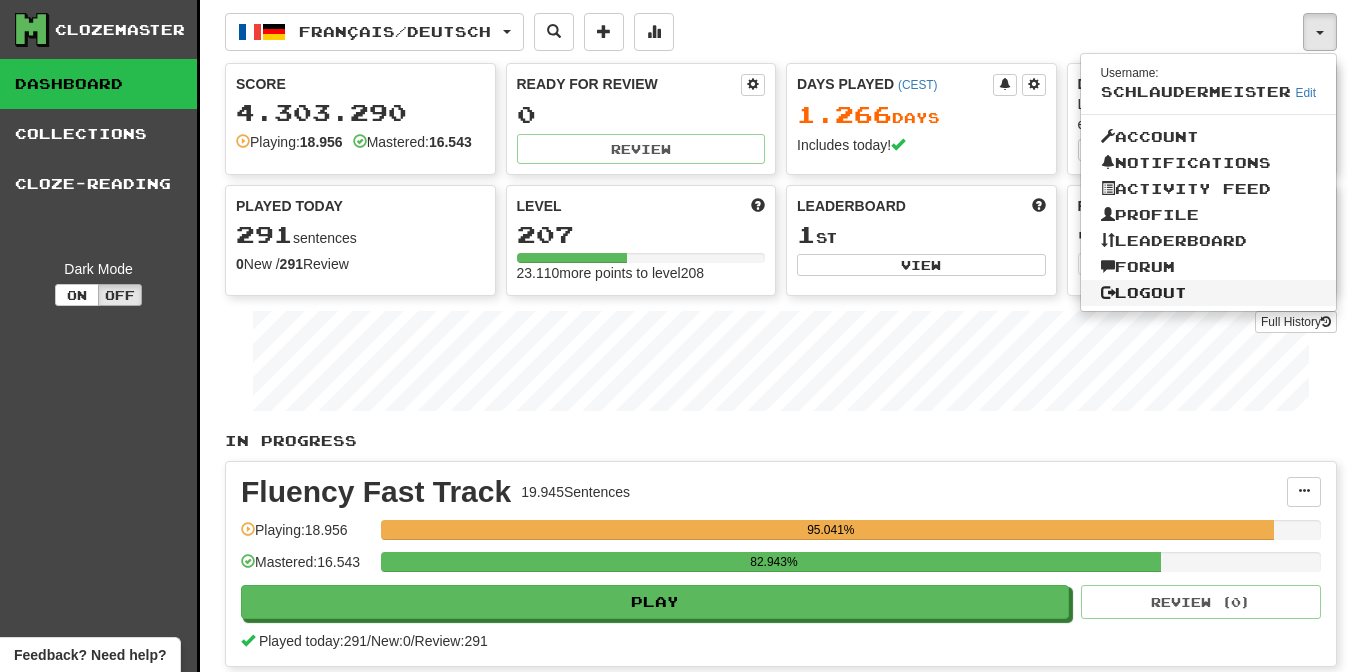 click on "Logout" at bounding box center (1209, 293) 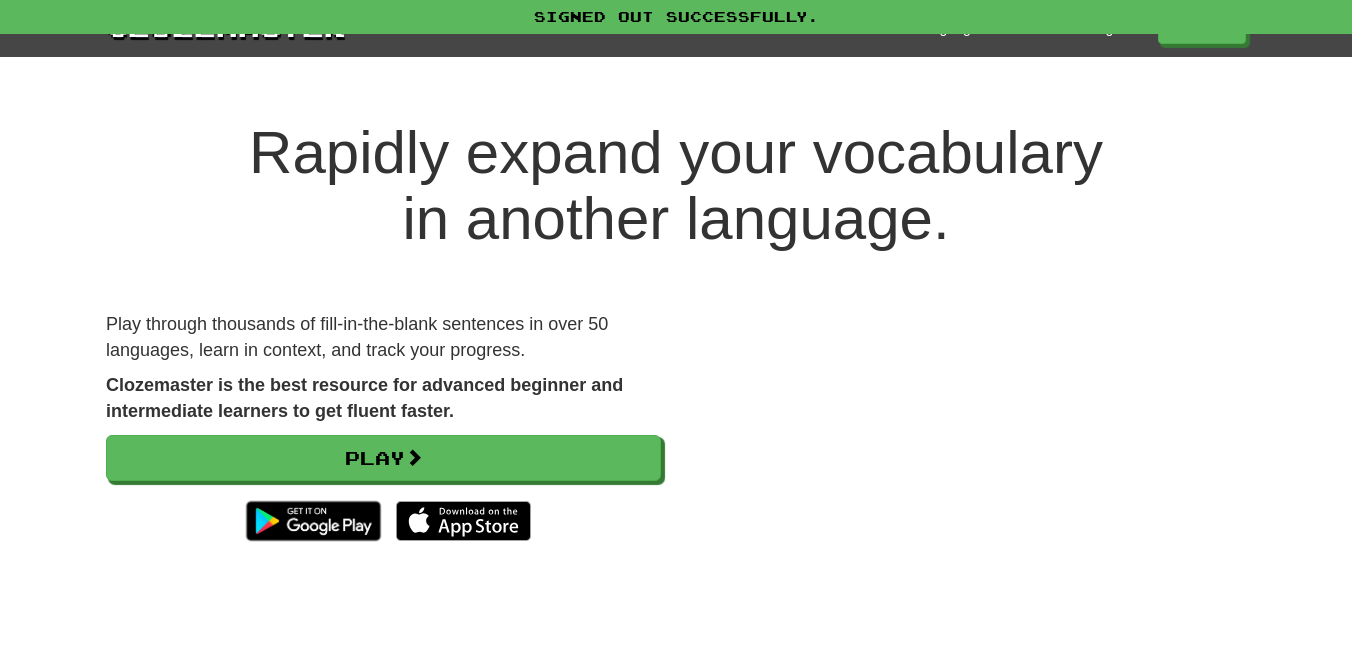 scroll, scrollTop: 0, scrollLeft: 0, axis: both 